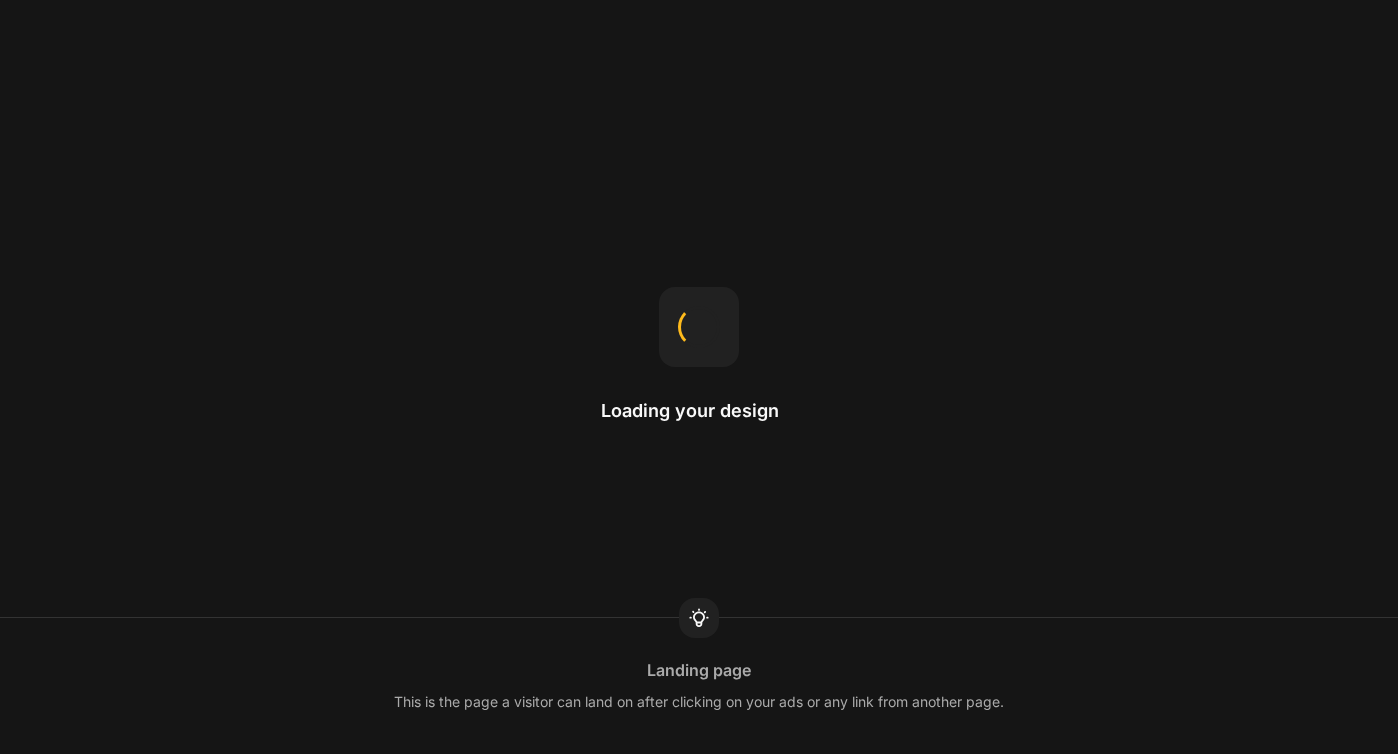 scroll, scrollTop: 0, scrollLeft: 0, axis: both 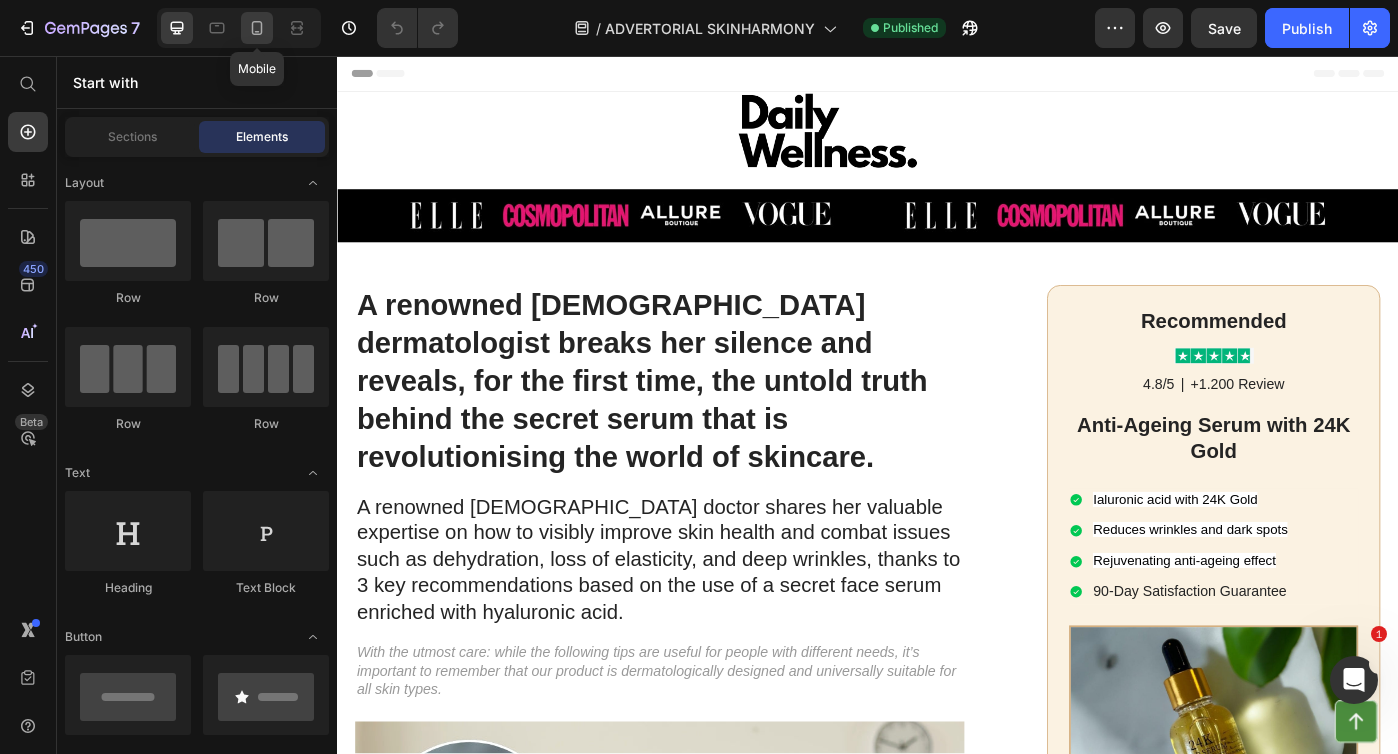 click 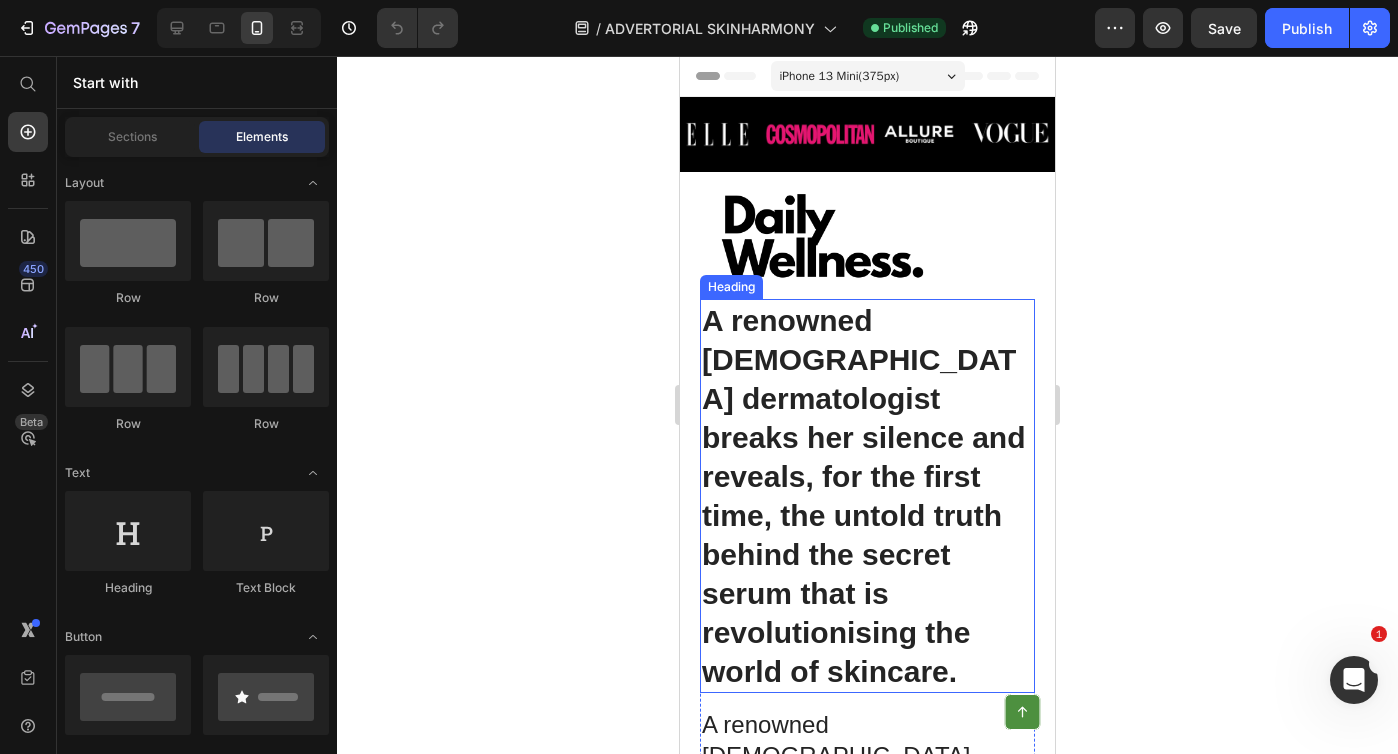 click on "A renowned [DEMOGRAPHIC_DATA] dermatologist breaks her silence and reveals, for the first time, the untold truth behind the secret serum that is revolutionising the world of skincare." at bounding box center [864, 496] 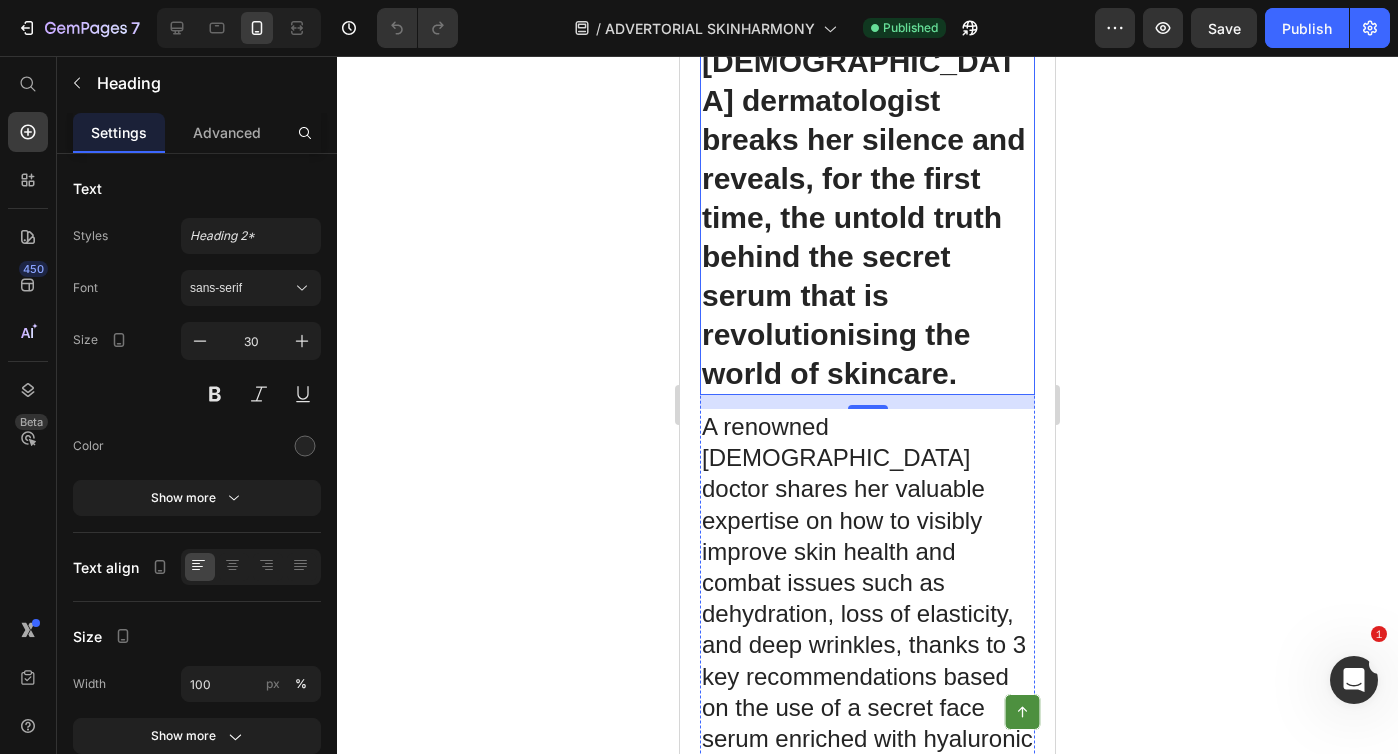 scroll, scrollTop: 0, scrollLeft: 0, axis: both 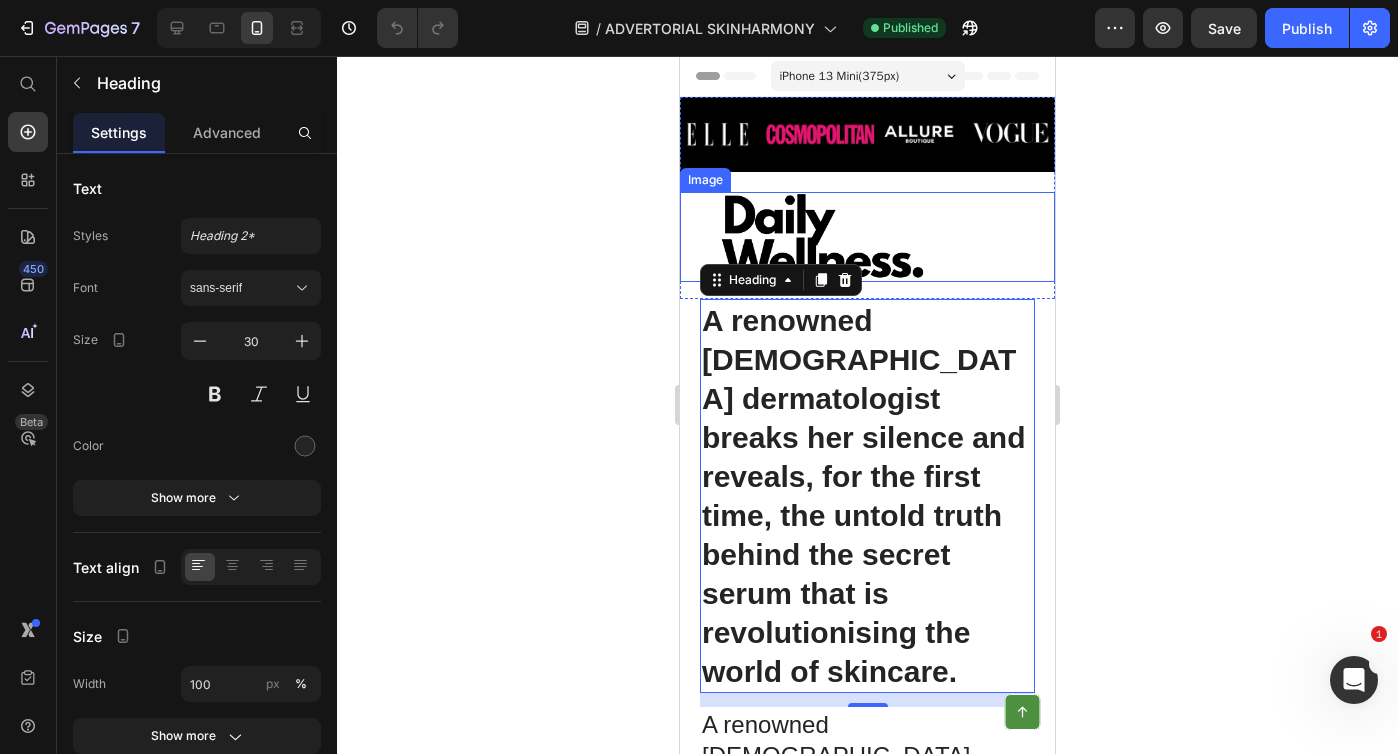 click at bounding box center [867, 237] 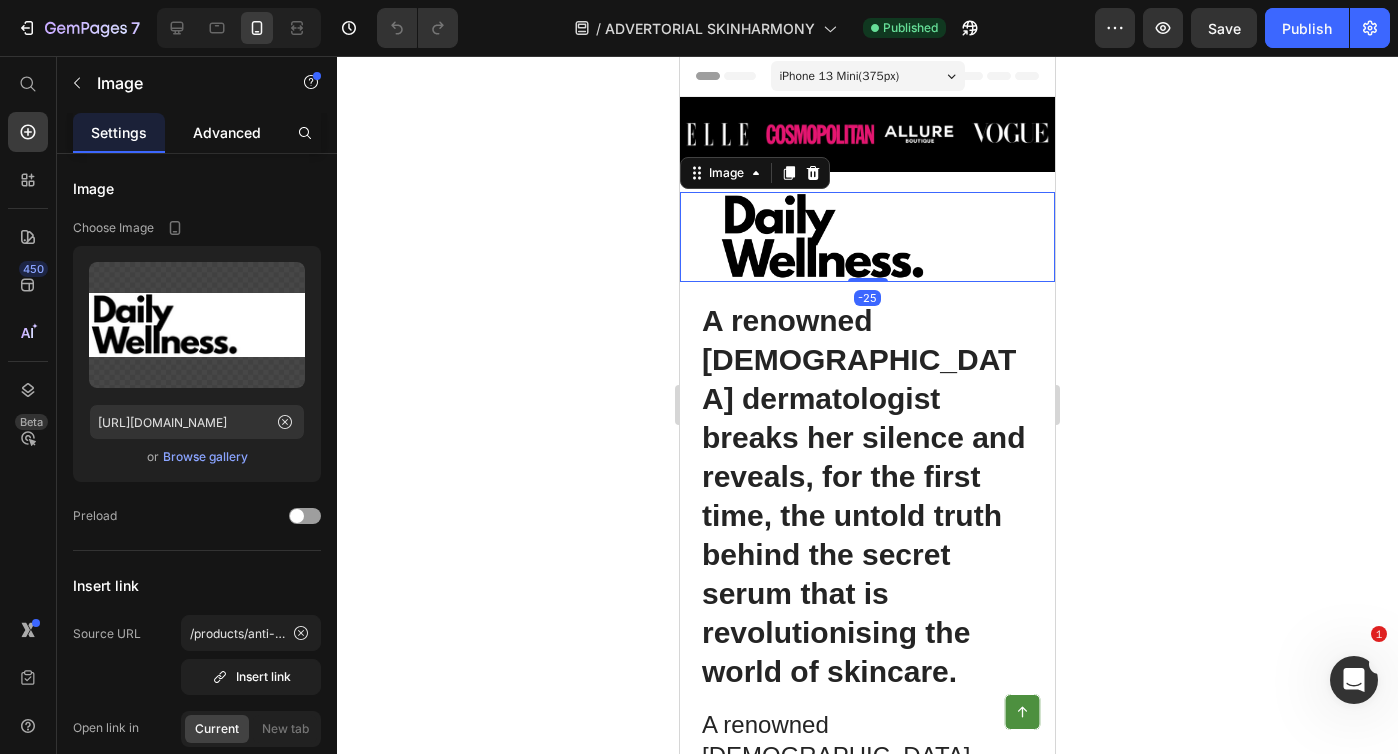 click on "Advanced" at bounding box center [227, 132] 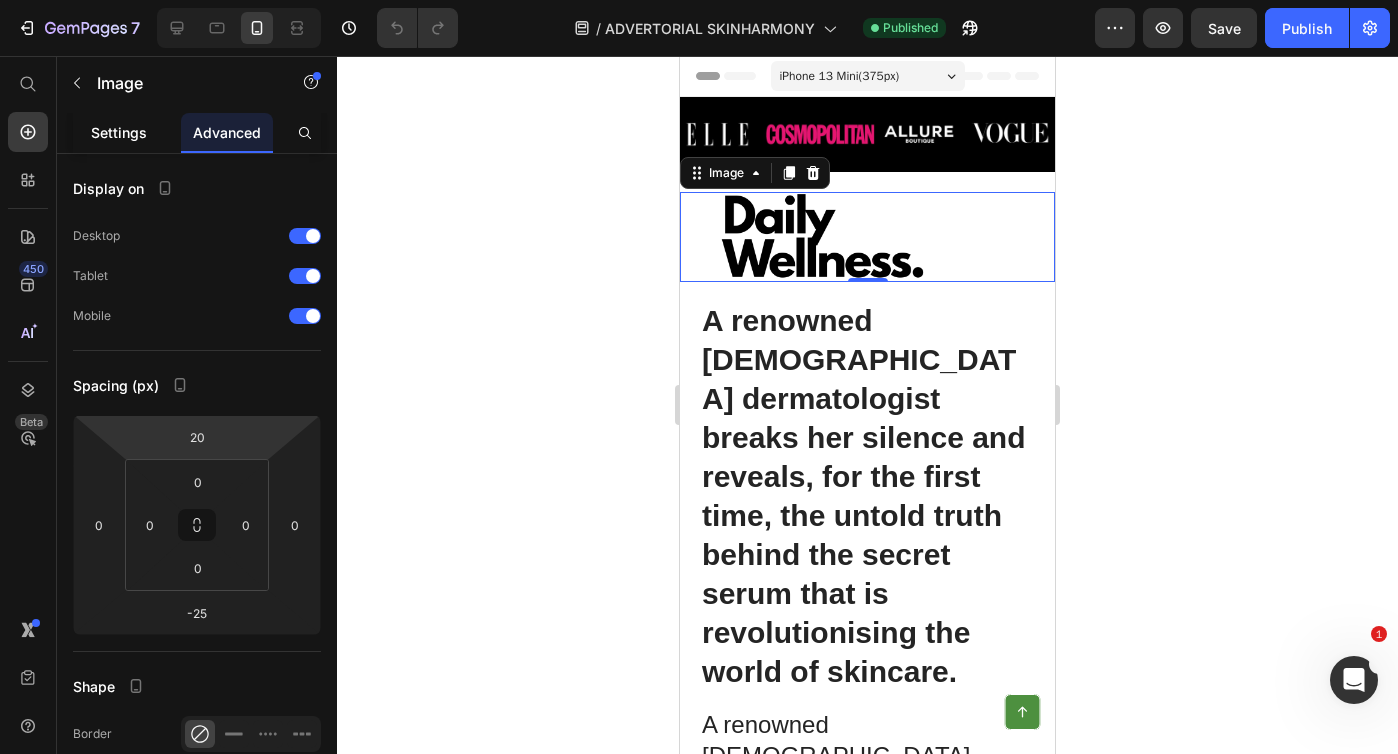 click on "Settings" at bounding box center (119, 132) 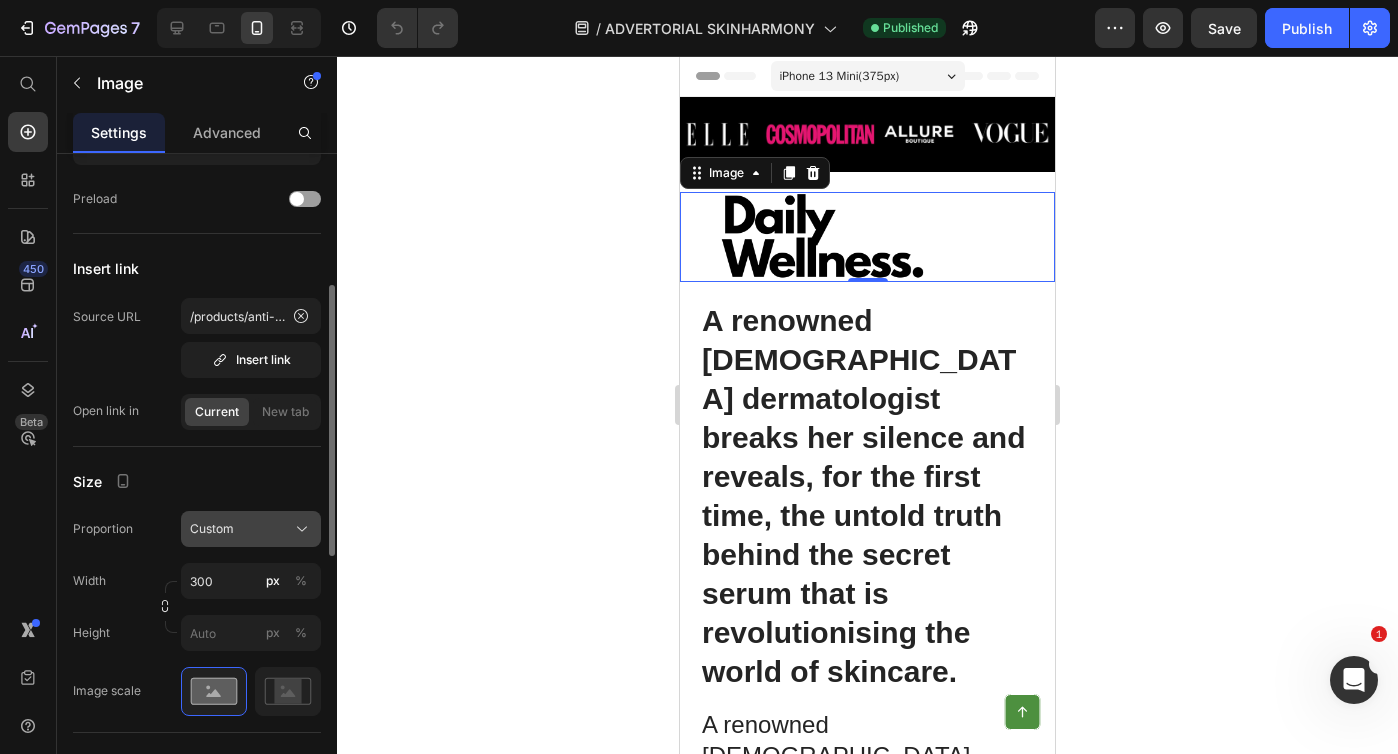 scroll, scrollTop: 321, scrollLeft: 0, axis: vertical 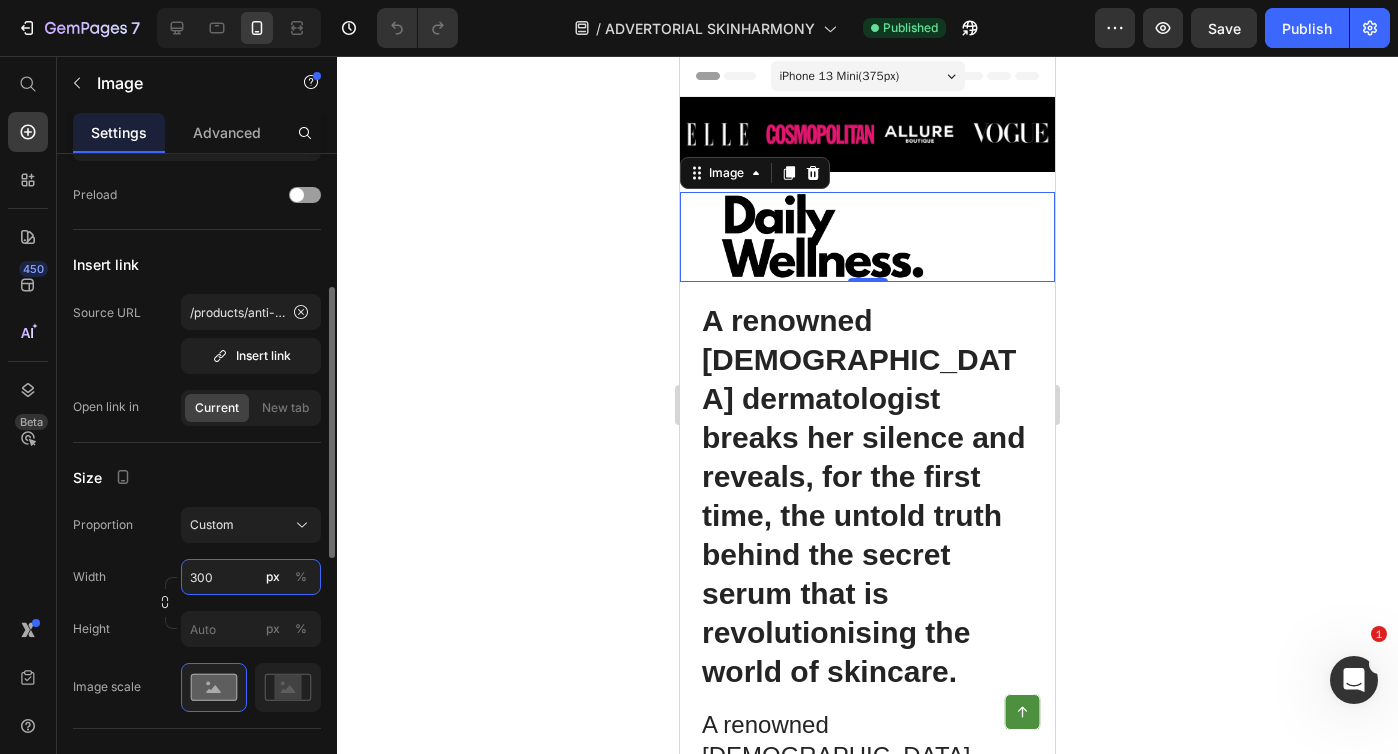 click on "300" at bounding box center (251, 577) 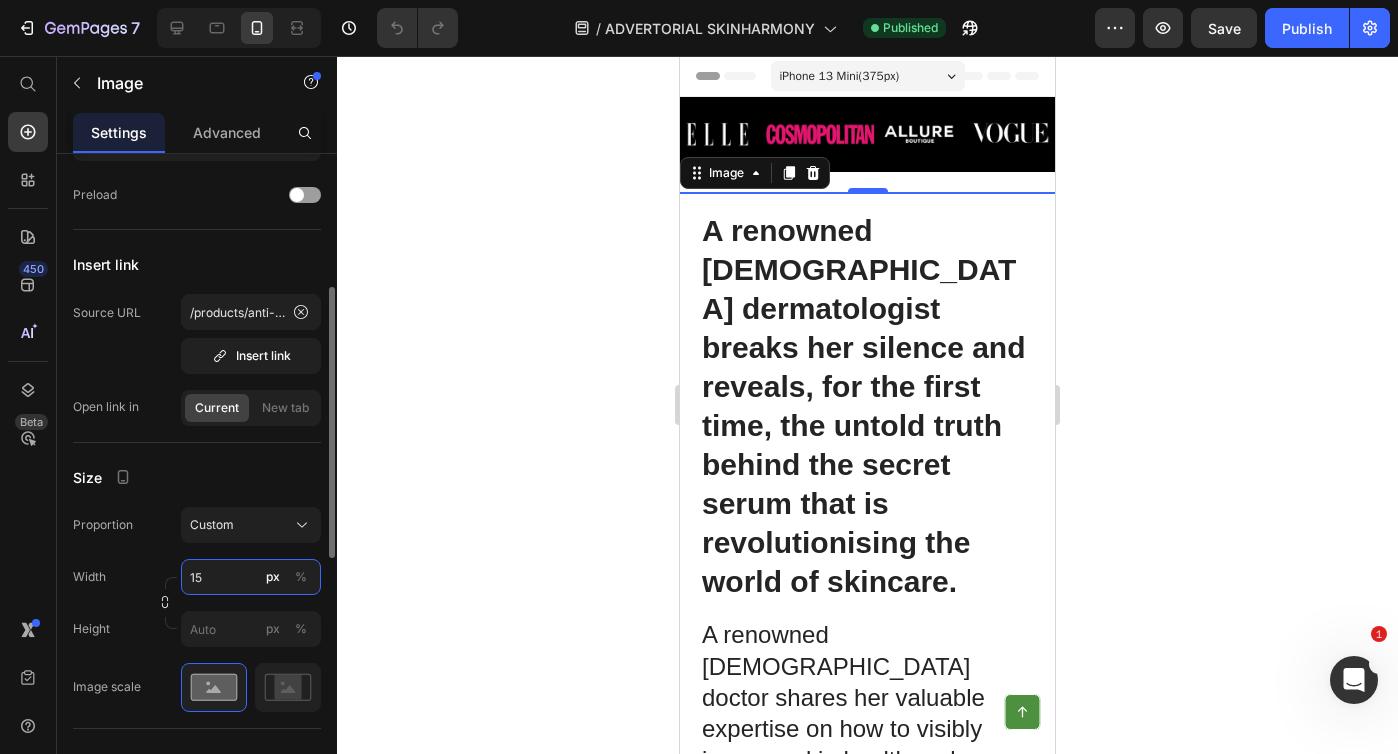 type on "150" 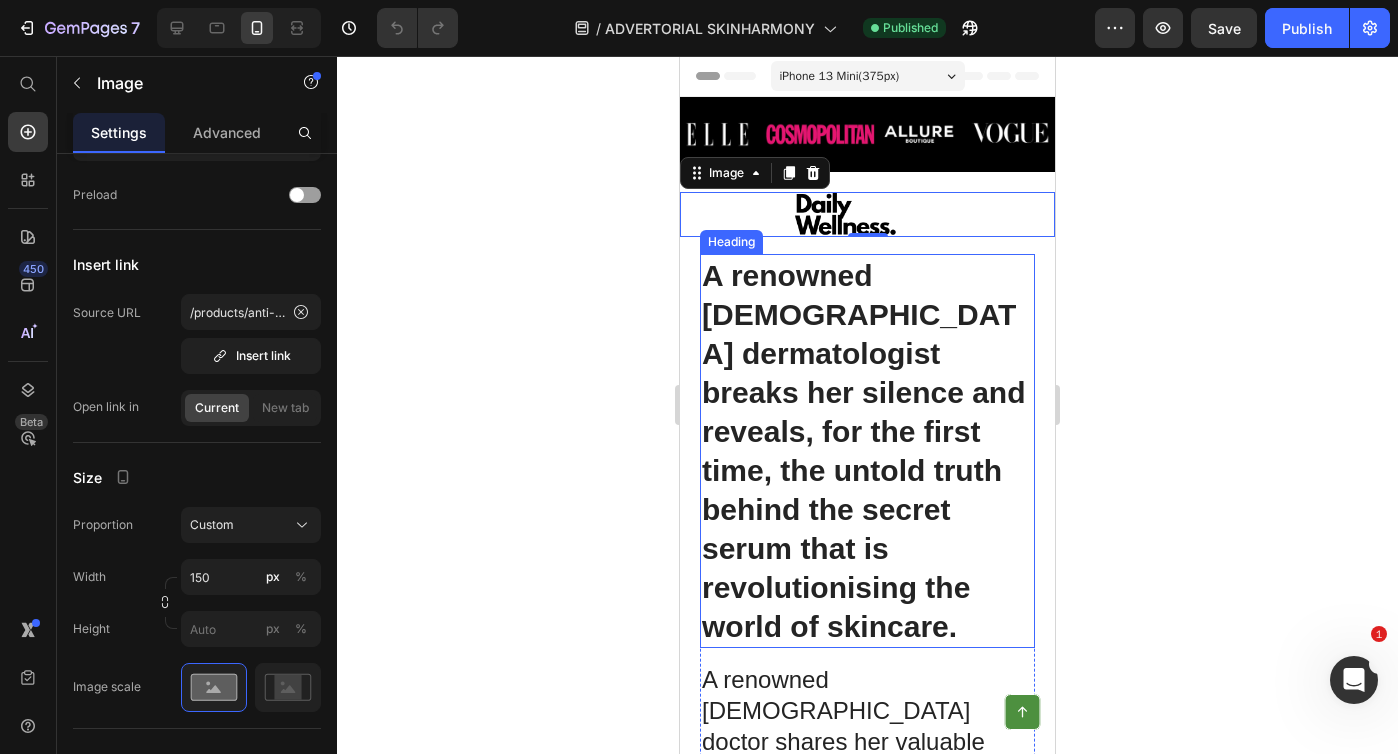 click on "A renowned [DEMOGRAPHIC_DATA] dermatologist breaks her silence and reveals, for the first time, the untold truth behind the secret serum that is revolutionising the world of skincare." at bounding box center (864, 451) 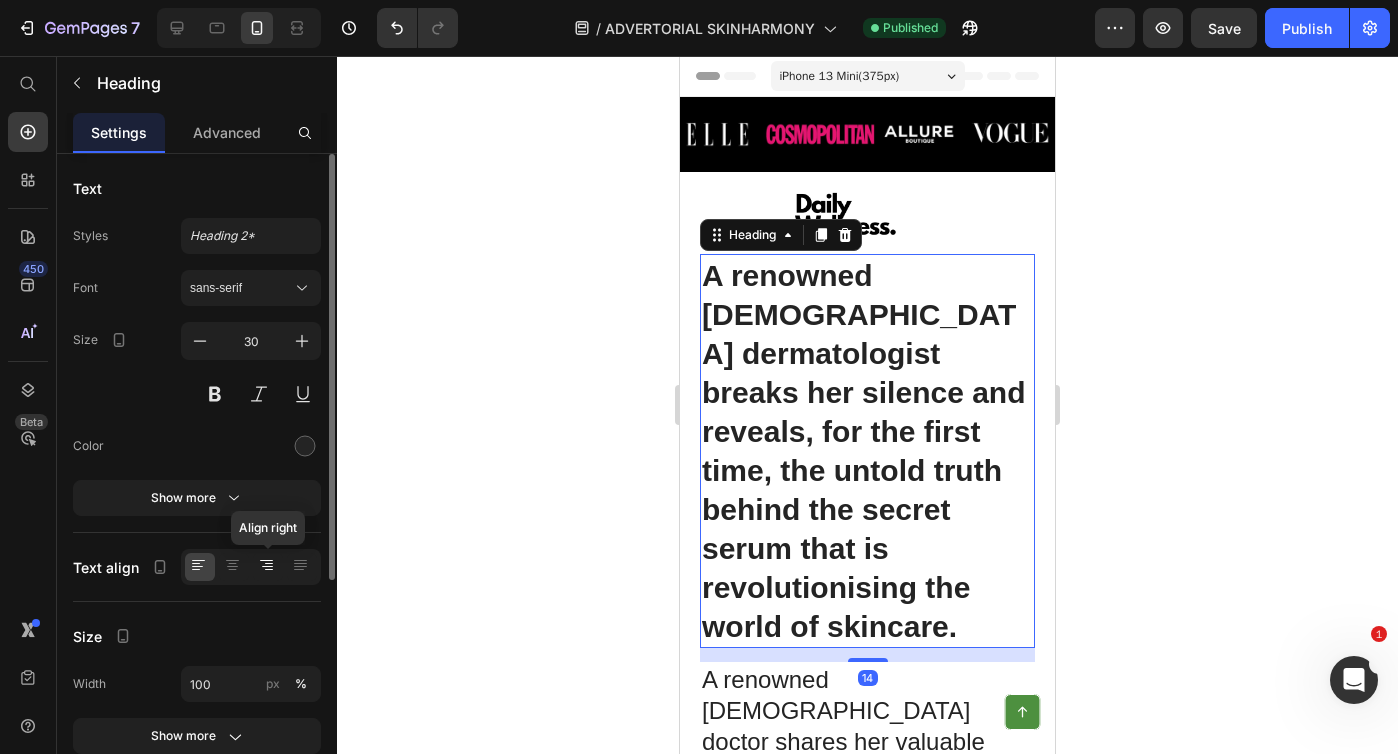 scroll, scrollTop: 4, scrollLeft: 0, axis: vertical 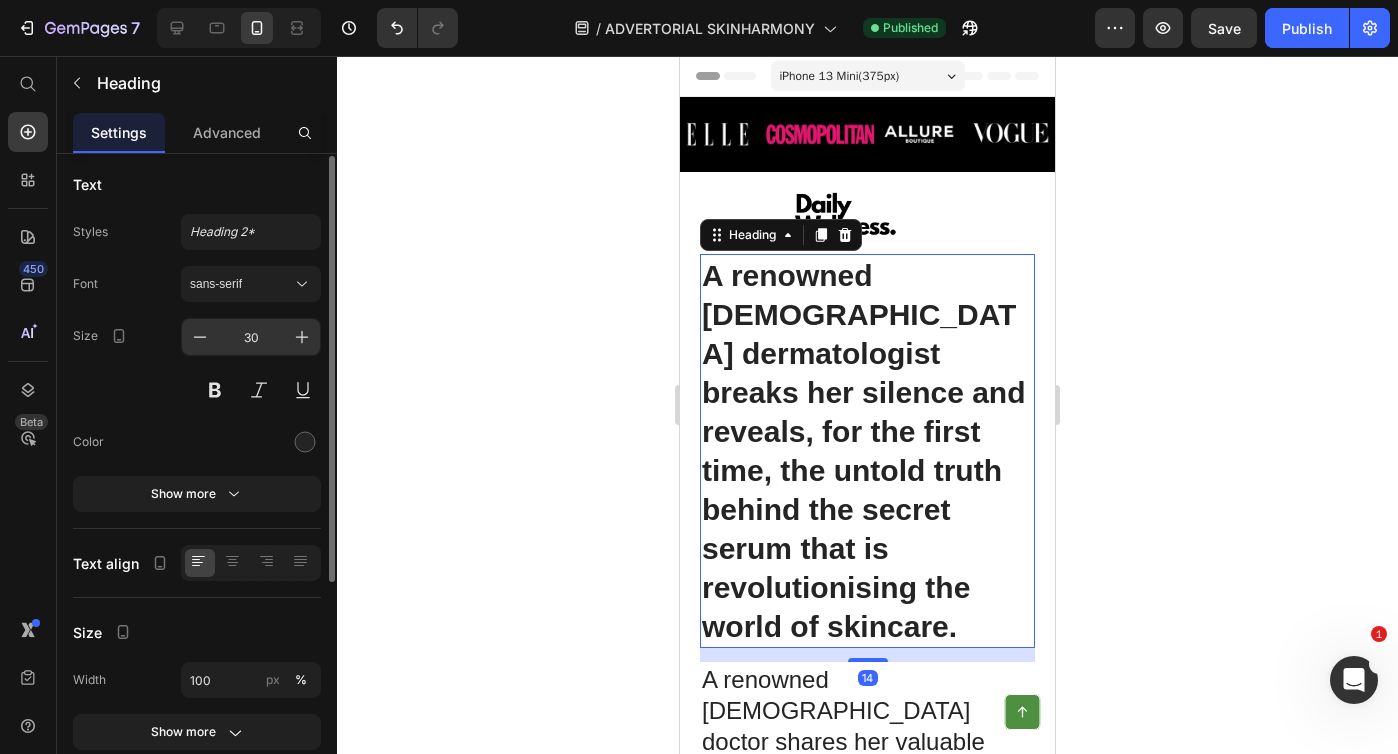 click on "30" at bounding box center [251, 337] 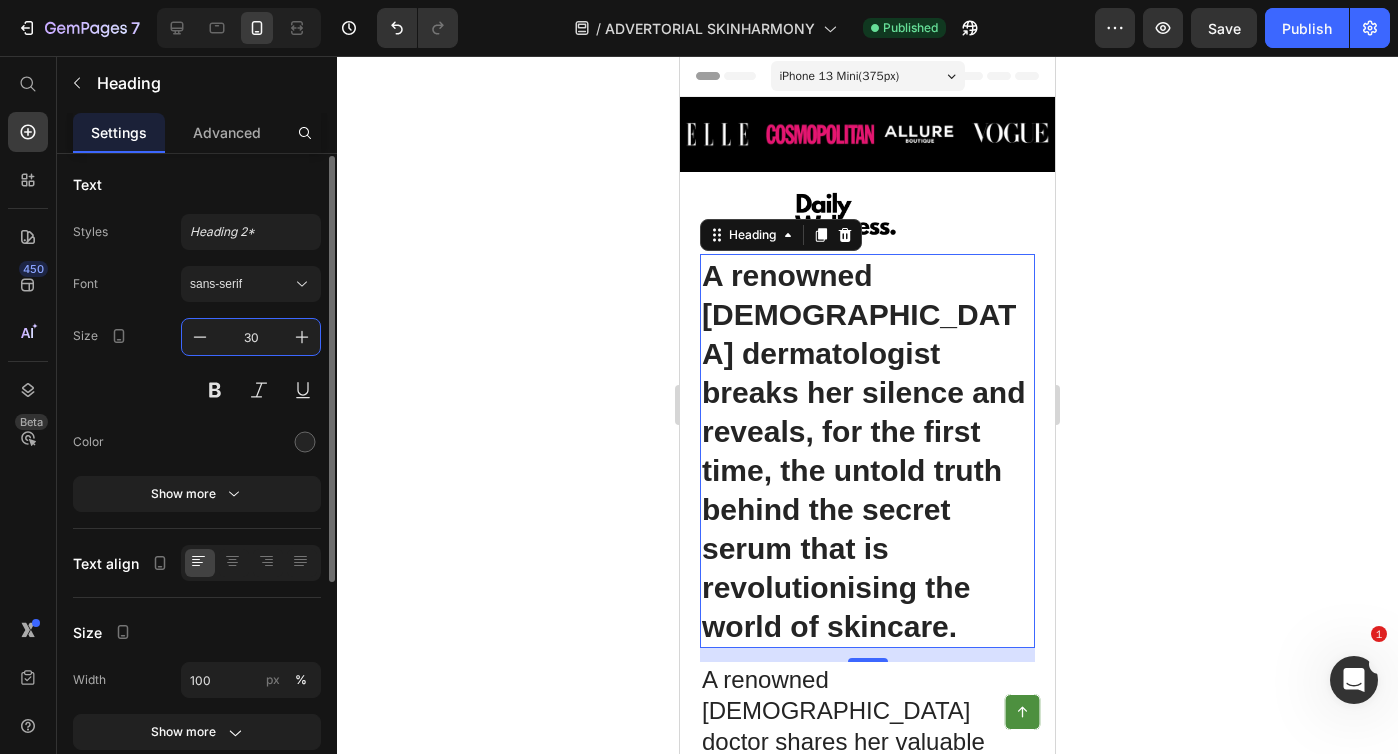 click on "30" at bounding box center (251, 337) 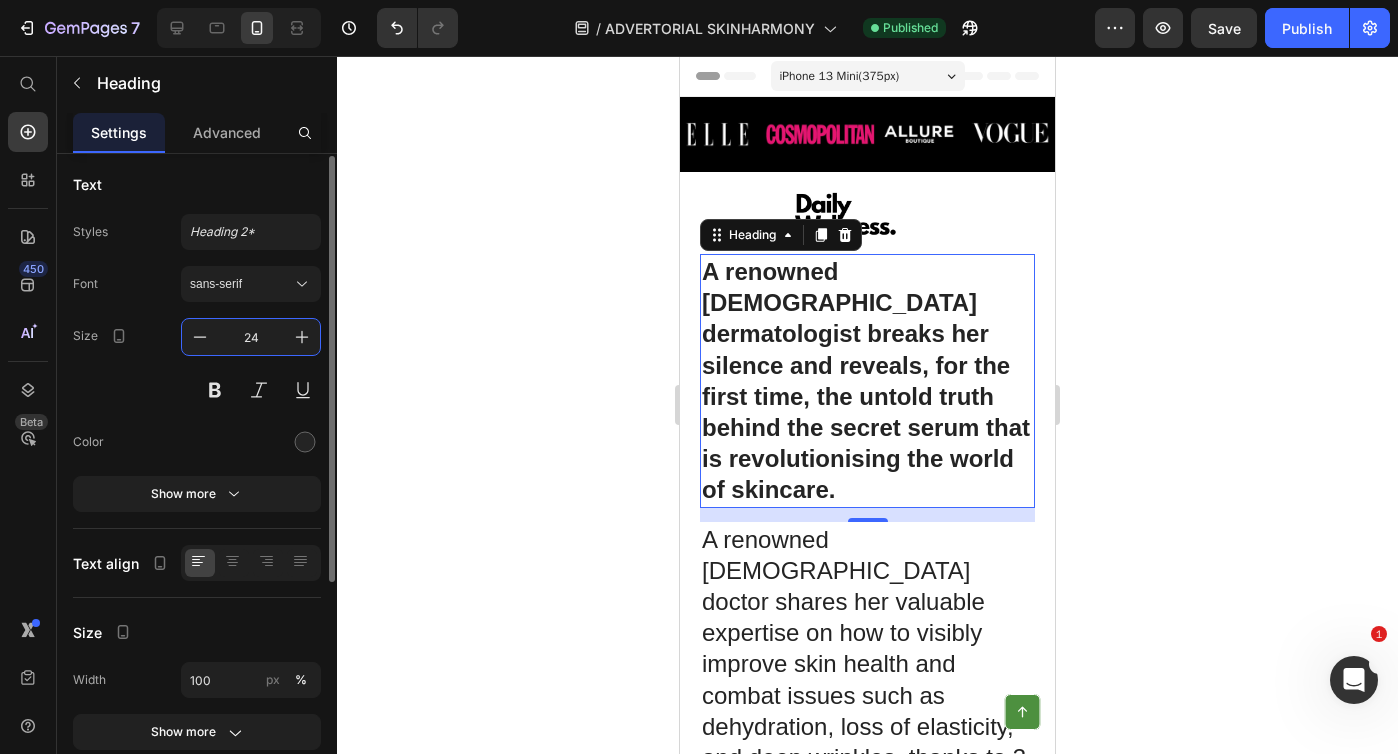 type on "24" 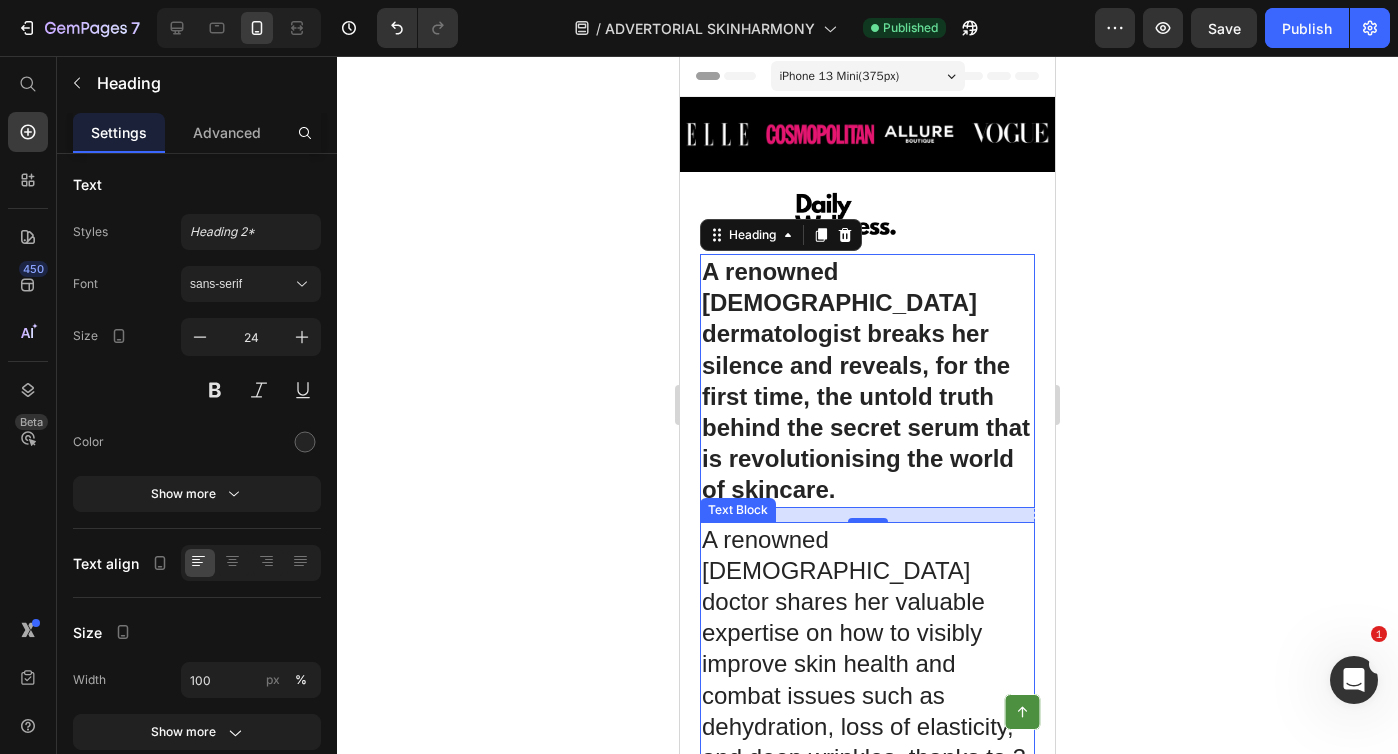 click on "A renowned [DEMOGRAPHIC_DATA] doctor shares her valuable expertise on how to visibly improve skin health and combat issues such as dehydration, loss of elasticity, and deep wrinkles, thanks to 3 key recommendations based on the use of a secret face serum enriched with hyaluronic acid." at bounding box center (867, 711) 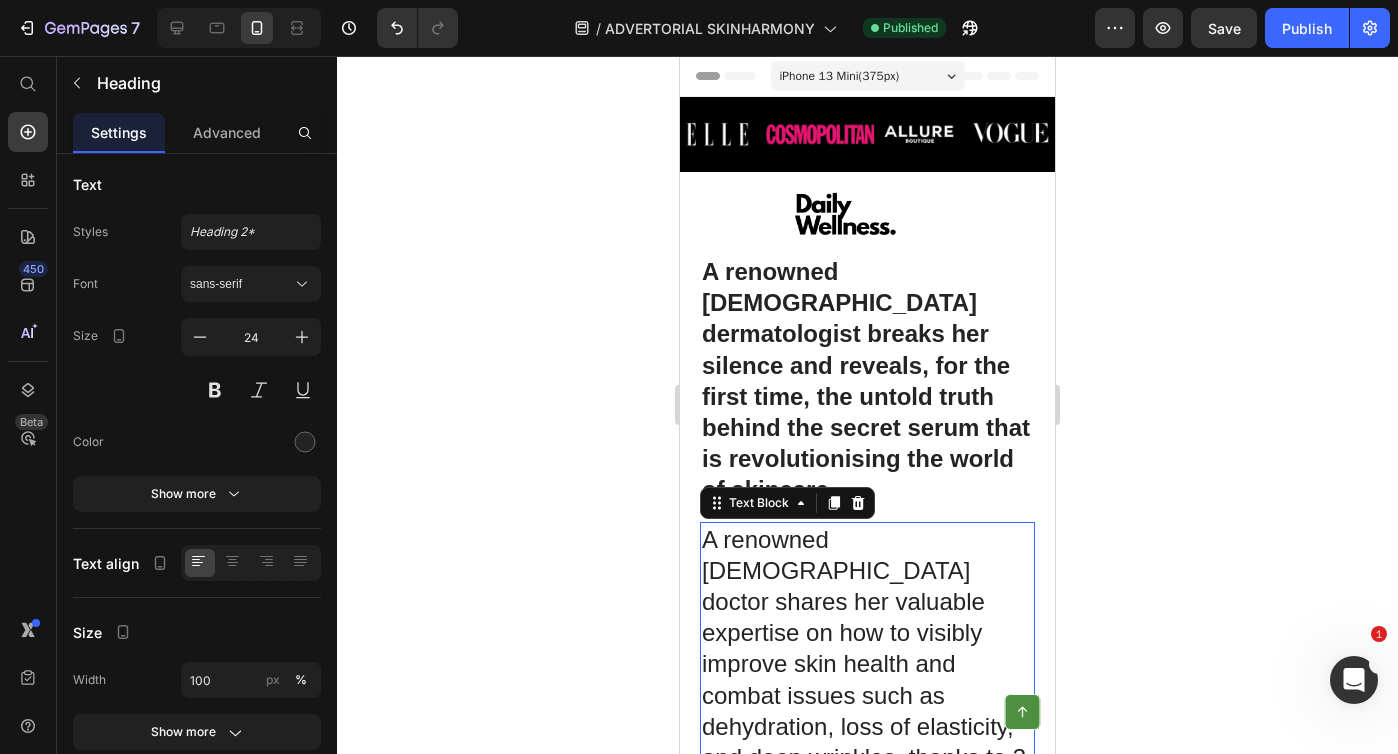 scroll, scrollTop: 0, scrollLeft: 0, axis: both 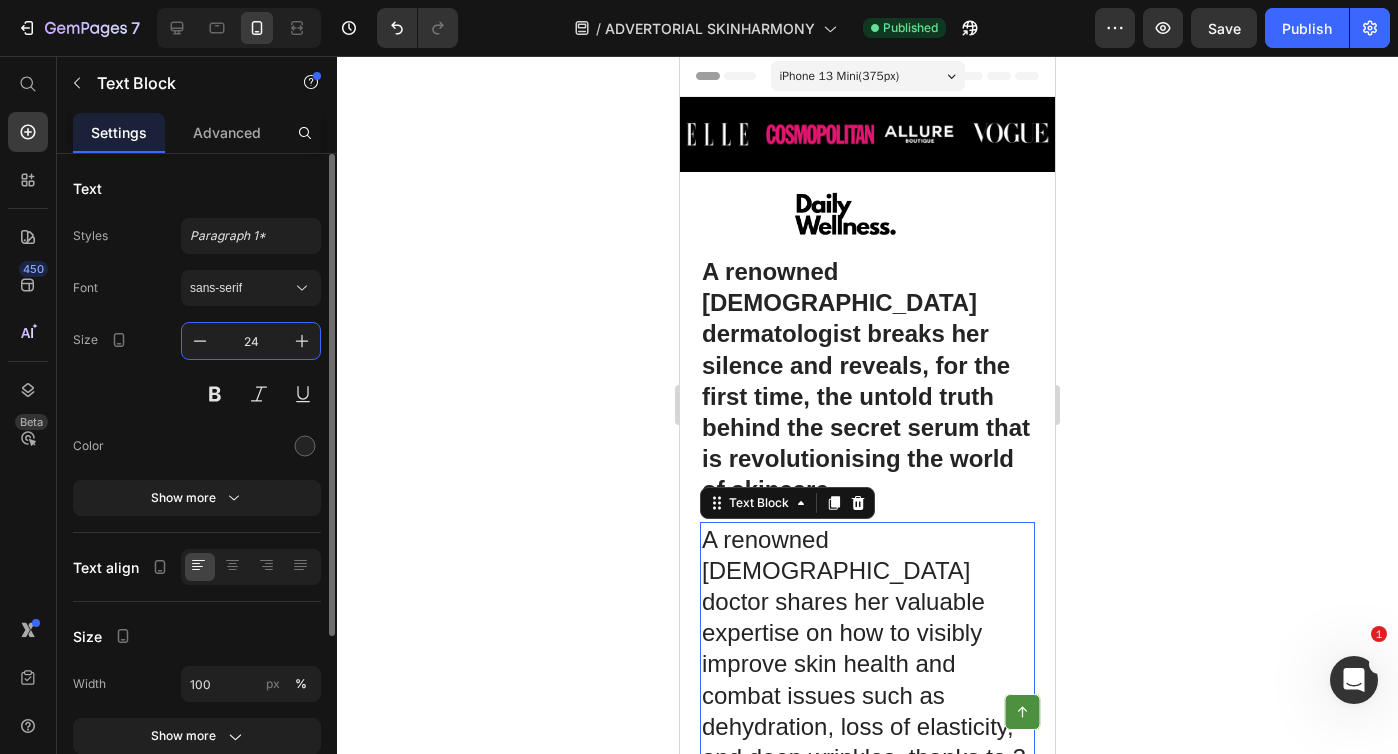 click on "24" at bounding box center (251, 341) 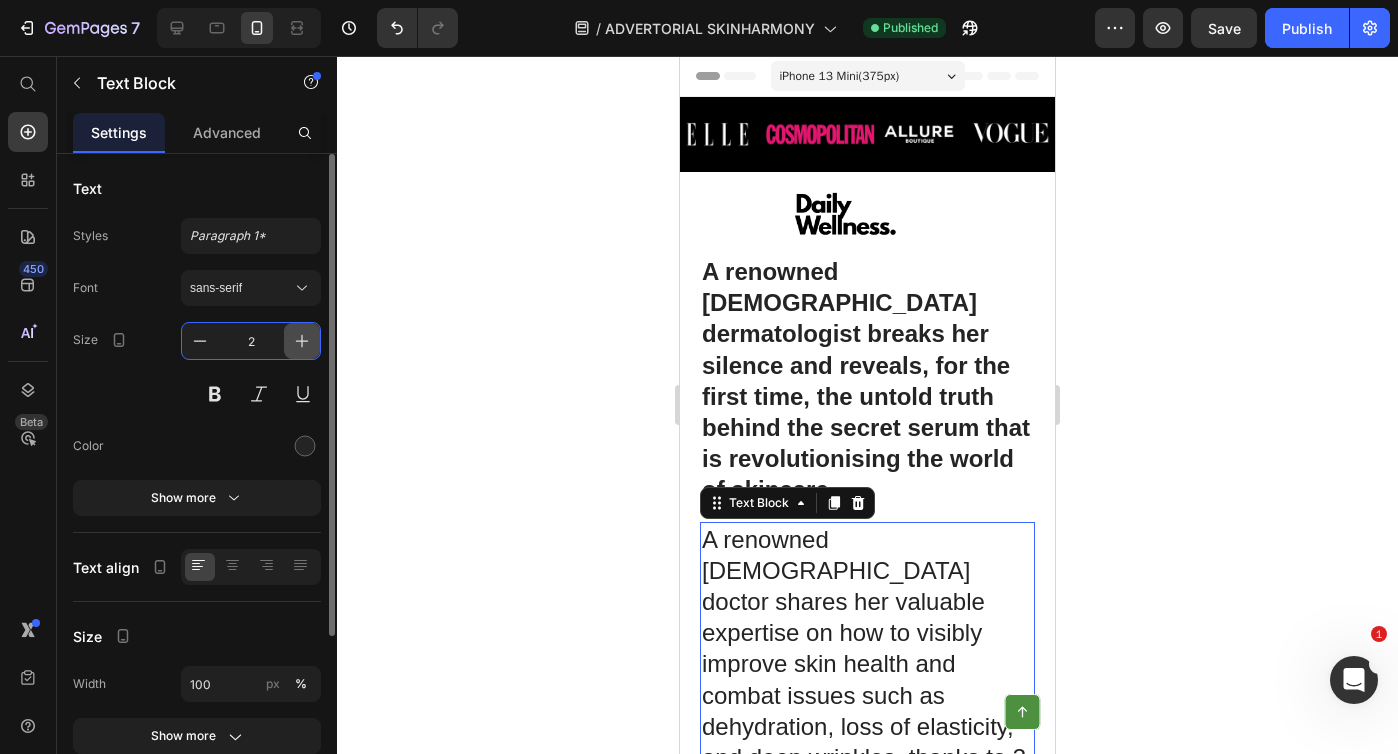 type on "20" 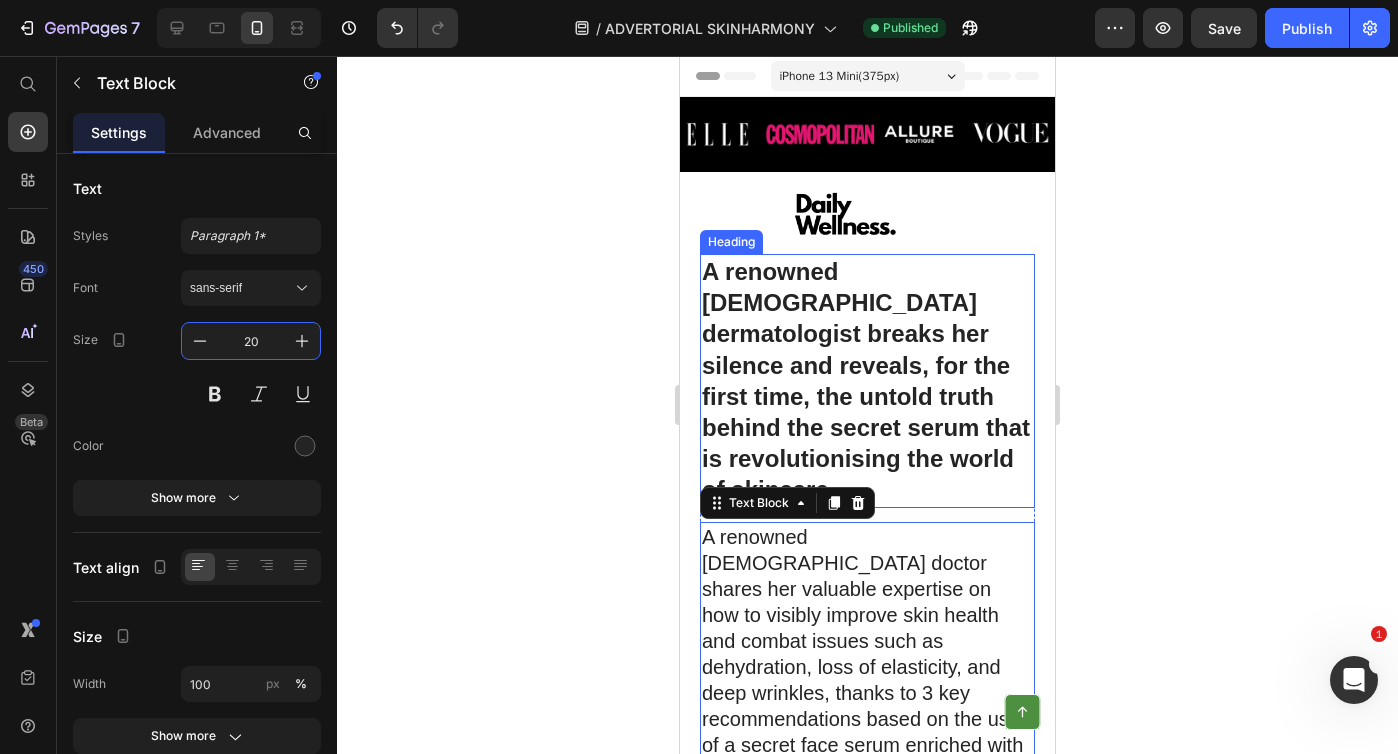 click on "A renowned [DEMOGRAPHIC_DATA] dermatologist breaks her silence and reveals, for the first time, the untold truth behind the secret serum that is revolutionising the world of skincare." at bounding box center (866, 380) 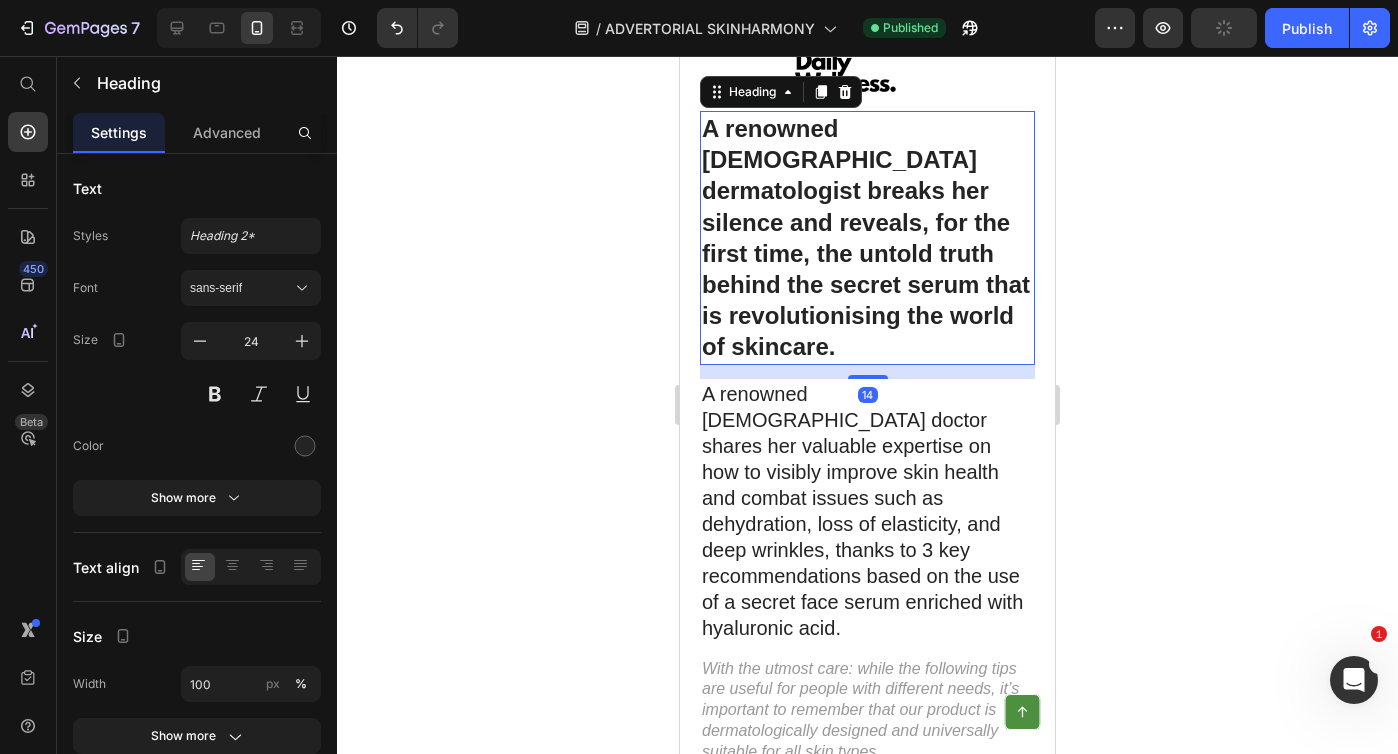 scroll, scrollTop: 145, scrollLeft: 0, axis: vertical 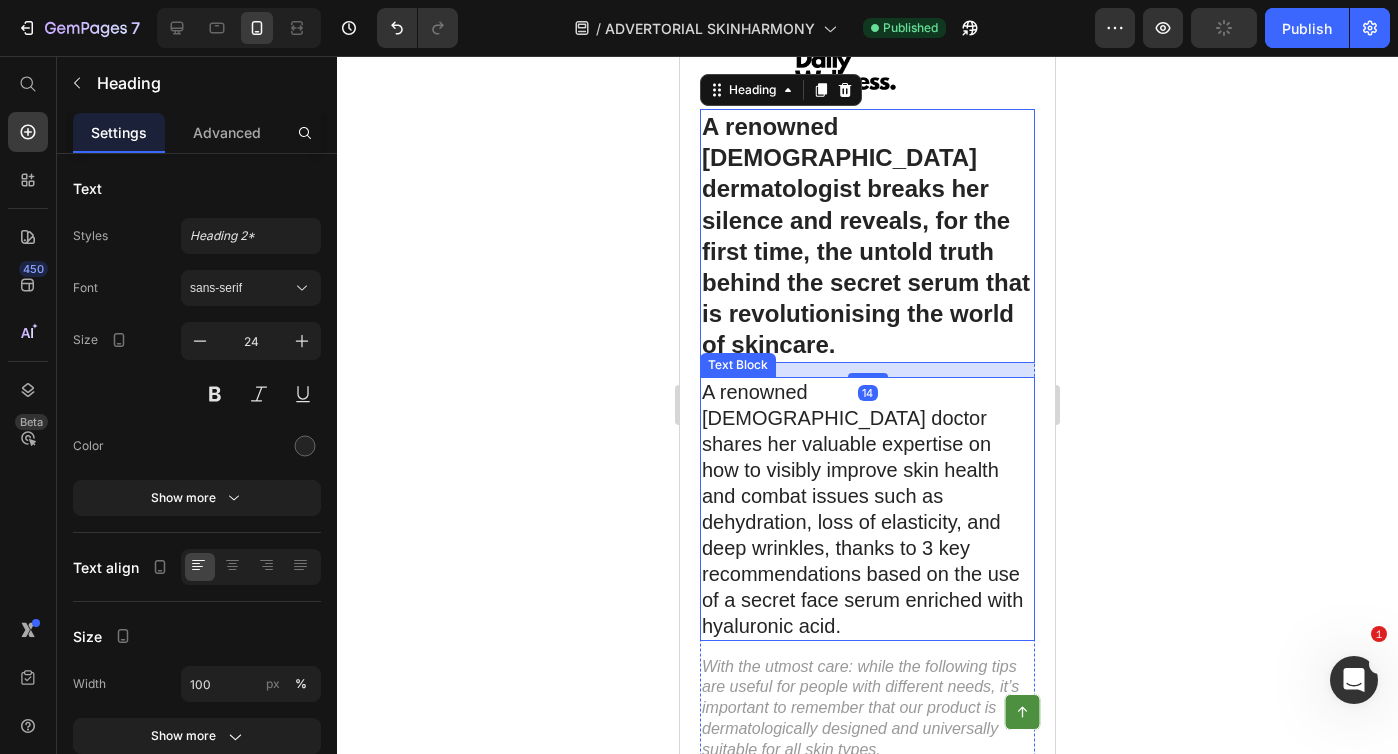 click on "A renowned [DEMOGRAPHIC_DATA] doctor shares her valuable expertise on how to visibly improve skin health and combat issues such as dehydration, loss of elasticity, and deep wrinkles, thanks to 3 key recommendations based on the use of a secret face serum enriched with hyaluronic acid." at bounding box center [867, 509] 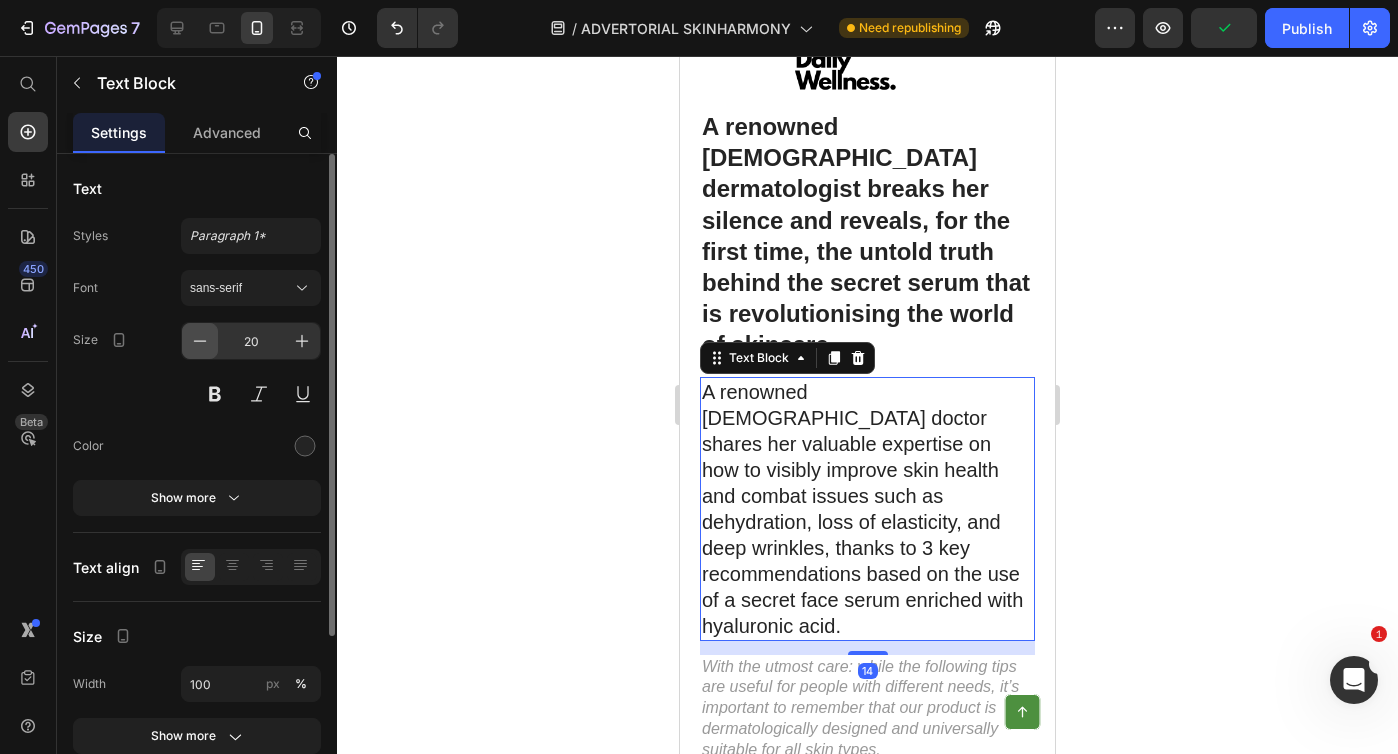 click 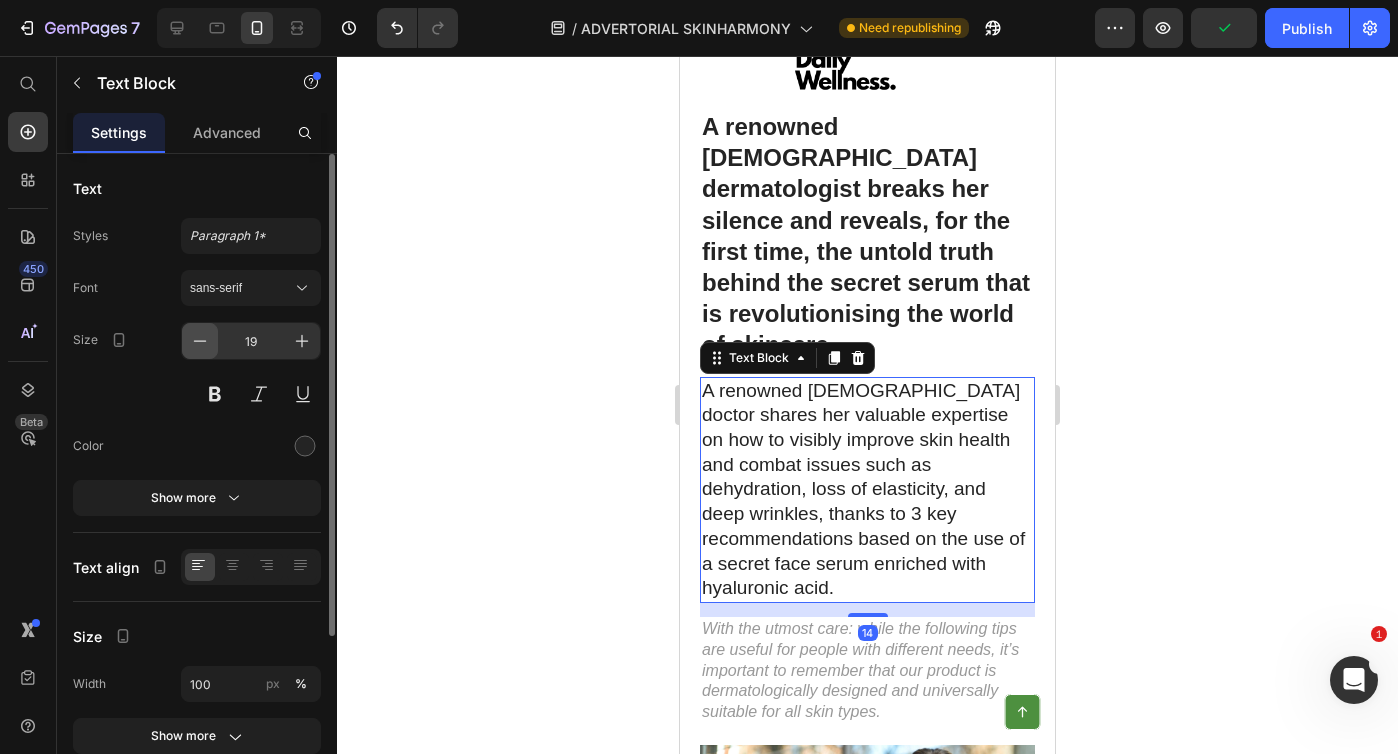 click 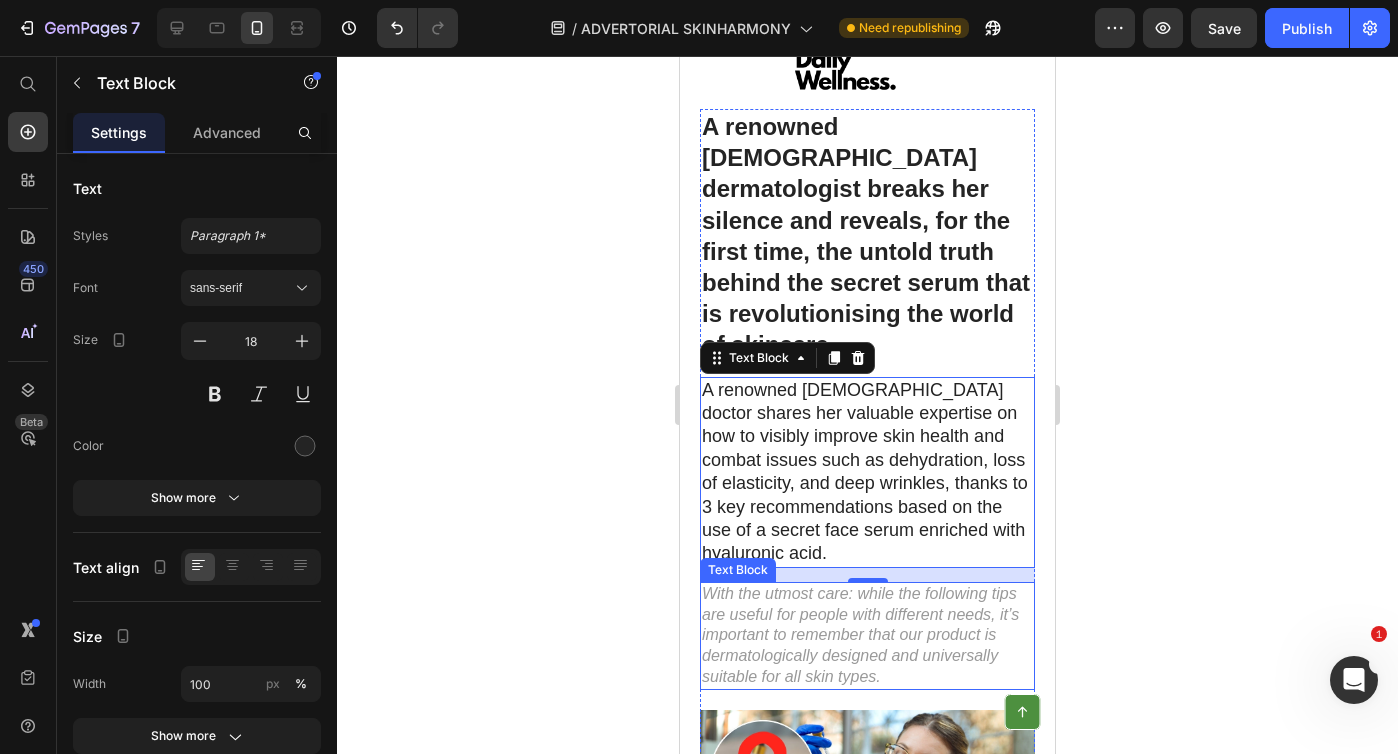 click on "With the utmost care: while the following tips are useful for people with different needs, it’s important to remember that our product is dermatologically designed and universally suitable for all skin types." at bounding box center (867, 636) 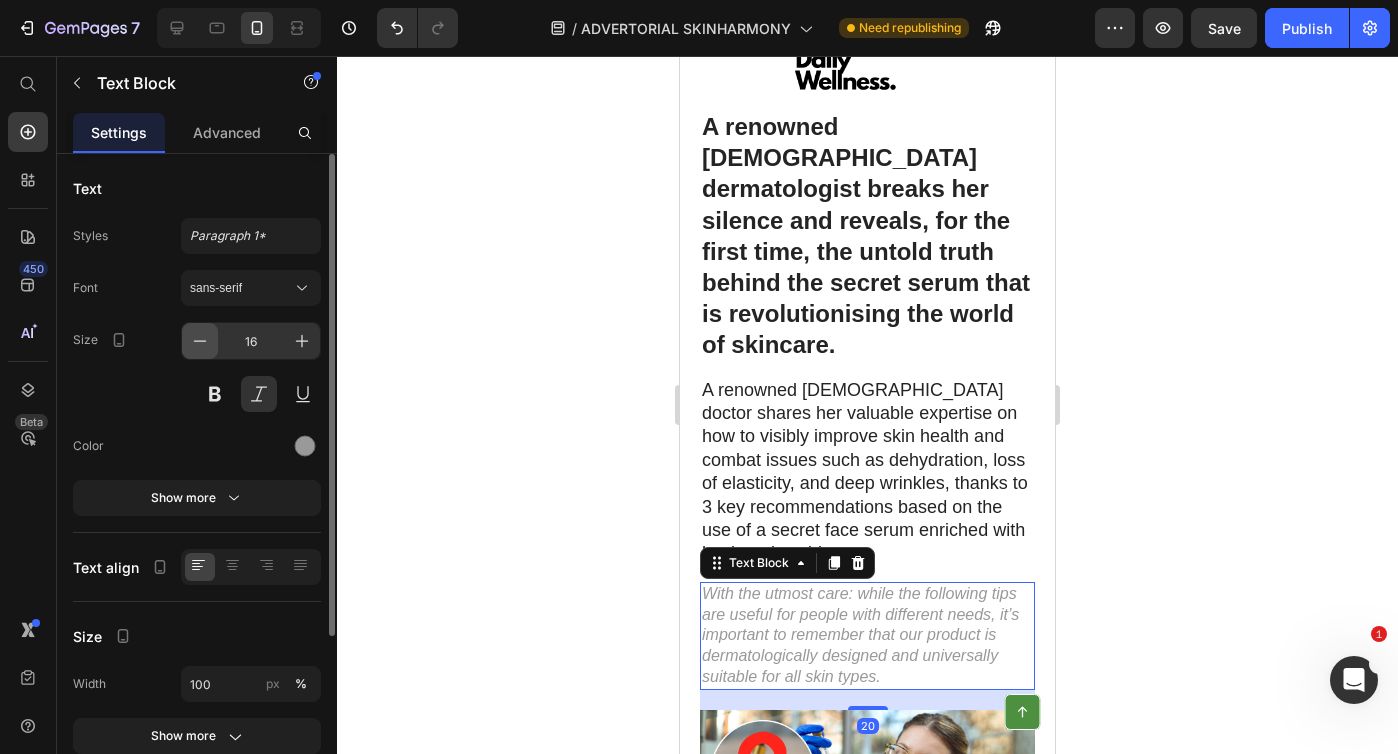 click 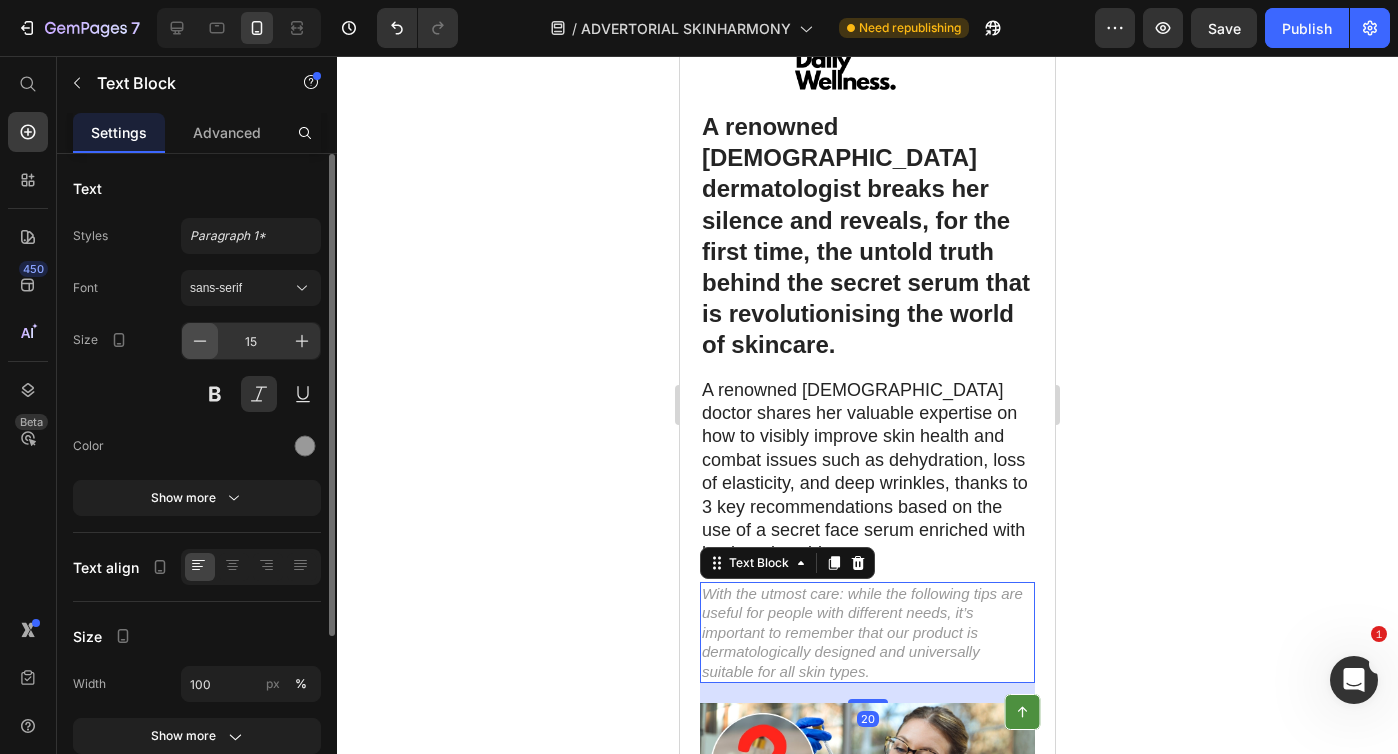 click 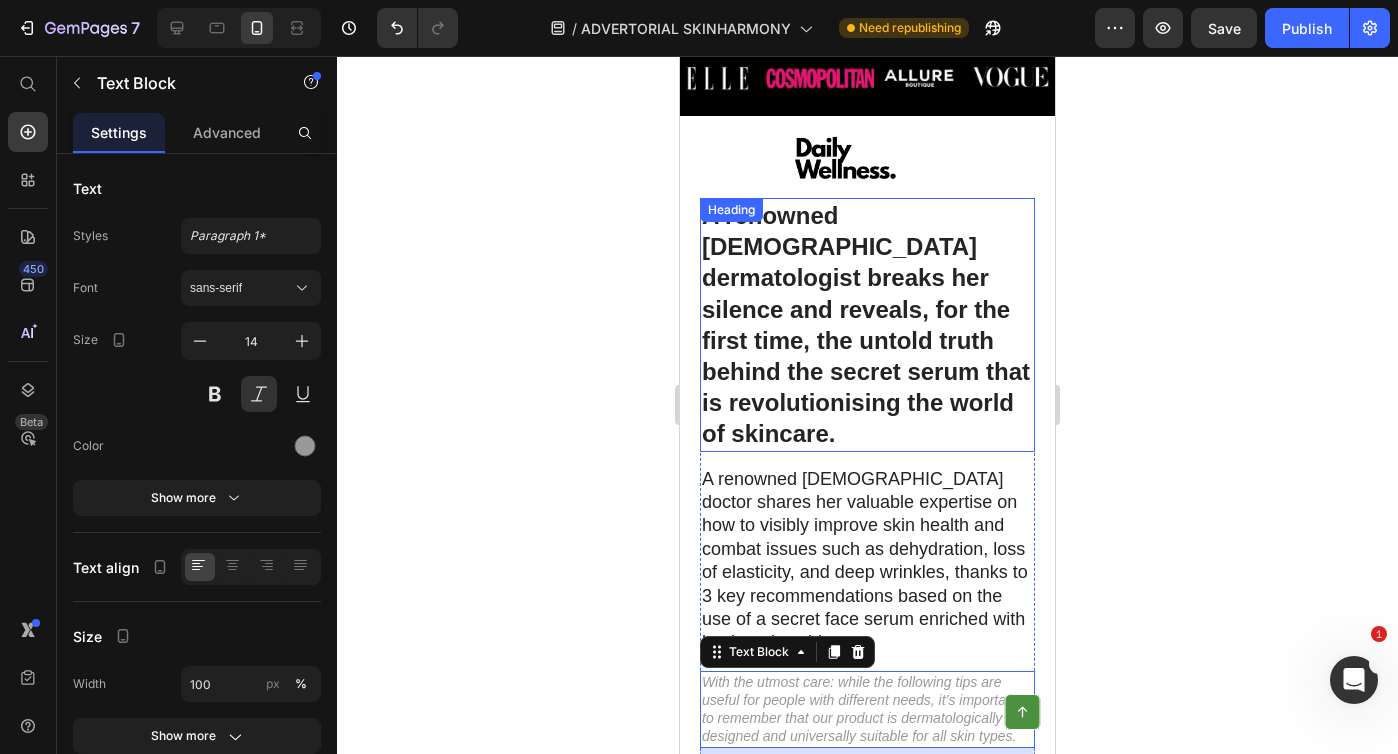 scroll, scrollTop: 0, scrollLeft: 0, axis: both 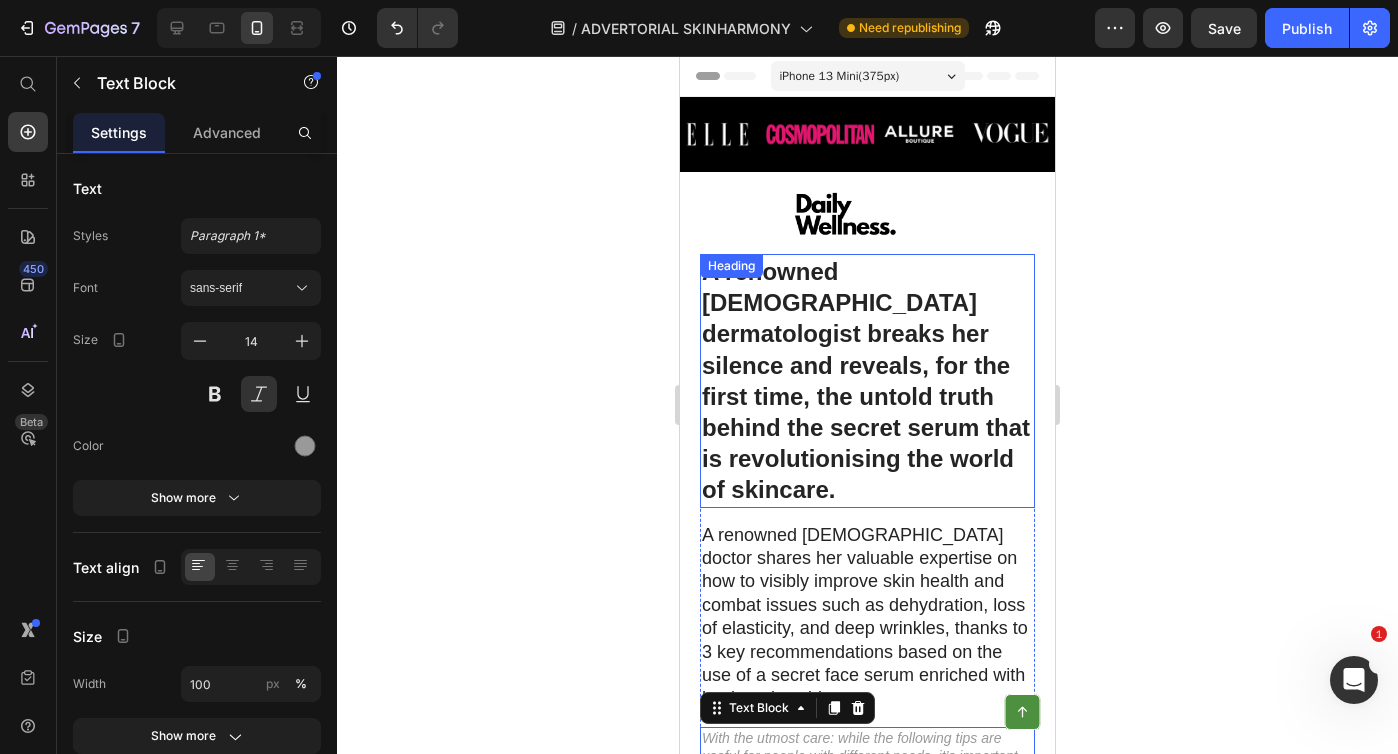 click on "A renowned [DEMOGRAPHIC_DATA] dermatologist breaks her silence and reveals, for the first time, the untold truth behind the secret serum that is revolutionising the world of skincare." at bounding box center (866, 380) 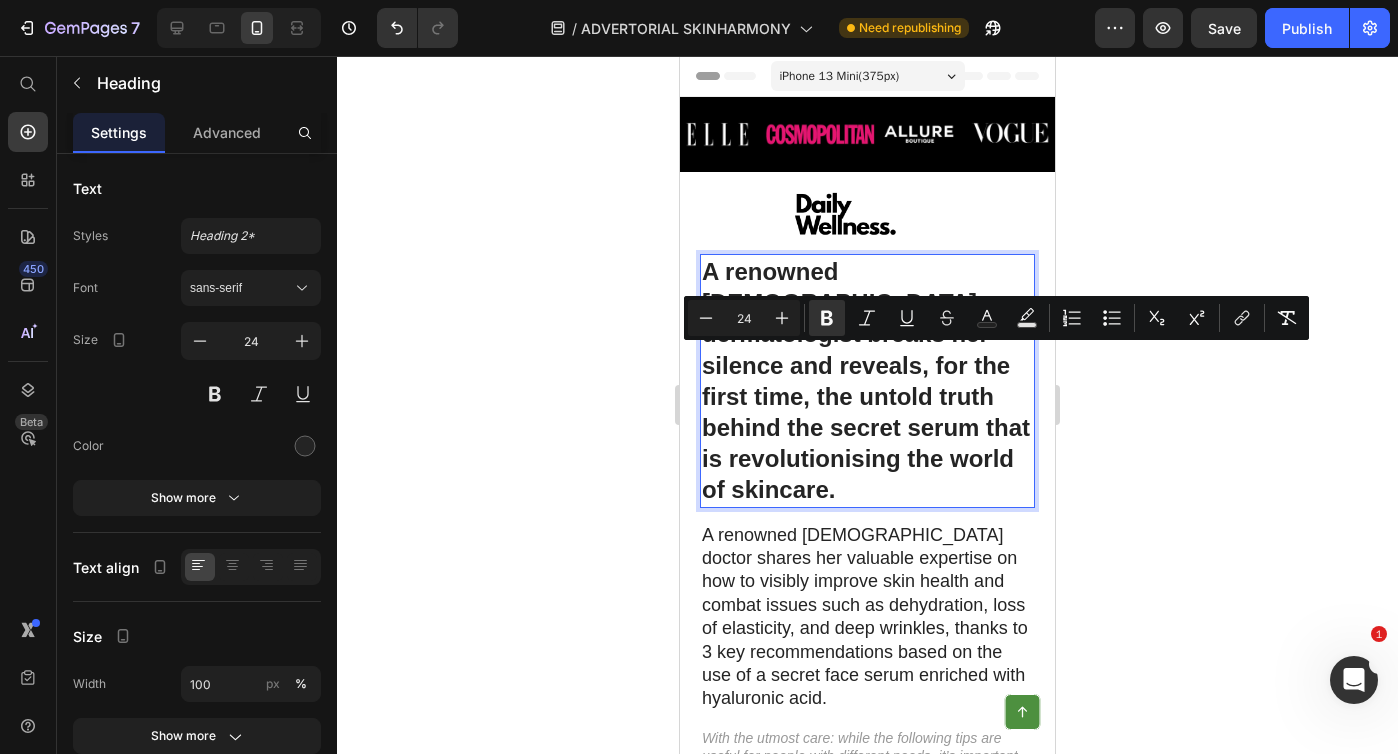 click on "A renowned [DEMOGRAPHIC_DATA] dermatologist breaks her silence and reveals, for the first time, the untold truth behind the secret serum that is revolutionising the world of skincare." at bounding box center [866, 380] 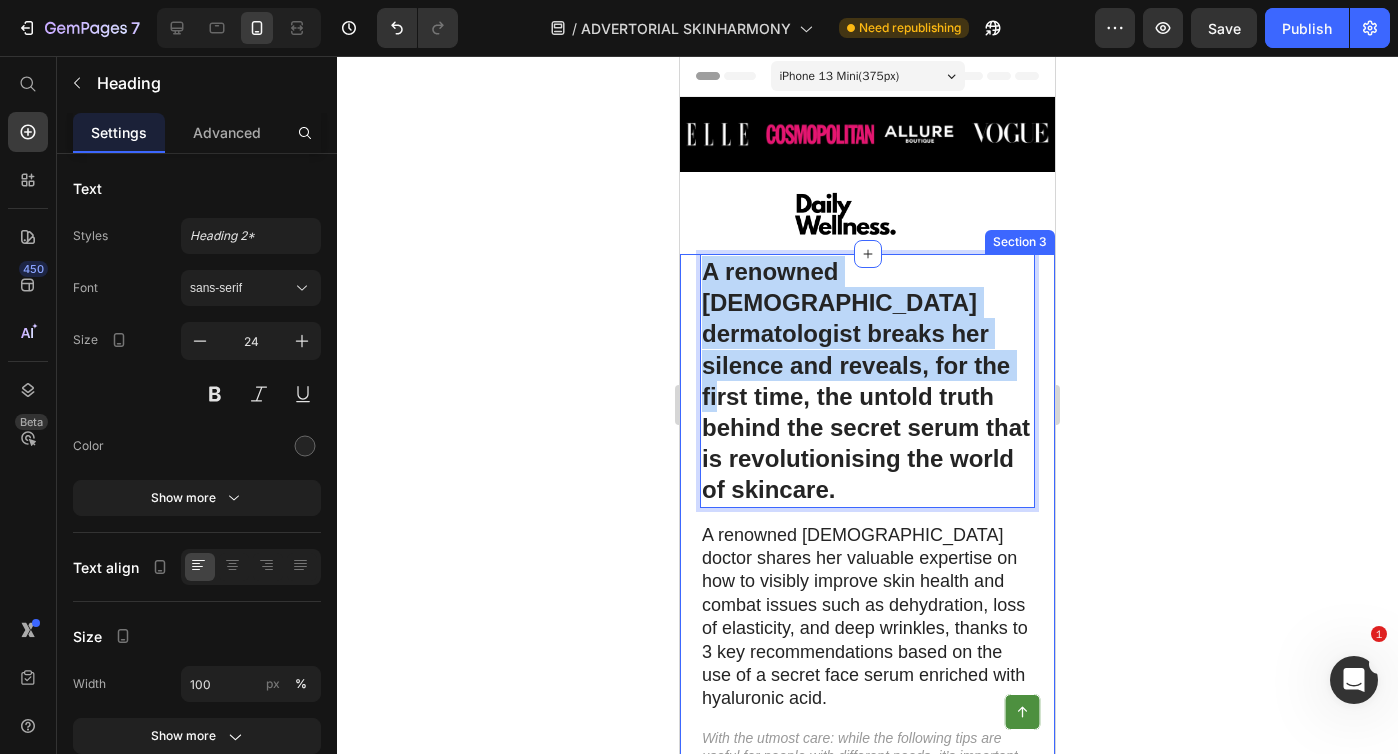 drag, startPoint x: 825, startPoint y: 366, endPoint x: 688, endPoint y: 279, distance: 162.28987 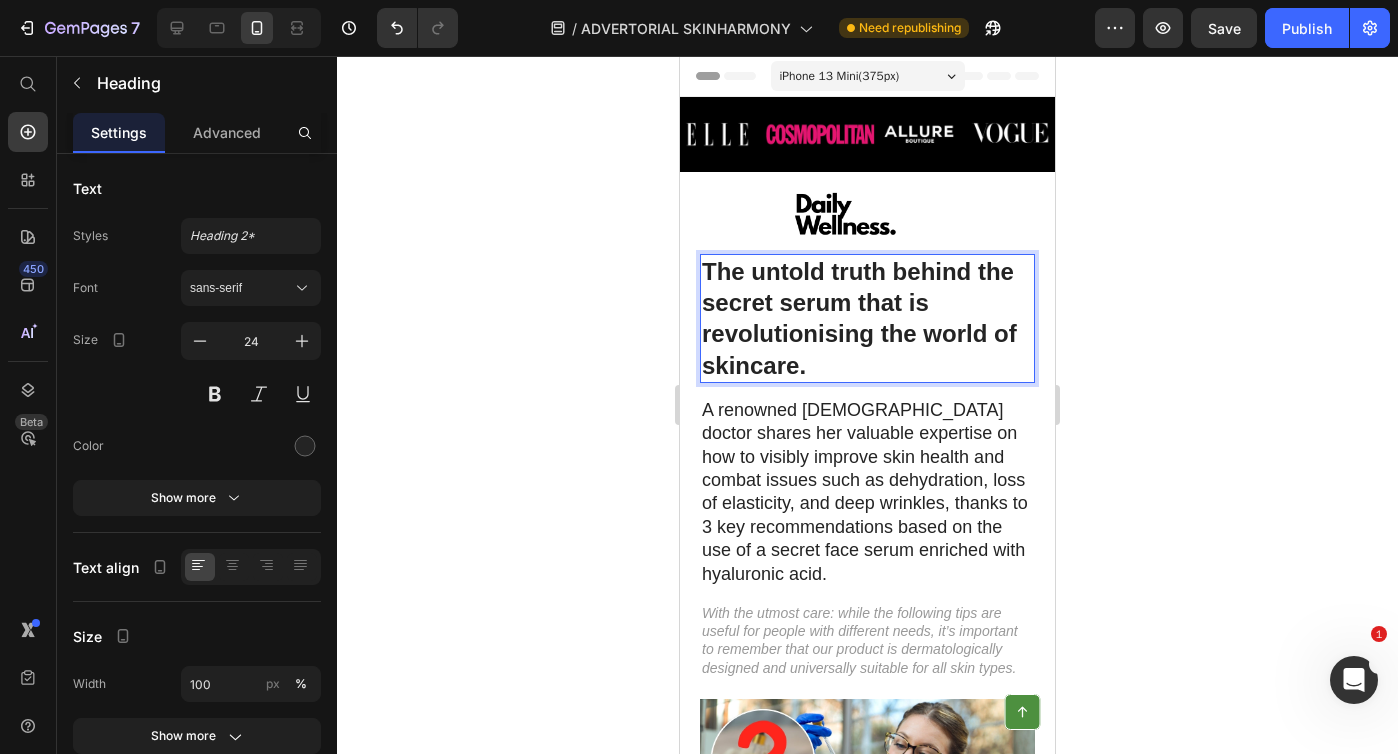 click on "The untold truth behind the secret serum that is revolutionising the world of skincare." at bounding box center (859, 318) 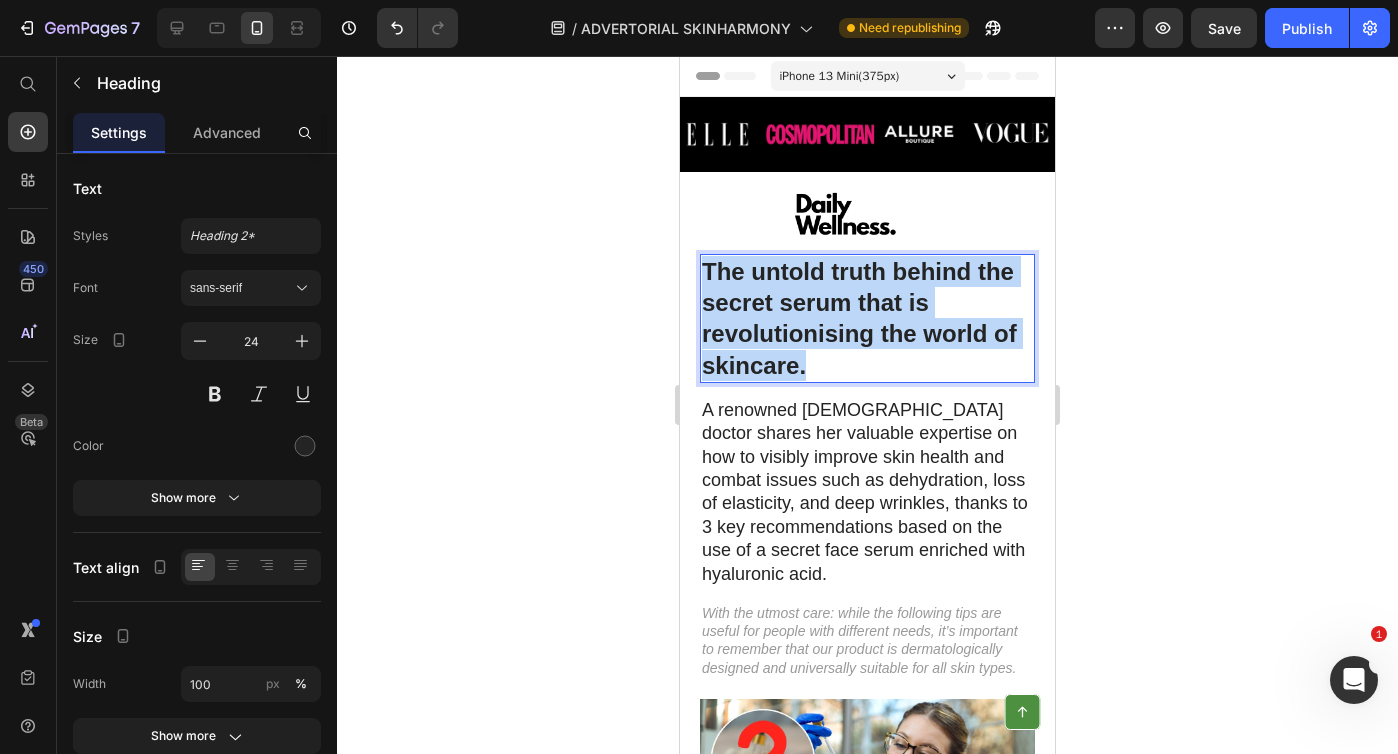 click on "The untold truth behind the secret serum that is revolutionising the world of skincare." at bounding box center [859, 318] 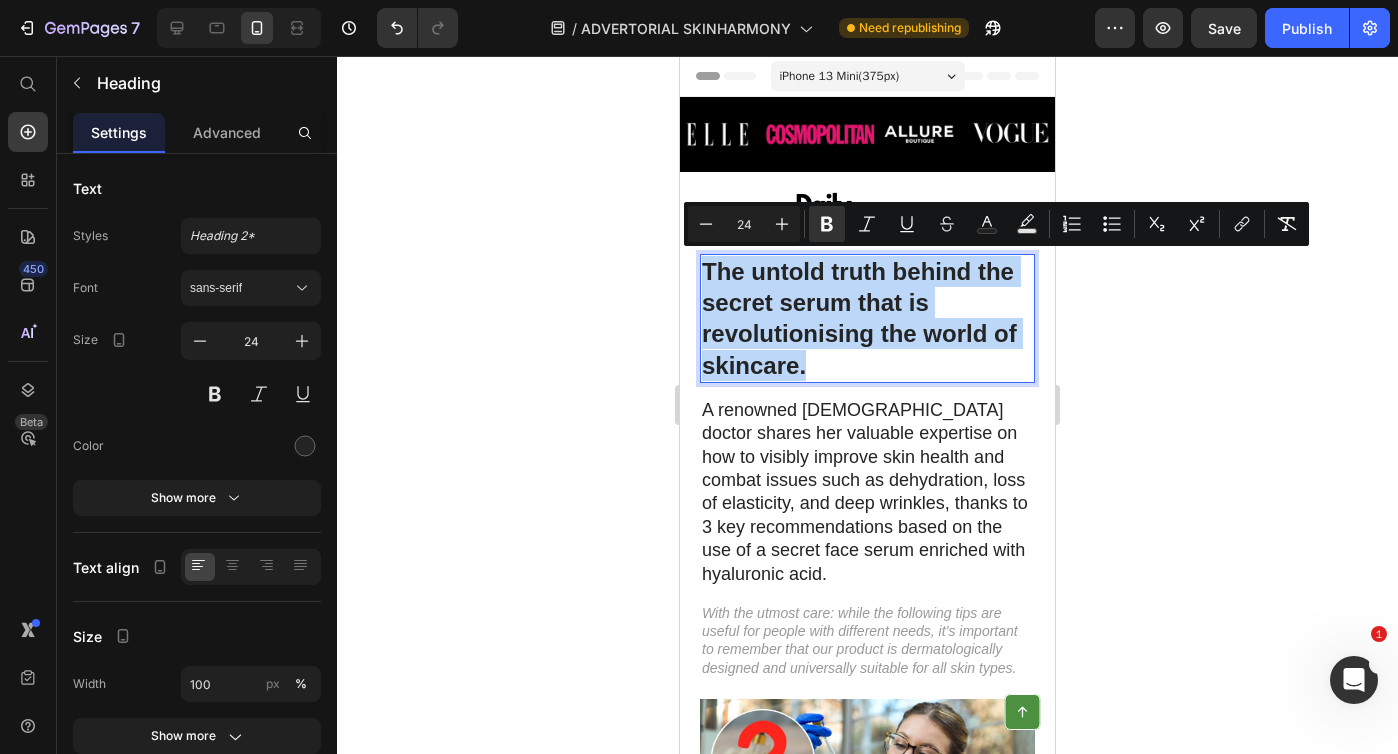 copy on "The untold truth behind the secret serum that is revolutionising the world of skincare." 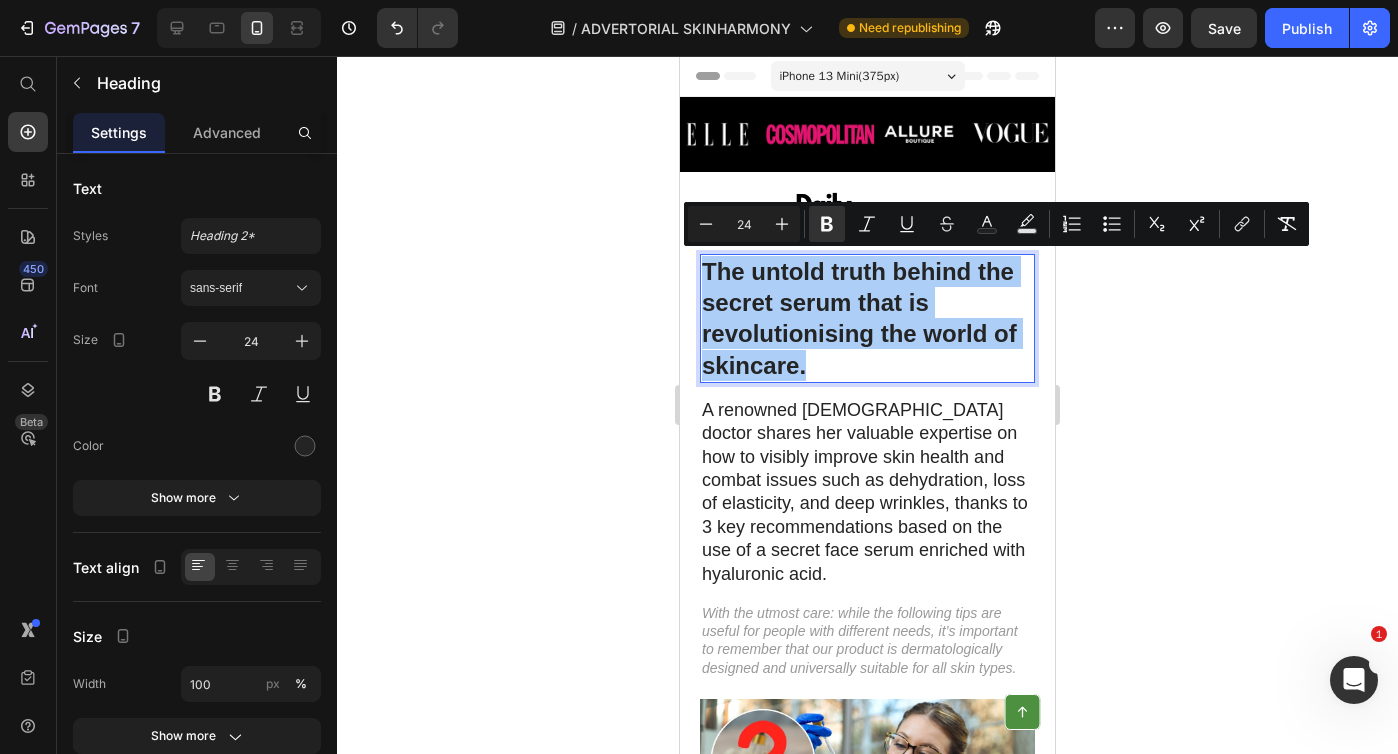 click 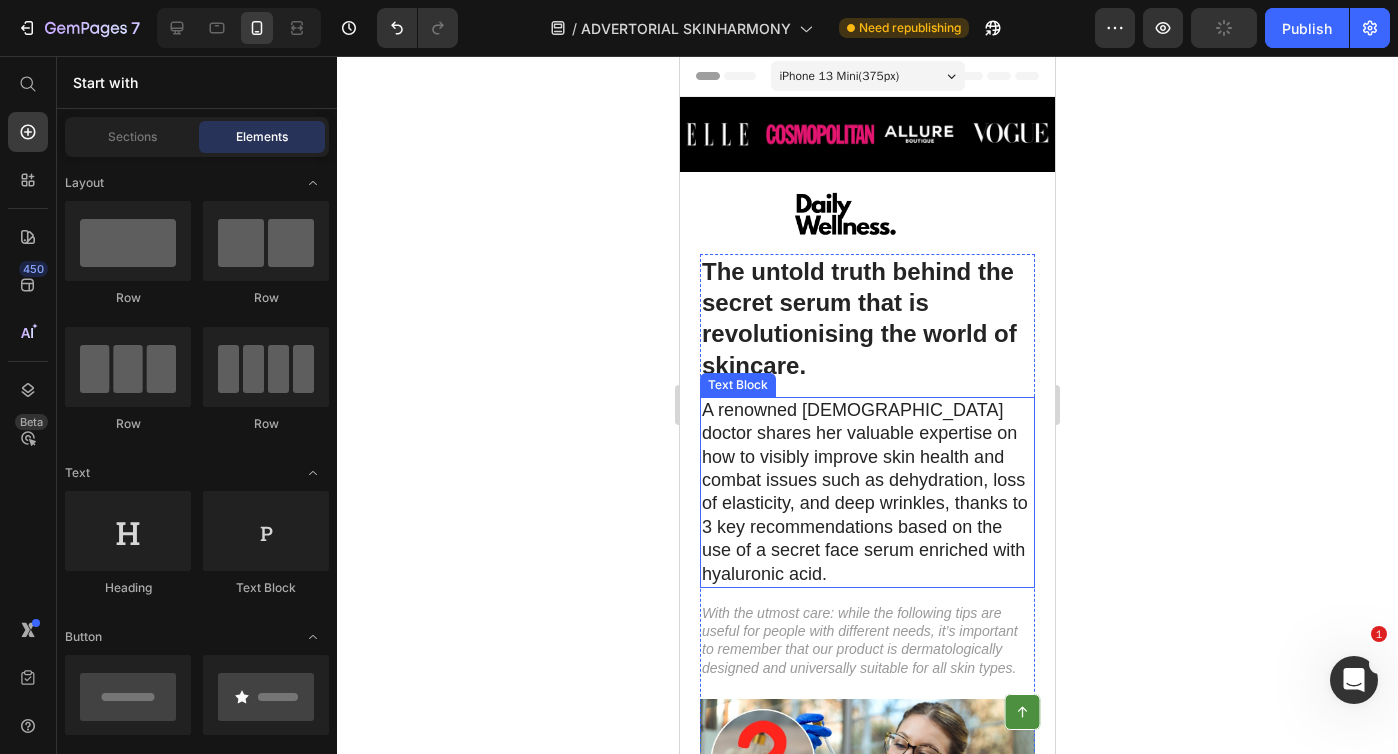 click on "A renowned [DEMOGRAPHIC_DATA] doctor shares her valuable expertise on how to visibly improve skin health and combat issues such as dehydration, loss of elasticity, and deep wrinkles, thanks to 3 key recommendations based on the use of a secret face serum enriched with hyaluronic acid." at bounding box center (867, 492) 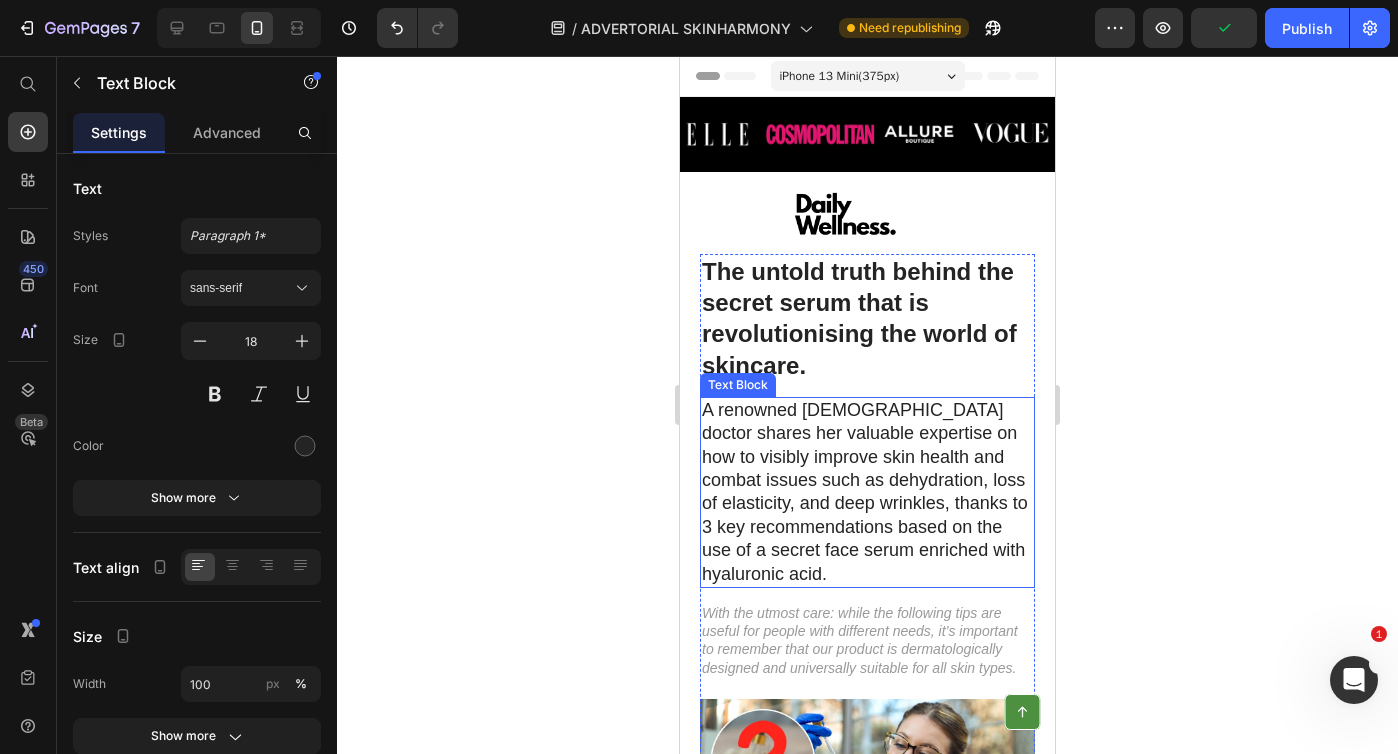 click on "A renowned [DEMOGRAPHIC_DATA] doctor shares her valuable expertise on how to visibly improve skin health and combat issues such as dehydration, loss of elasticity, and deep wrinkles, thanks to 3 key recommendations based on the use of a secret face serum enriched with hyaluronic acid." at bounding box center (867, 492) 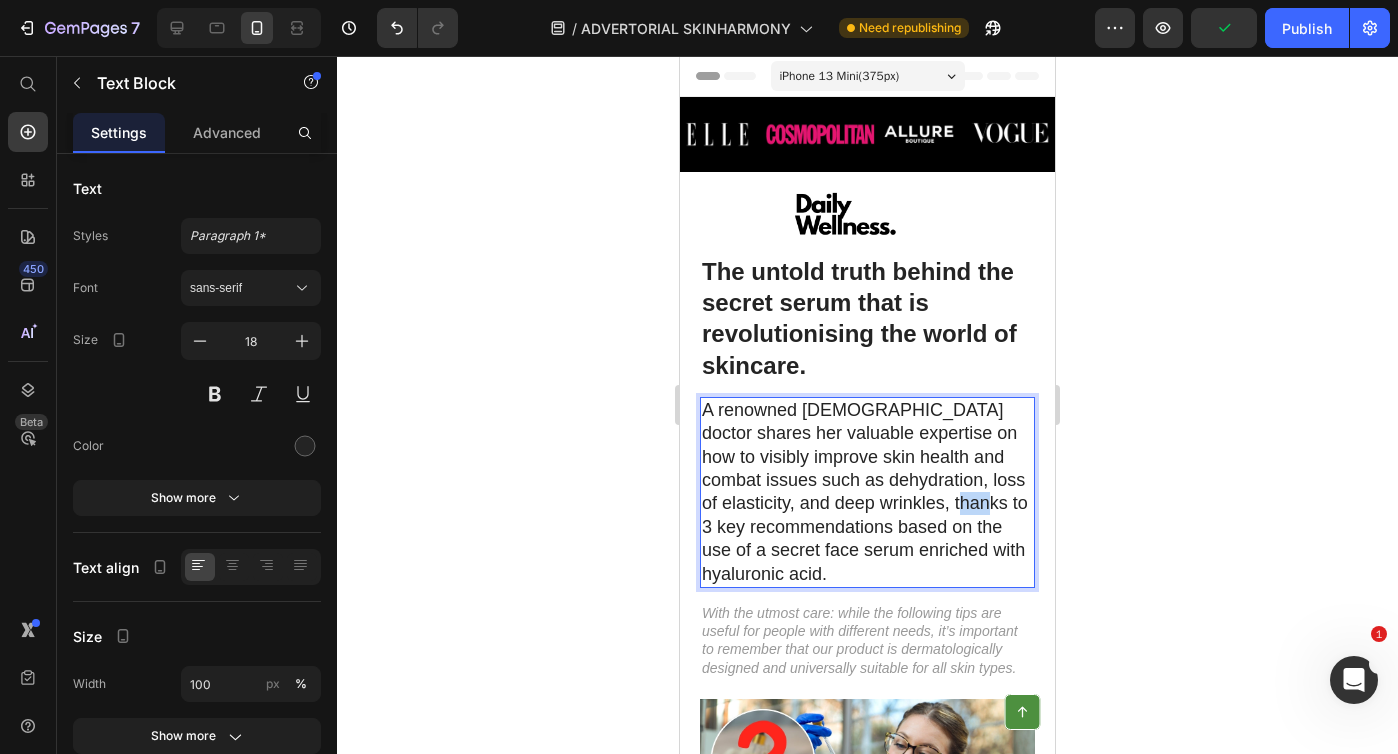 click on "A renowned [DEMOGRAPHIC_DATA] doctor shares her valuable expertise on how to visibly improve skin health and combat issues such as dehydration, loss of elasticity, and deep wrinkles, thanks to 3 key recommendations based on the use of a secret face serum enriched with hyaluronic acid." at bounding box center (867, 492) 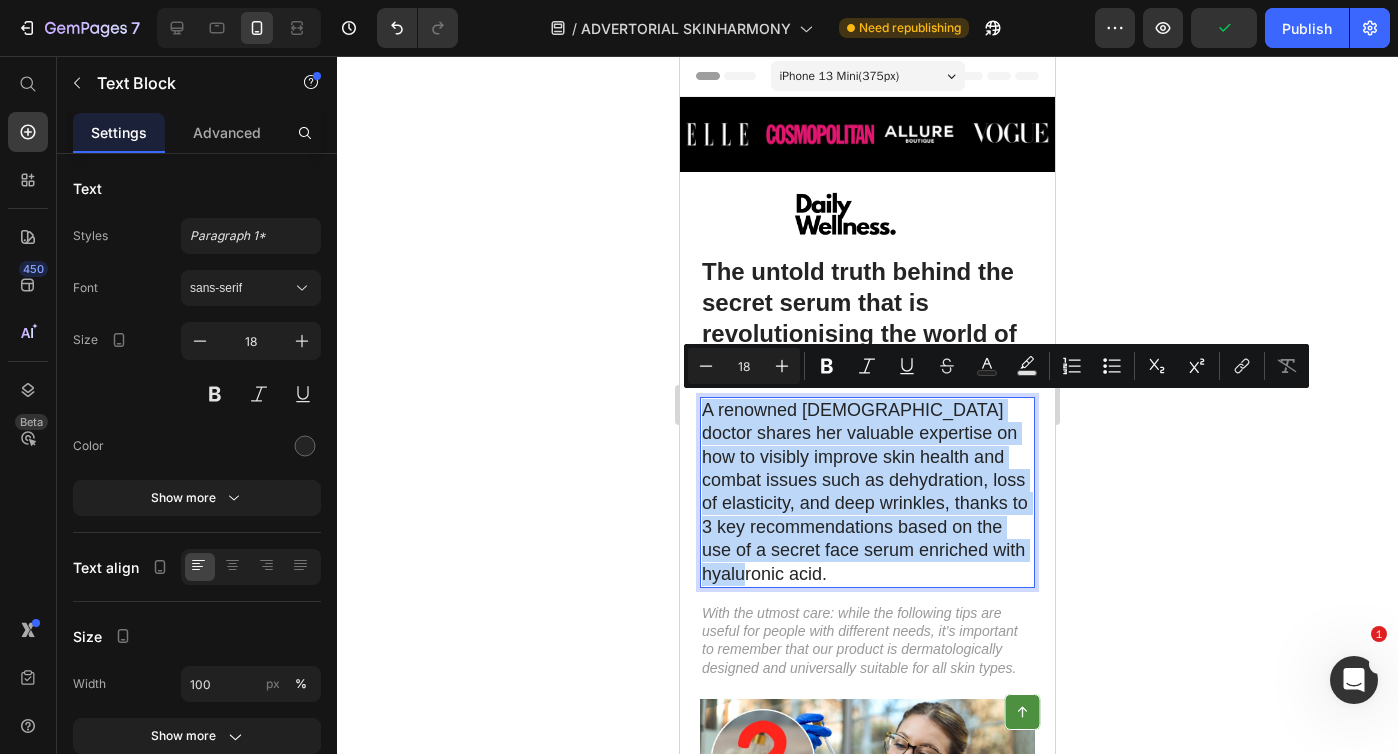 copy on "A renowned [DEMOGRAPHIC_DATA] doctor shares her valuable expertise on how to visibly improve skin health and combat issues such as dehydration, loss of elasticity, and deep wrinkles, thanks to 3 key recommendations based on the use of a secret face serum enriched with hyaluronic acid." 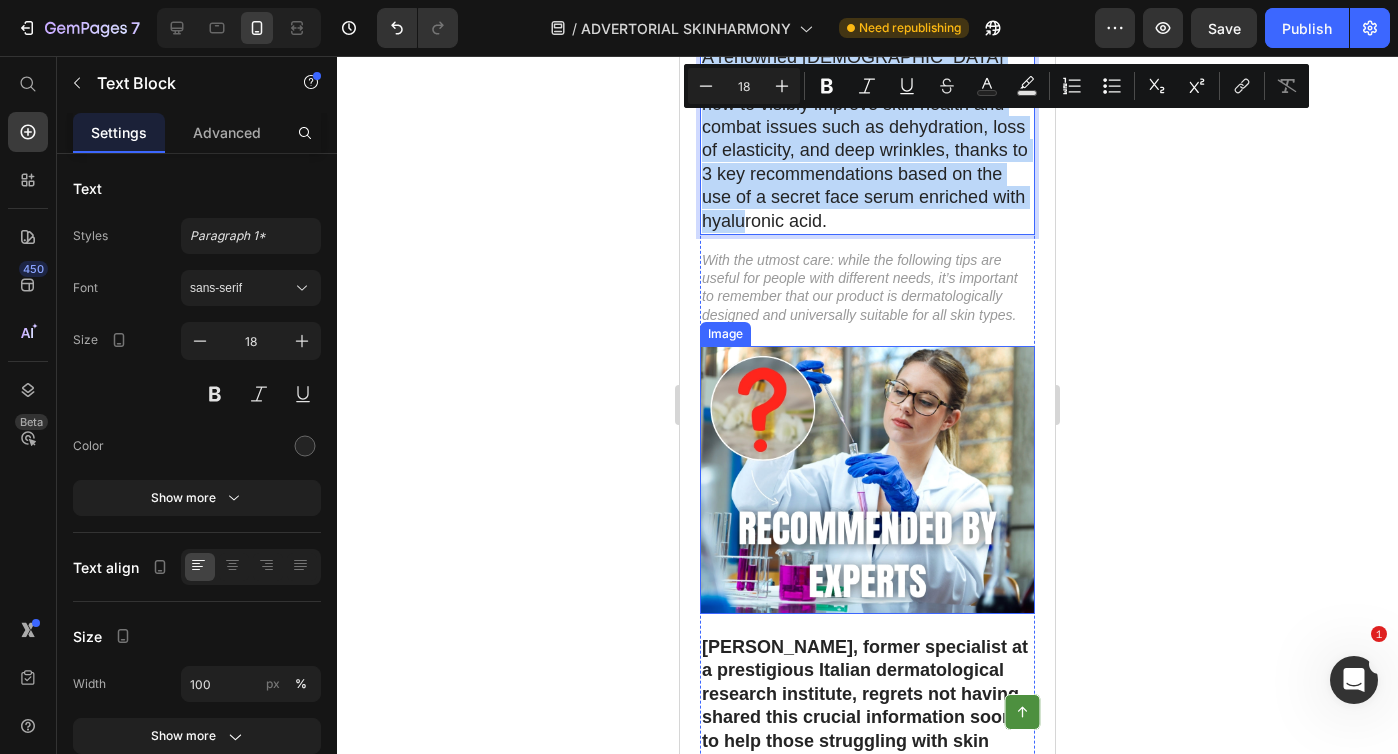 scroll, scrollTop: 183, scrollLeft: 0, axis: vertical 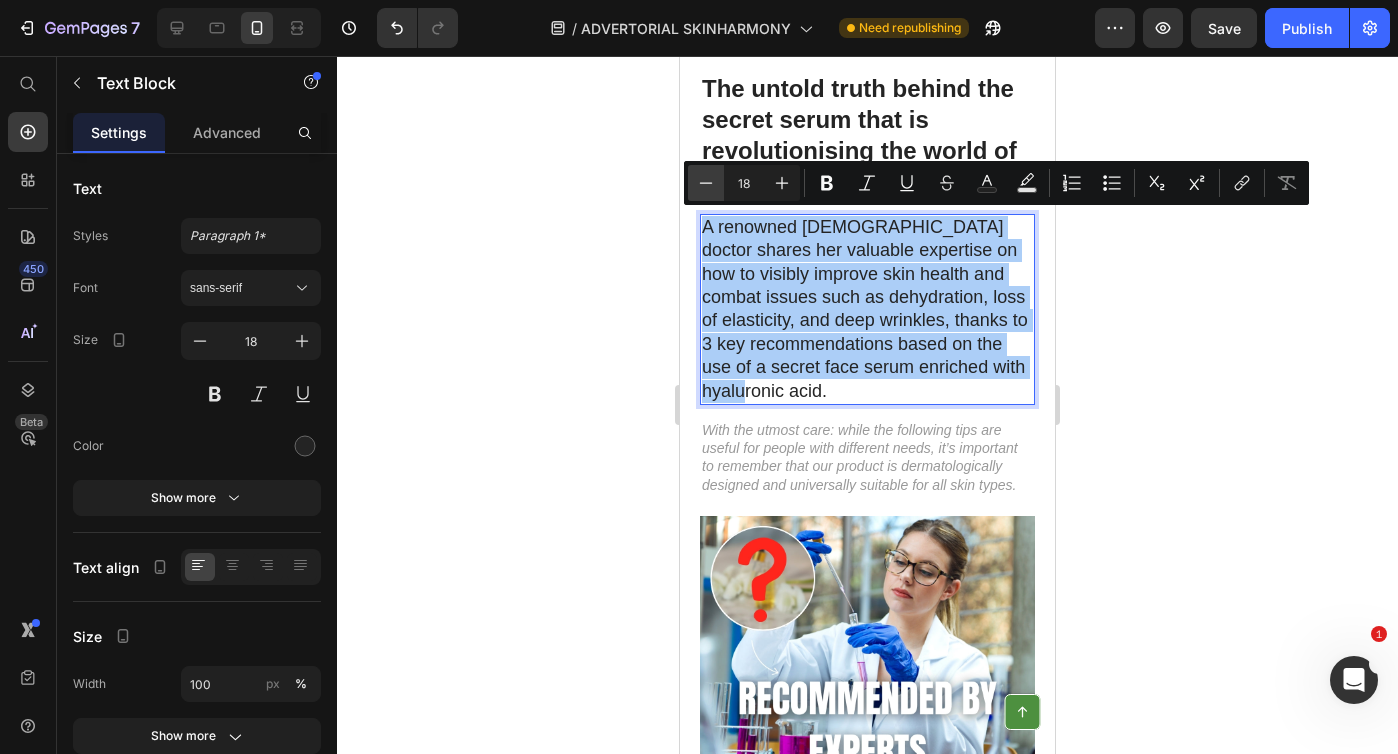 click 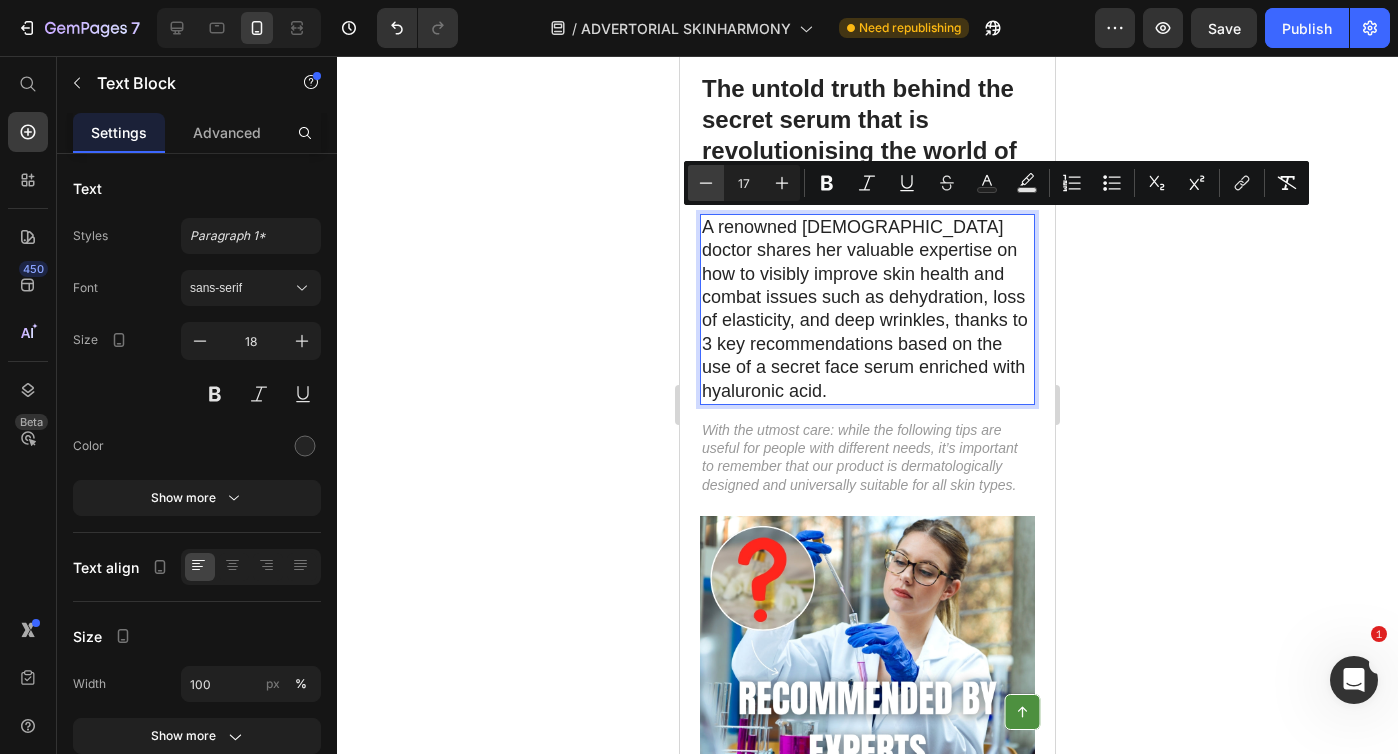 click 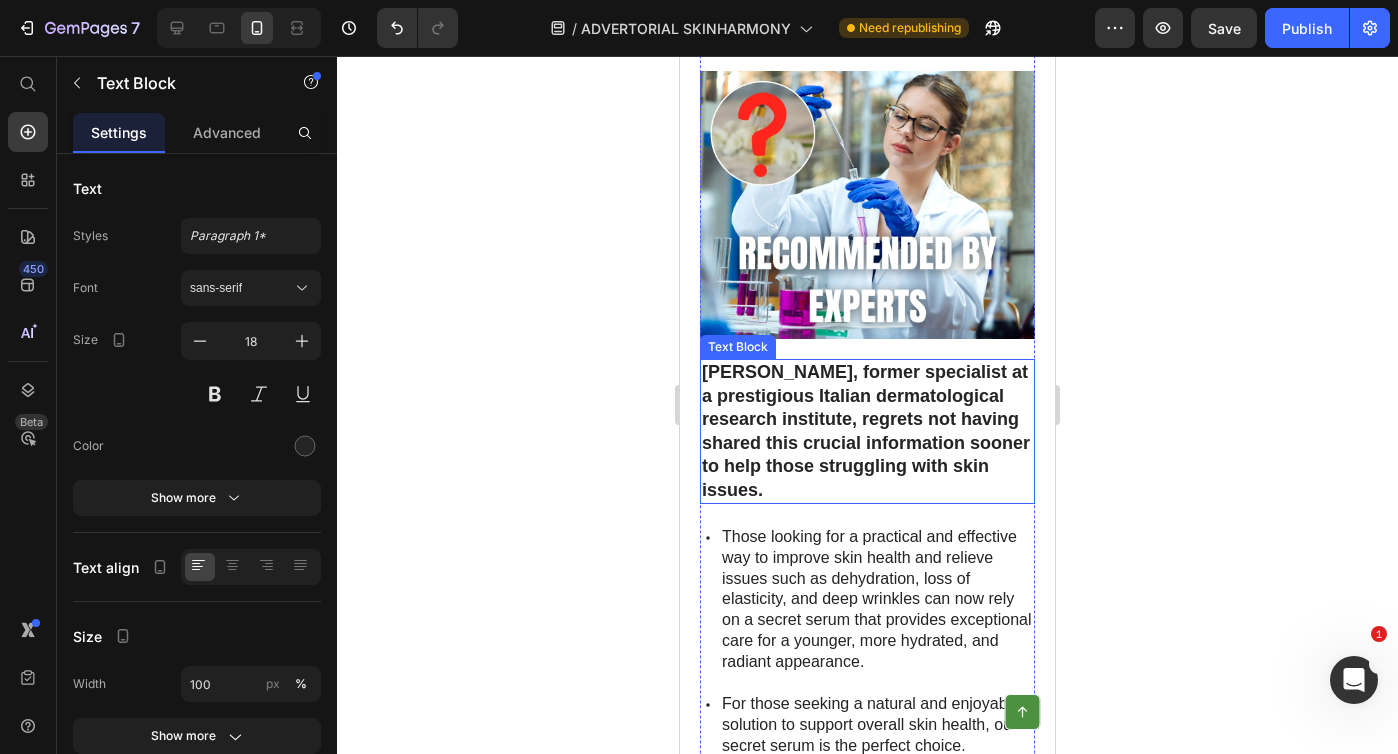 scroll, scrollTop: 714, scrollLeft: 0, axis: vertical 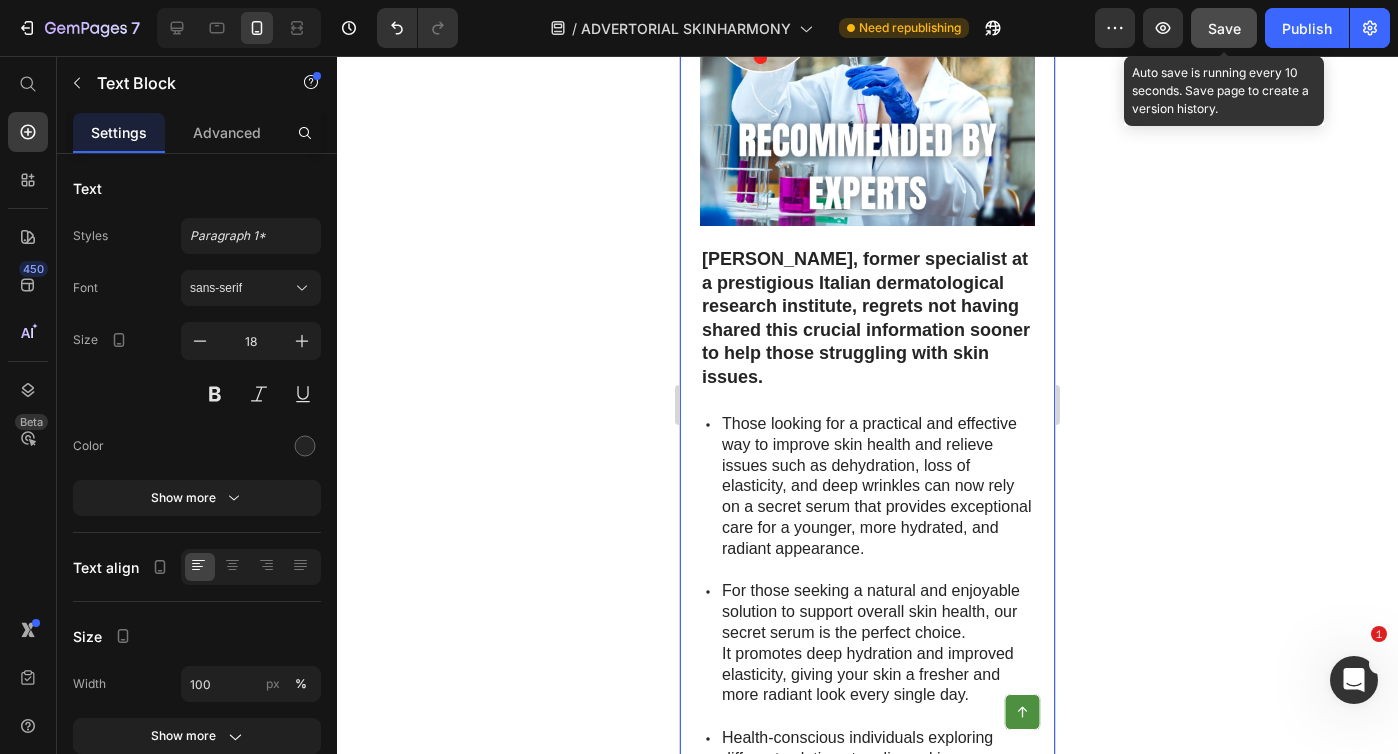 click on "Save" at bounding box center (1224, 28) 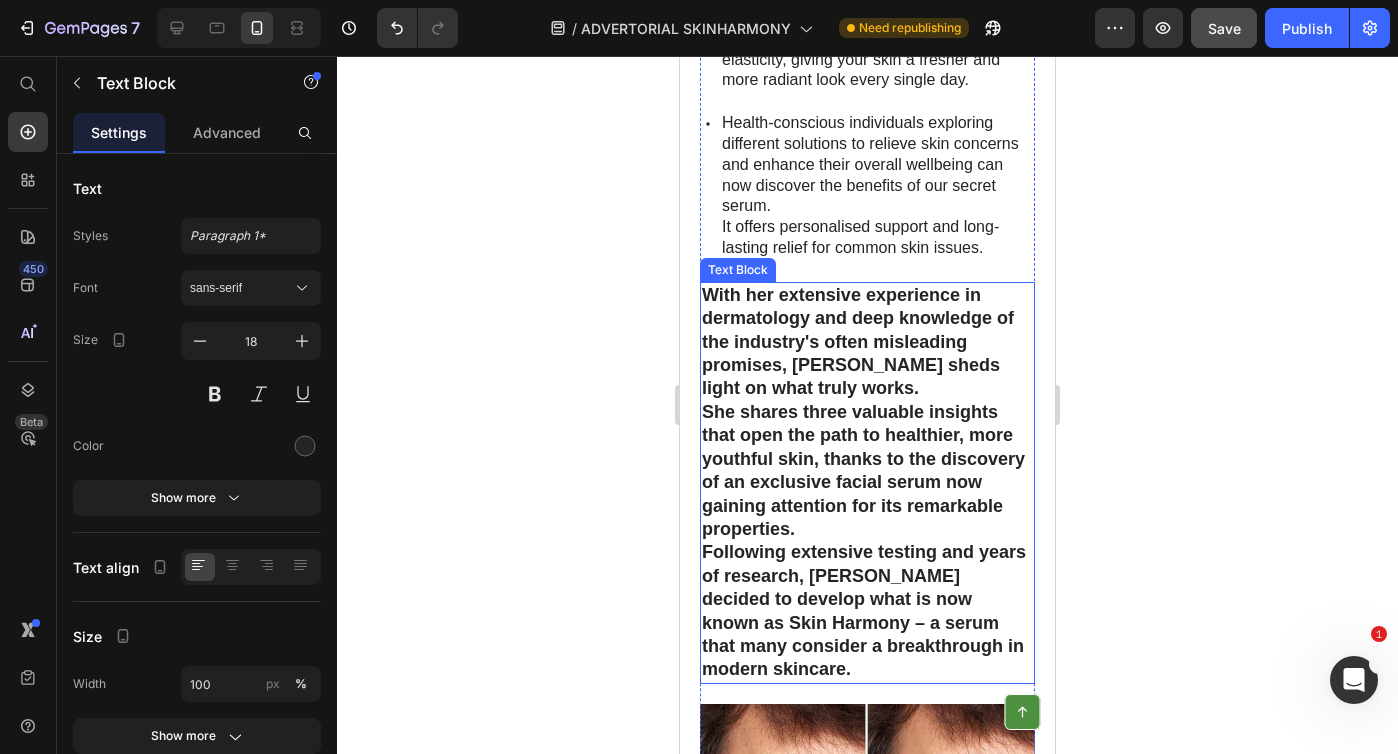 scroll, scrollTop: 1341, scrollLeft: 0, axis: vertical 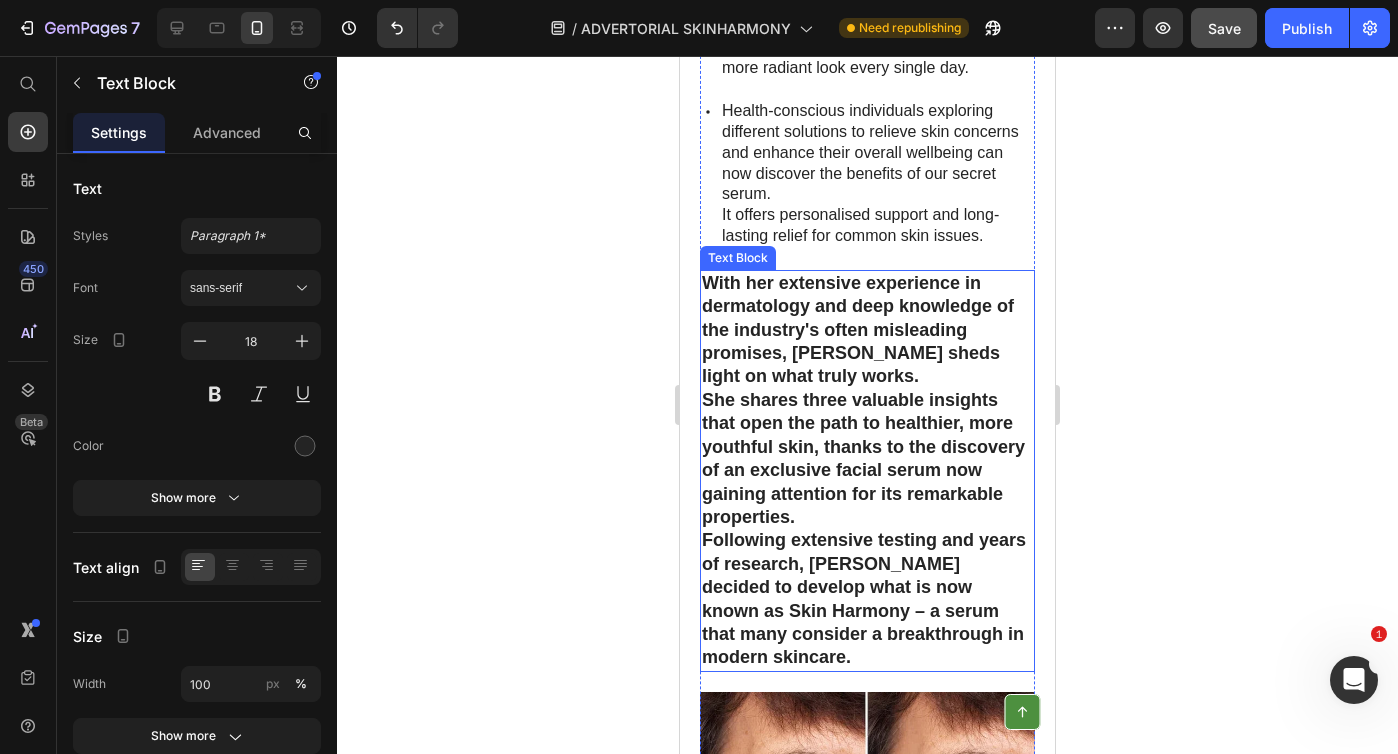 click on "She shares three valuable insights that open the path to healthier, more youthful skin, thanks to the discovery of an exclusive facial serum now gaining attention for its remarkable properties." at bounding box center [863, 458] 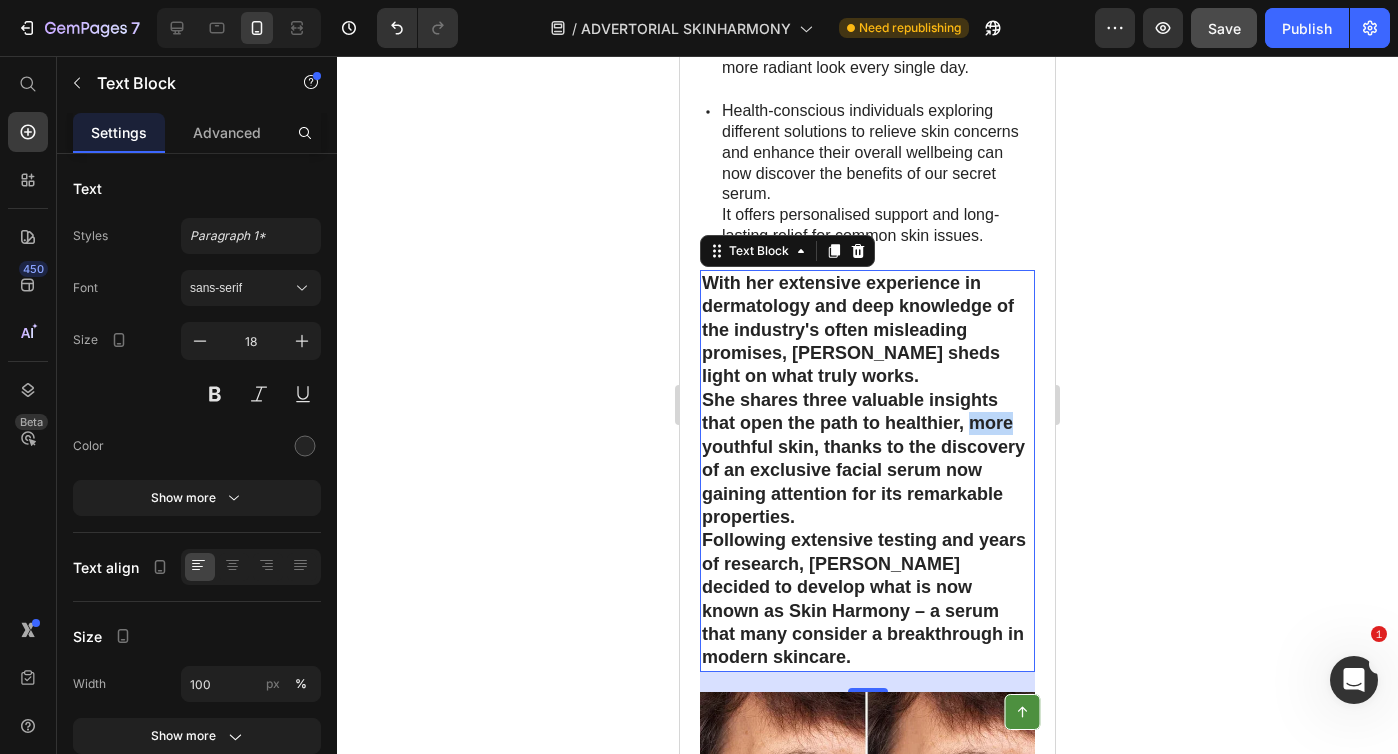 click on "She shares three valuable insights that open the path to healthier, more youthful skin, thanks to the discovery of an exclusive facial serum now gaining attention for its remarkable properties." at bounding box center [863, 458] 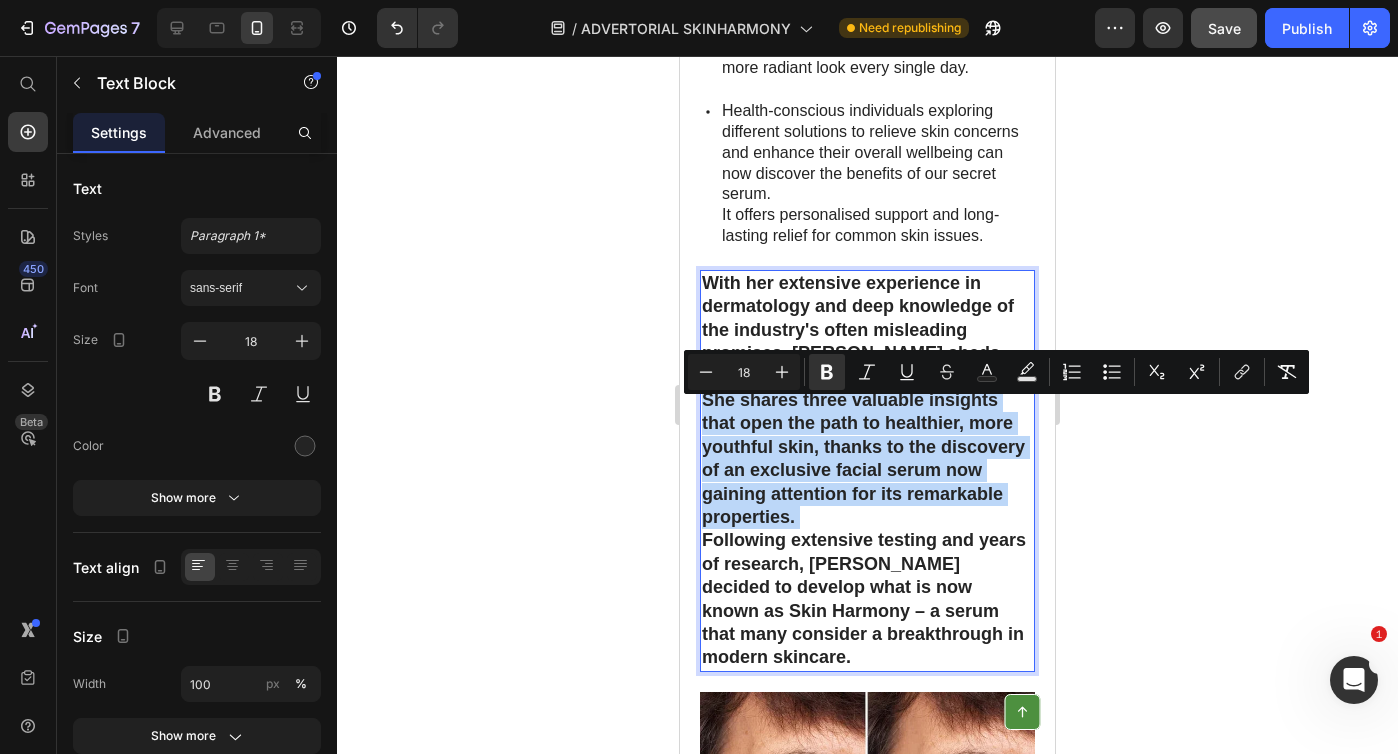 click on "She shares three valuable insights that open the path to healthier, more youthful skin, thanks to the discovery of an exclusive facial serum now gaining attention for its remarkable properties." at bounding box center [863, 458] 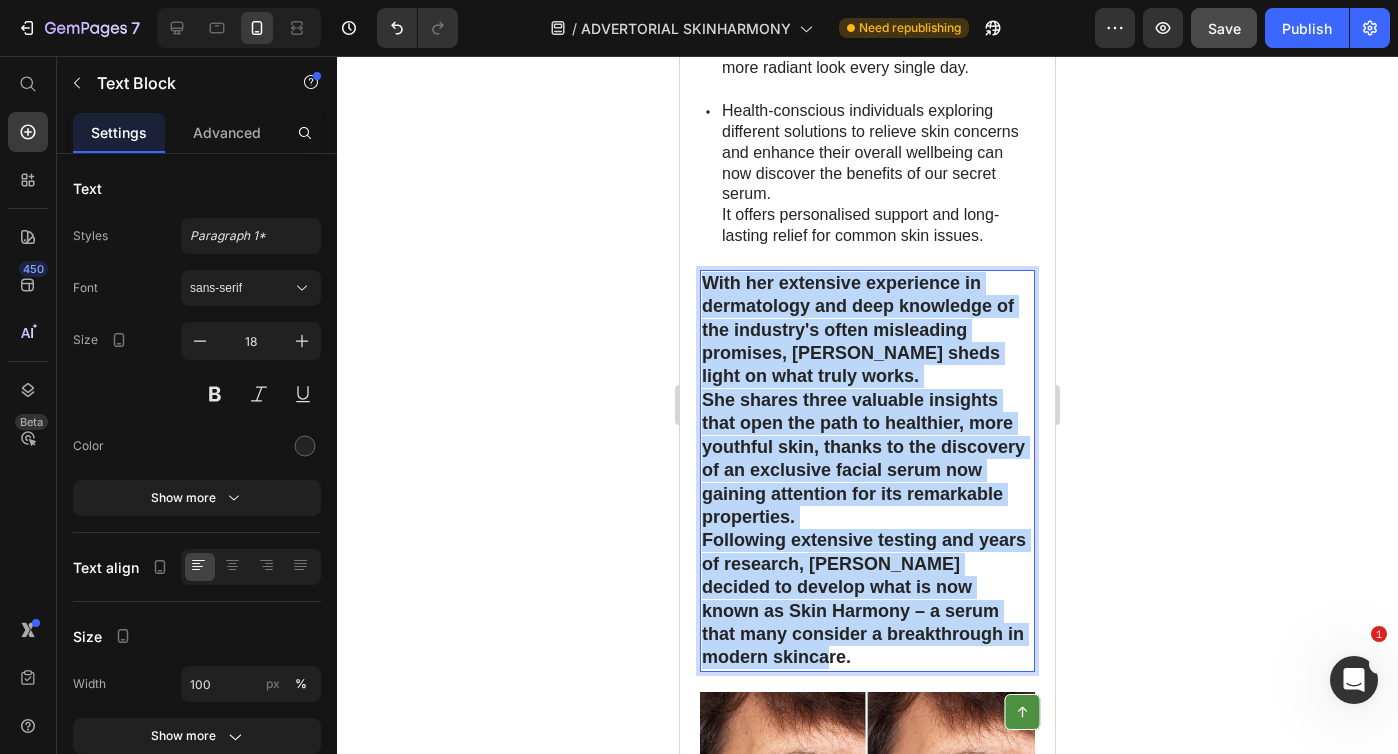 drag, startPoint x: 705, startPoint y: 291, endPoint x: 977, endPoint y: 664, distance: 461.64163 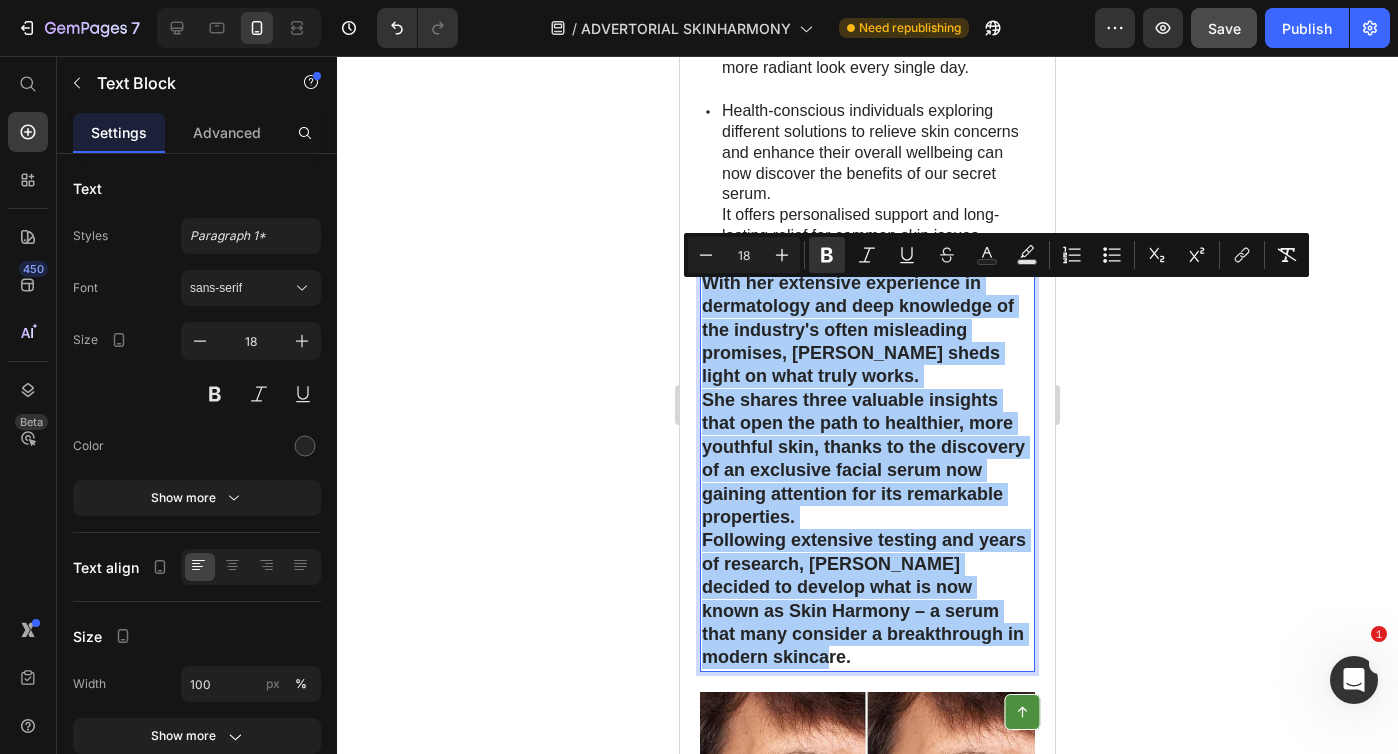 click 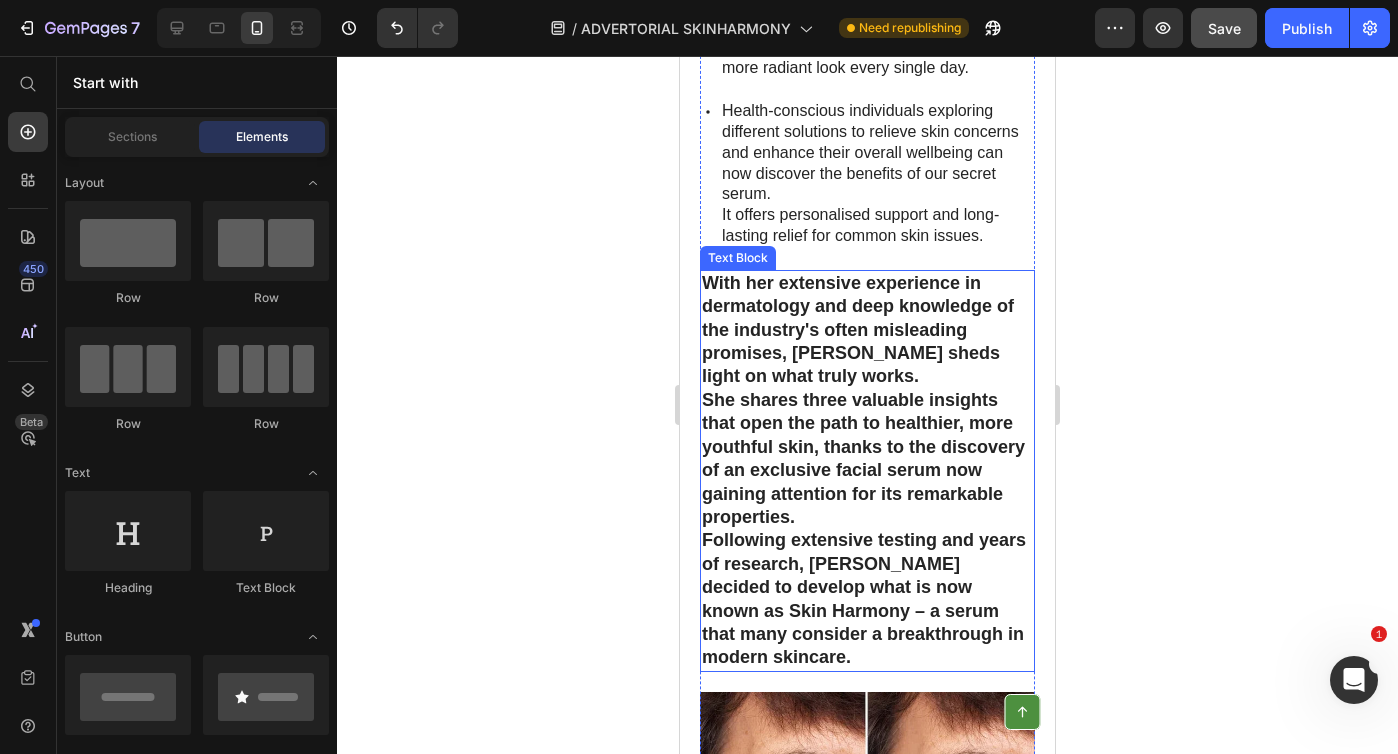 click on "With her extensive experience in dermatology and deep knowledge of the industry's often misleading promises, [PERSON_NAME] sheds light on what truly works. She shares three valuable insights that open the path to healthier, more youthful skin, thanks to the discovery of an exclusive facial serum now gaining attention for its remarkable properties. Following extensive testing and years of research, [PERSON_NAME] decided to develop what is now known as Skin Harmony – a serum that many consider a breakthrough in modern skincare." at bounding box center (867, 471) 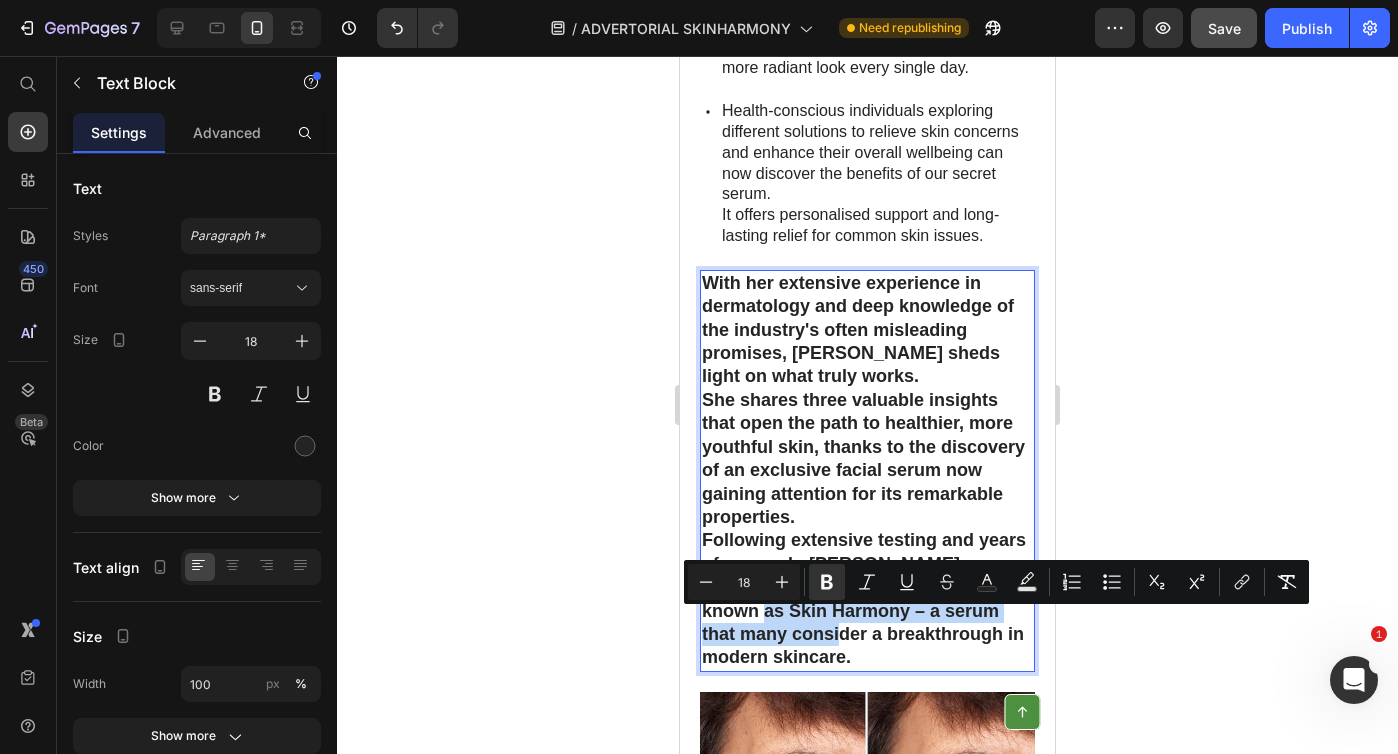 drag, startPoint x: 817, startPoint y: 623, endPoint x: 864, endPoint y: 649, distance: 53.712196 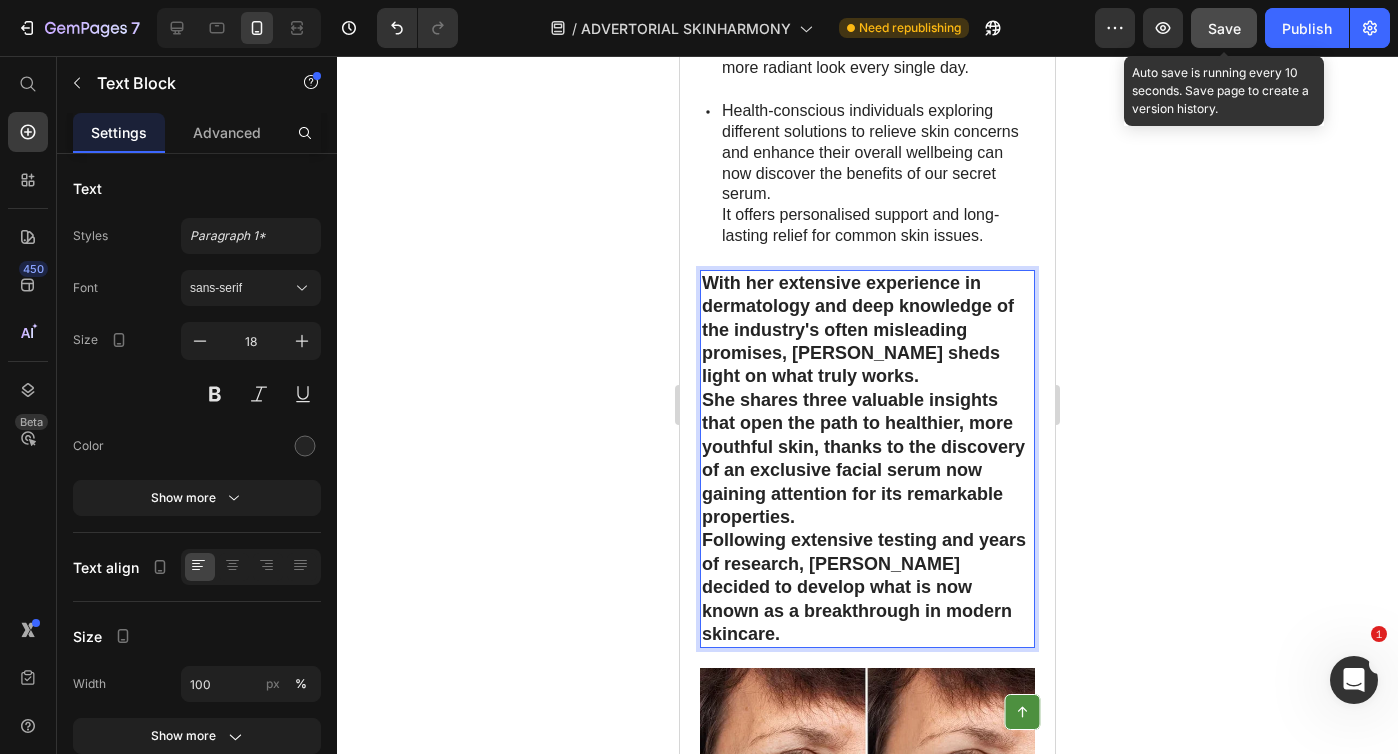 click on "Save" 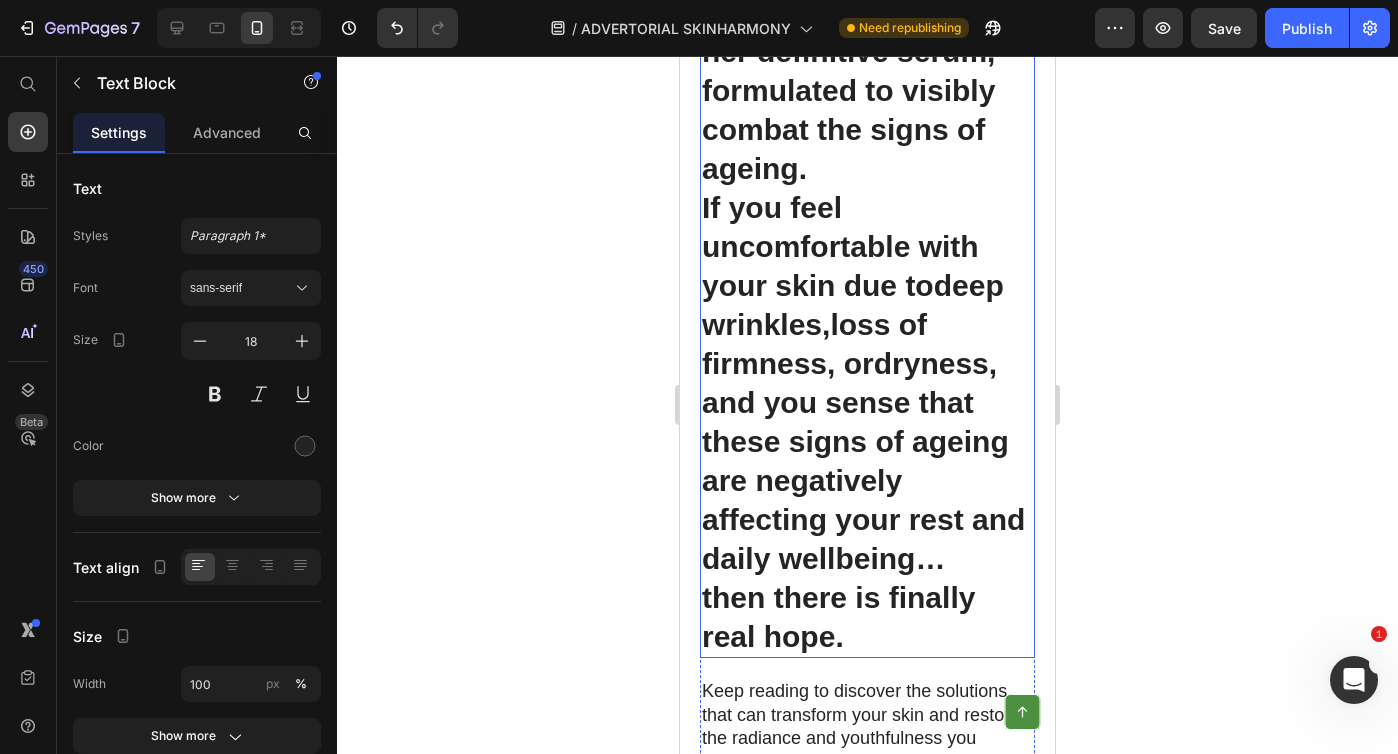 scroll, scrollTop: 2986, scrollLeft: 0, axis: vertical 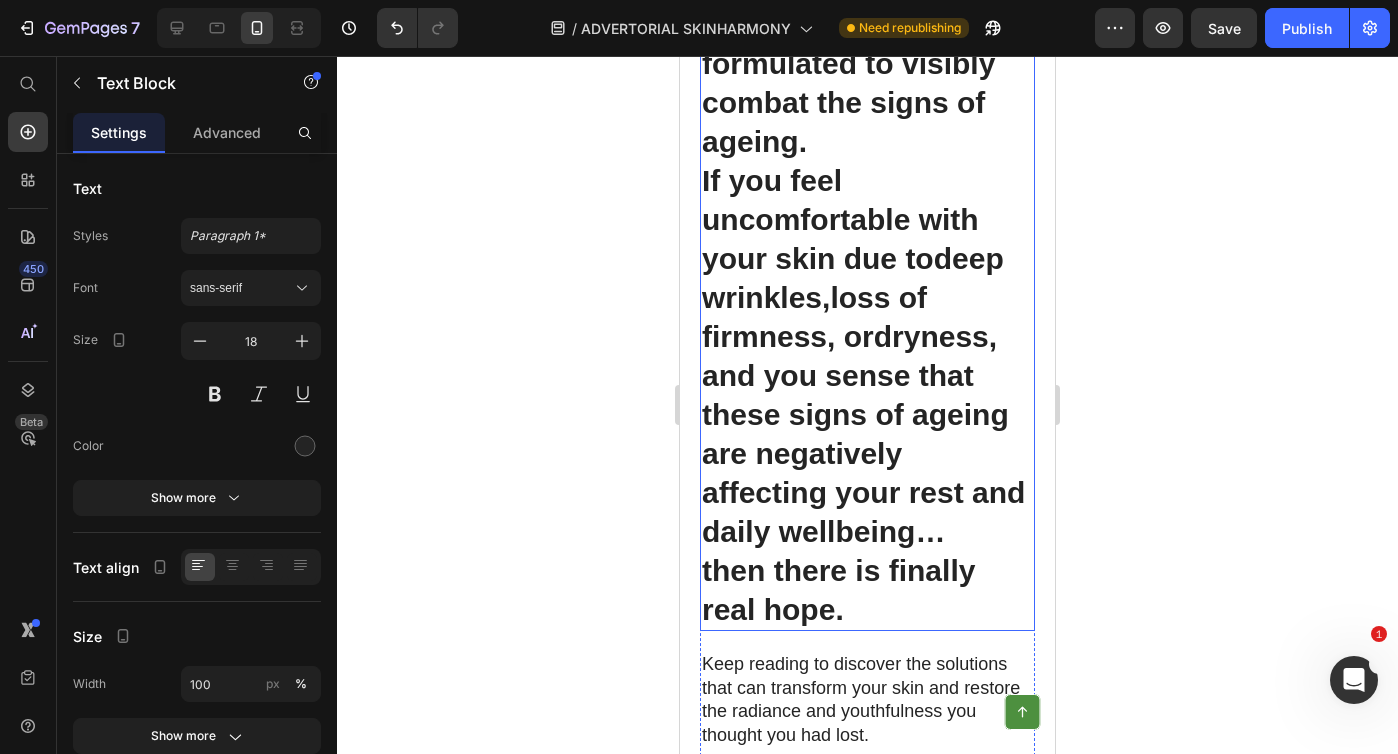 click on "launch her definitive serum" at bounding box center (855, 5) 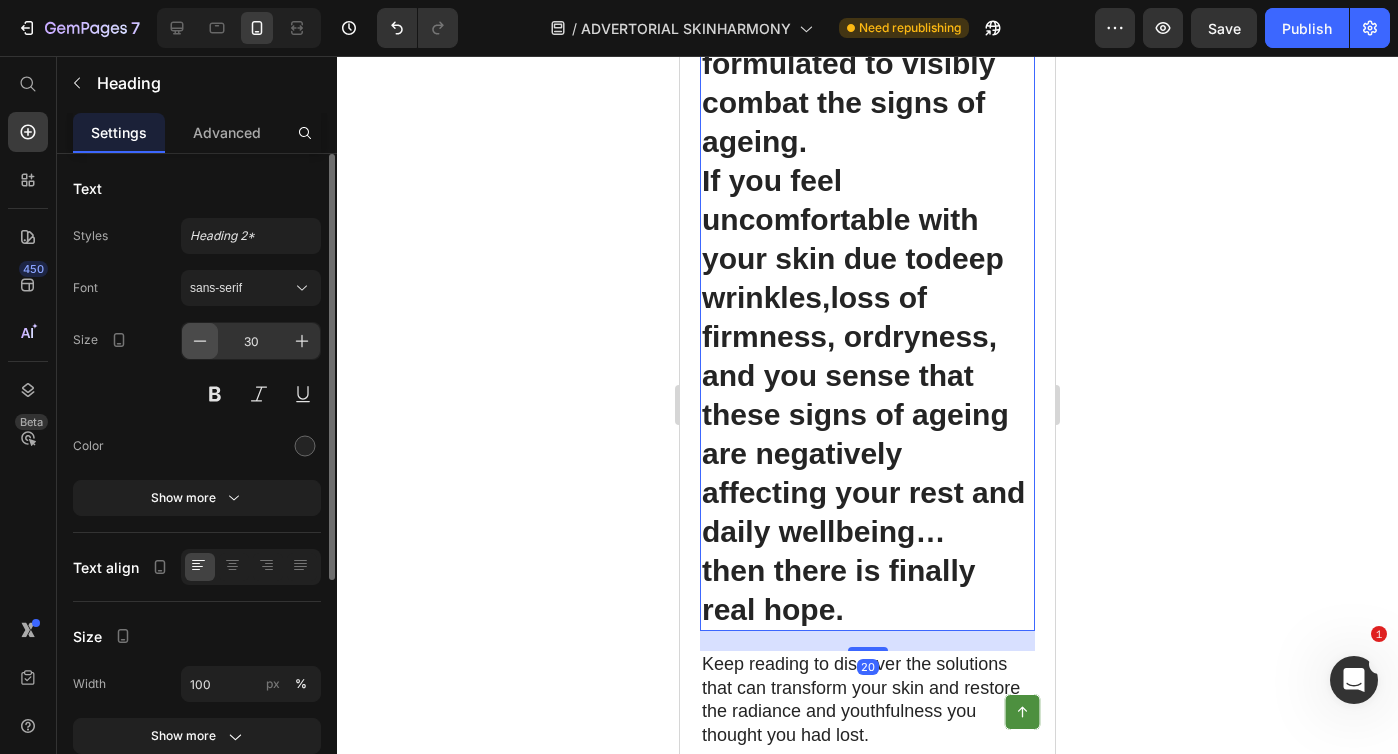 click 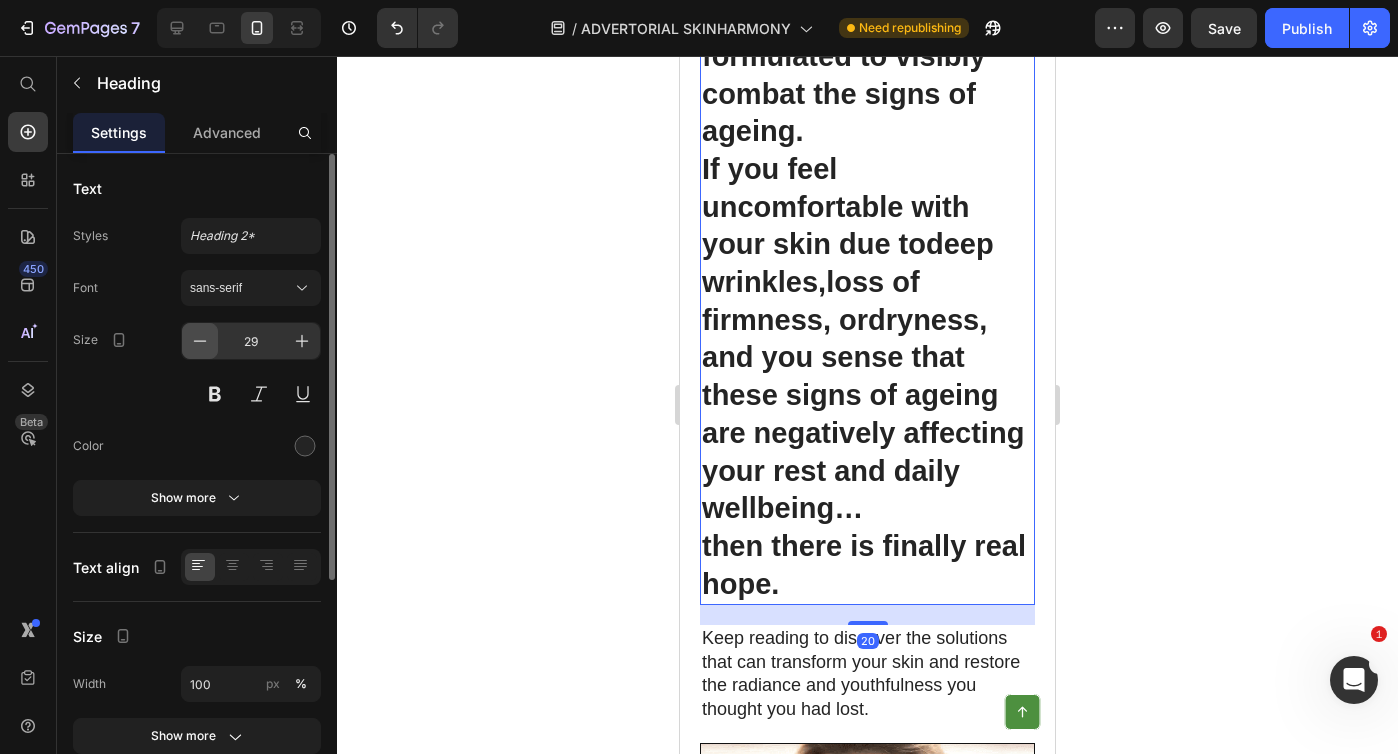 click 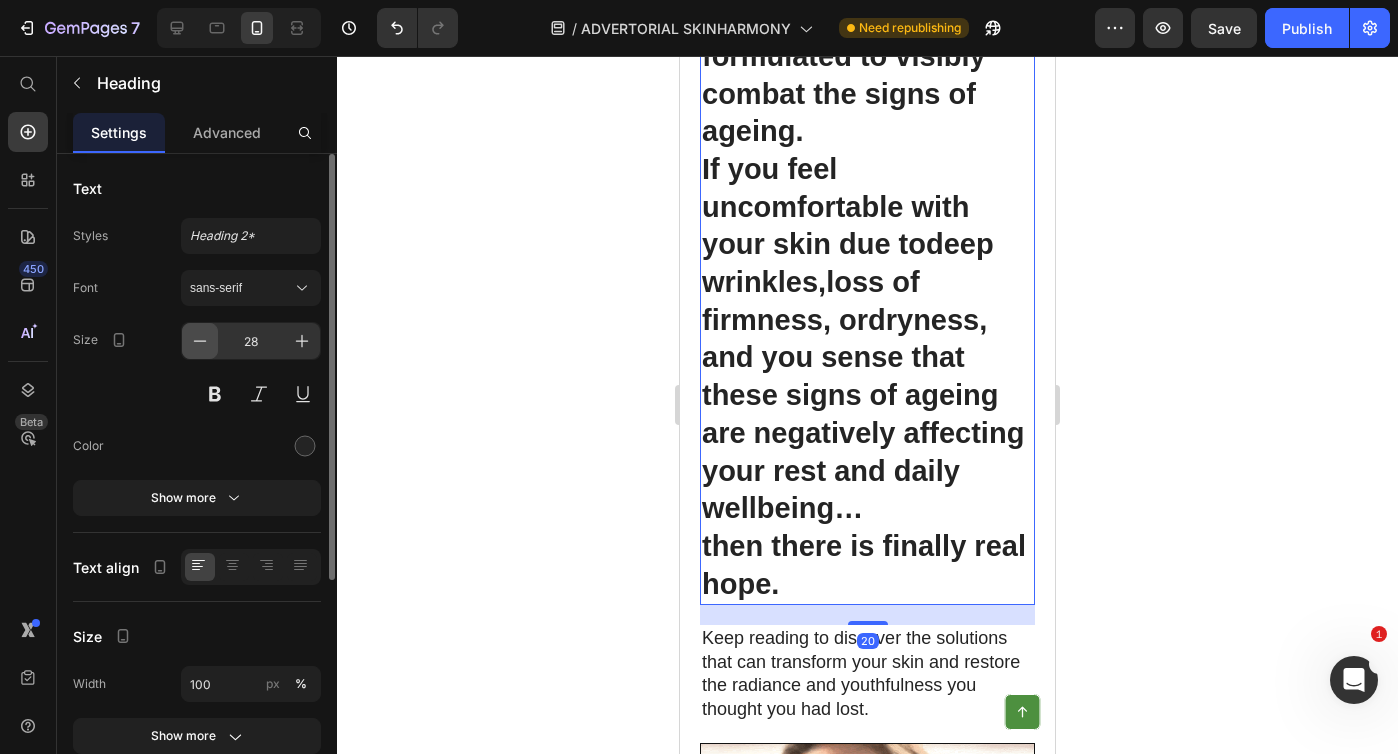 click 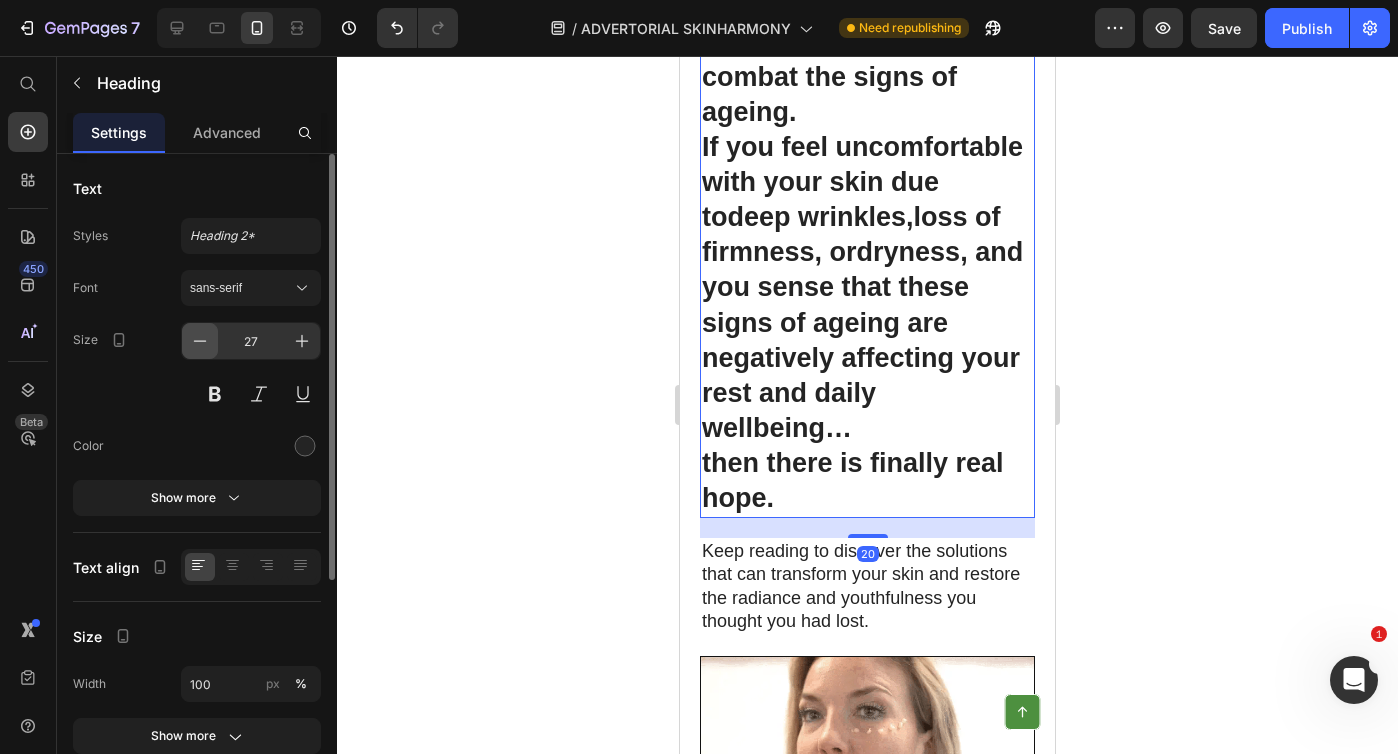 click 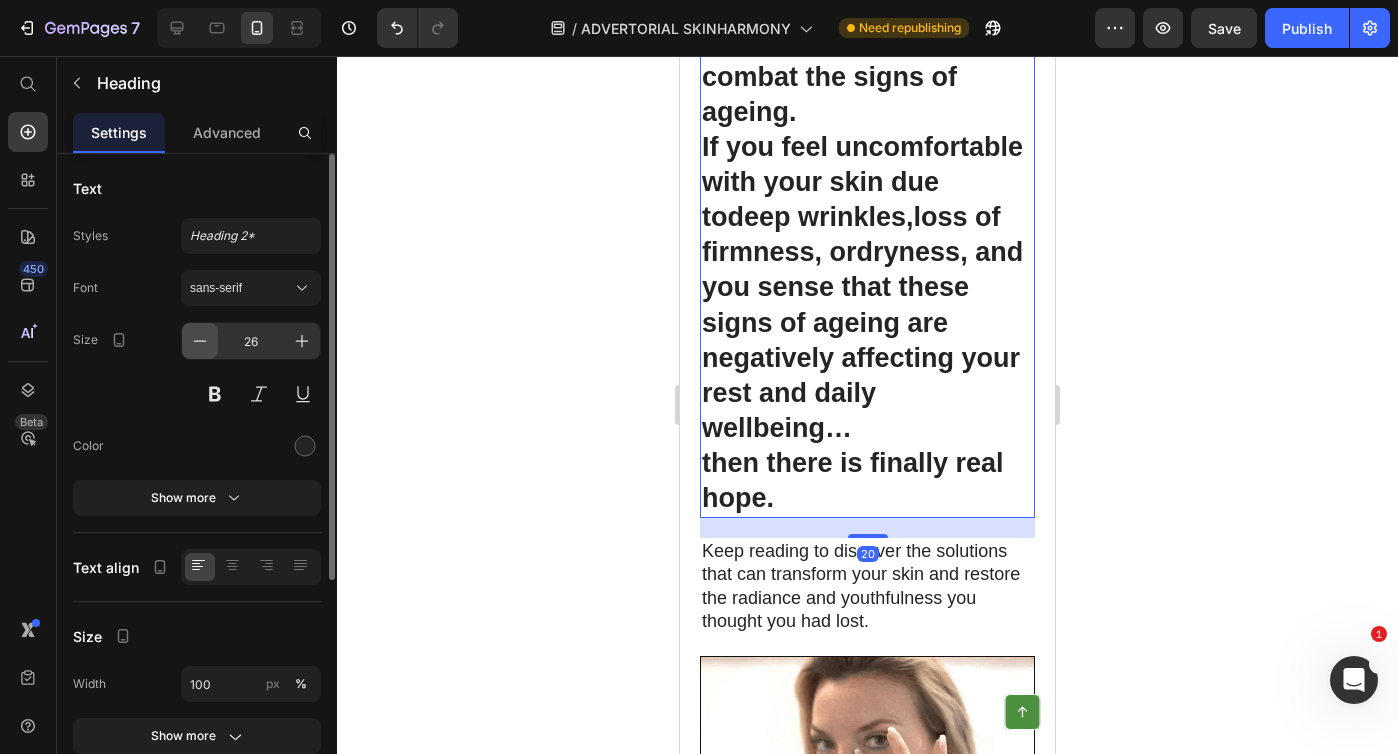 click 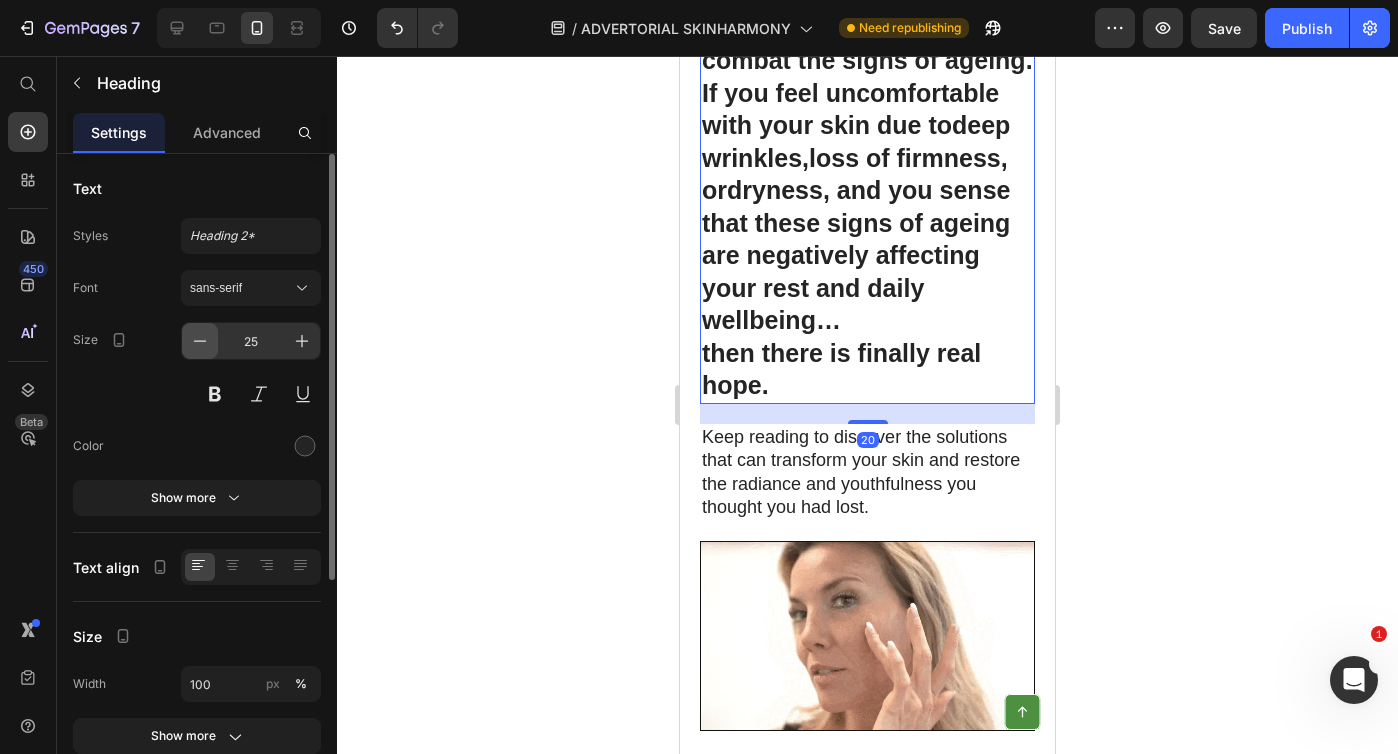 click 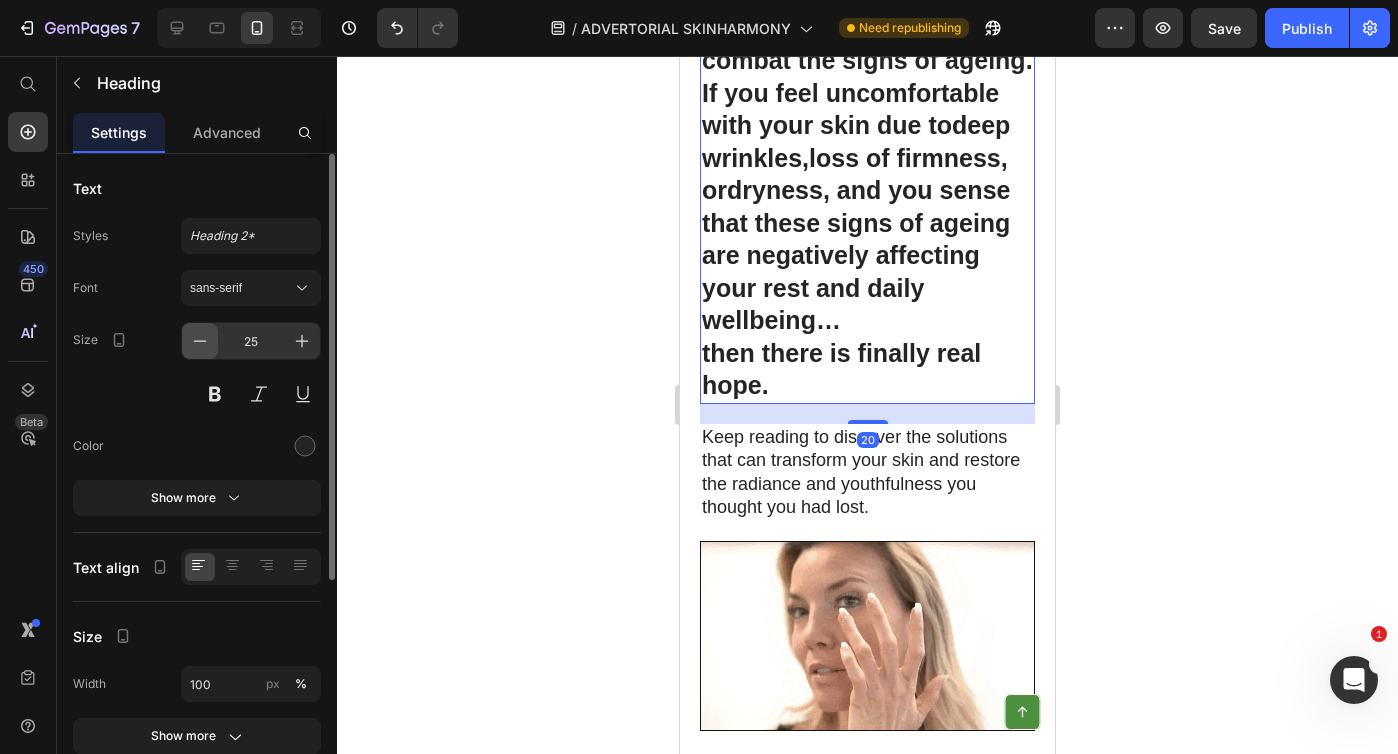 type on "24" 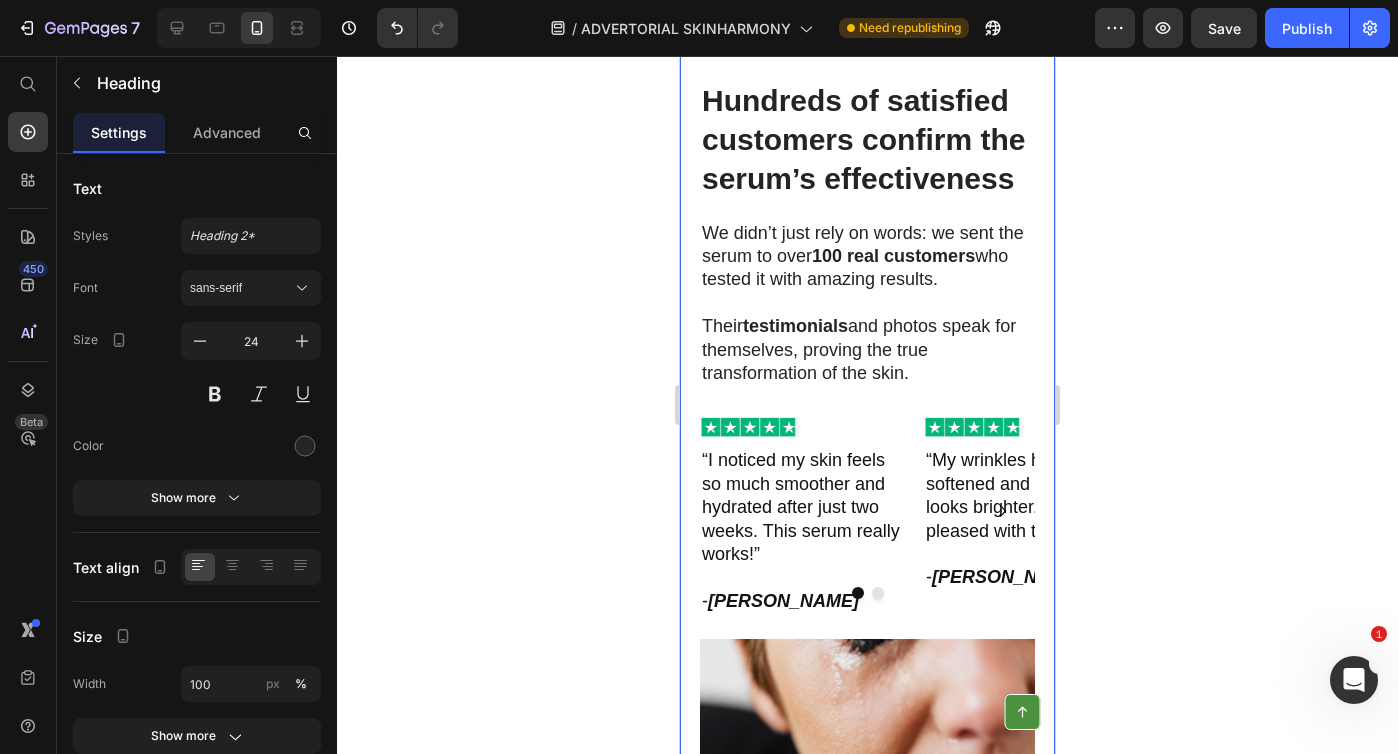 scroll, scrollTop: 3602, scrollLeft: 0, axis: vertical 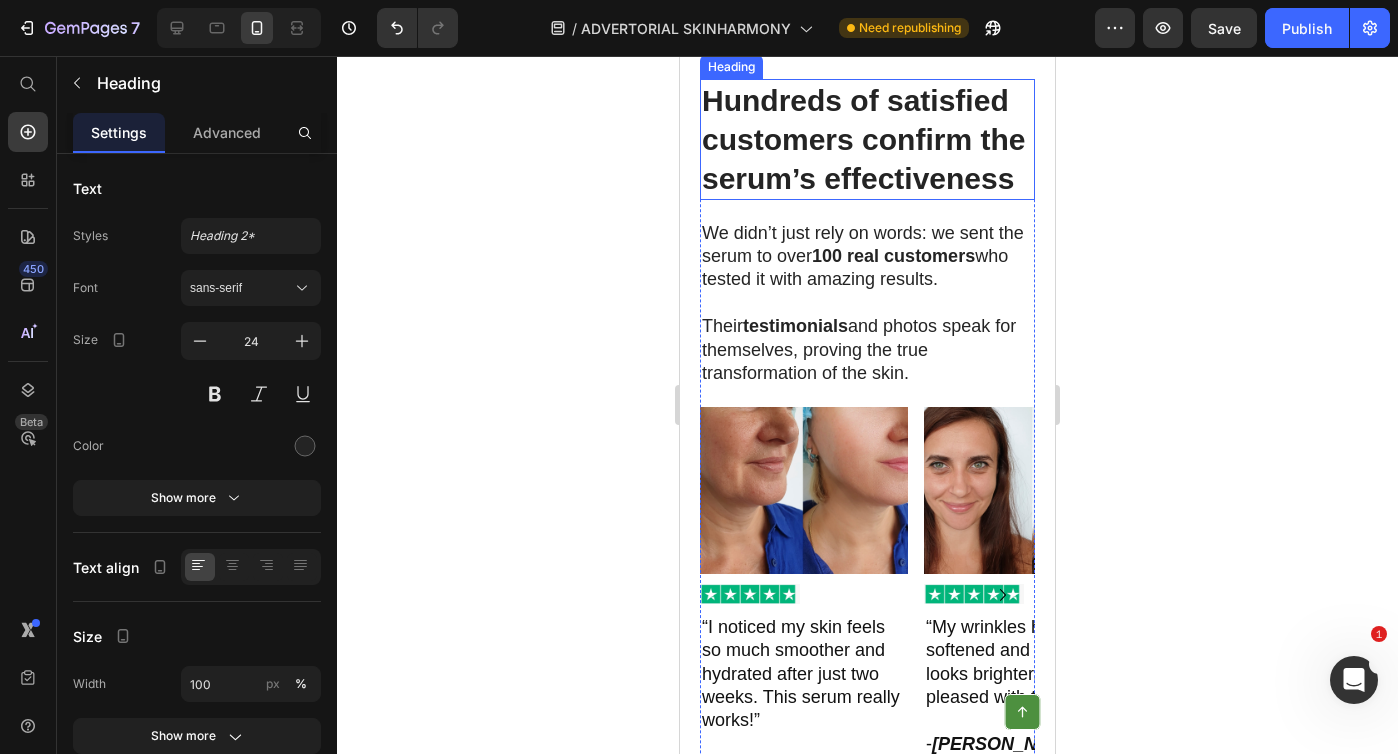 click on "Hundreds of satisfied customers confirm the serum’s effectiveness" at bounding box center (863, 139) 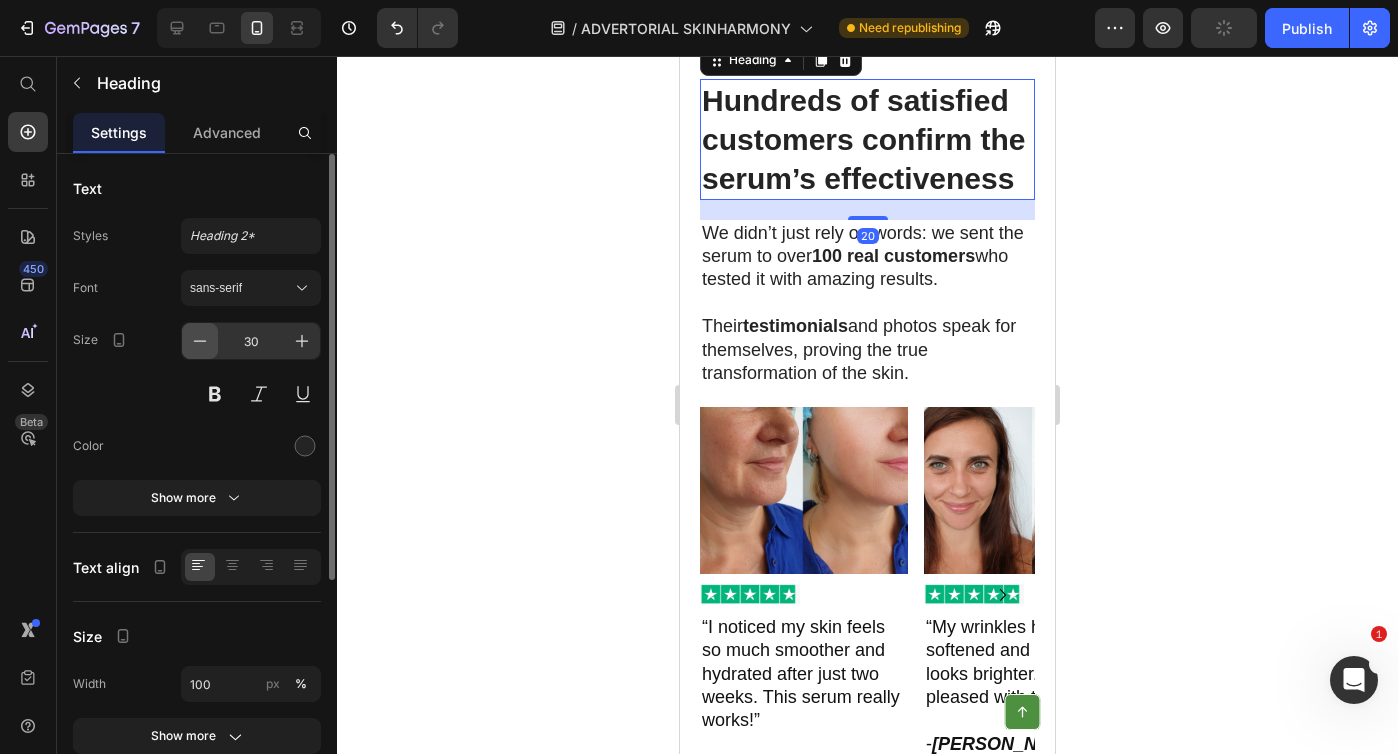 click 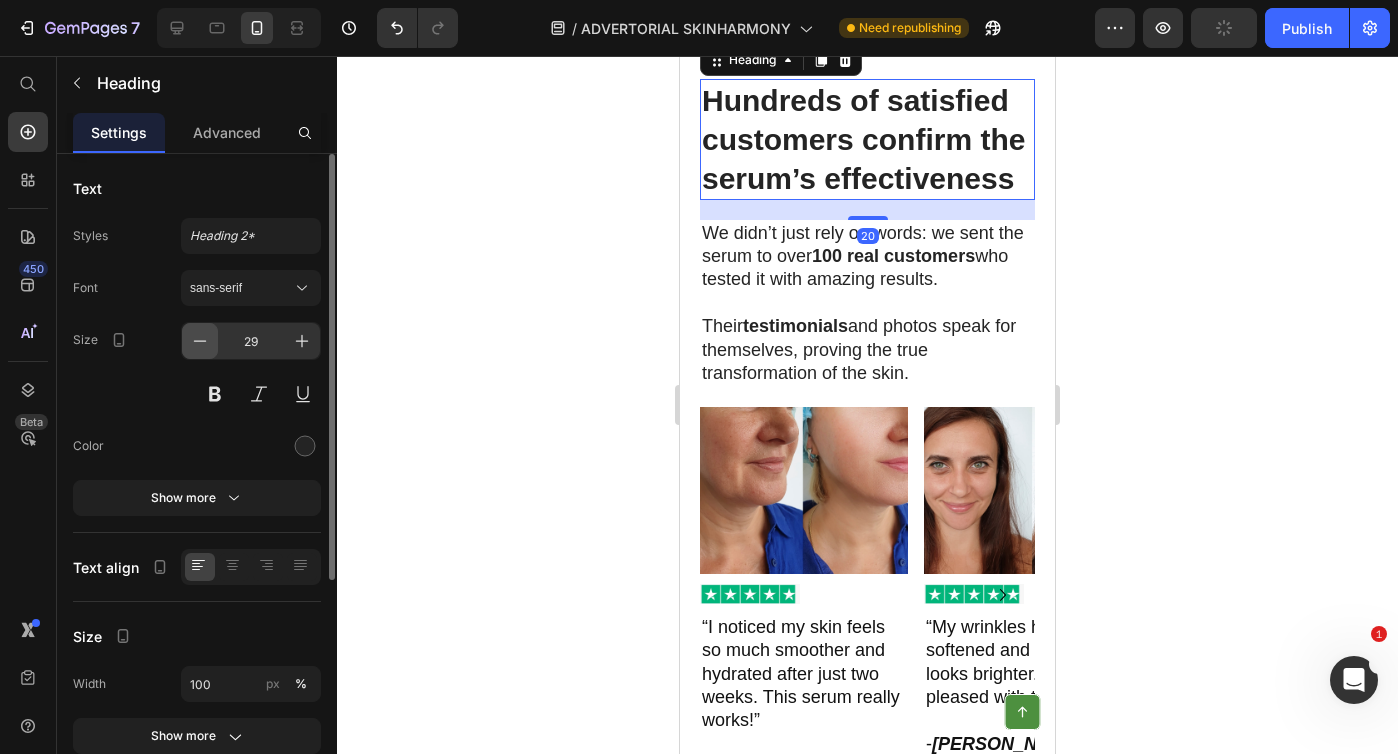 click 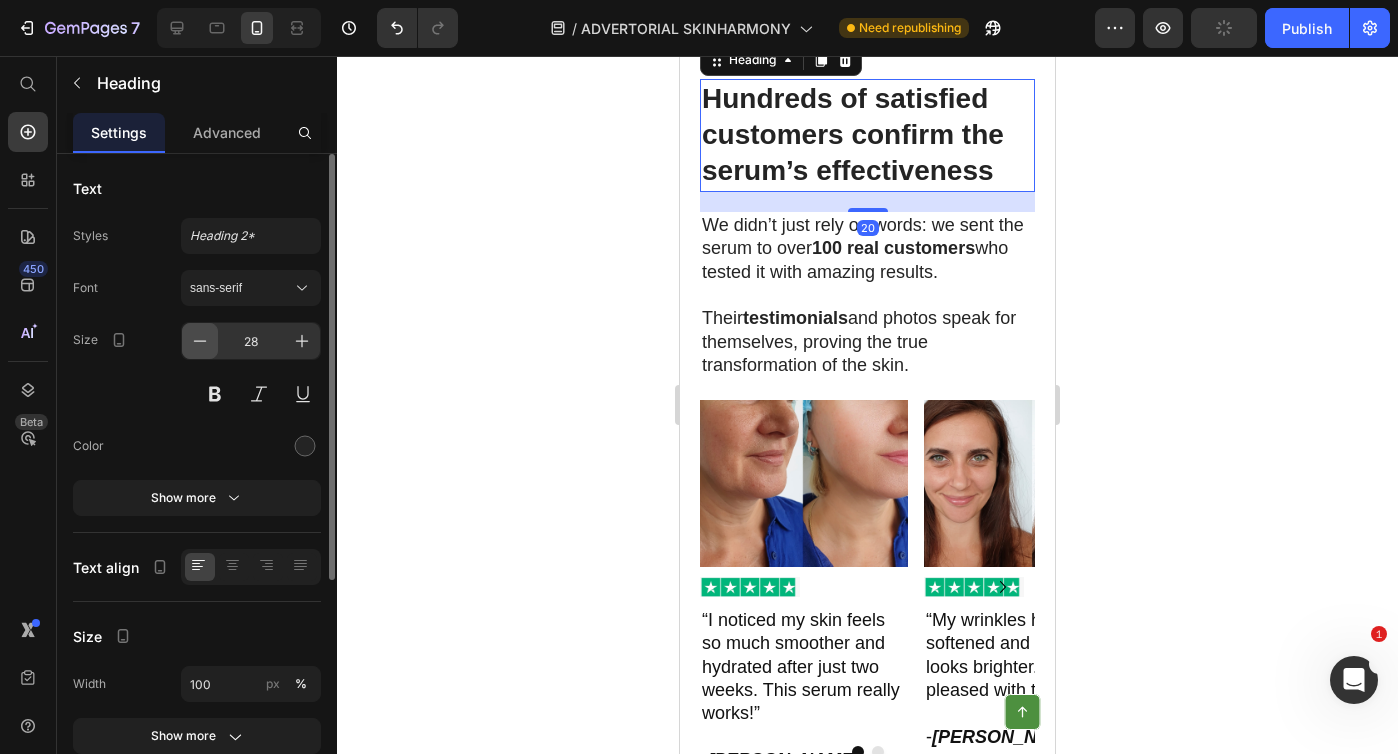 click 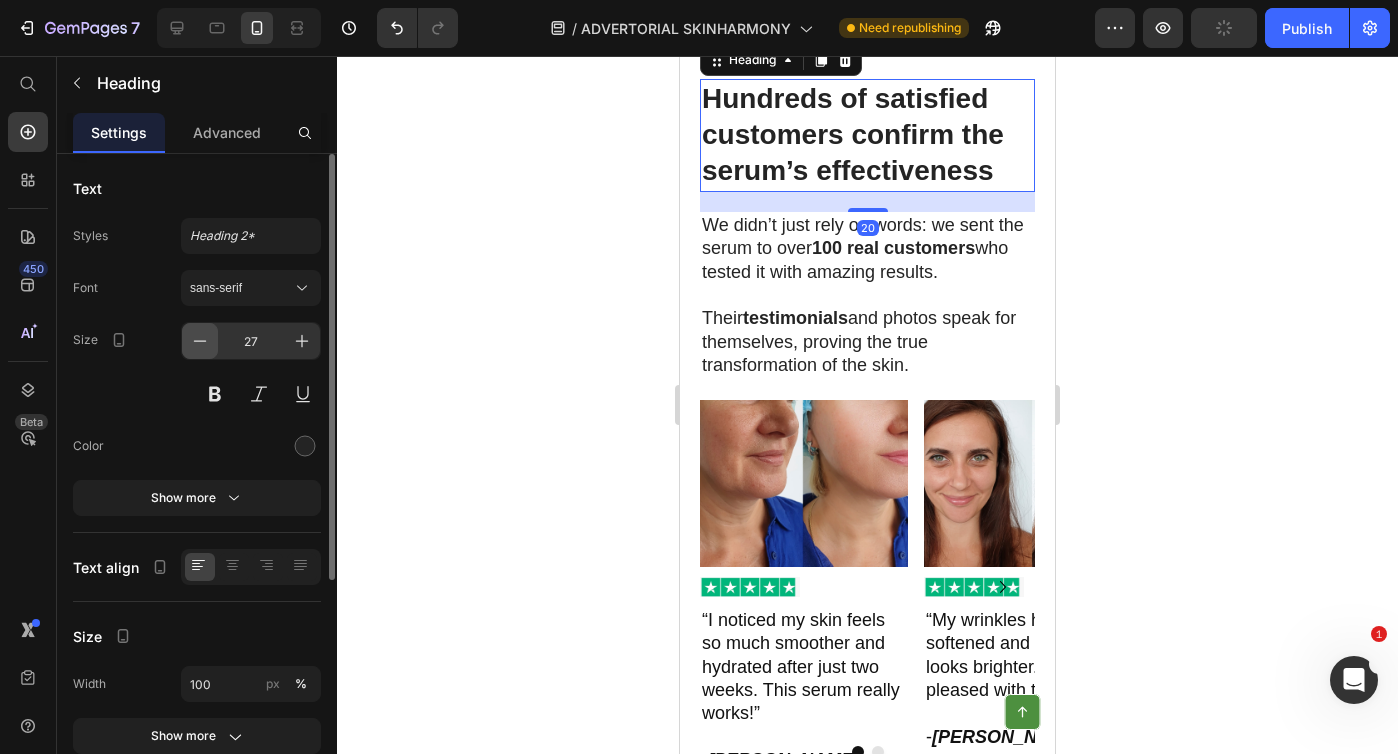 click 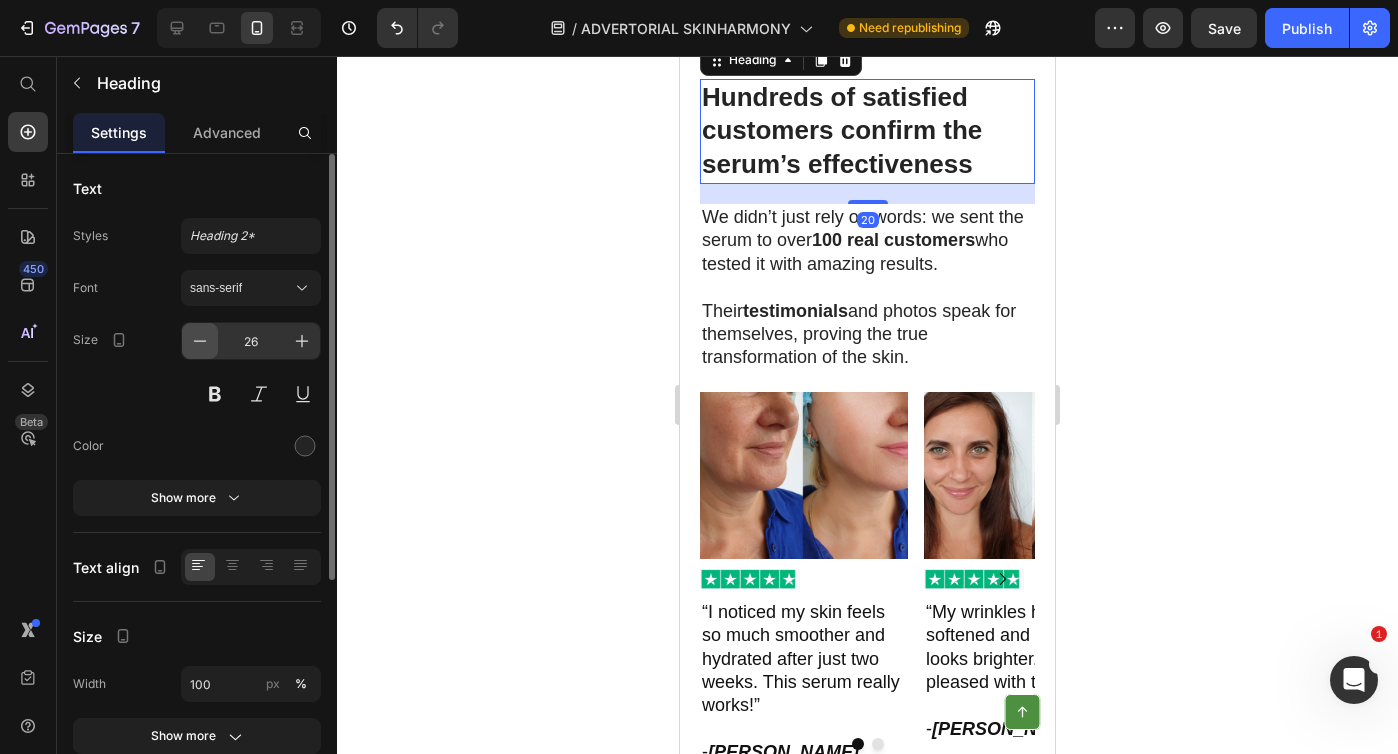 click 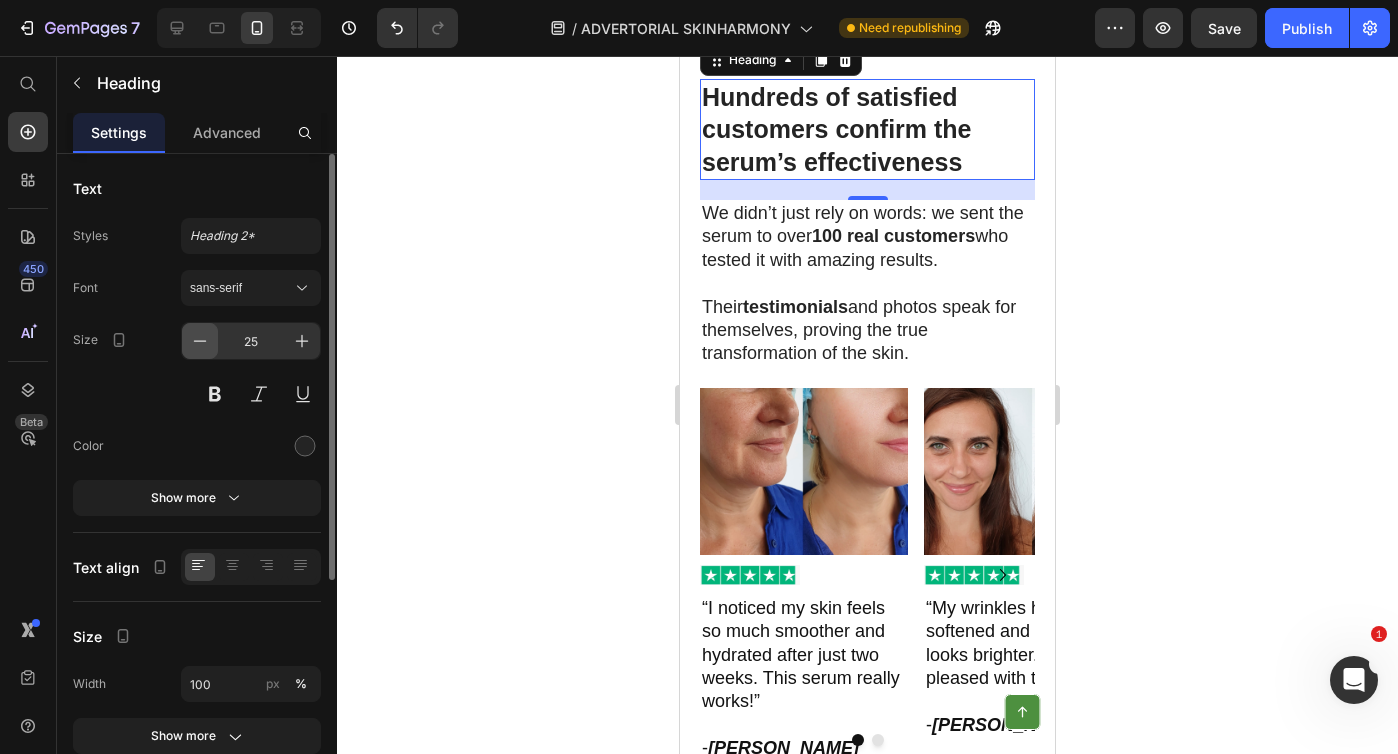click 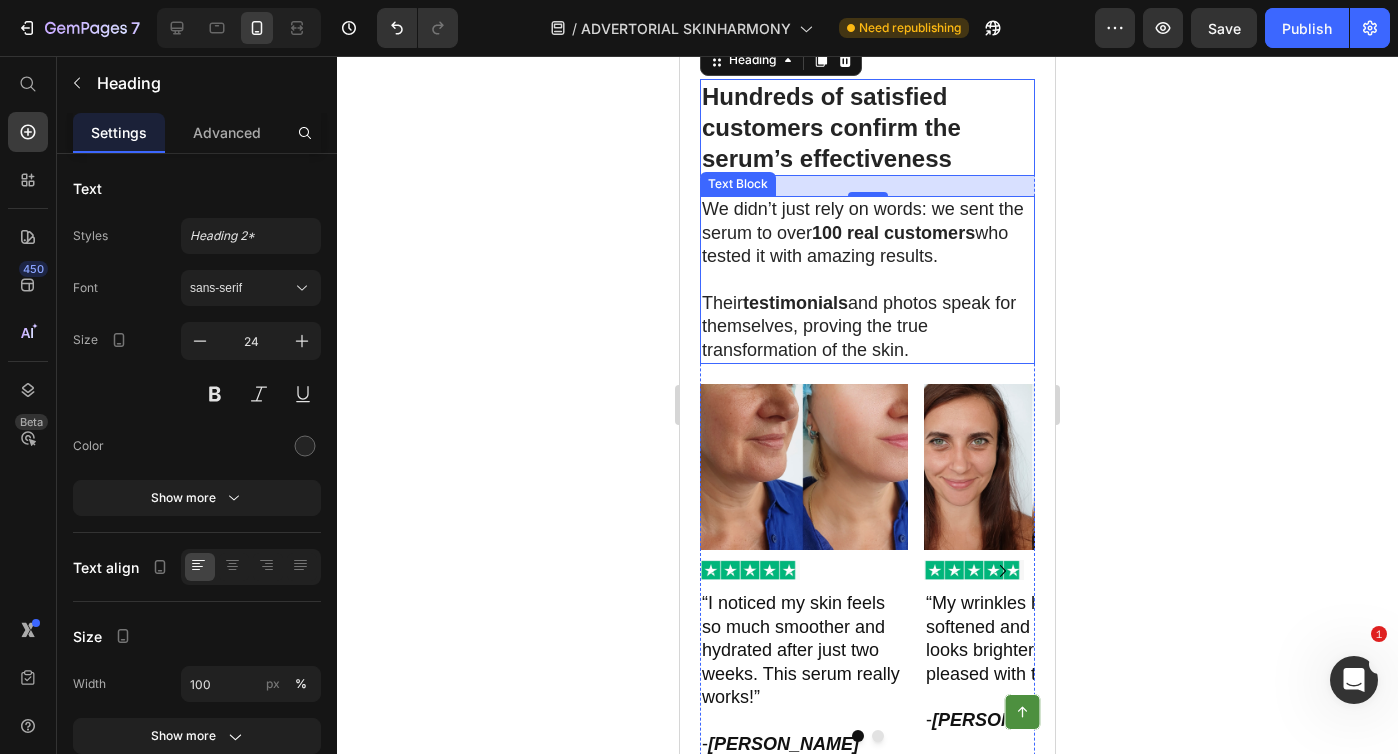 click on "100 real customers" at bounding box center [893, 233] 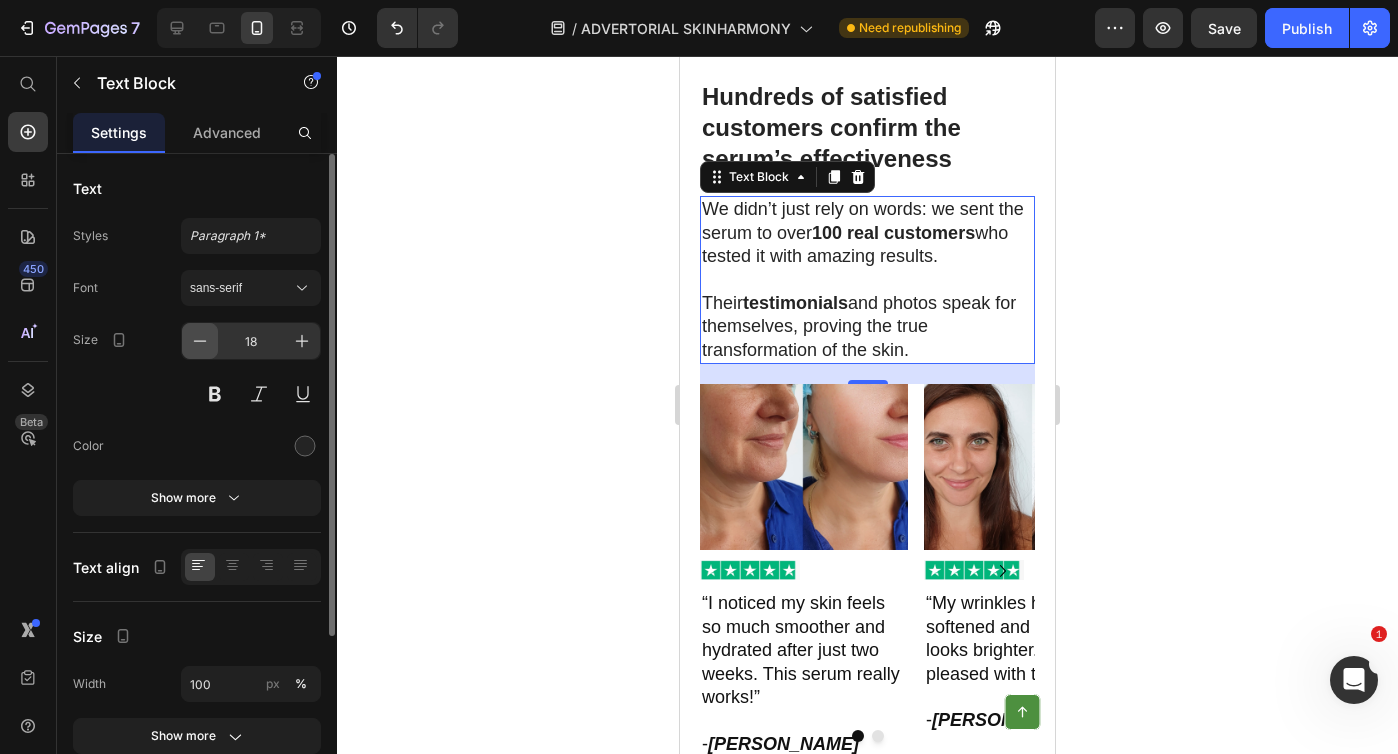 click 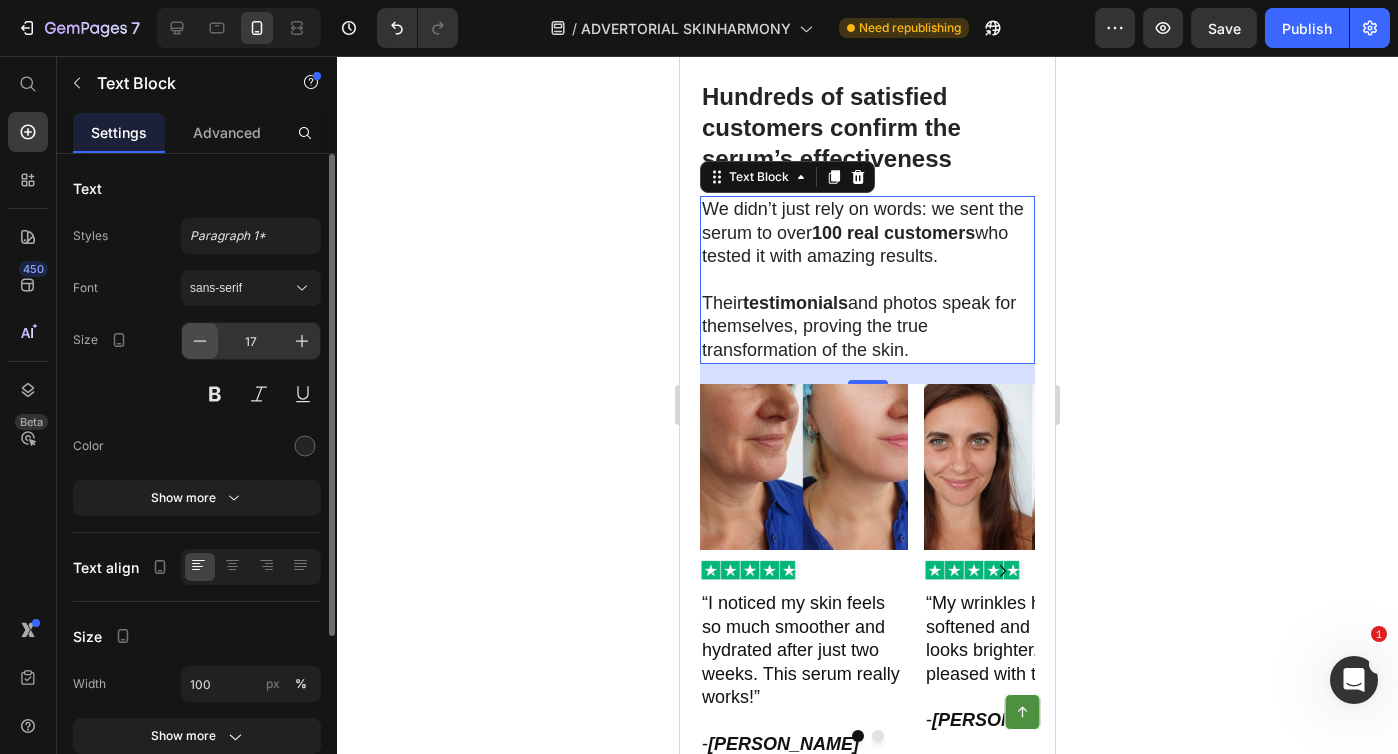 click 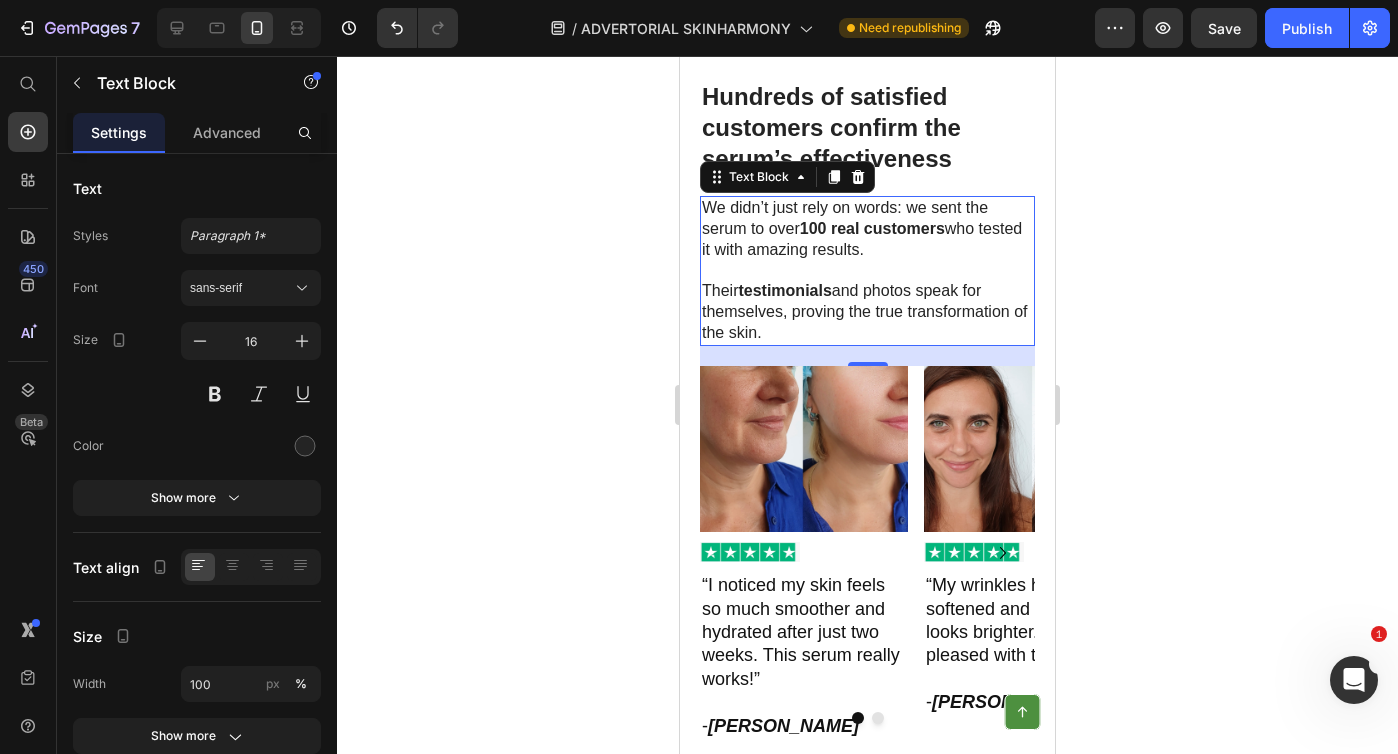 click on "We didn’t just rely on words: we sent the serum to over  100 real customers  who tested it with amazing results." at bounding box center (867, 229) 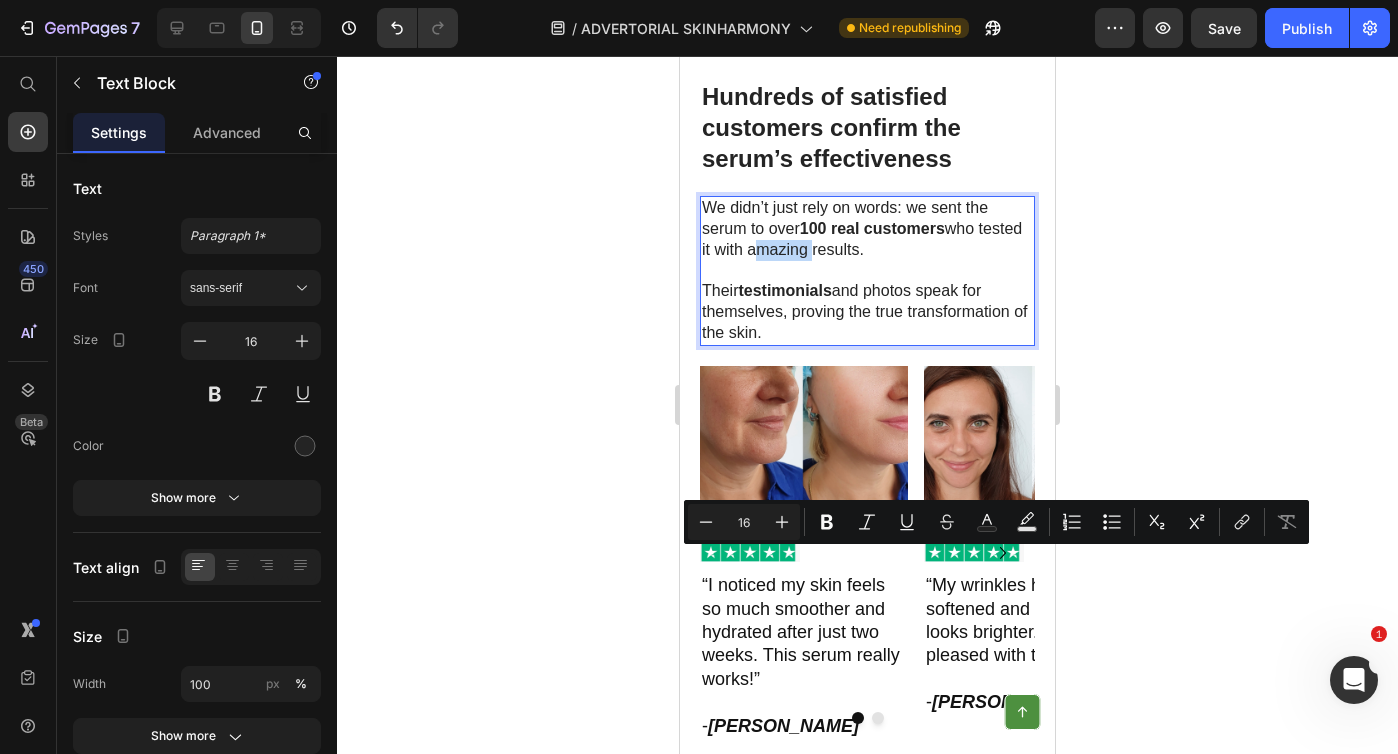 click on "Minus 16 Plus Bold Italic Underline       Strikethrough
Text Color
Text Background Color Numbered List Bulleted List Subscript Superscript       link Remove Format" at bounding box center (996, 522) 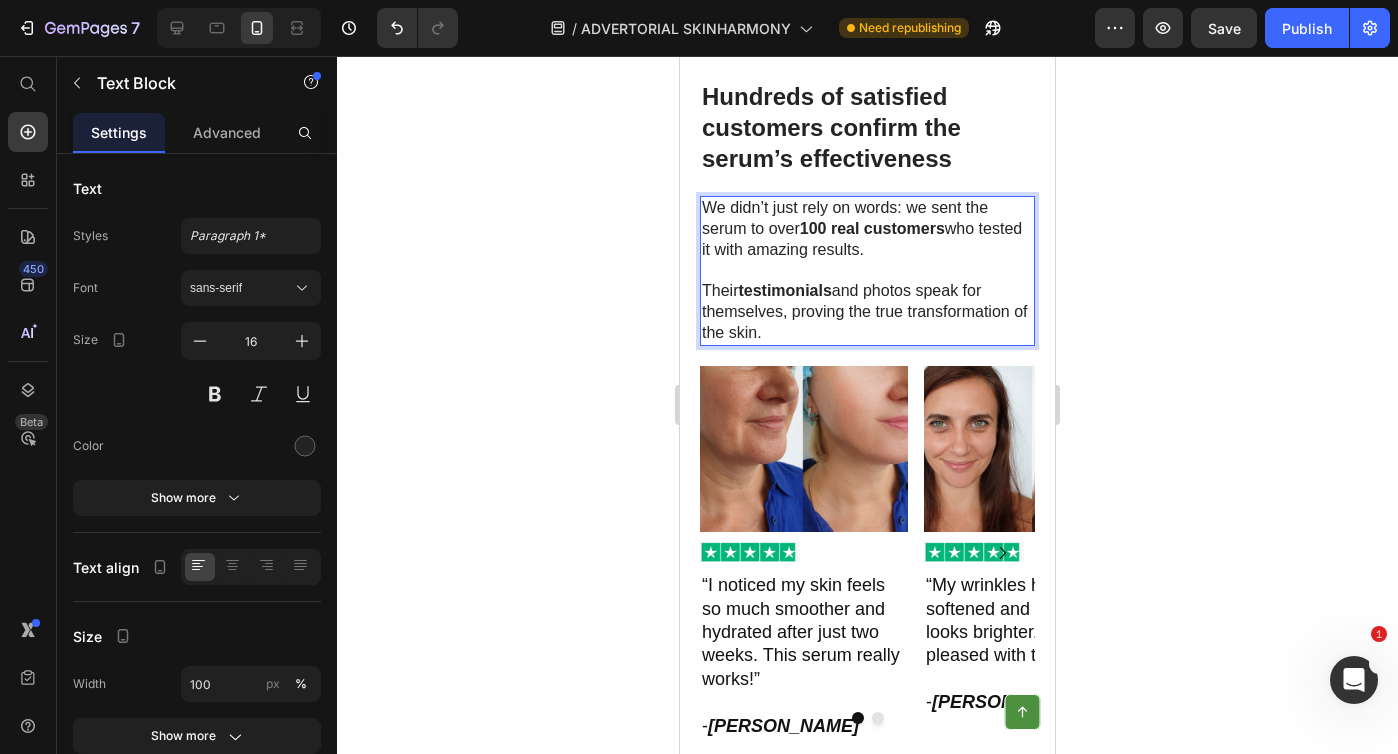click on "We didn’t just rely on words: we sent the serum to over  100 real customers  who tested it with amazing results." at bounding box center (867, 229) 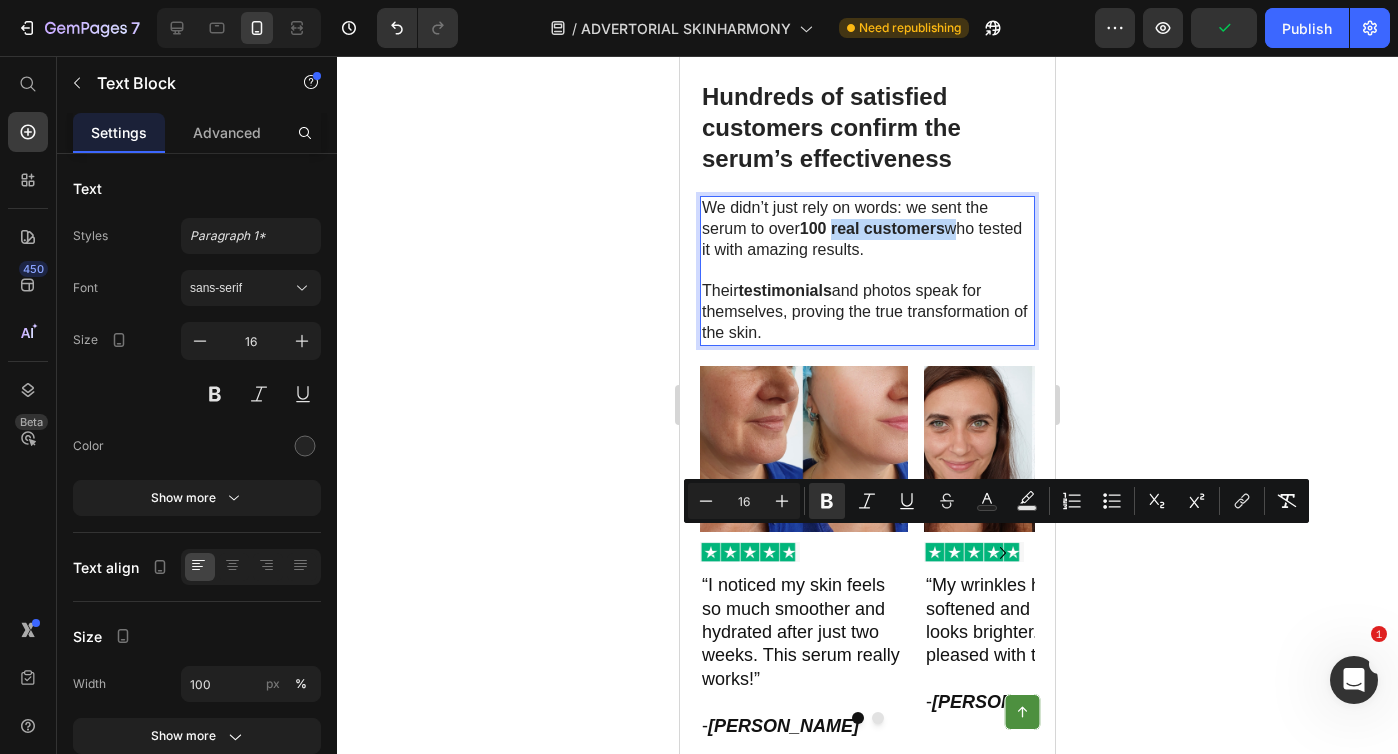 drag, startPoint x: 954, startPoint y: 544, endPoint x: 838, endPoint y: 544, distance: 116 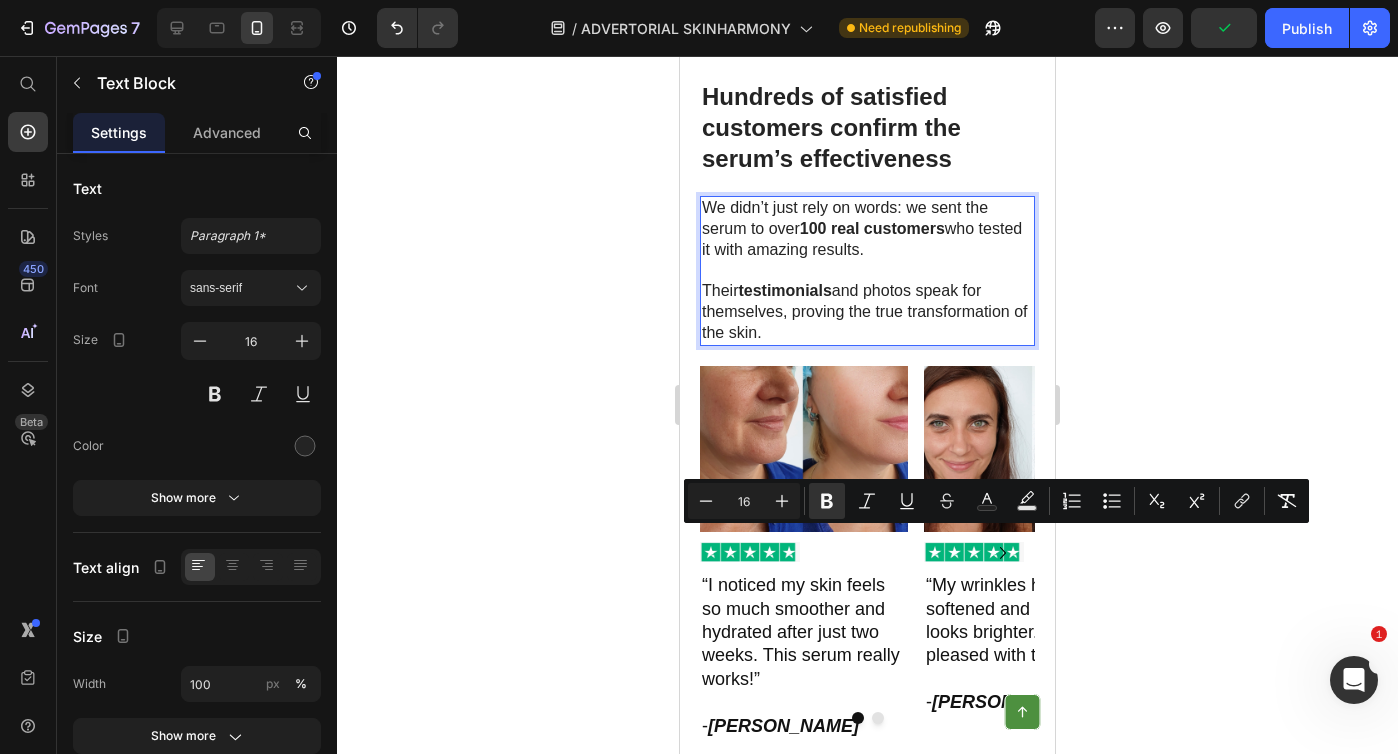 click on "We didn’t just rely on words: we sent the serum to over  100 real customers  who tested it with amazing results." at bounding box center (867, 229) 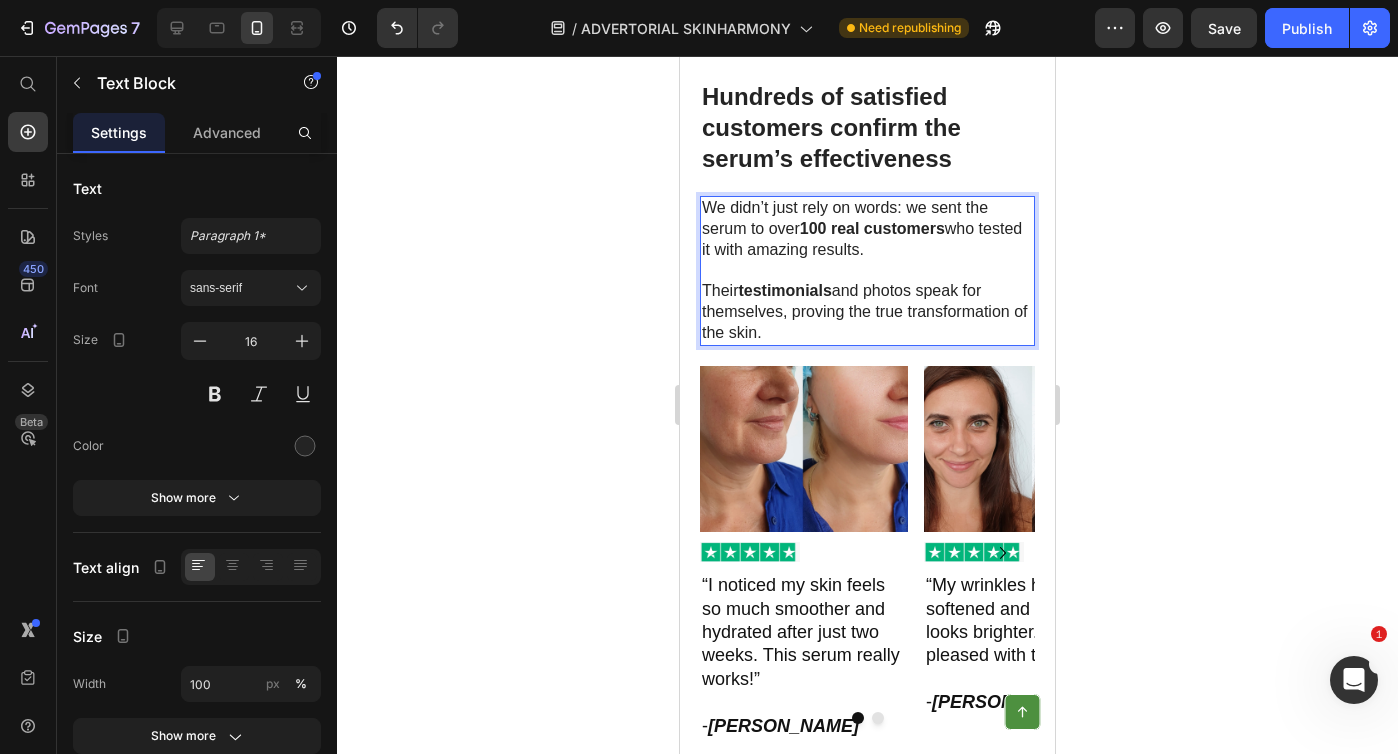 click on "We didn’t just rely on words: we sent the serum to over  100 real customers  who tested it with amazing results." at bounding box center [867, 229] 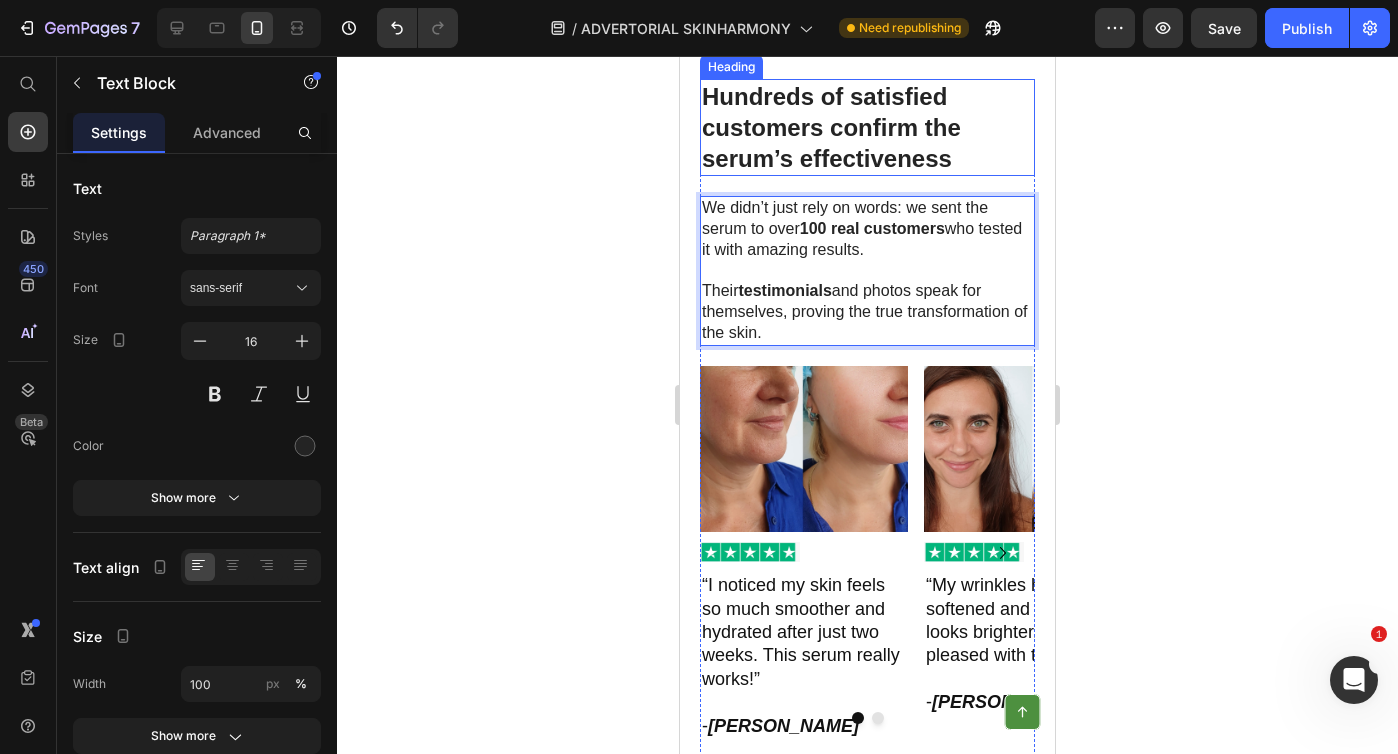 click on "Hundreds of satisfied customers confirm the serum’s effectiveness" at bounding box center [831, 127] 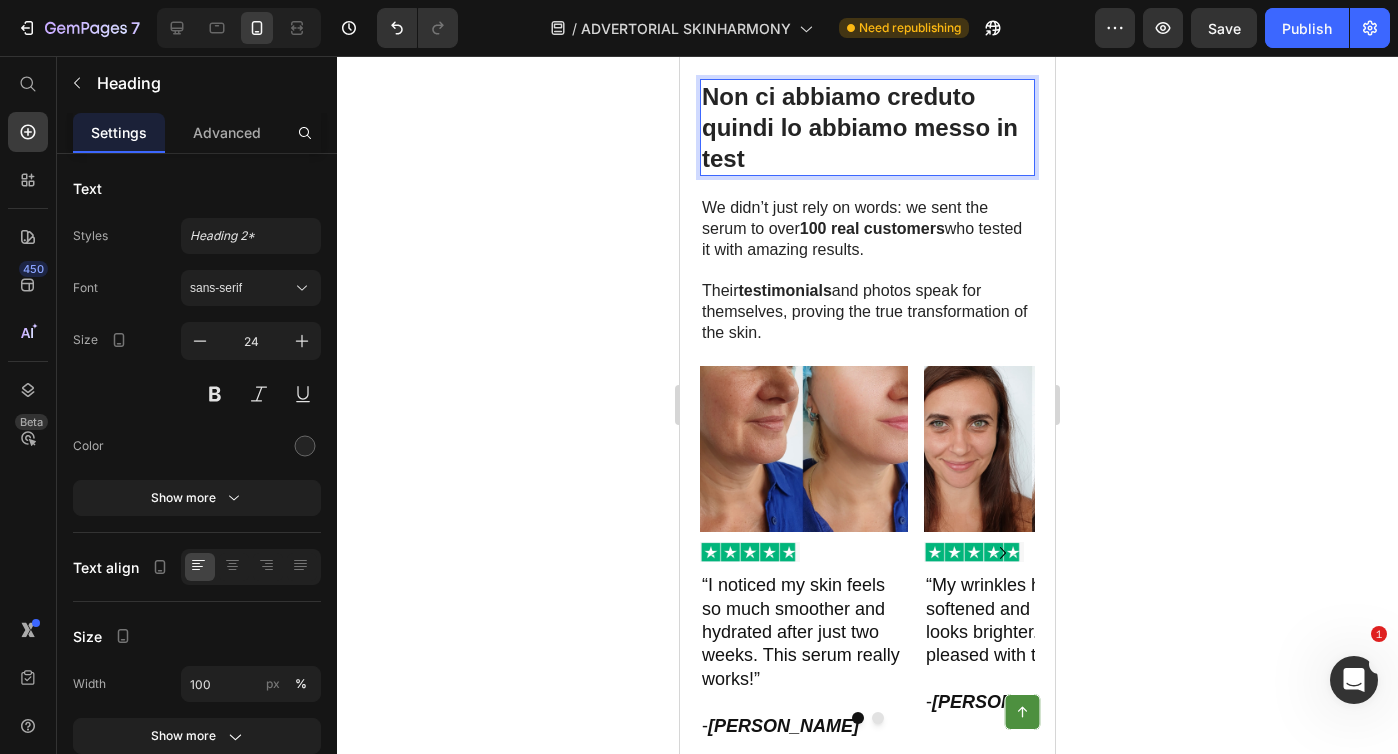 click on "Non ci abbiamo creduto quindi lo abbiamo messo in test" at bounding box center [860, 127] 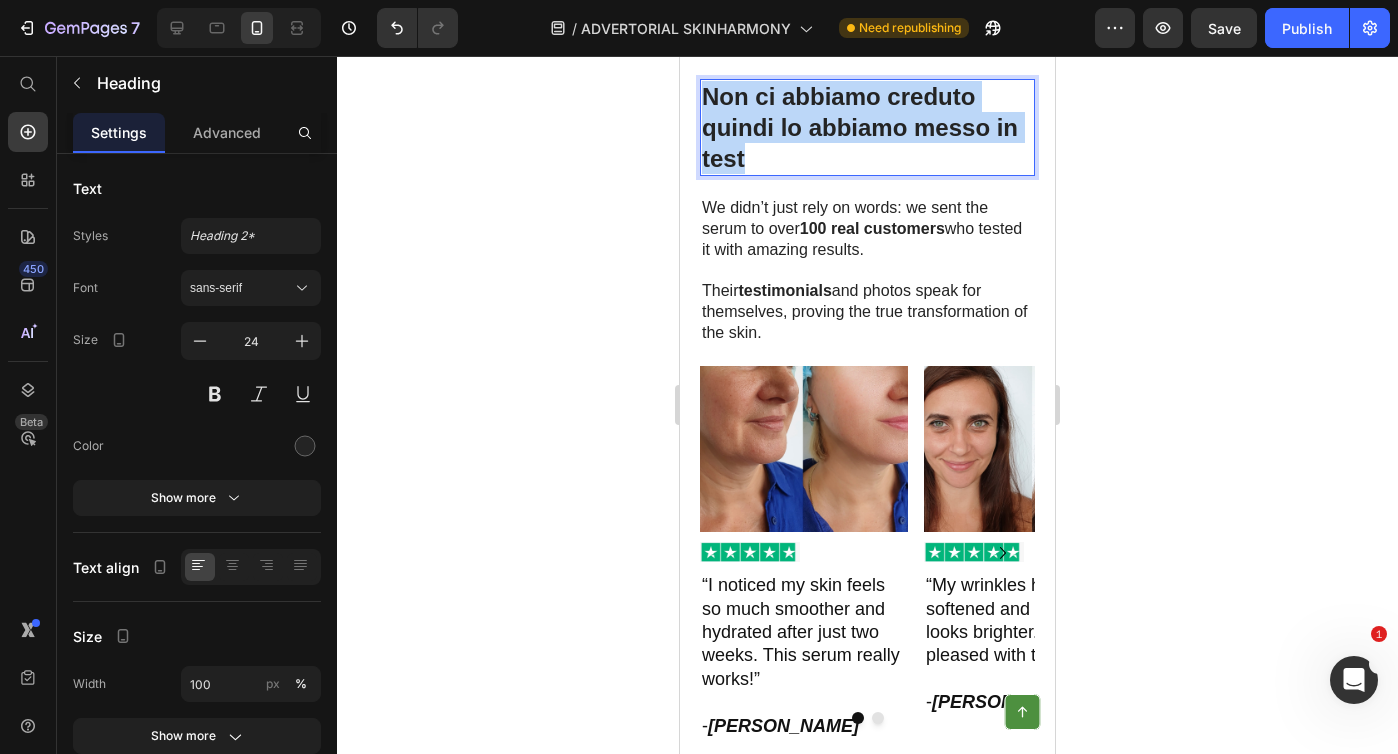 click on "Non ci abbiamo creduto quindi lo abbiamo messo in test" at bounding box center [860, 127] 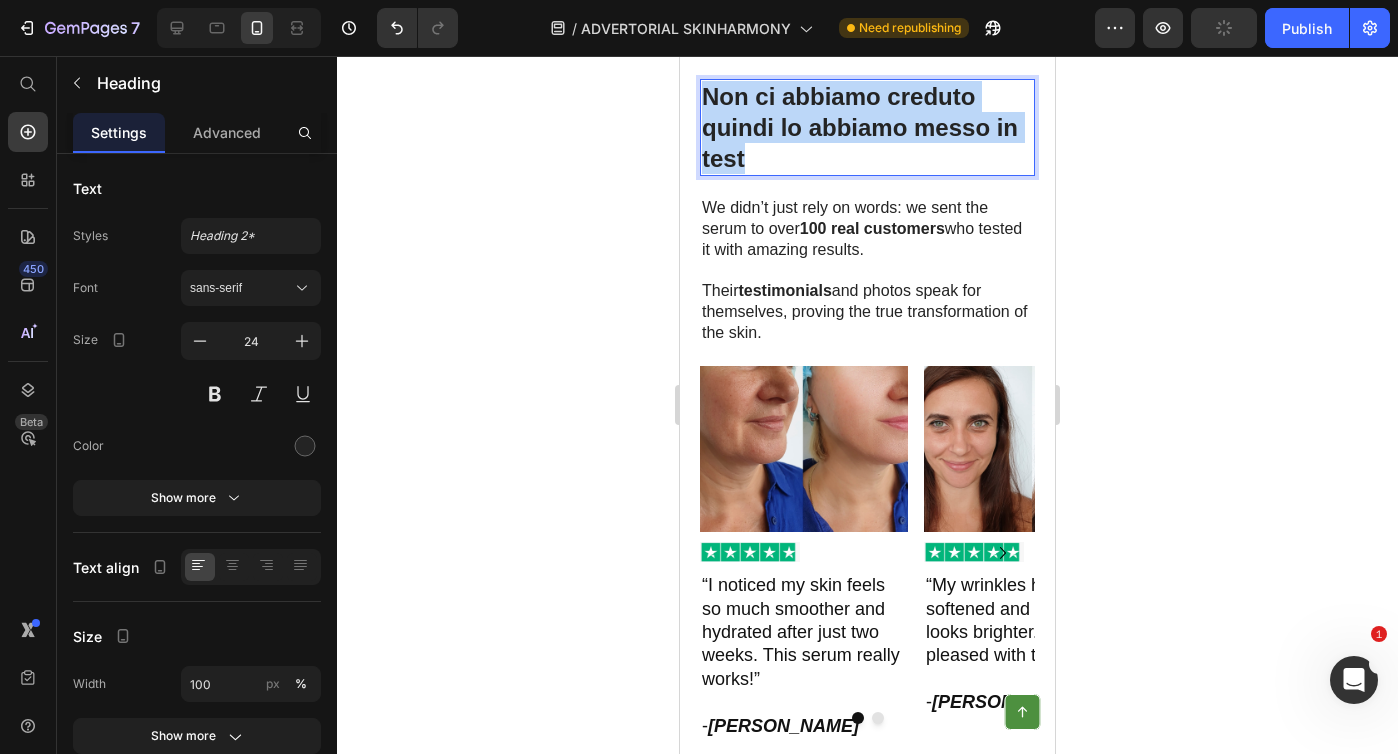 copy on "Non ci abbiamo creduto quindi lo abbiamo messo in test" 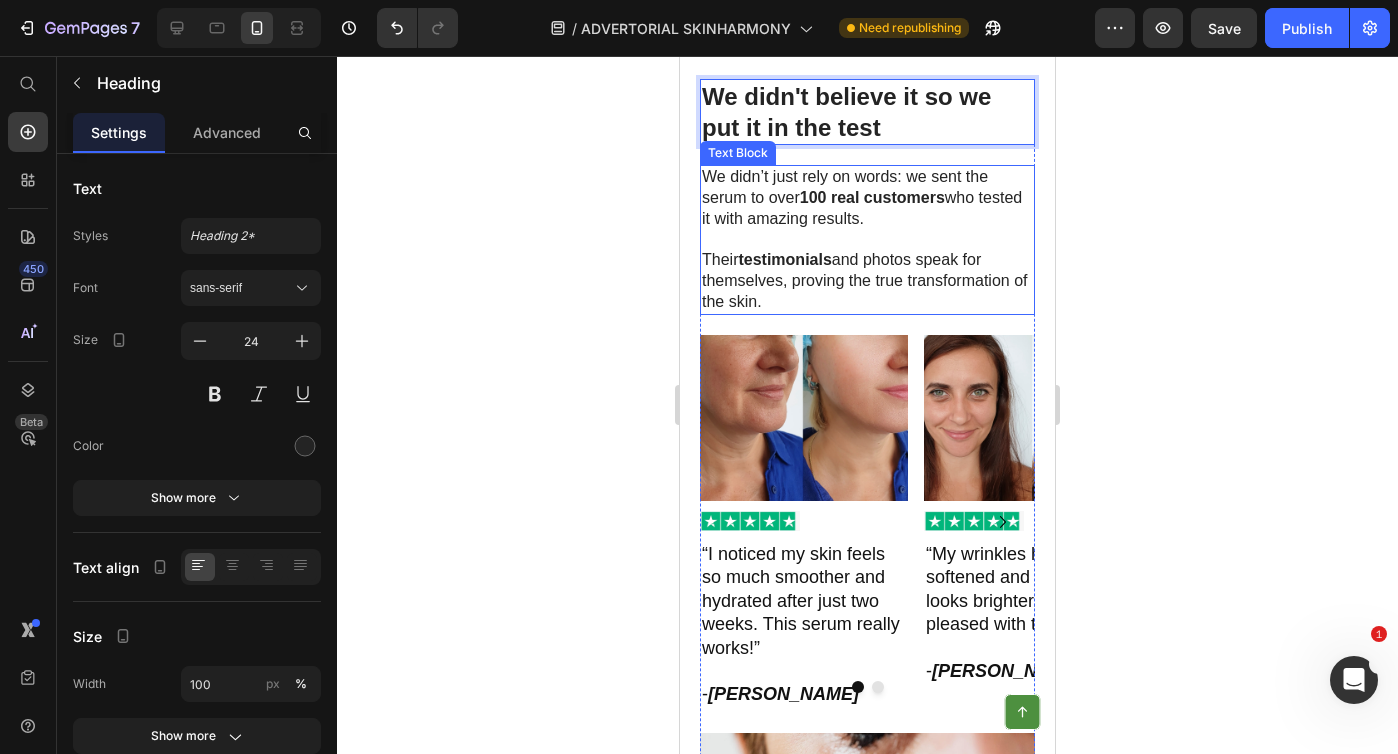 click at bounding box center (867, 239) 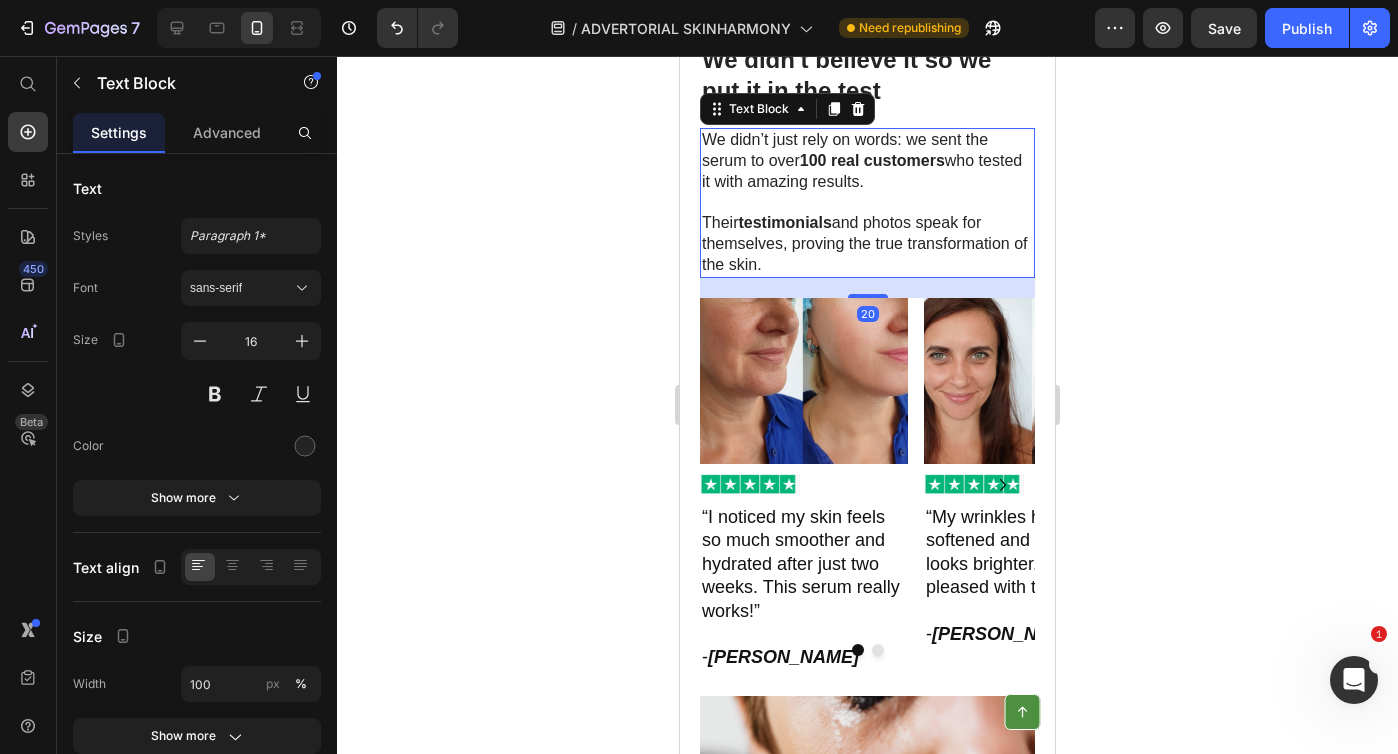 scroll, scrollTop: 3829, scrollLeft: 0, axis: vertical 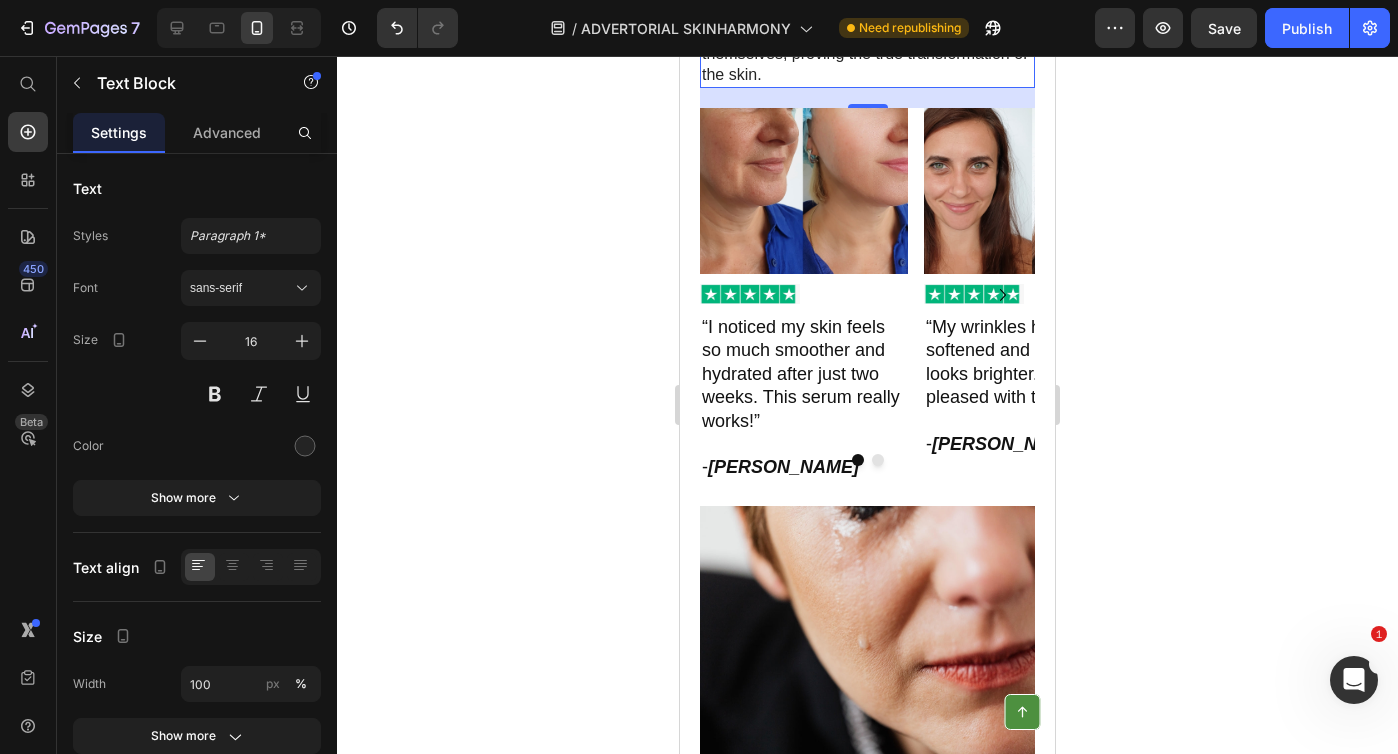 click on "100 real customers" at bounding box center [872, -30] 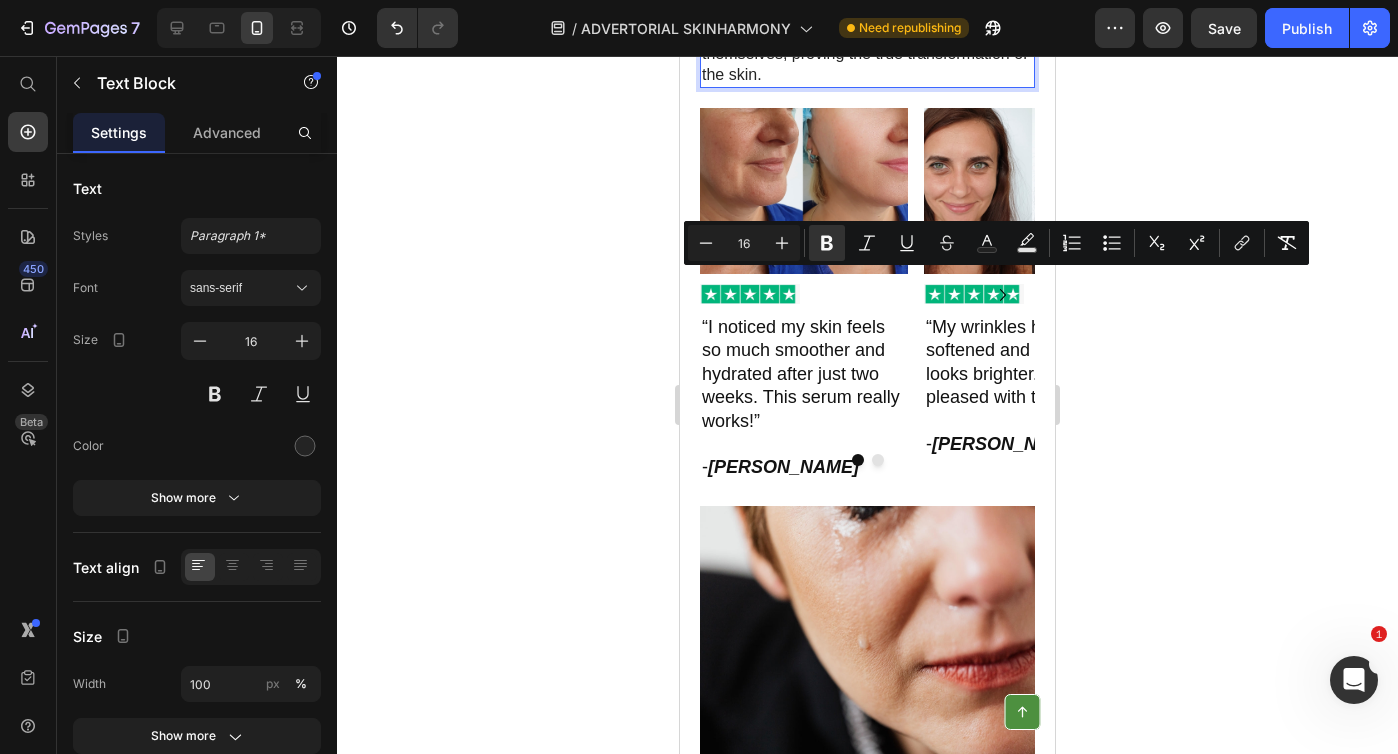 click on "100 real customers" at bounding box center [872, -30] 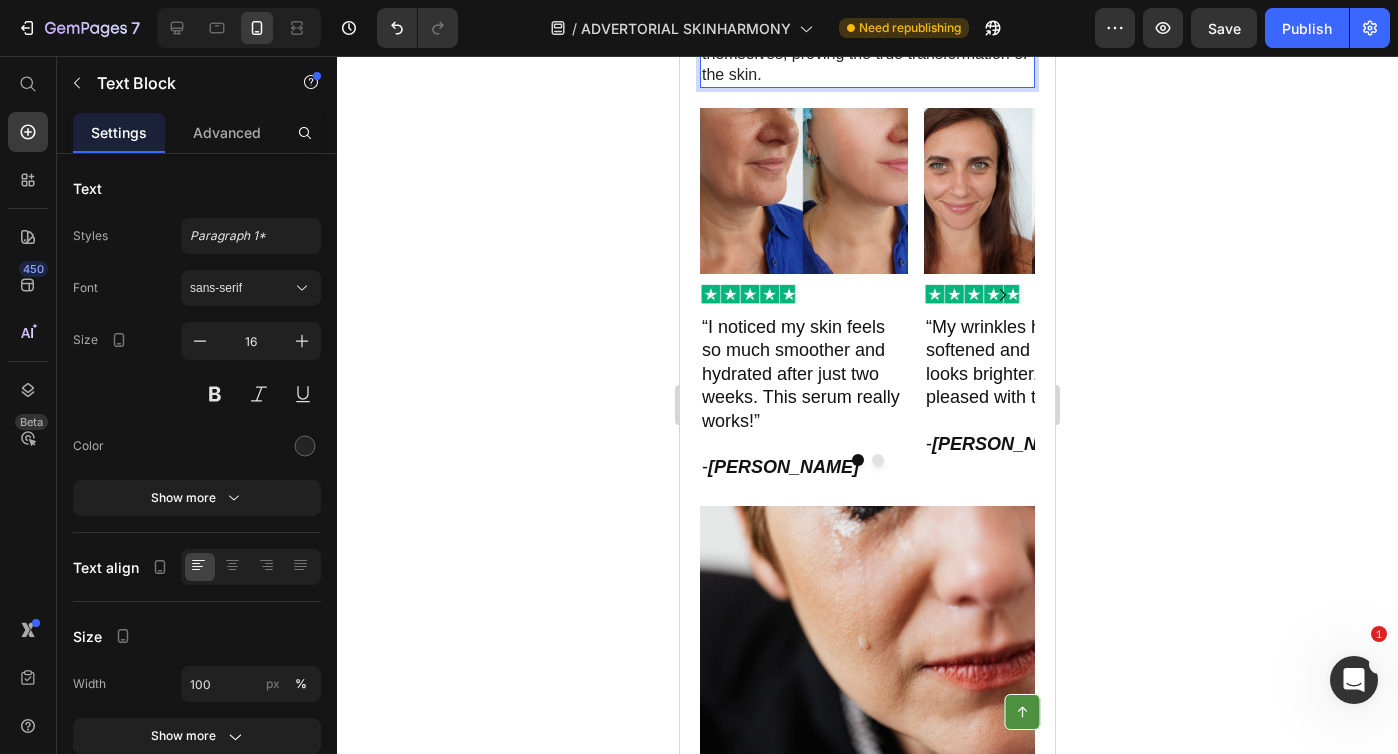drag, startPoint x: 947, startPoint y: 283, endPoint x: 834, endPoint y: 285, distance: 113.0177 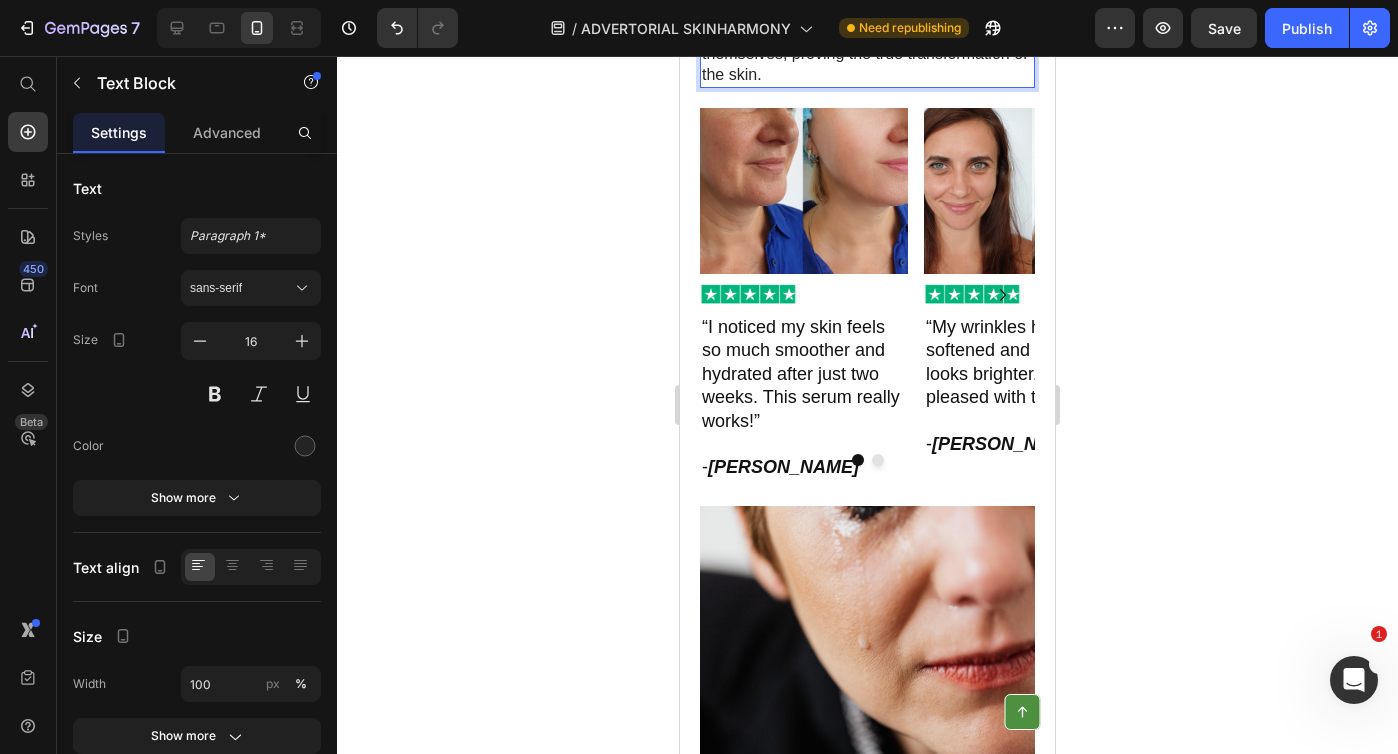 drag, startPoint x: 980, startPoint y: 288, endPoint x: 807, endPoint y: 288, distance: 173 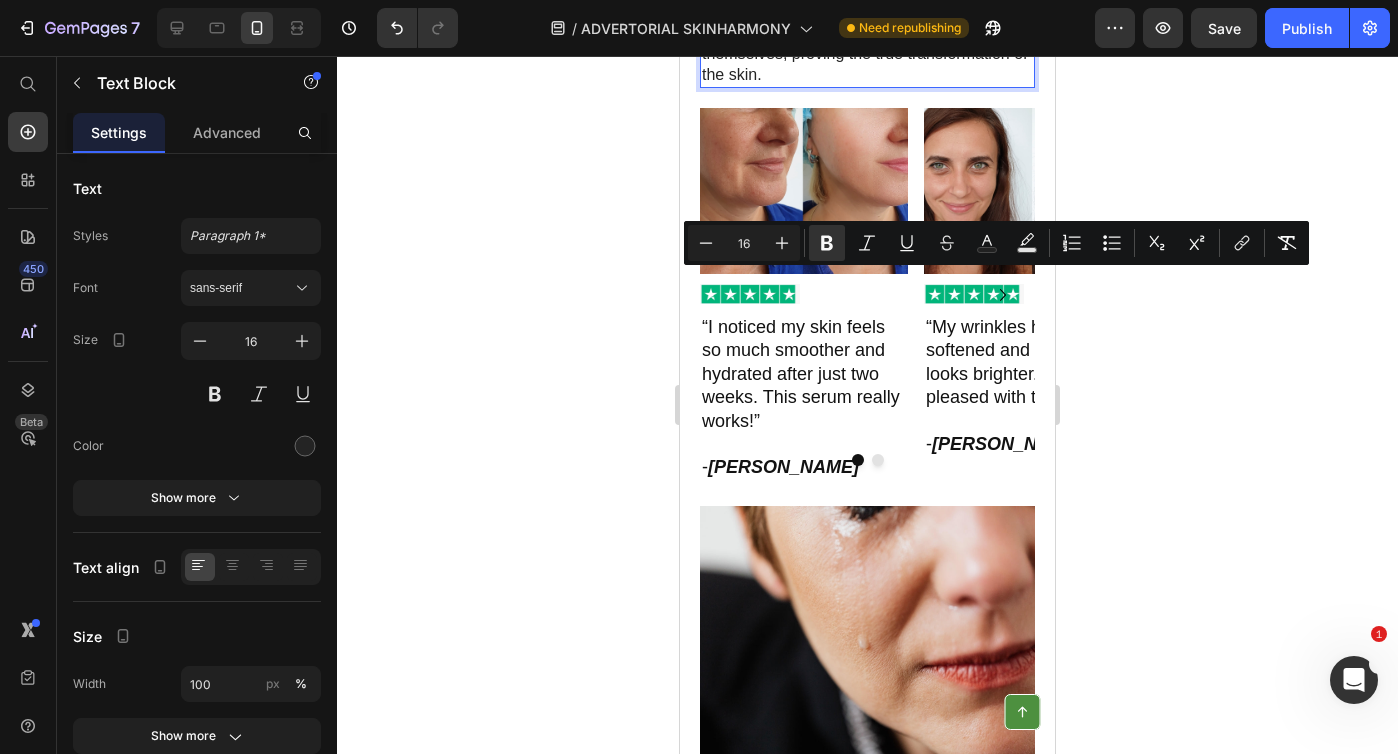copy on "100 delle nostre lettrici" 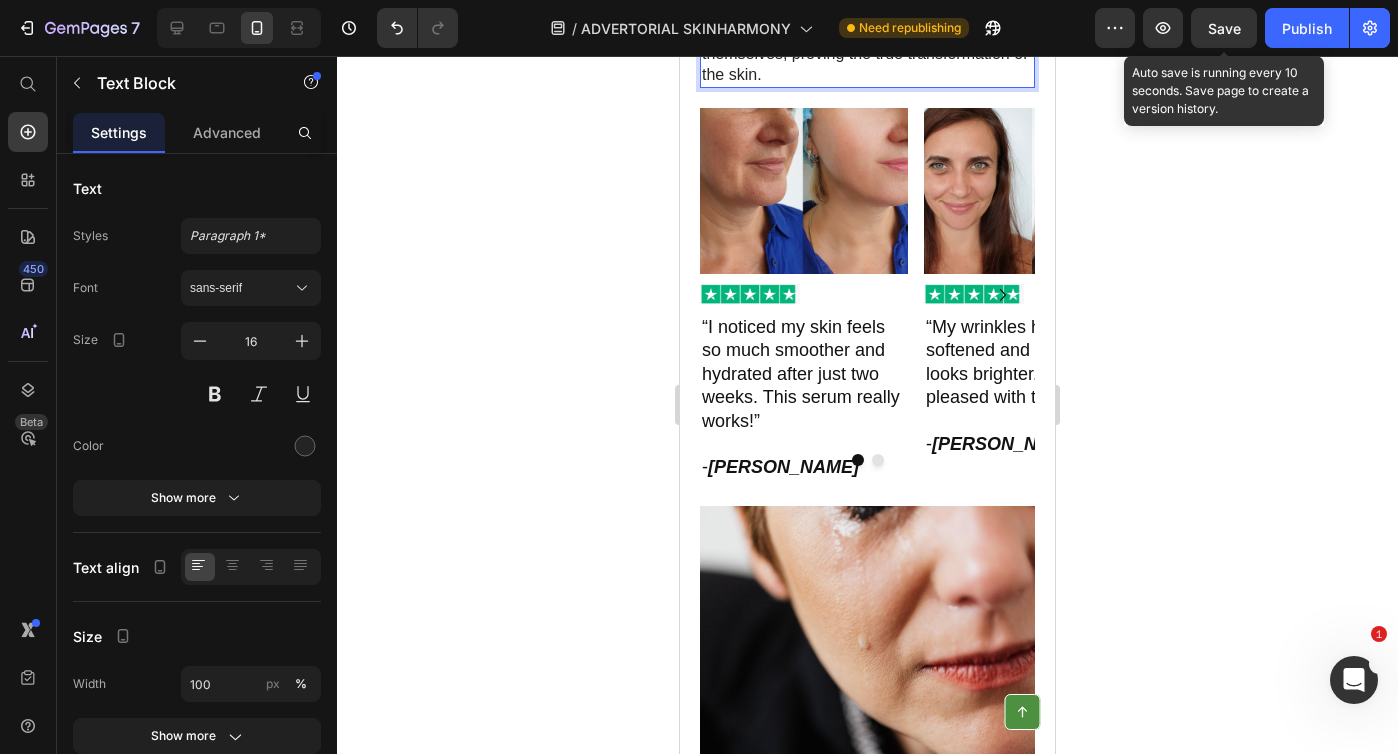 click on "Save" 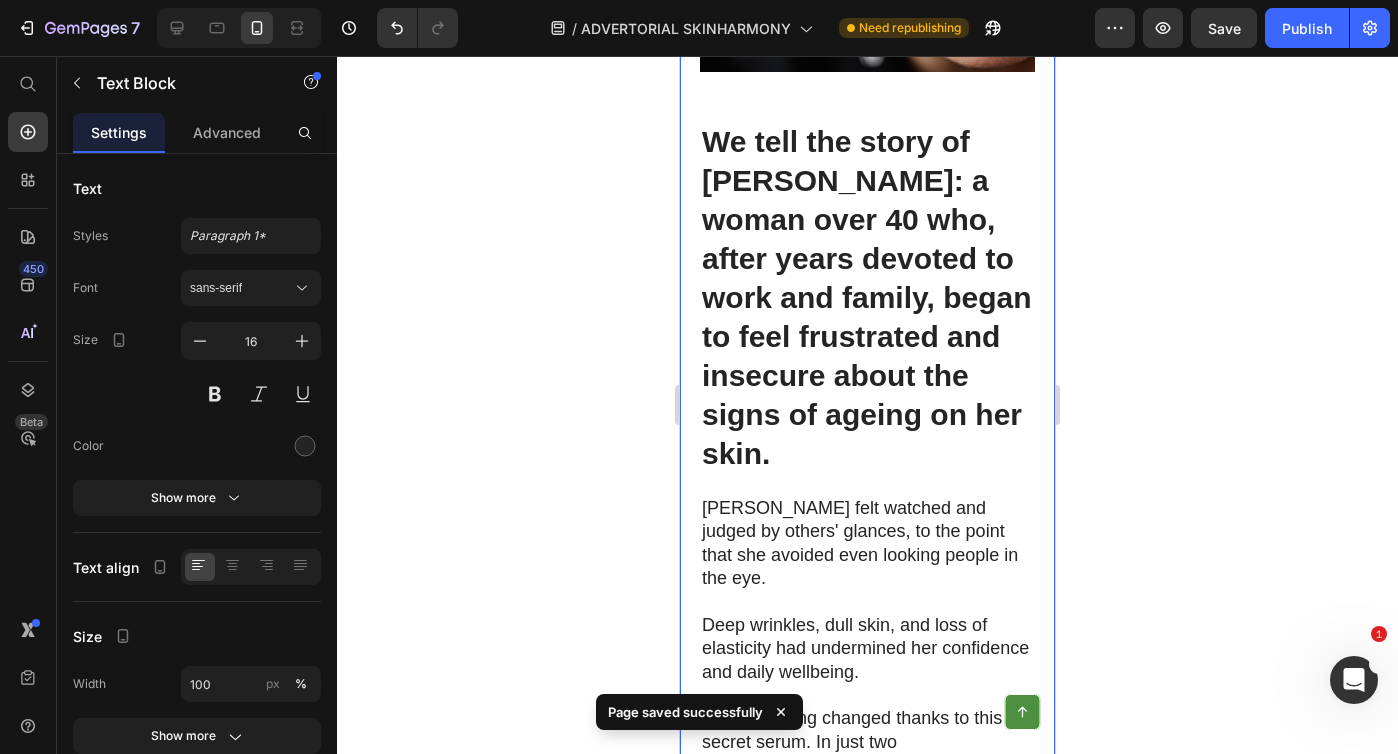 scroll, scrollTop: 4533, scrollLeft: 0, axis: vertical 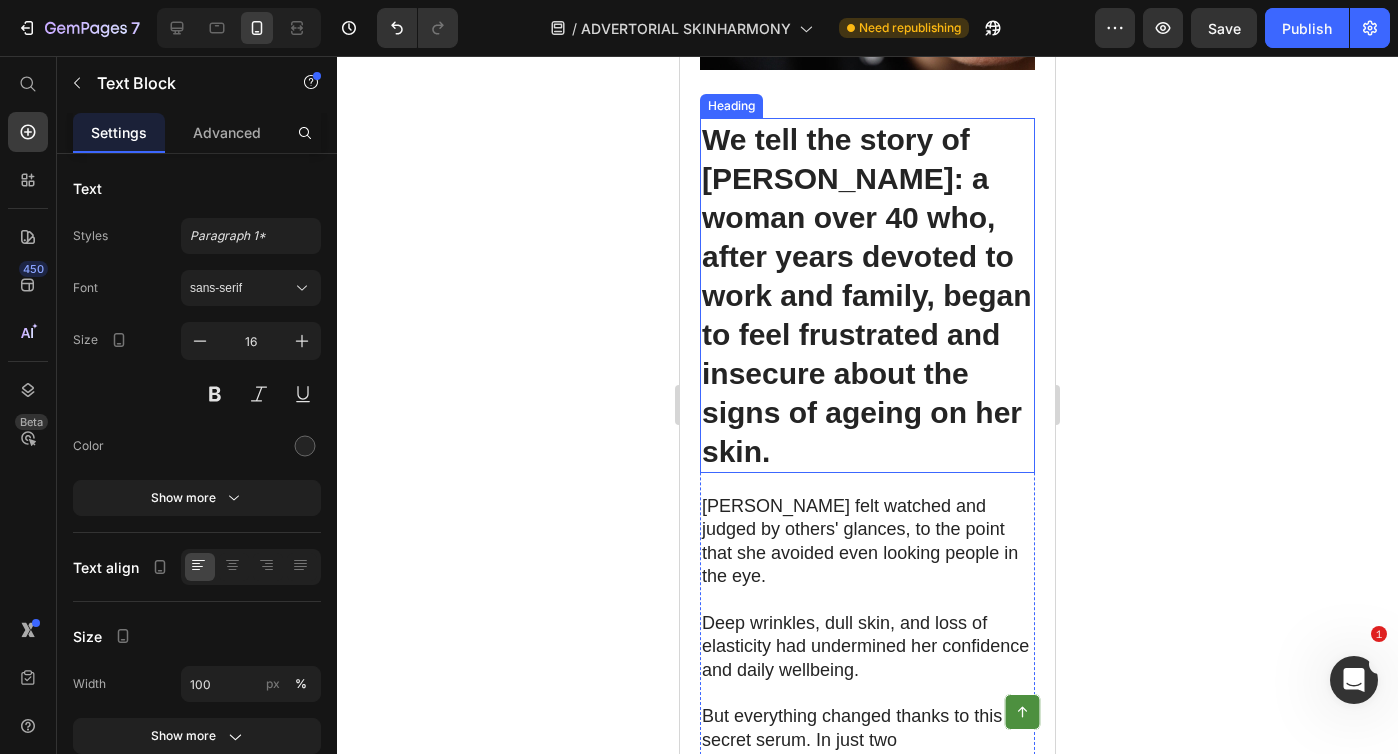click on "We tell the story of [PERSON_NAME]: a woman over 40 who, after years devoted to work and family, began to feel frustrated and insecure about the signs of ageing on her skin." at bounding box center (867, 295) 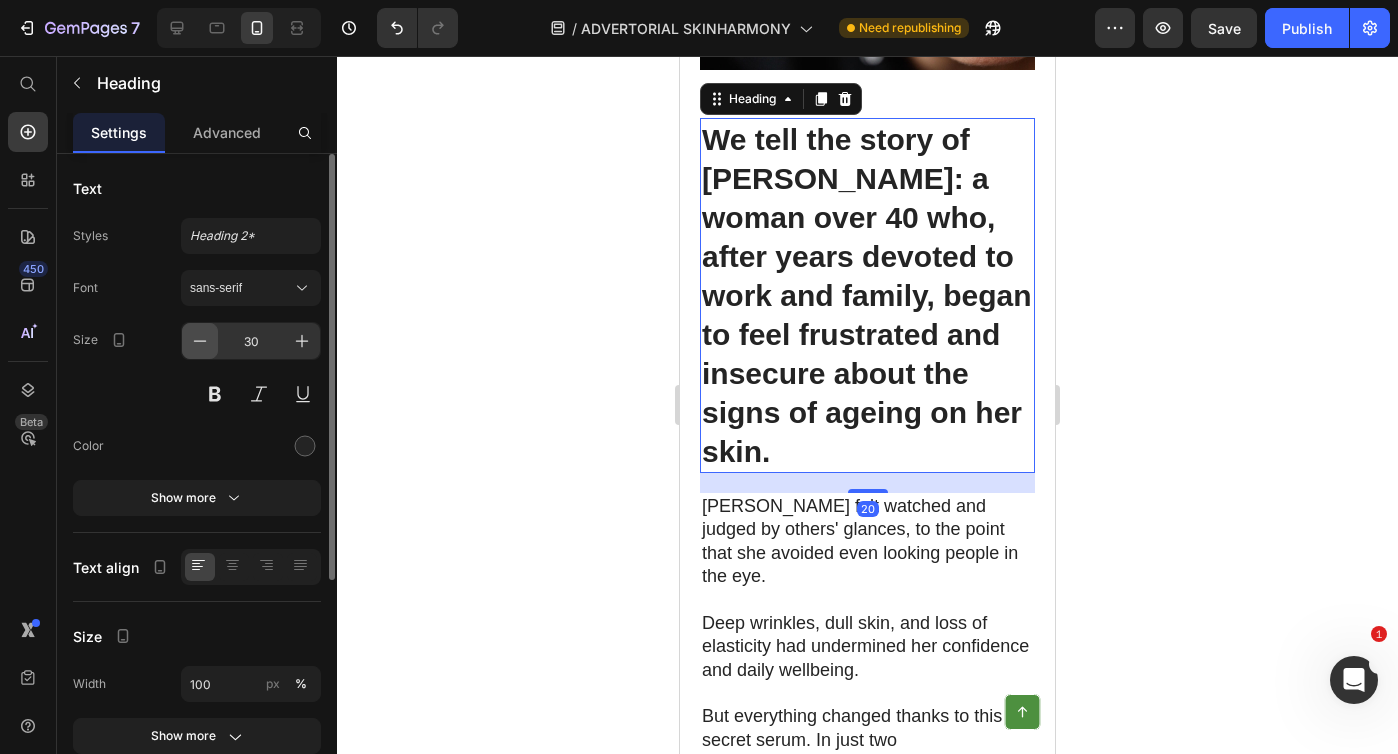 click 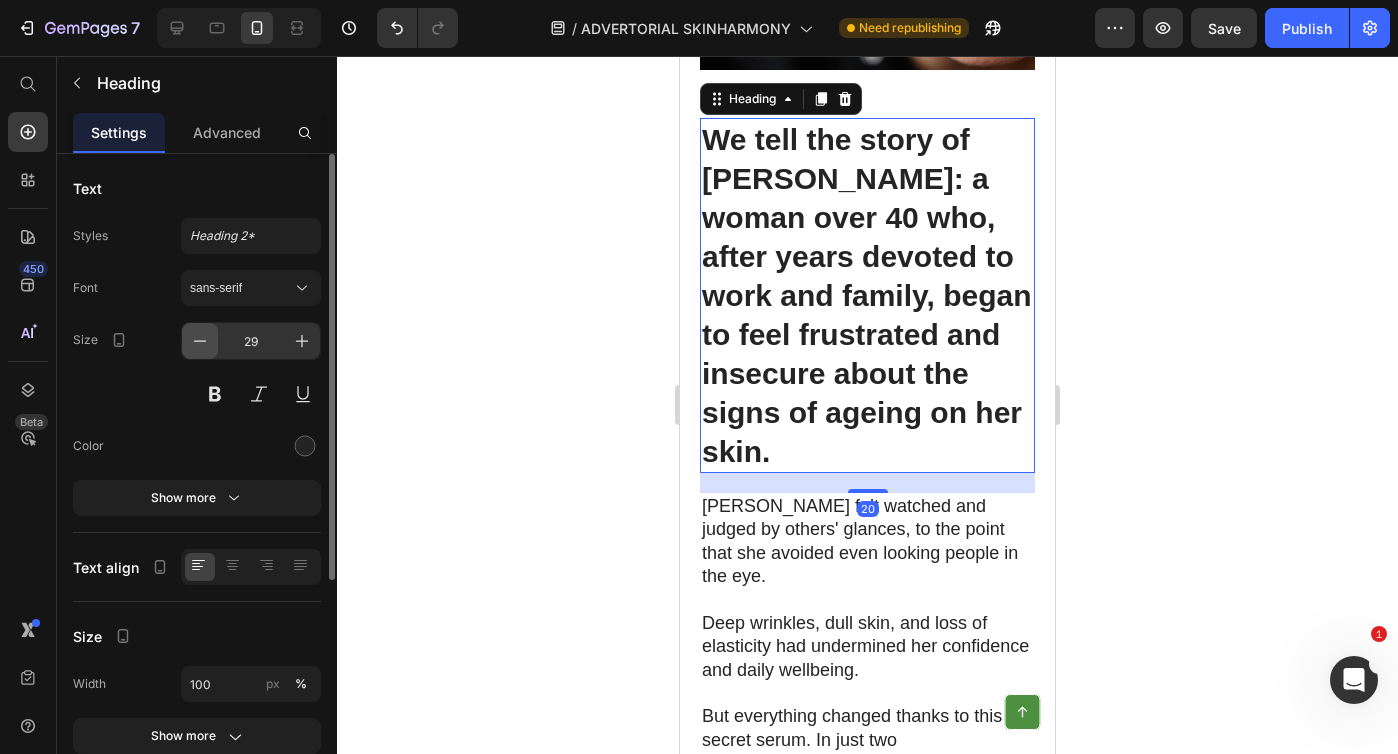 click 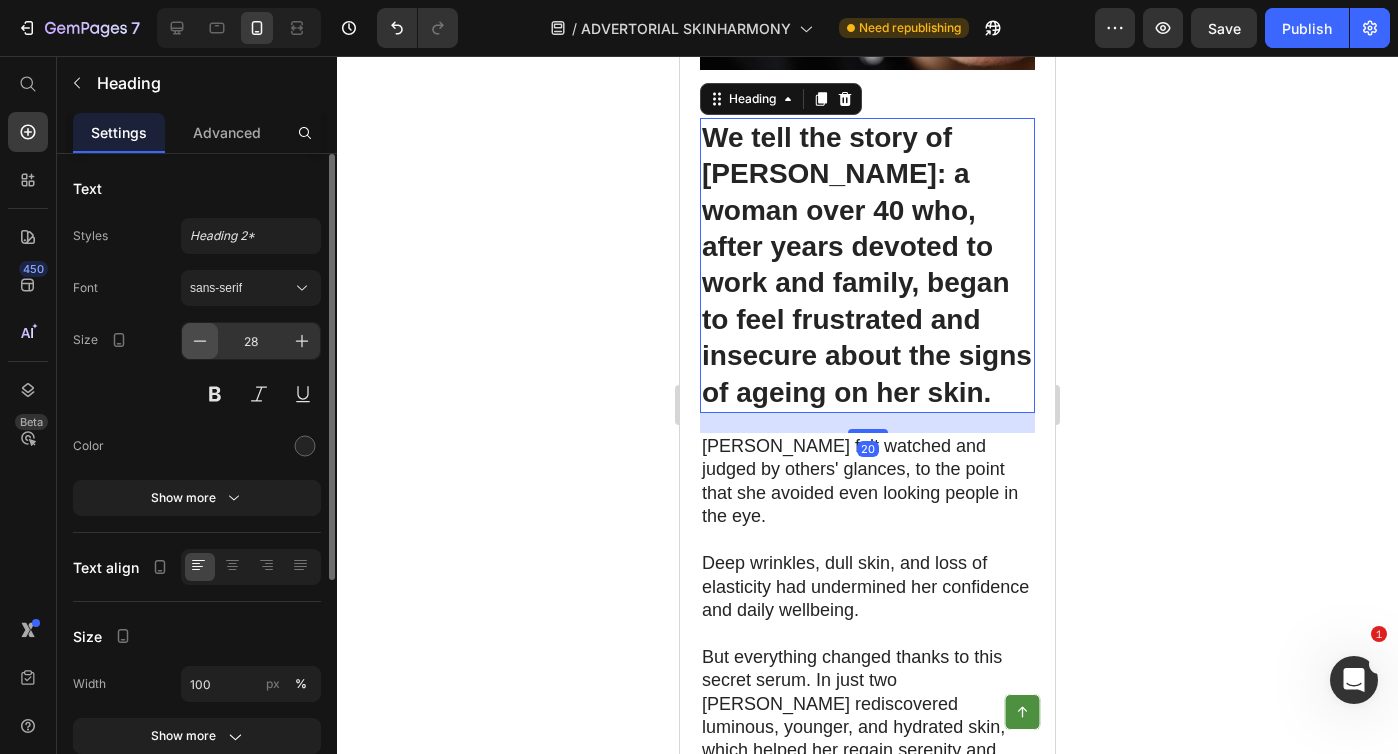 click 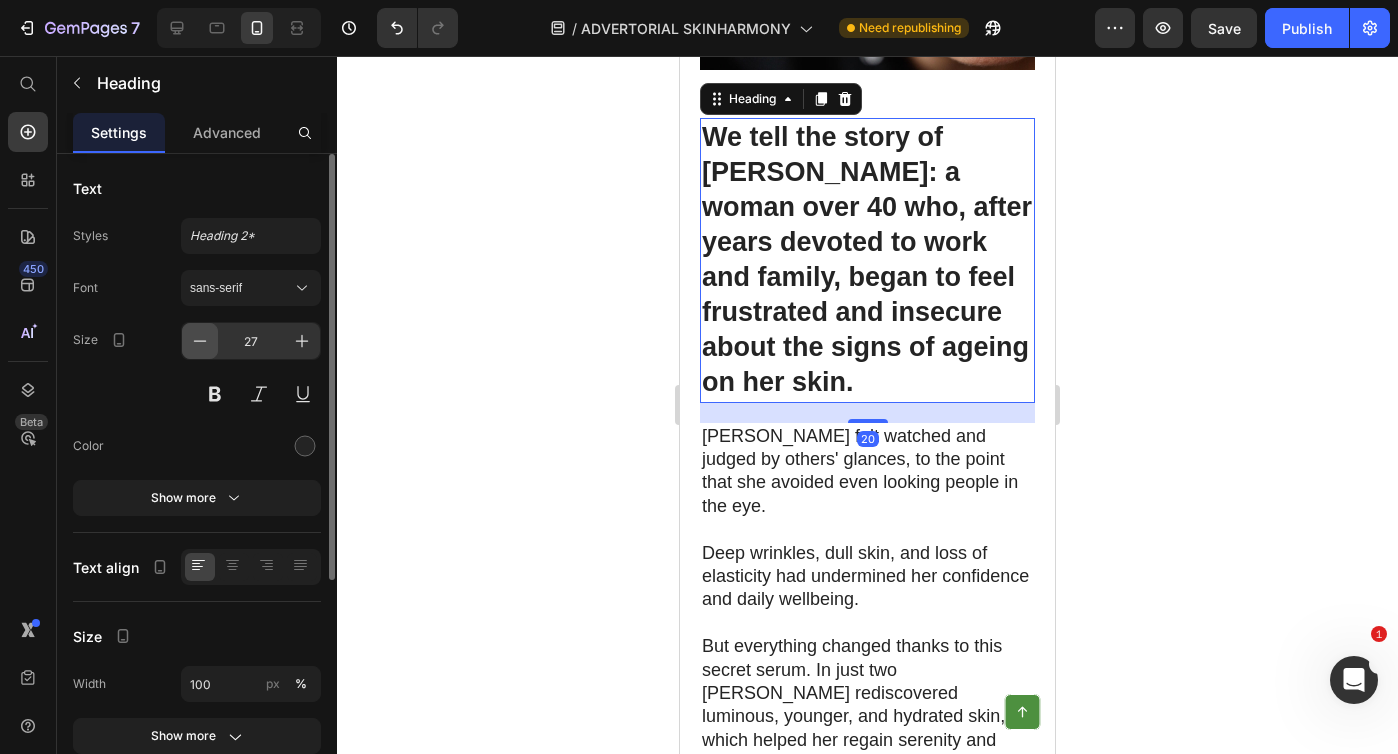 click 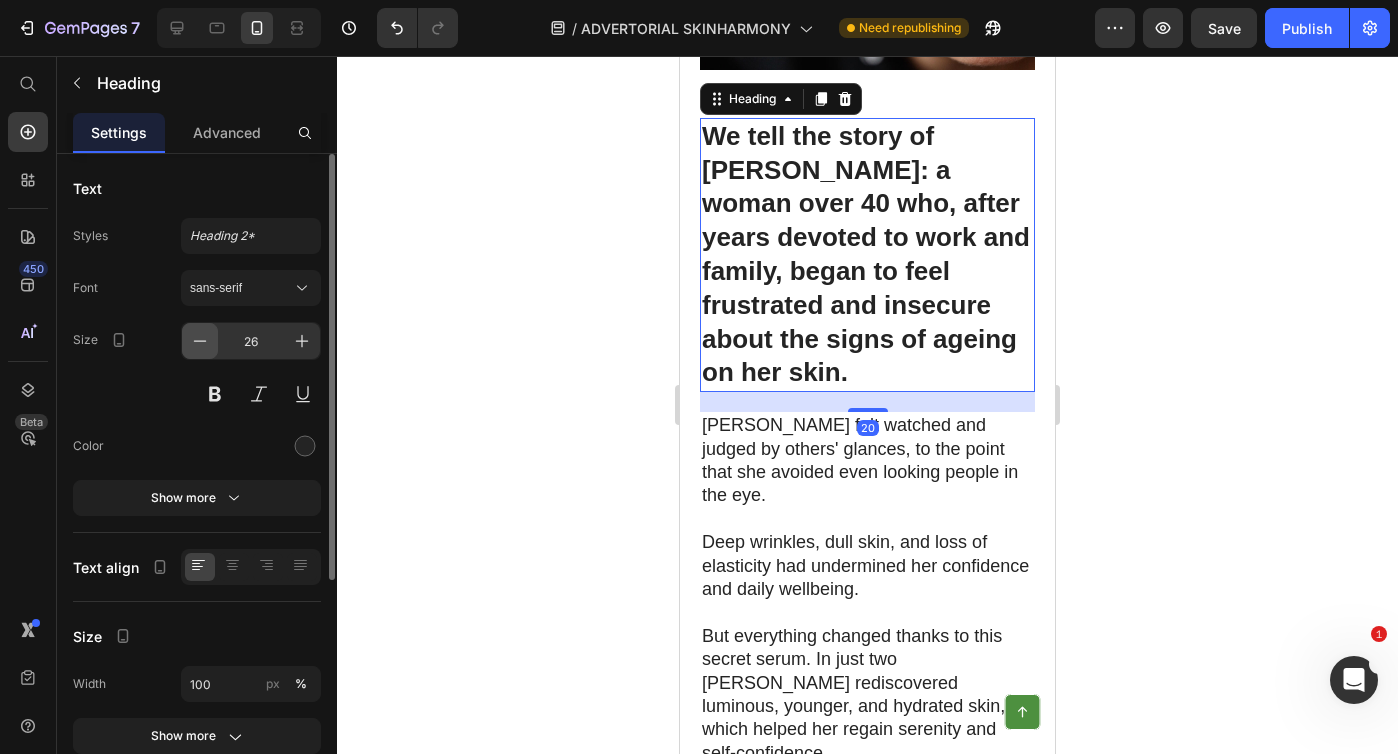 click 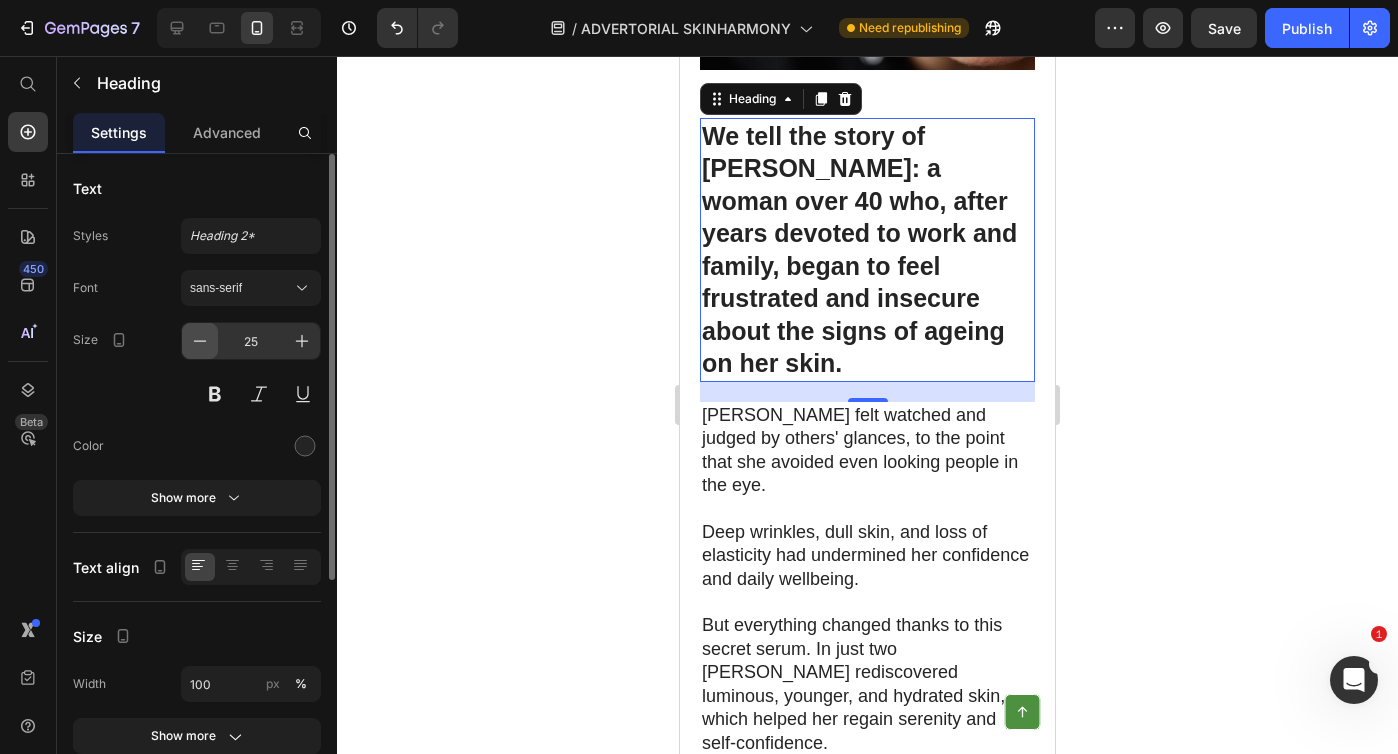click 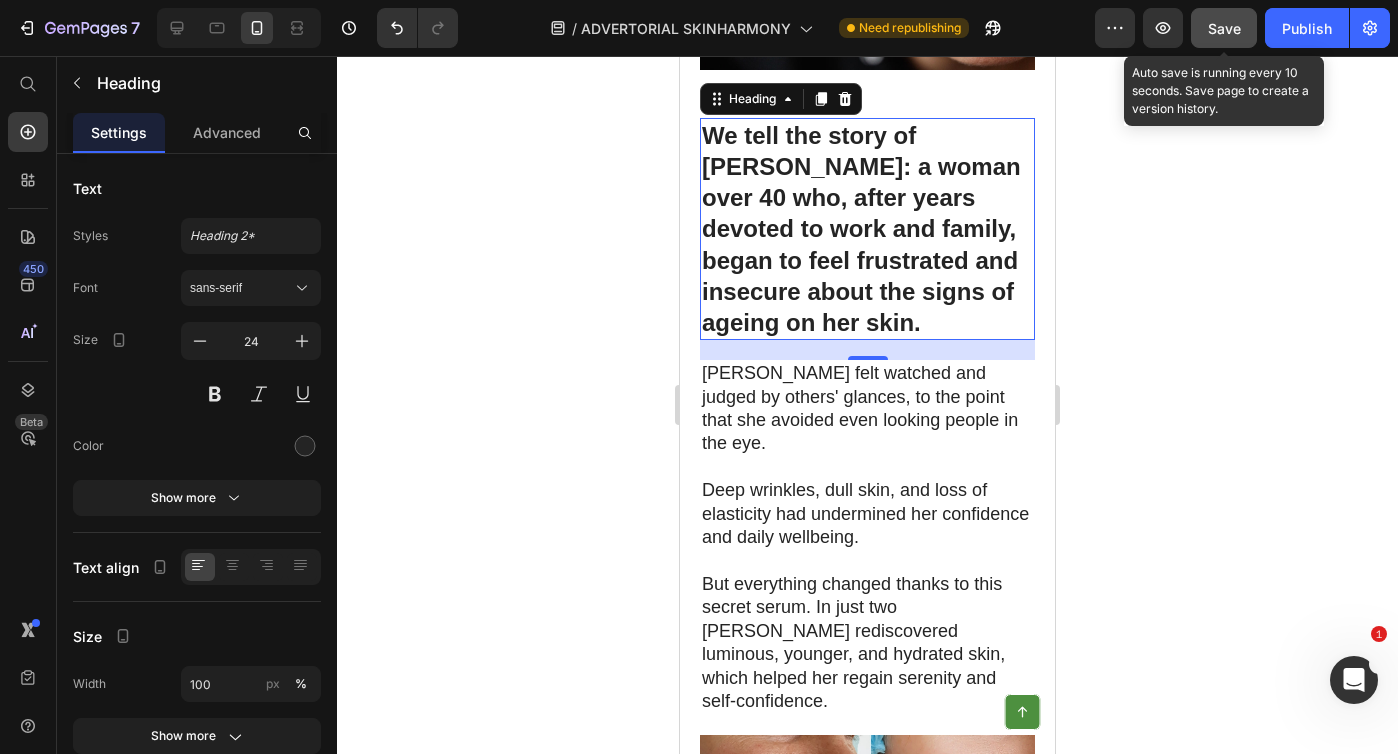 click on "Save" at bounding box center [1224, 28] 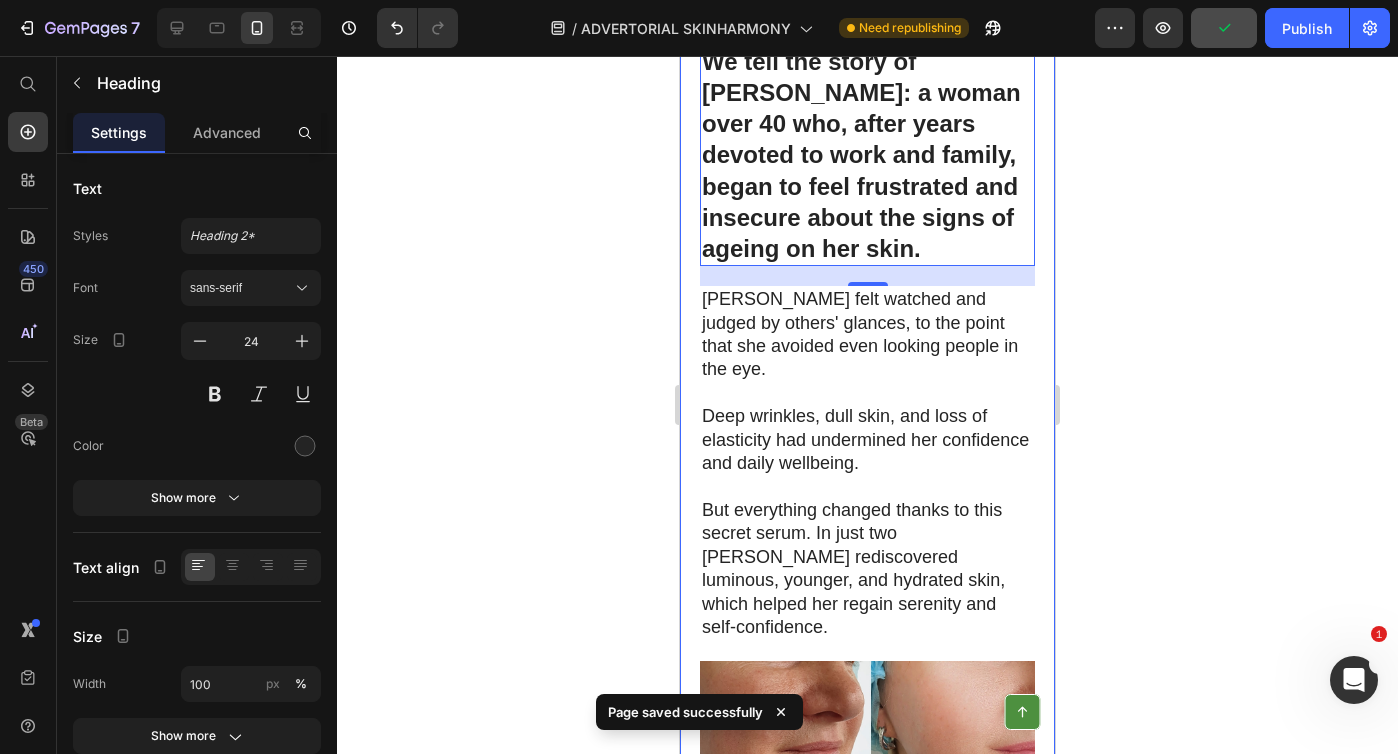 scroll, scrollTop: 4642, scrollLeft: 0, axis: vertical 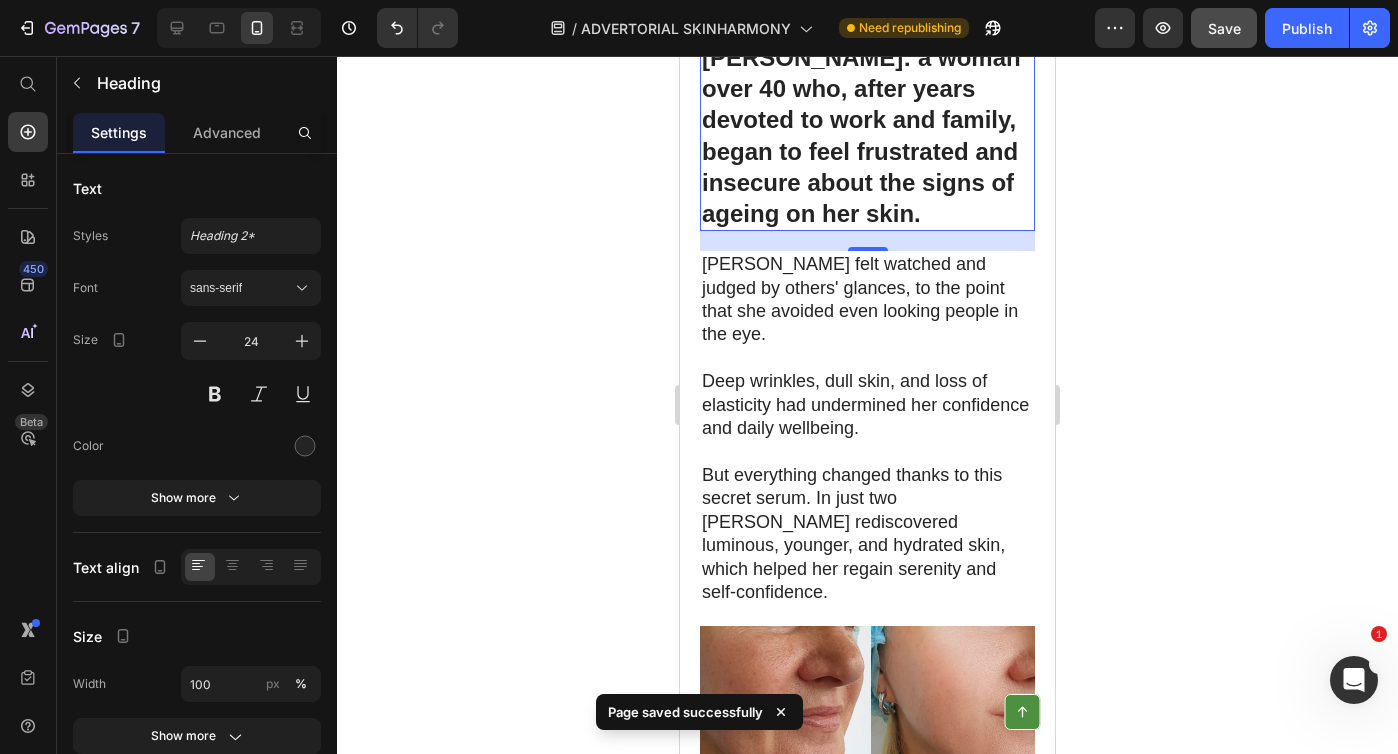 click on "We tell the story of [PERSON_NAME]: a woman over 40 who, after years devoted to work and family, began to feel frustrated and insecure about the signs of ageing on her skin." at bounding box center [867, 120] 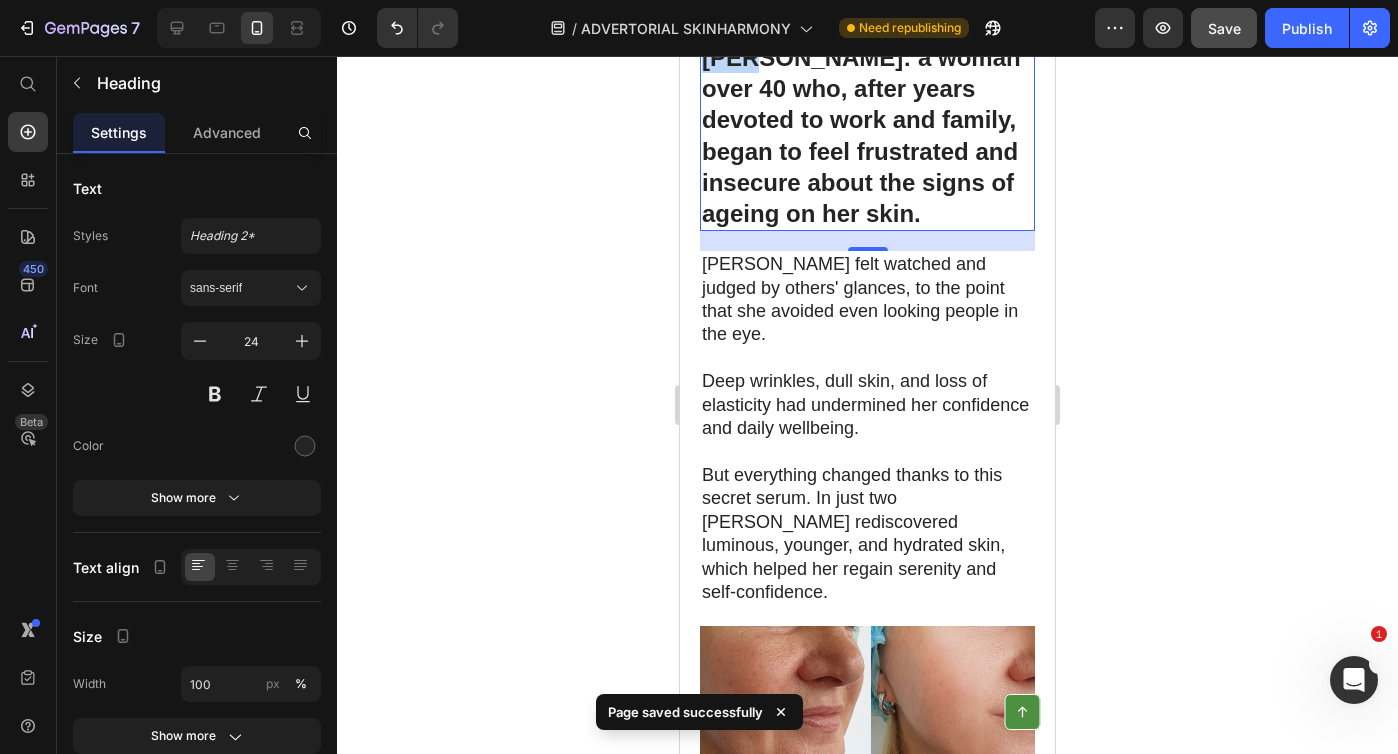click on "We tell the story of [PERSON_NAME]: a woman over 40 who, after years devoted to work and family, began to feel frustrated and insecure about the signs of ageing on her skin." at bounding box center (867, 120) 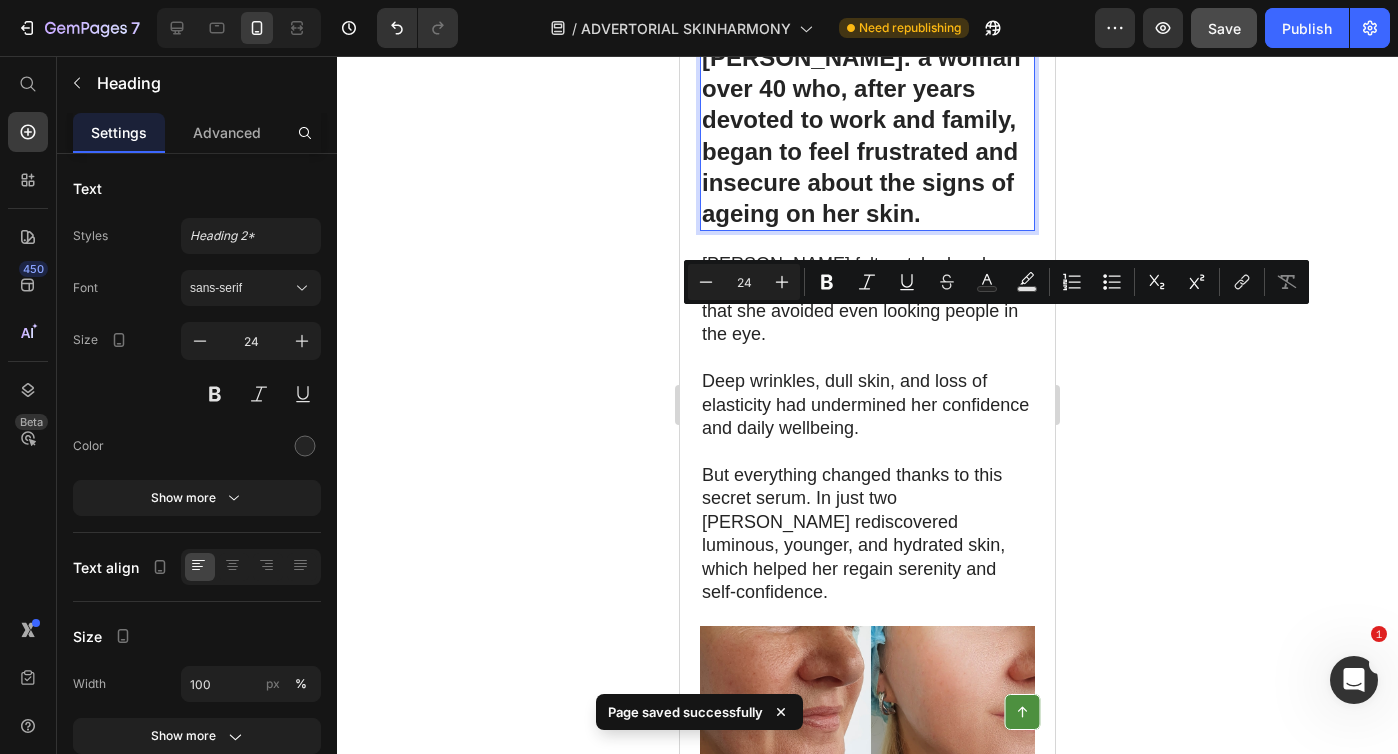 click on "We tell the story of [PERSON_NAME]: a woman over 40 who, after years devoted to work and family, began to feel frustrated and insecure about the signs of ageing on her skin." at bounding box center (867, 120) 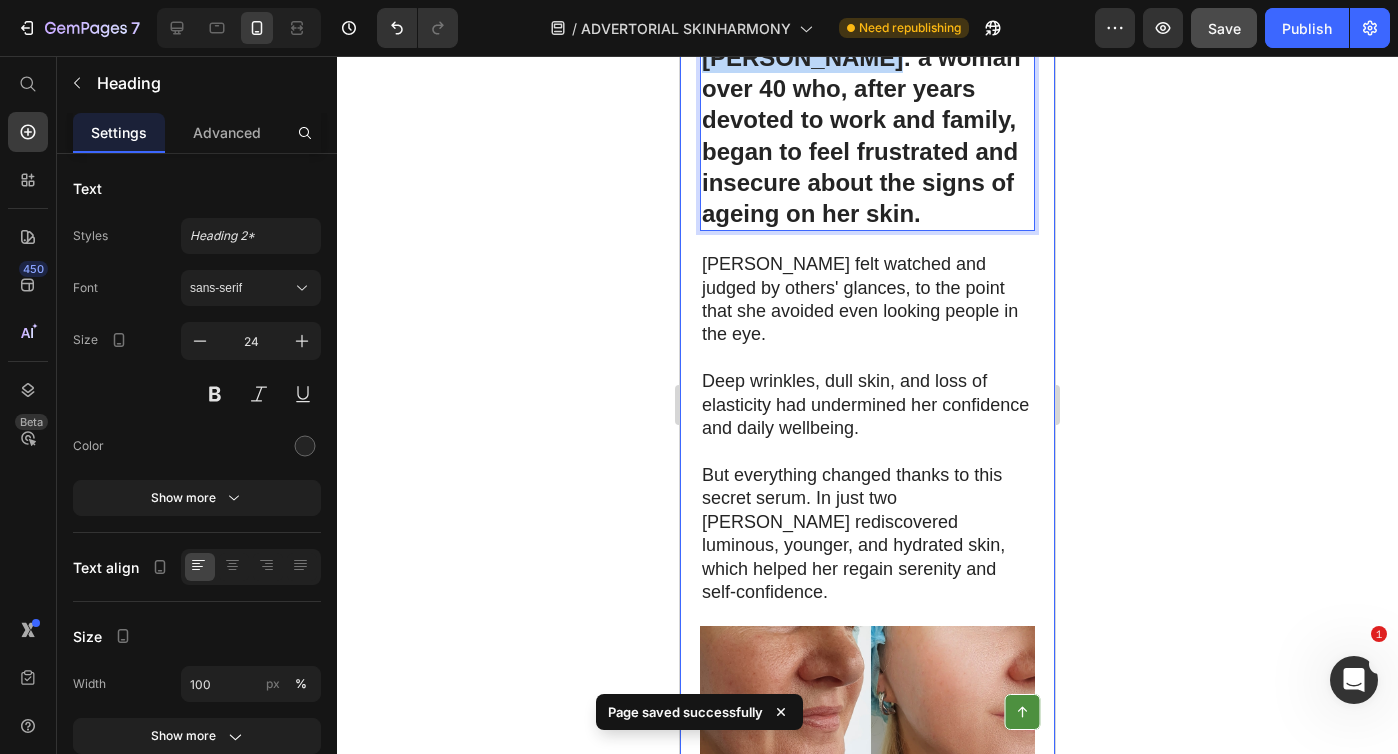 drag, startPoint x: 827, startPoint y: 362, endPoint x: 686, endPoint y: 332, distance: 144.15616 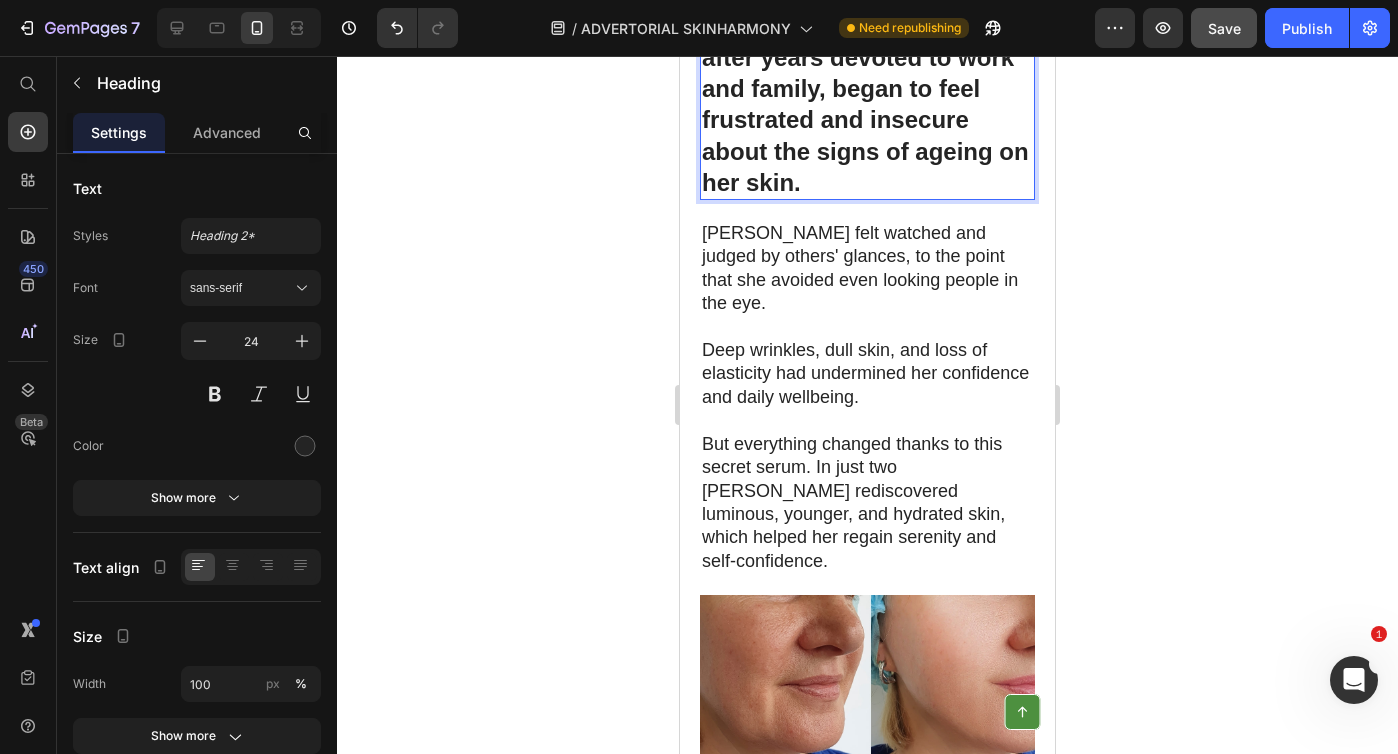 click on "Em: a woman over 40 who, after years devoted to work and family, began to feel frustrated and insecure about the signs of ageing on her skin." at bounding box center (867, 104) 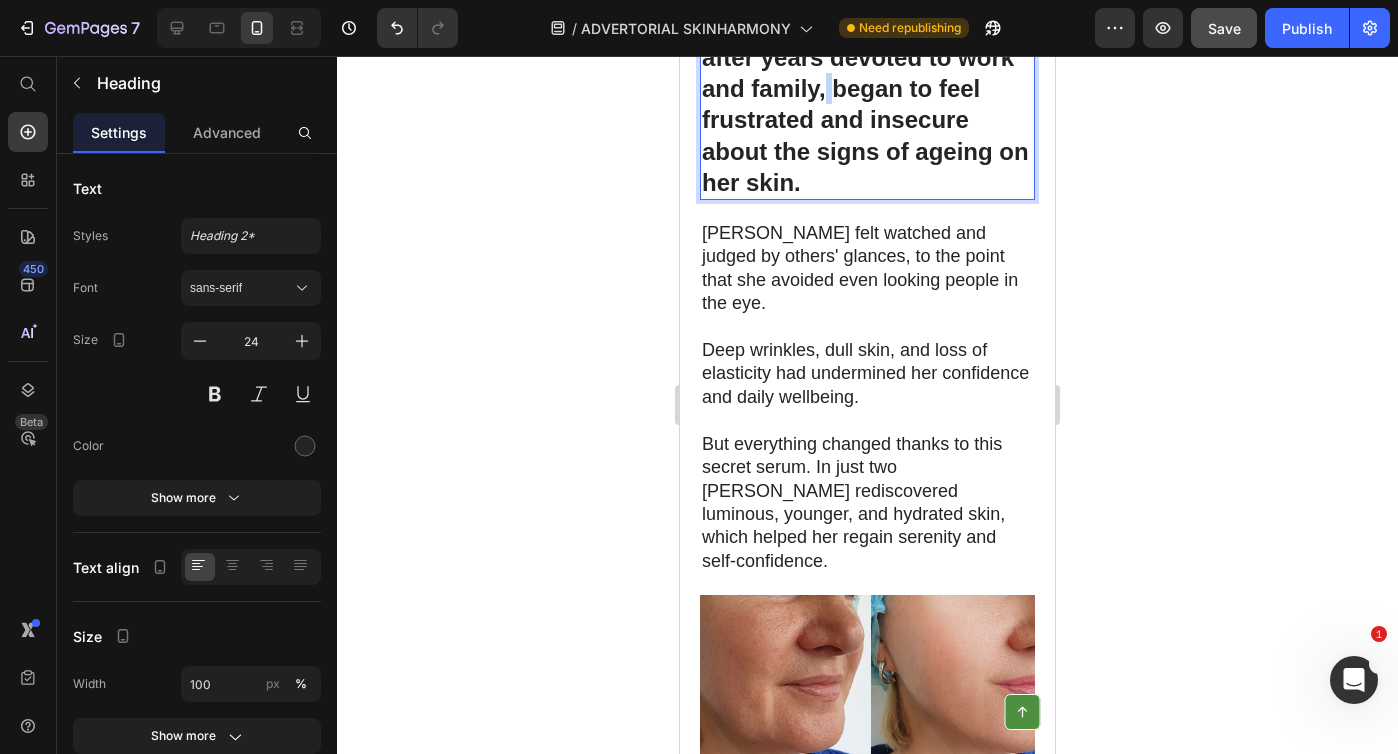 click on "Em: a woman over 40 who, after years devoted to work and family, began to feel frustrated and insecure about the signs of ageing on her skin." at bounding box center [867, 104] 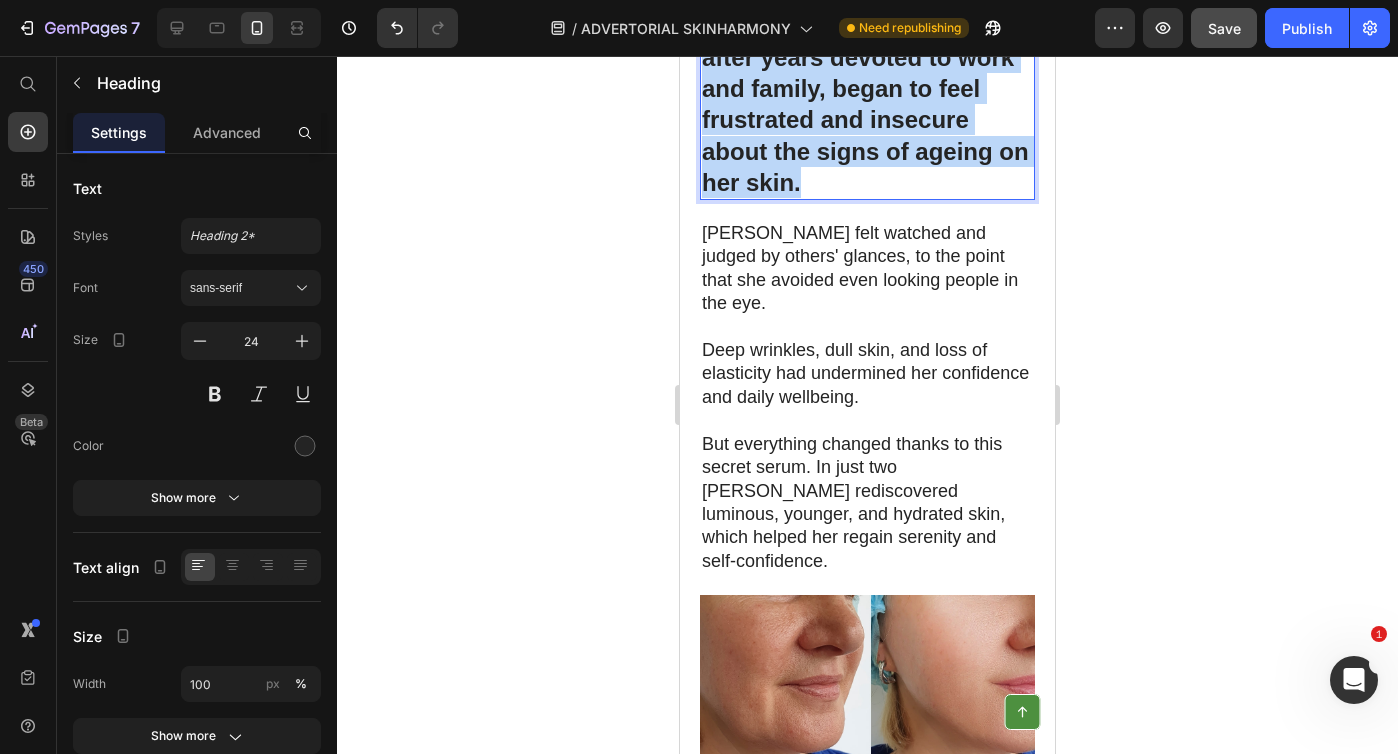 click on "Em: a woman over 40 who, after years devoted to work and family, began to feel frustrated and insecure about the signs of ageing on her skin." at bounding box center [867, 104] 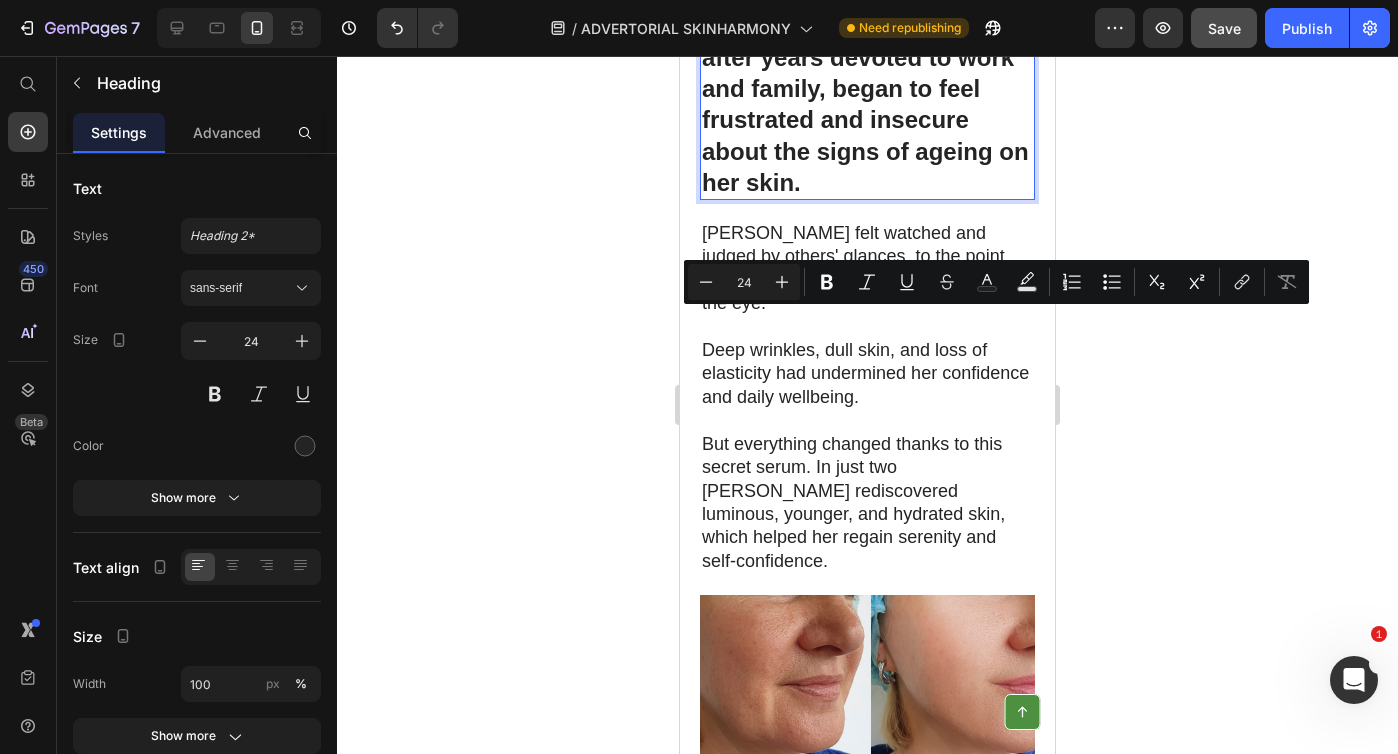 click on "Em: a woman over 40 who, after years devoted to work and family, began to feel frustrated and insecure about the signs of ageing on her skin." at bounding box center [867, 104] 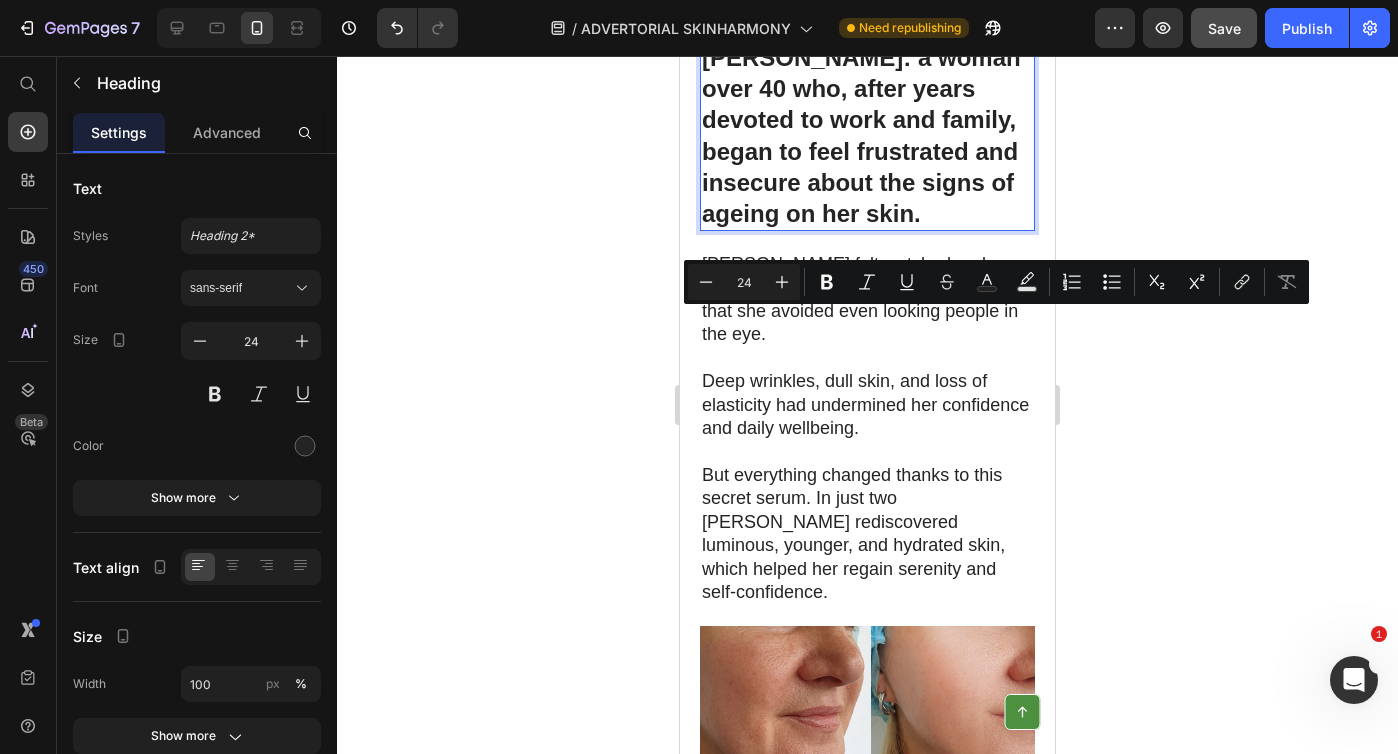 click on "We tell the story of [PERSON_NAME]: a woman over 40 who, after years devoted to work and family, began to feel frustrated and insecure about the signs of ageing on her skin." at bounding box center (867, 120) 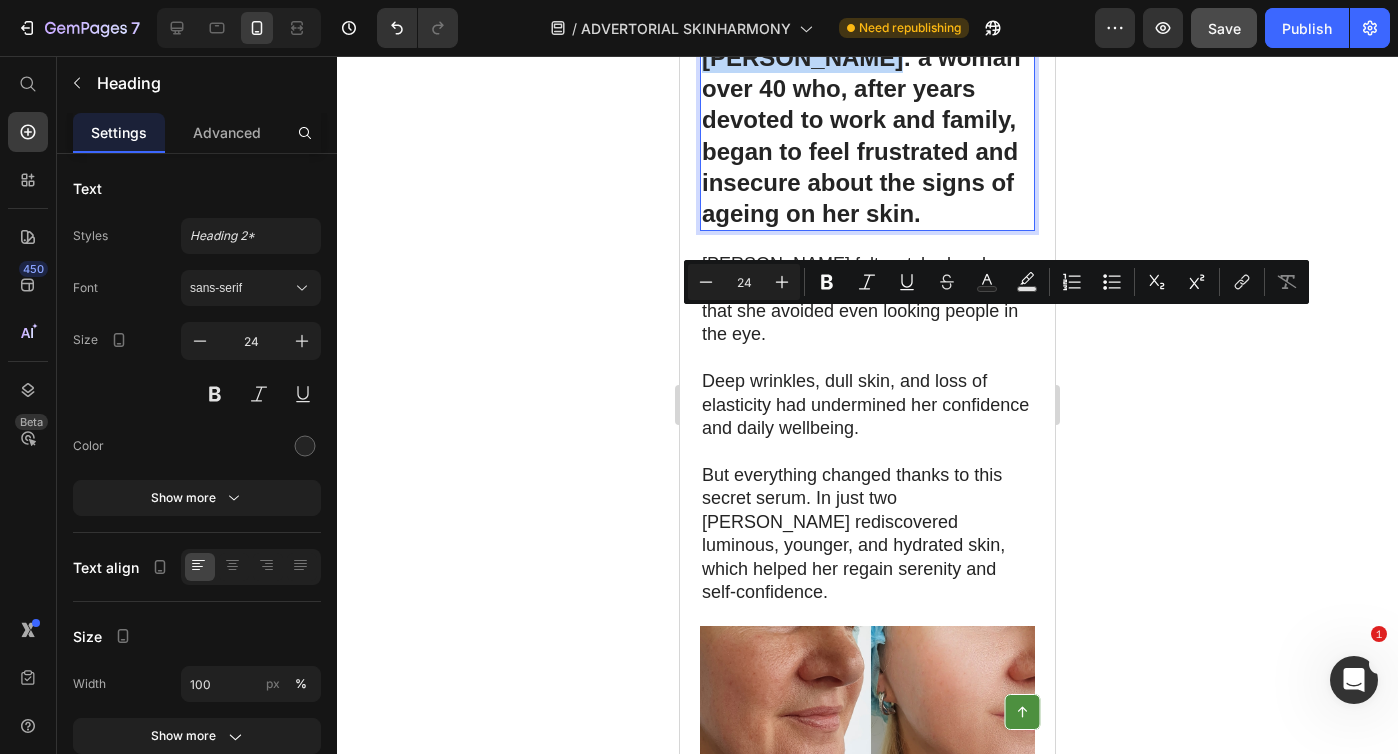 drag, startPoint x: 822, startPoint y: 364, endPoint x: 706, endPoint y: 330, distance: 120.880104 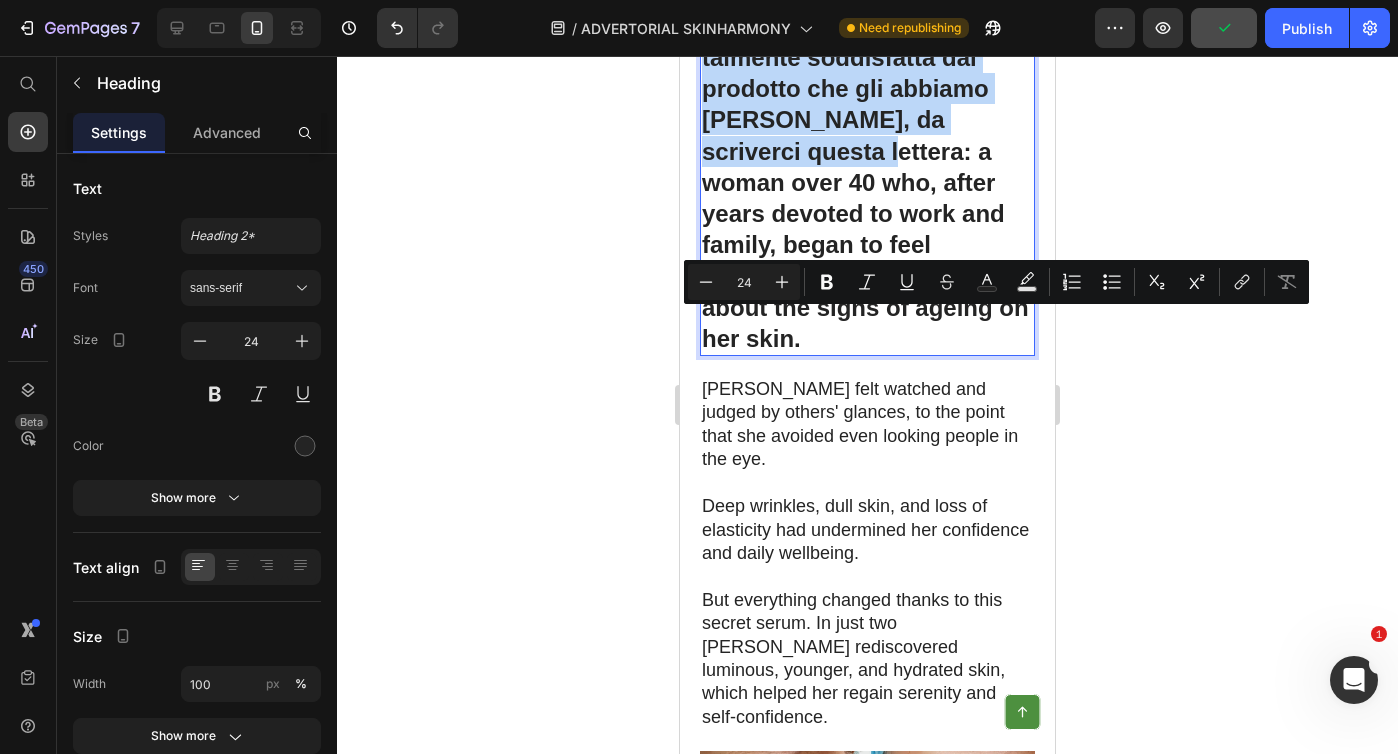 drag, startPoint x: 996, startPoint y: 454, endPoint x: 713, endPoint y: 332, distance: 308.1769 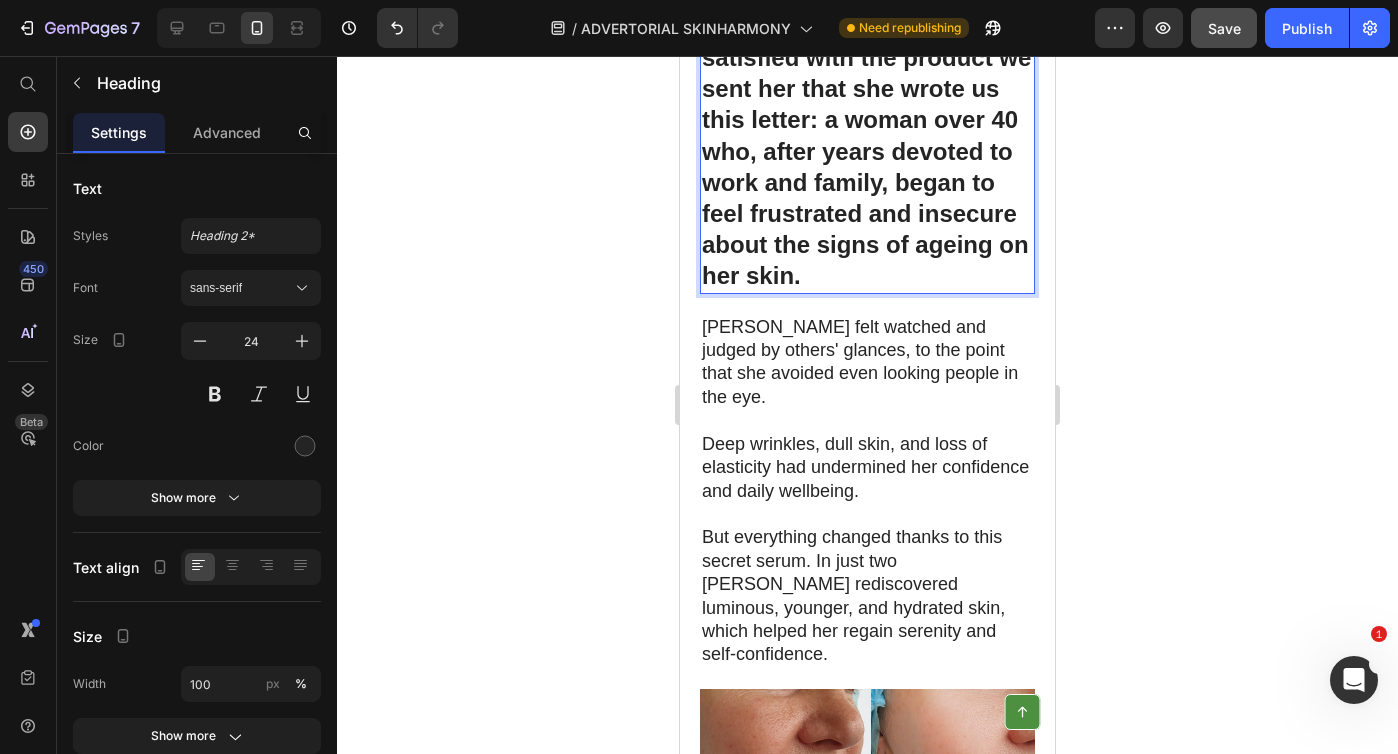 click on "One of our readers was so satisfied with the product we sent her that she wrote us this letter: a woman over 40 who, after years devoted to work and family, began to feel frustrated and insecure about the signs of ageing on her skin." at bounding box center [867, 151] 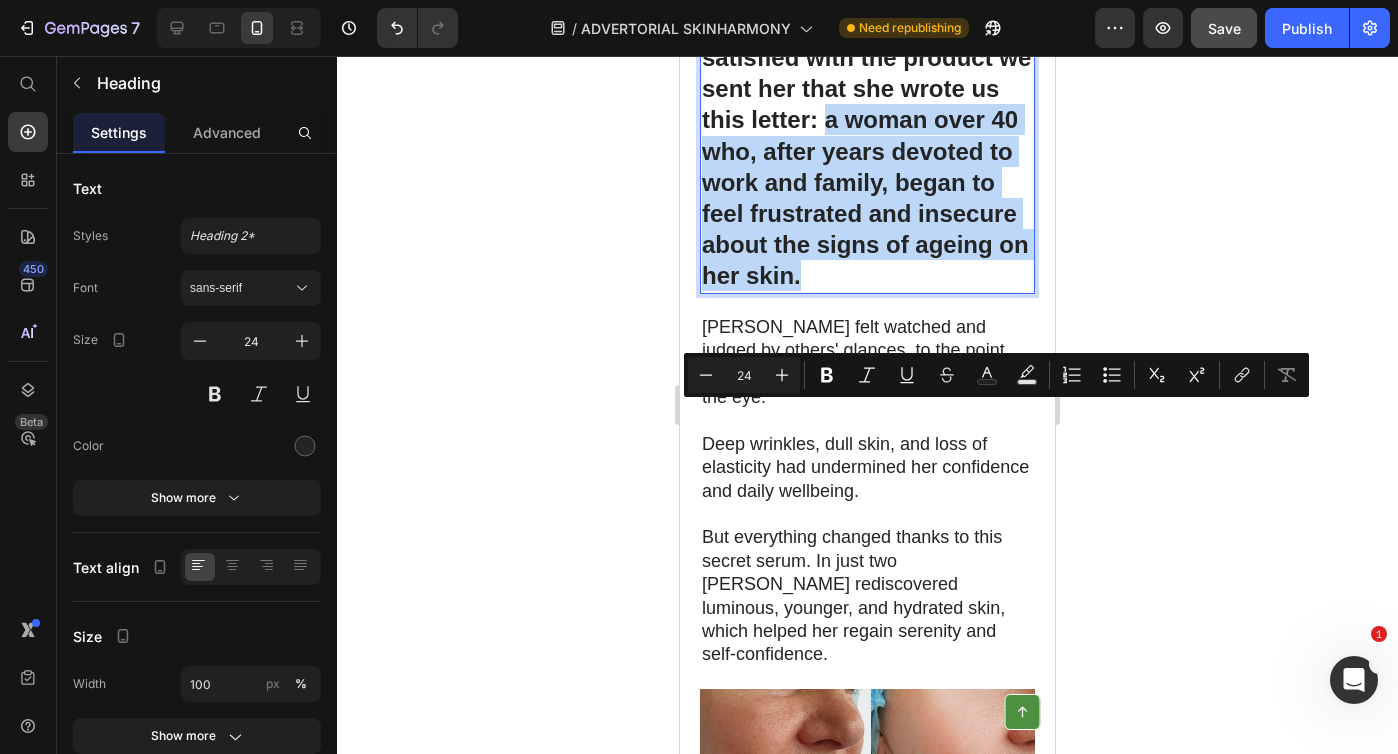 drag, startPoint x: 858, startPoint y: 420, endPoint x: 889, endPoint y: 619, distance: 201.4001 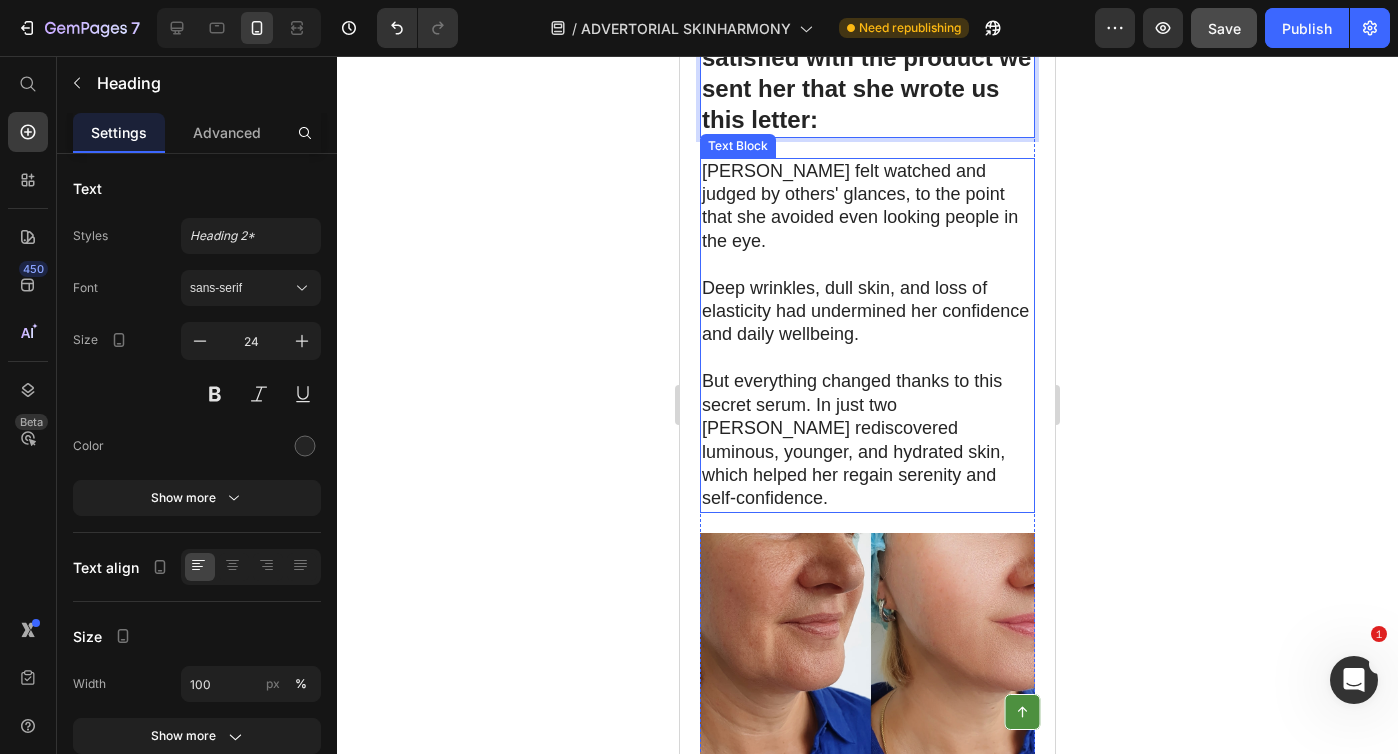 click on "[PERSON_NAME] felt watched and judged by others' glances, to the point that she avoided even looking people in the eye." at bounding box center (867, 207) 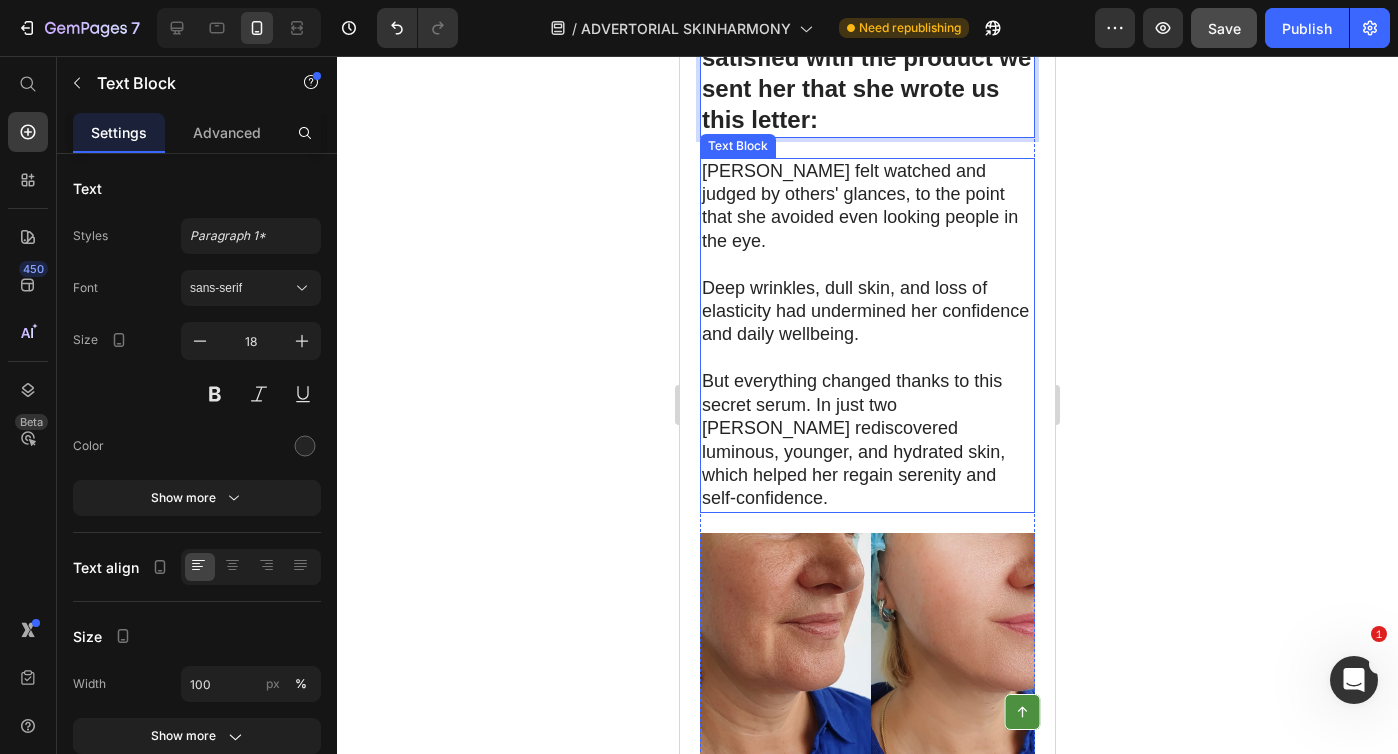 click on "[PERSON_NAME] felt watched and judged by others' glances, to the point that she avoided even looking people in the eye." at bounding box center [867, 207] 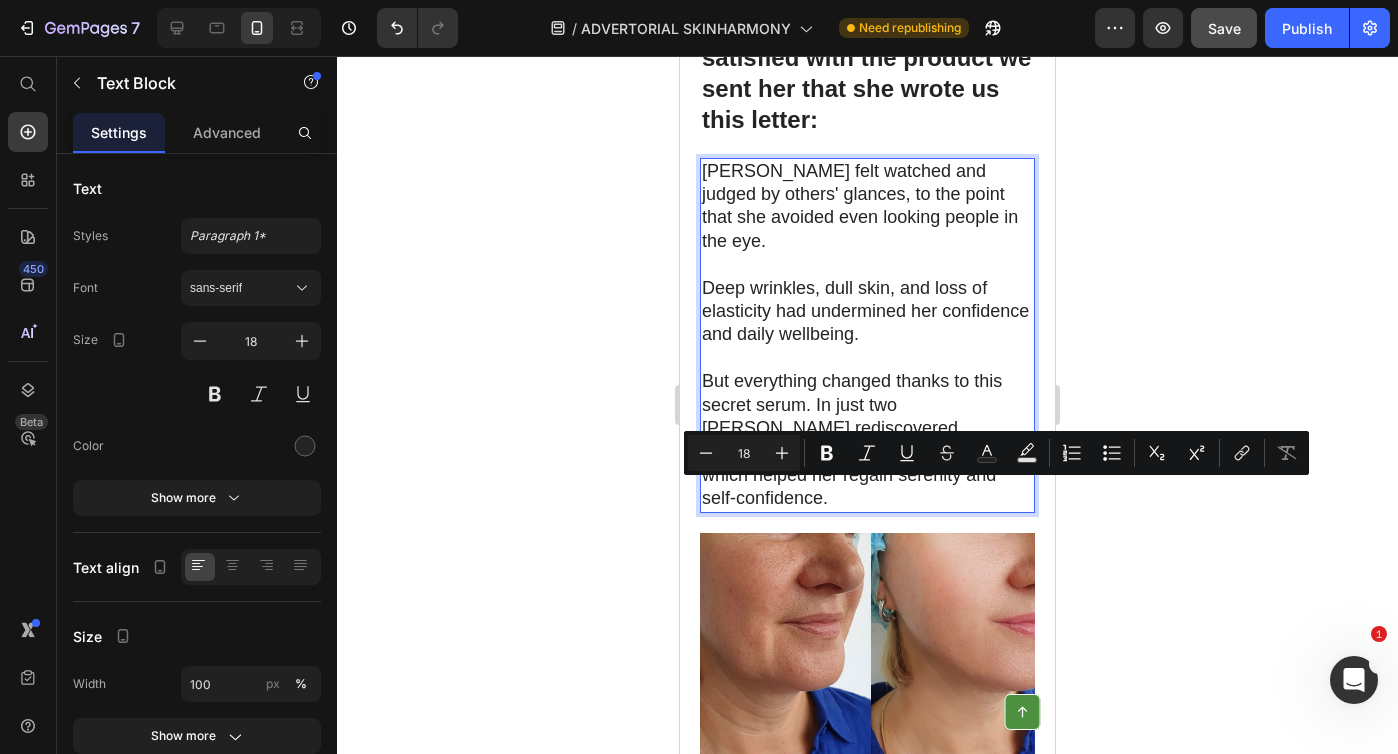 click on "[PERSON_NAME] felt watched and judged by others' glances, to the point that she avoided even looking people in the eye." at bounding box center [867, 207] 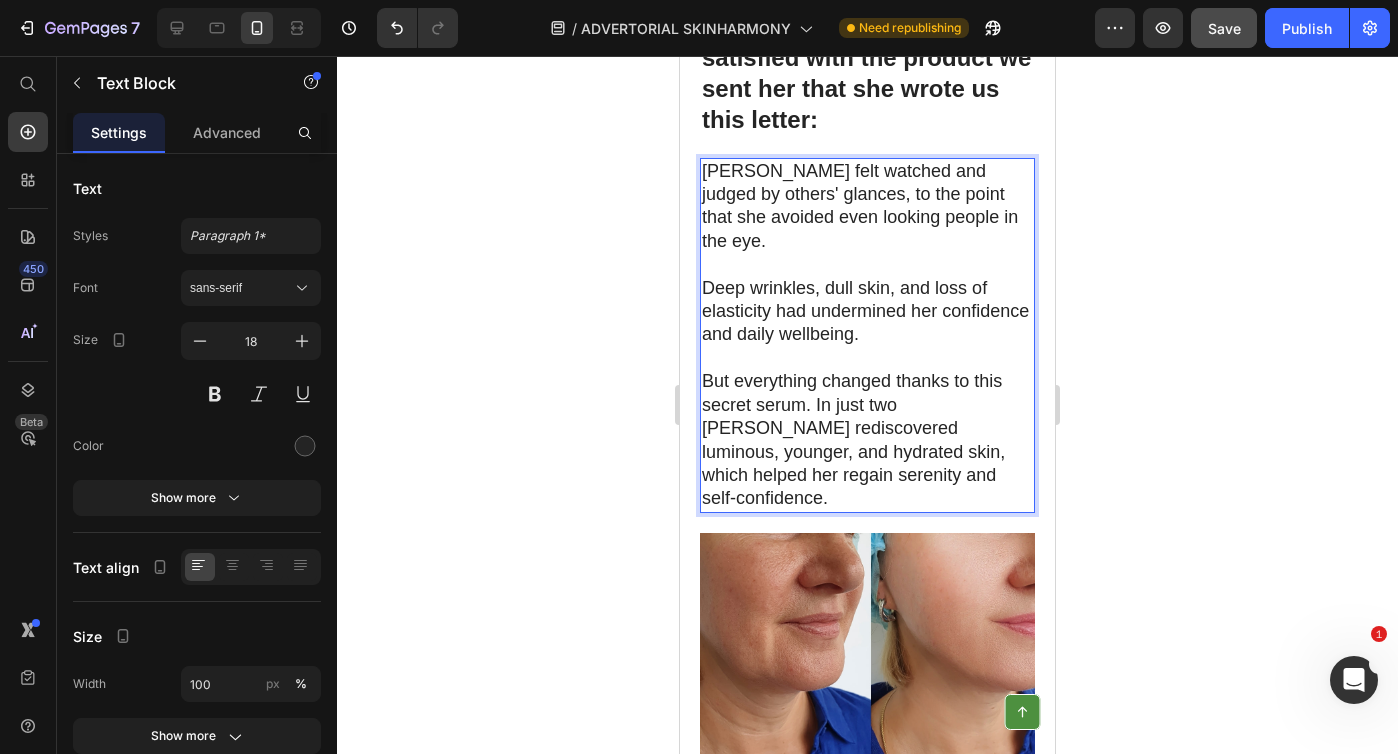 click on "[PERSON_NAME] felt watched and judged by others' glances, to the point that she avoided even looking people in the eye." at bounding box center [867, 207] 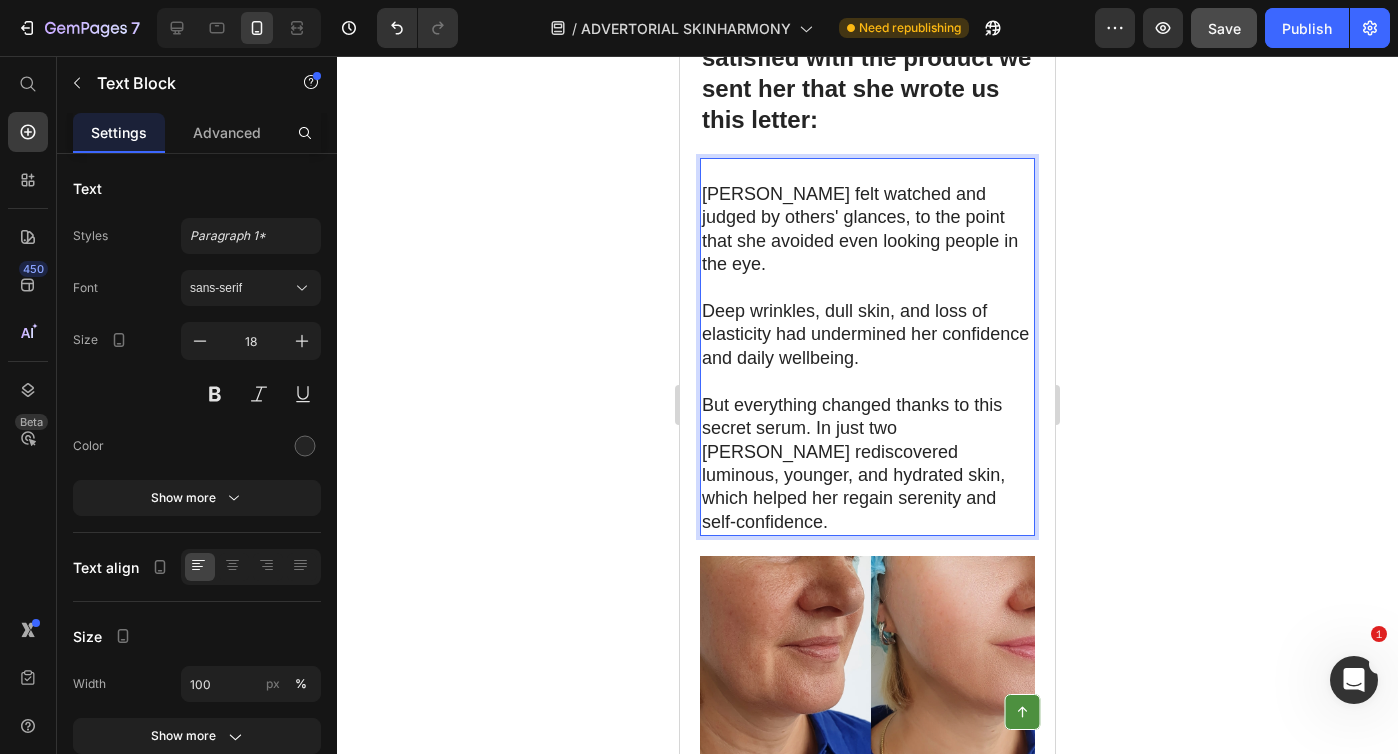 click at bounding box center (867, 171) 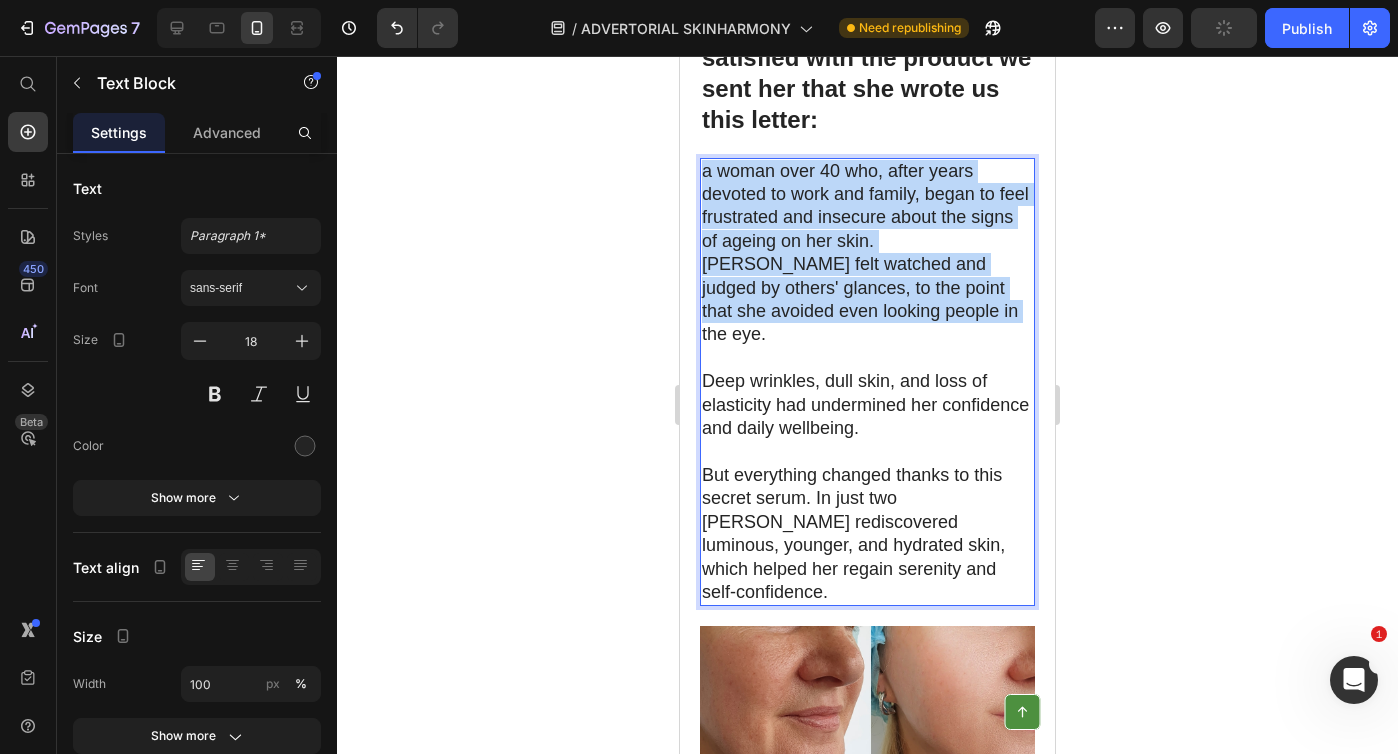 drag, startPoint x: 781, startPoint y: 636, endPoint x: 706, endPoint y: 478, distance: 174.89711 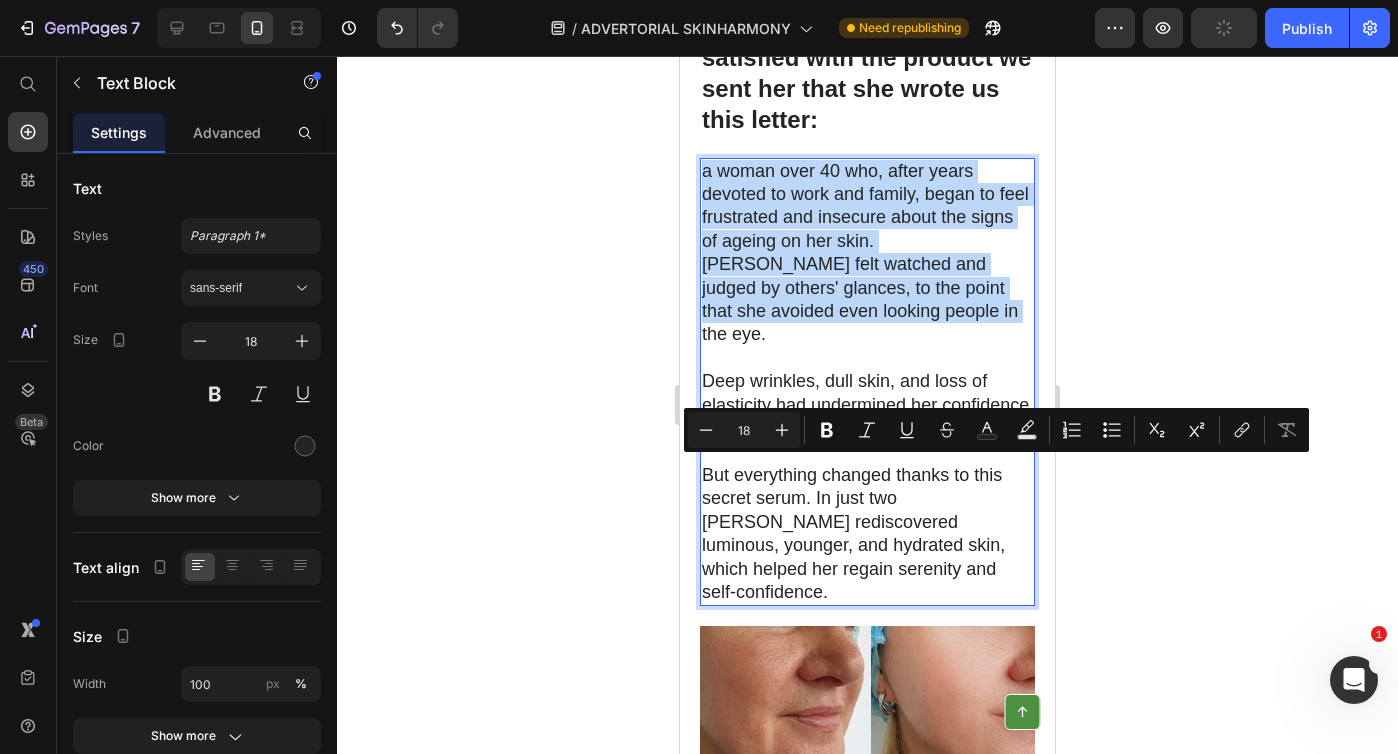 click on "a woman over 40 who, after years devoted to work and family, began to feel frustrated and insecure about the signs of ageing on her skin." at bounding box center [867, 207] 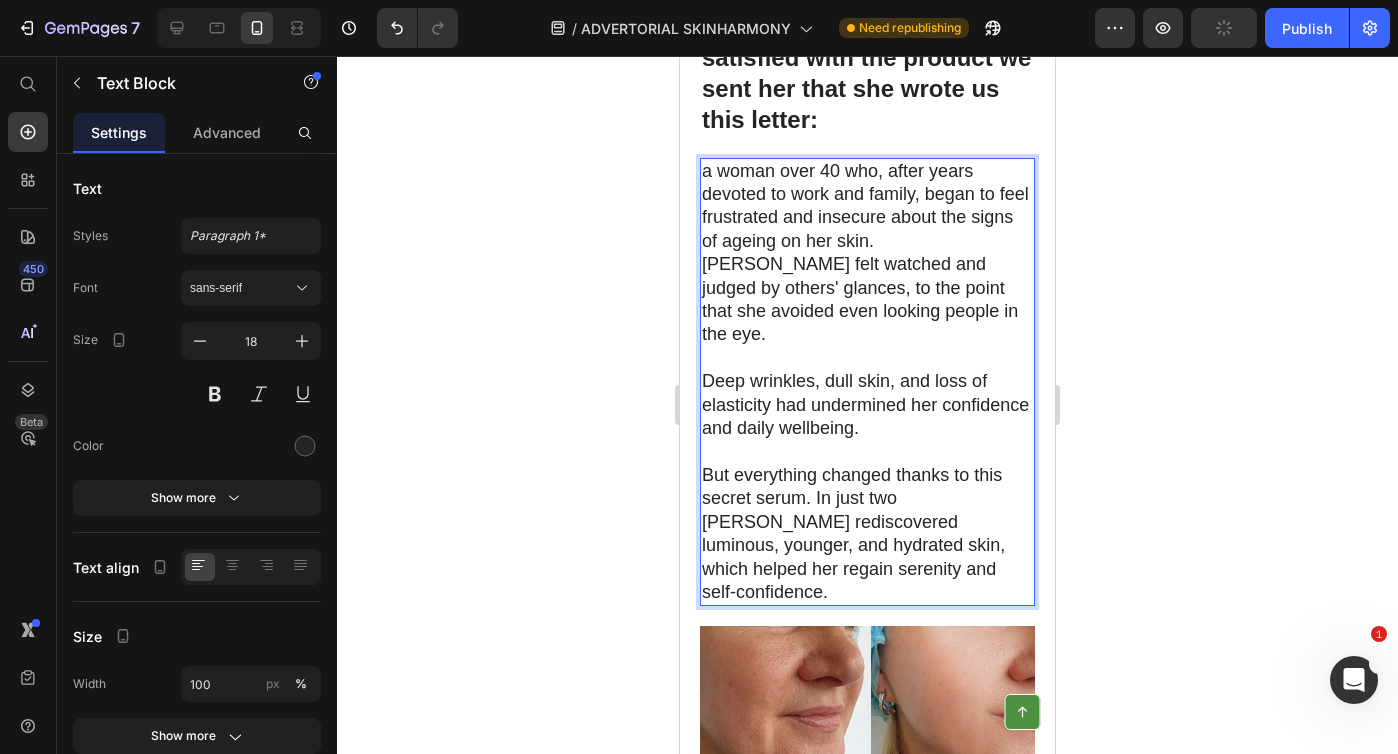 click on "a woman over 40 who, after years devoted to work and family, began to feel frustrated and insecure about the signs of ageing on her skin." at bounding box center [867, 207] 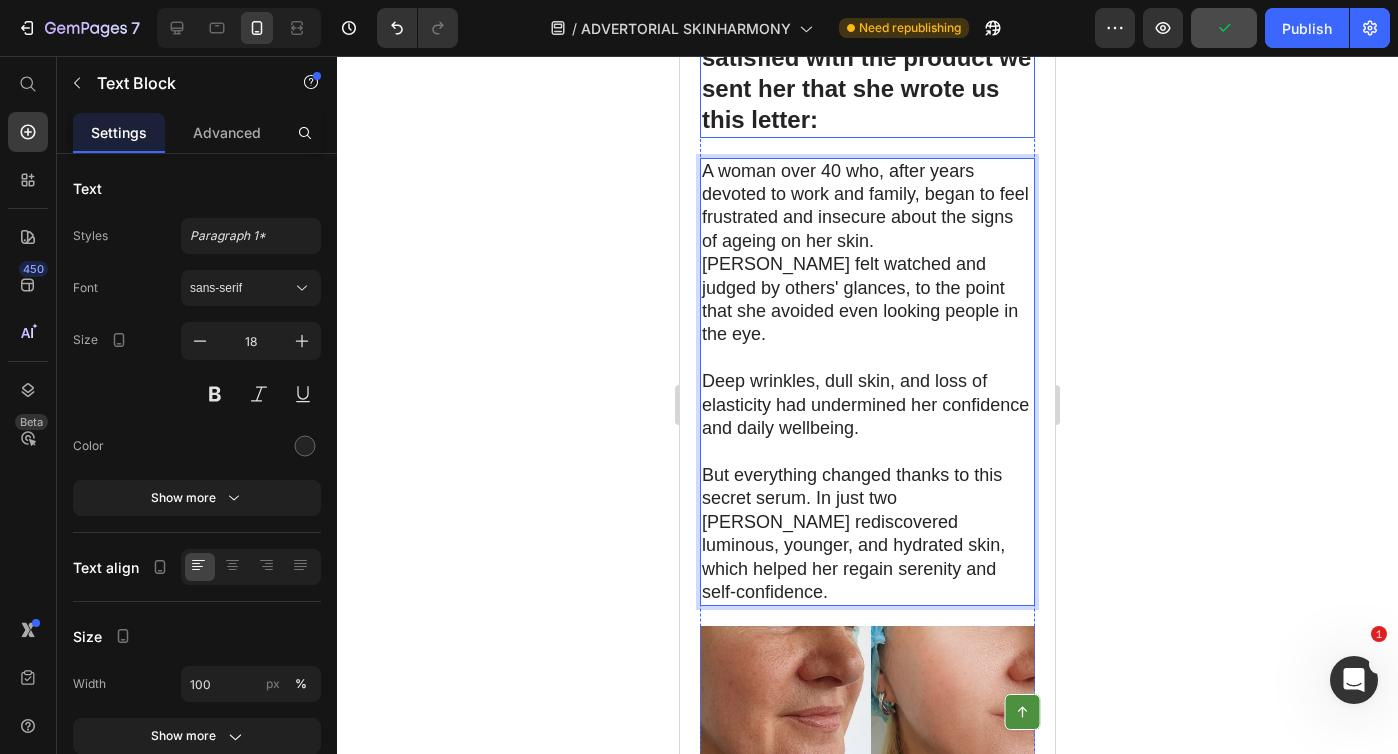 click on "One of our readers was so satisfied with the product we sent her that she wrote us this letter:" at bounding box center [867, 73] 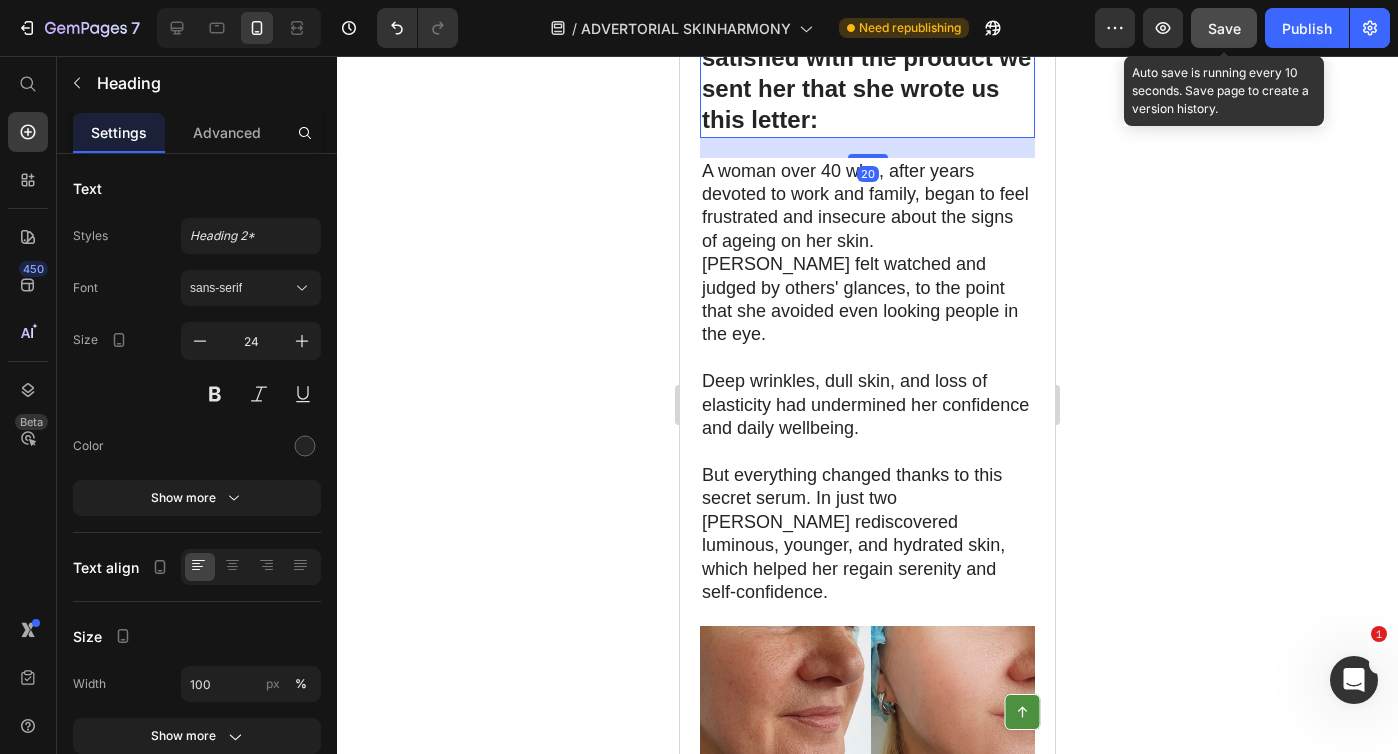 click on "Save" 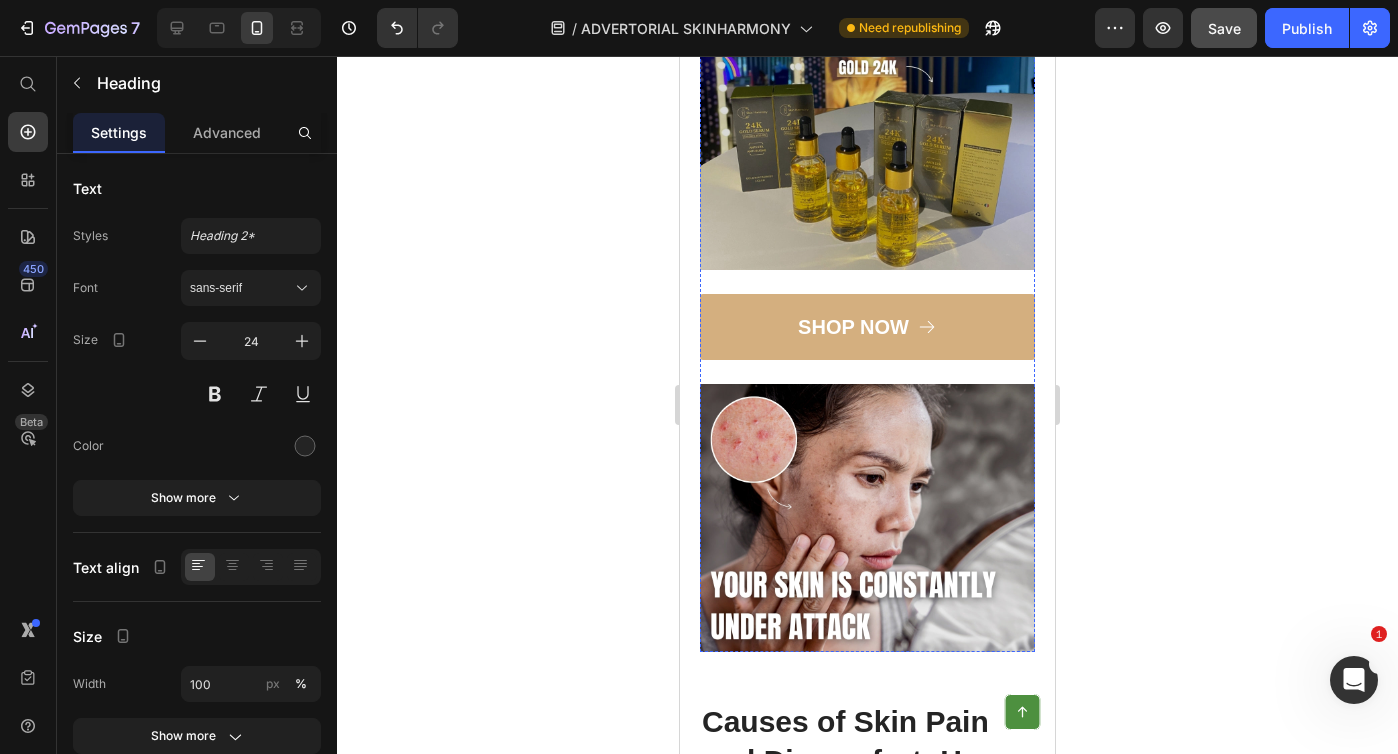 scroll, scrollTop: 5899, scrollLeft: 0, axis: vertical 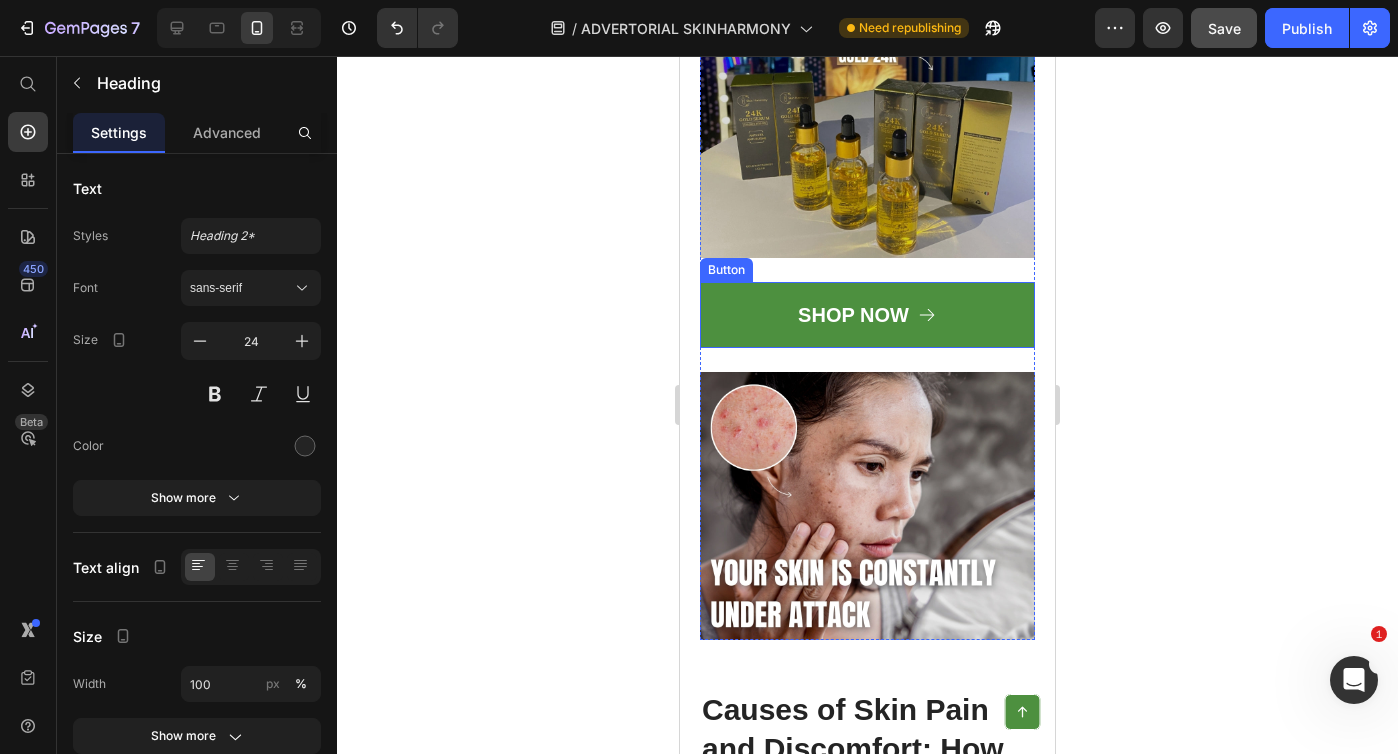 click on "SHOP NOW" at bounding box center (867, 315) 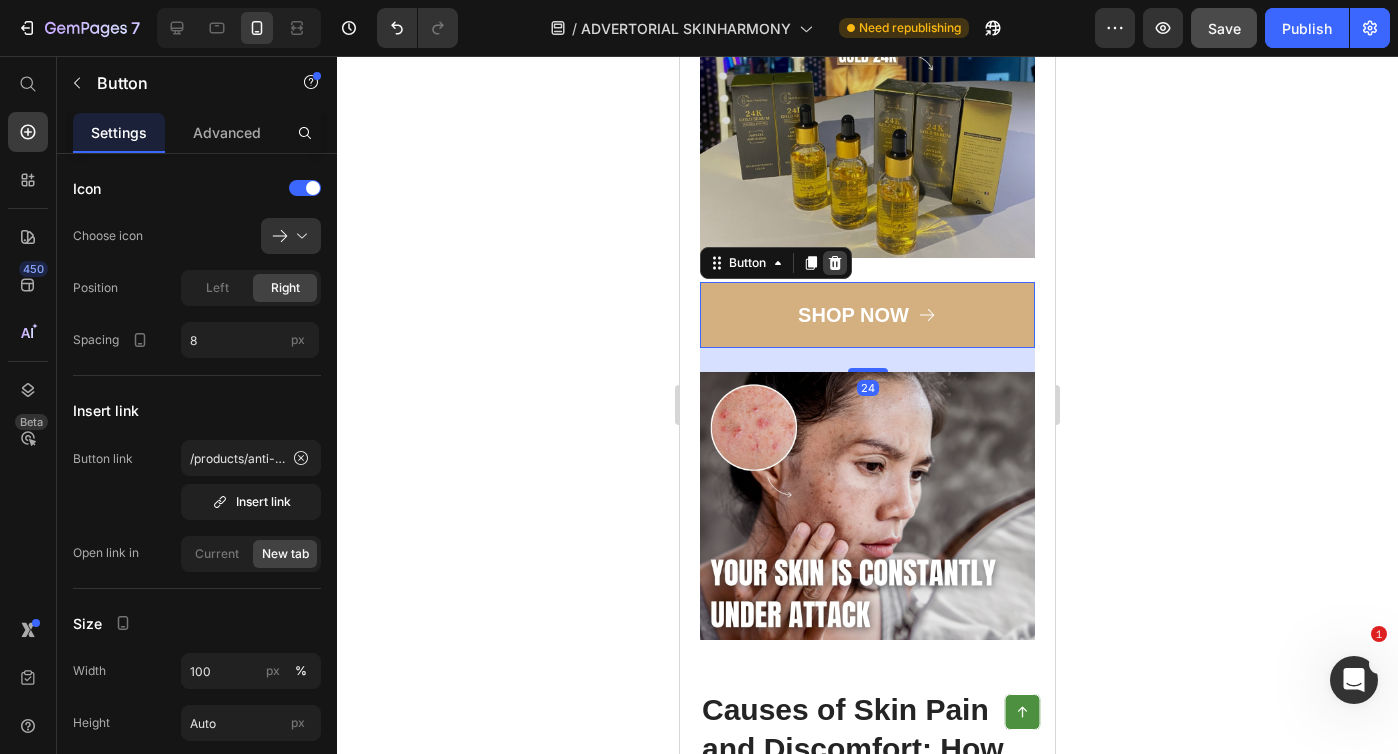 click 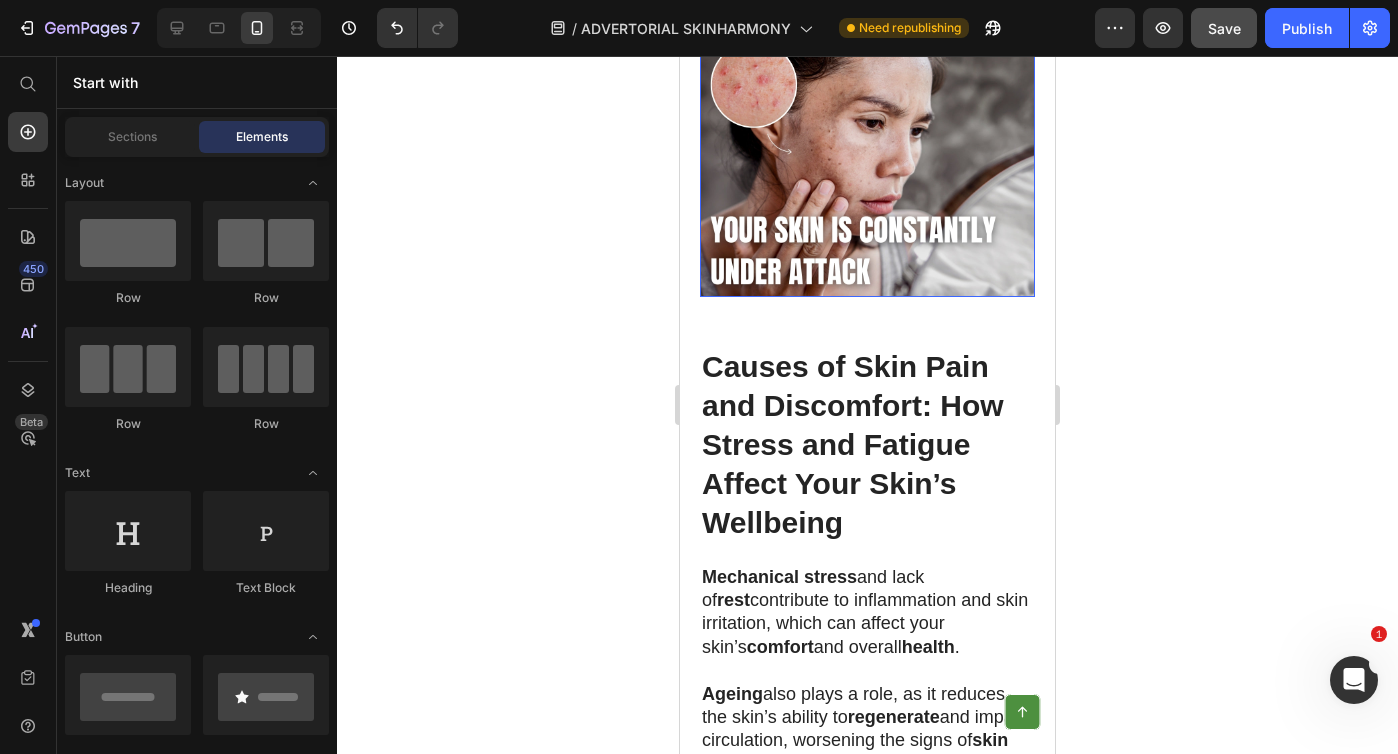 scroll, scrollTop: 6375, scrollLeft: 0, axis: vertical 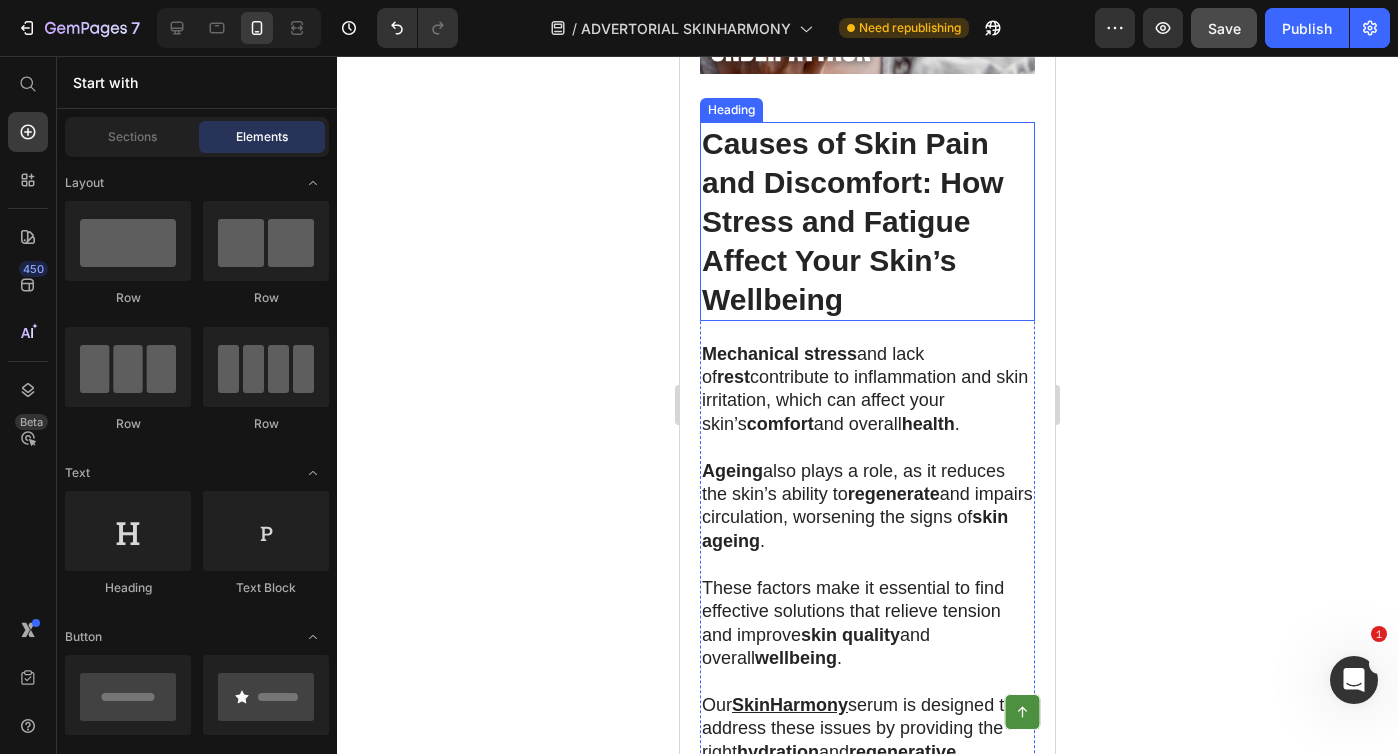 click on "Causes of Skin Pain and Discomfort: How Stress and Fatigue Affect Your Skin’s Wellbeing" at bounding box center [853, 221] 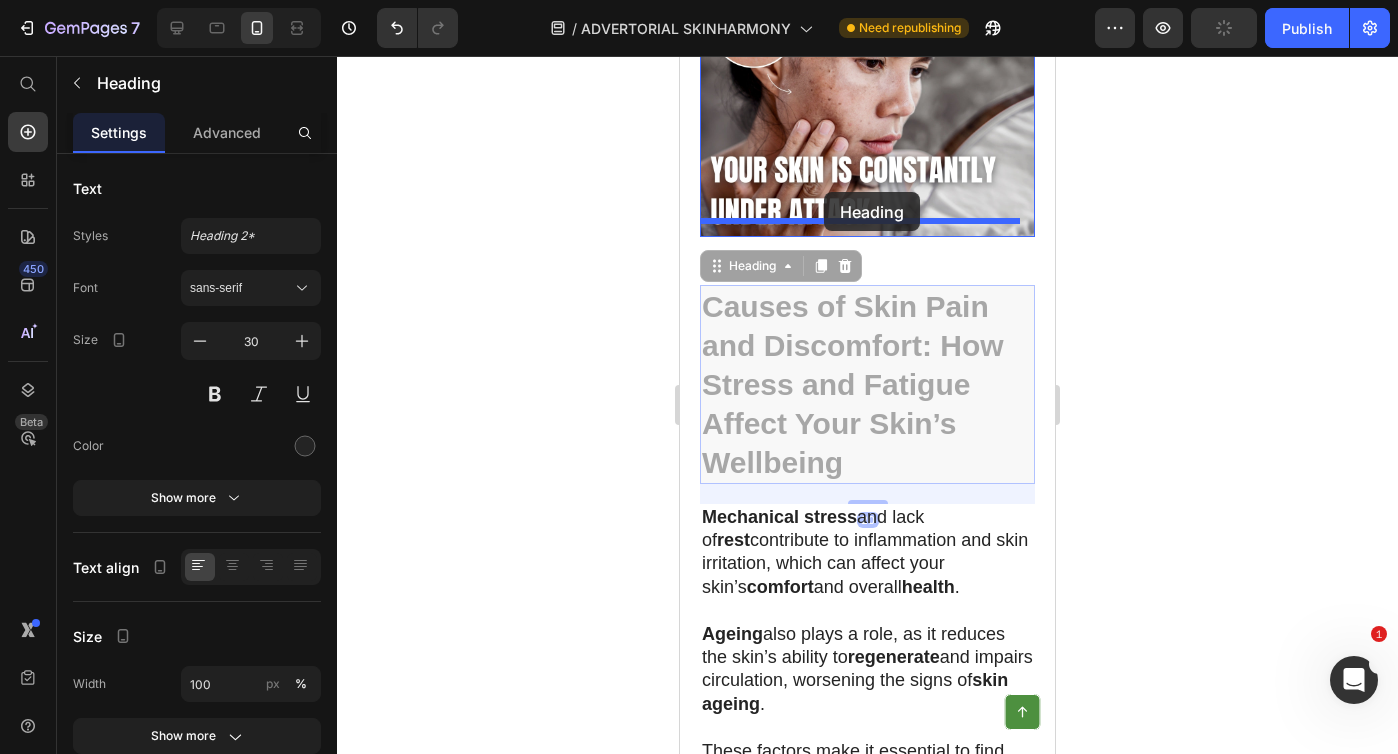 scroll, scrollTop: 6205, scrollLeft: 0, axis: vertical 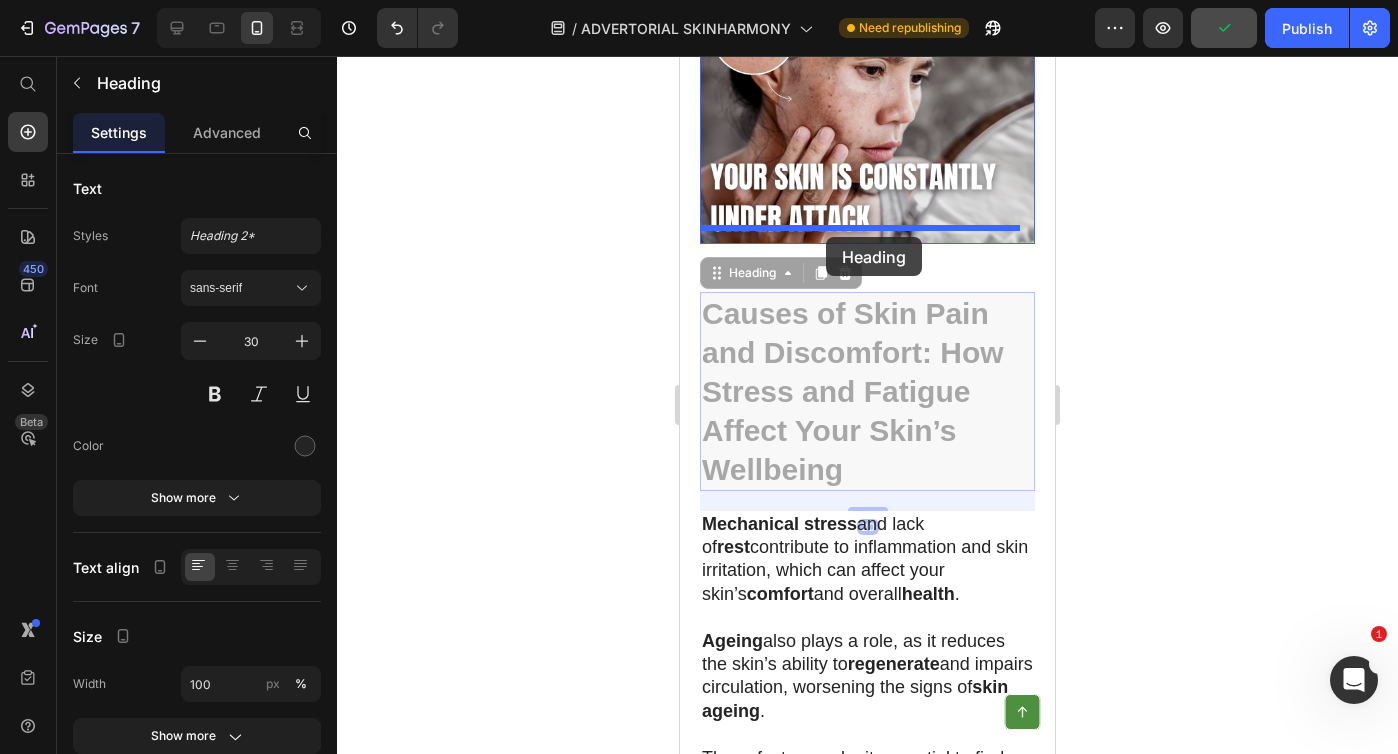 drag, startPoint x: 716, startPoint y: 339, endPoint x: 826, endPoint y: 237, distance: 150.01334 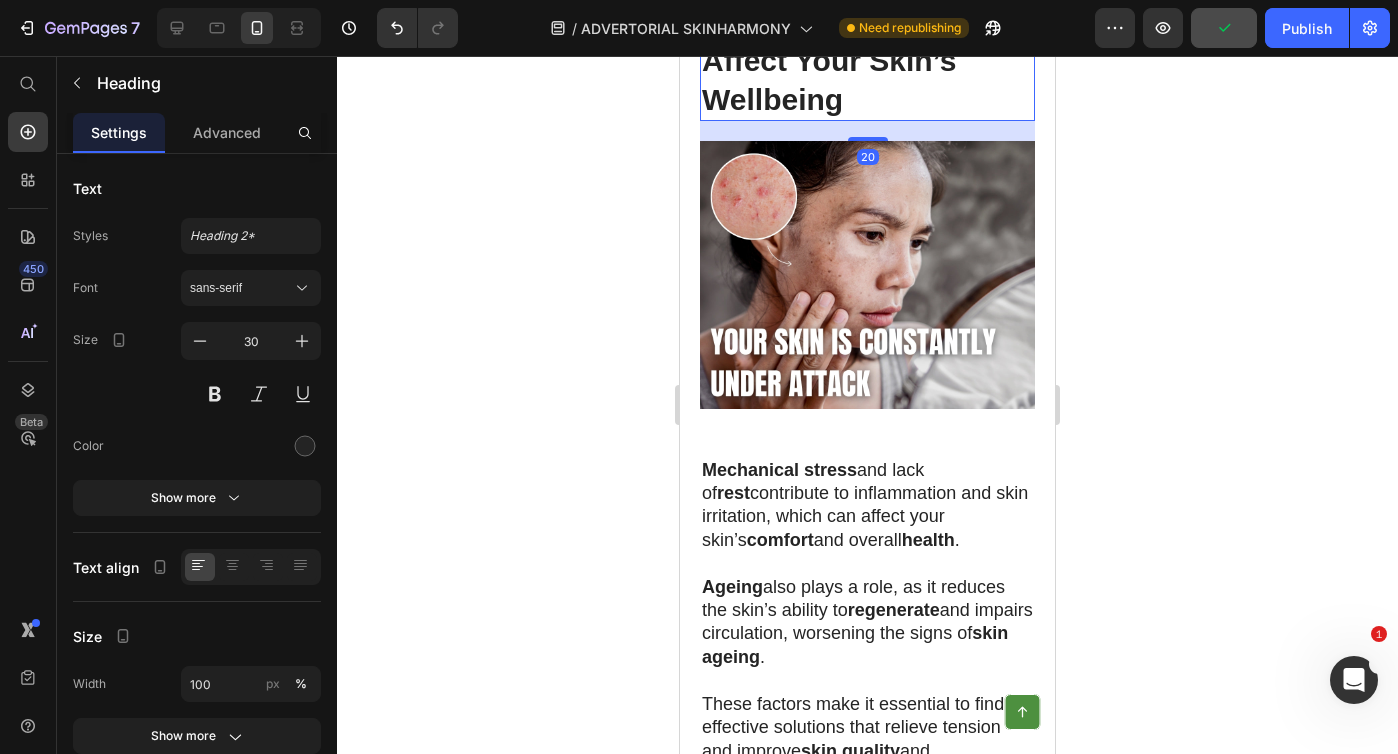 scroll, scrollTop: 6375, scrollLeft: 0, axis: vertical 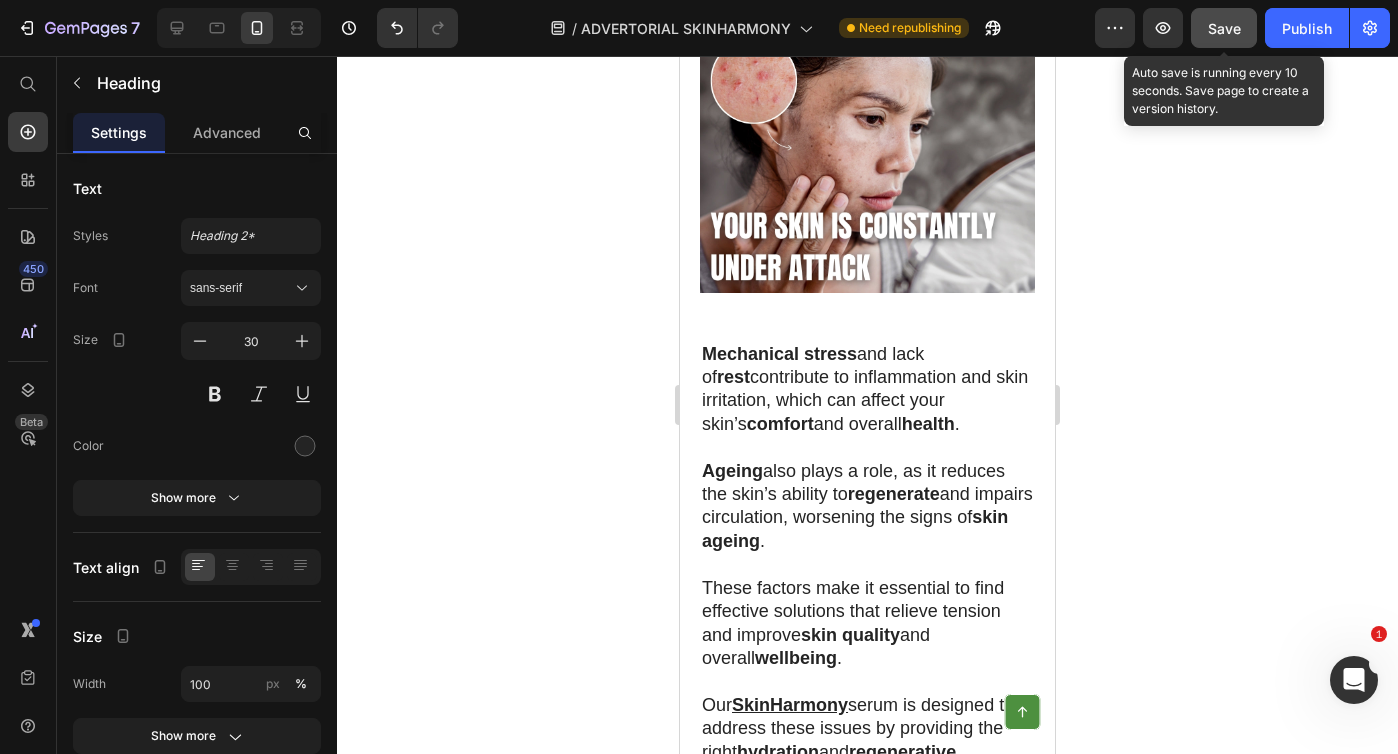 click on "Save" 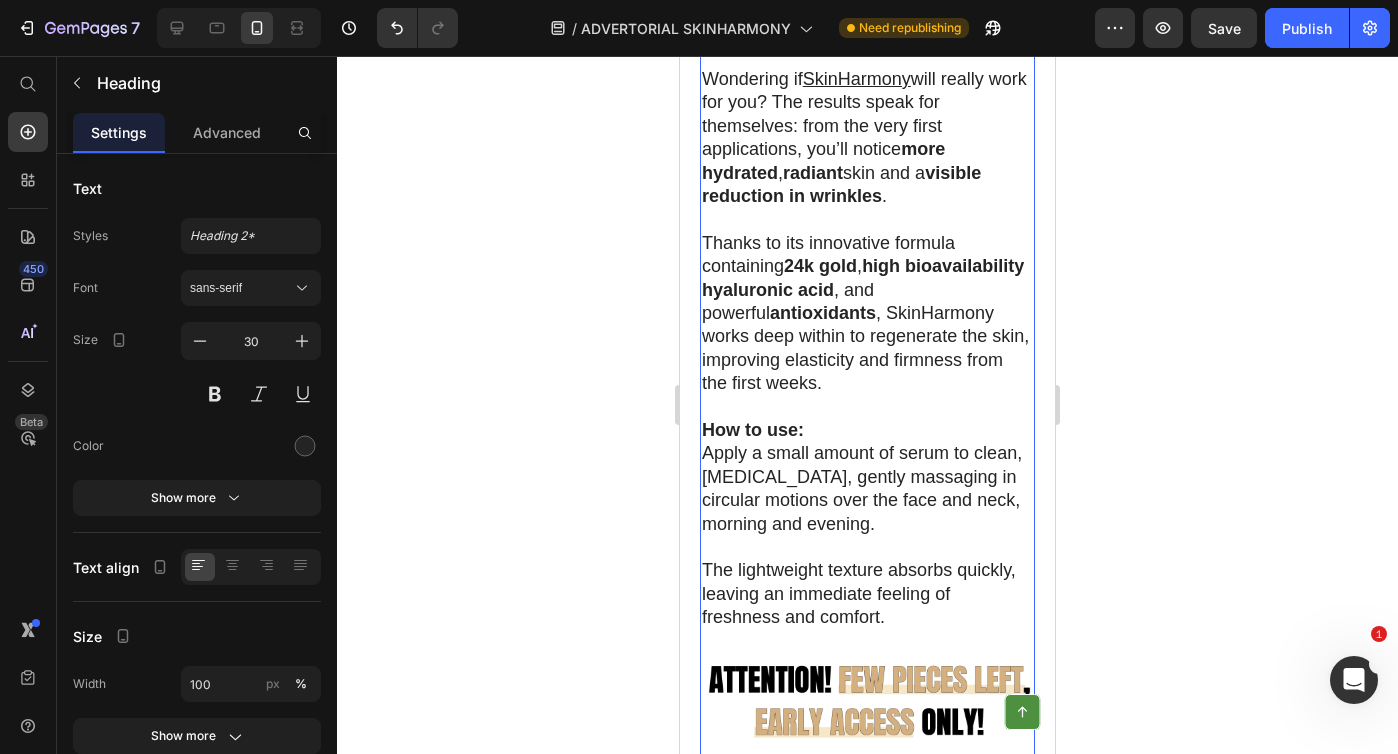 scroll, scrollTop: 9405, scrollLeft: 0, axis: vertical 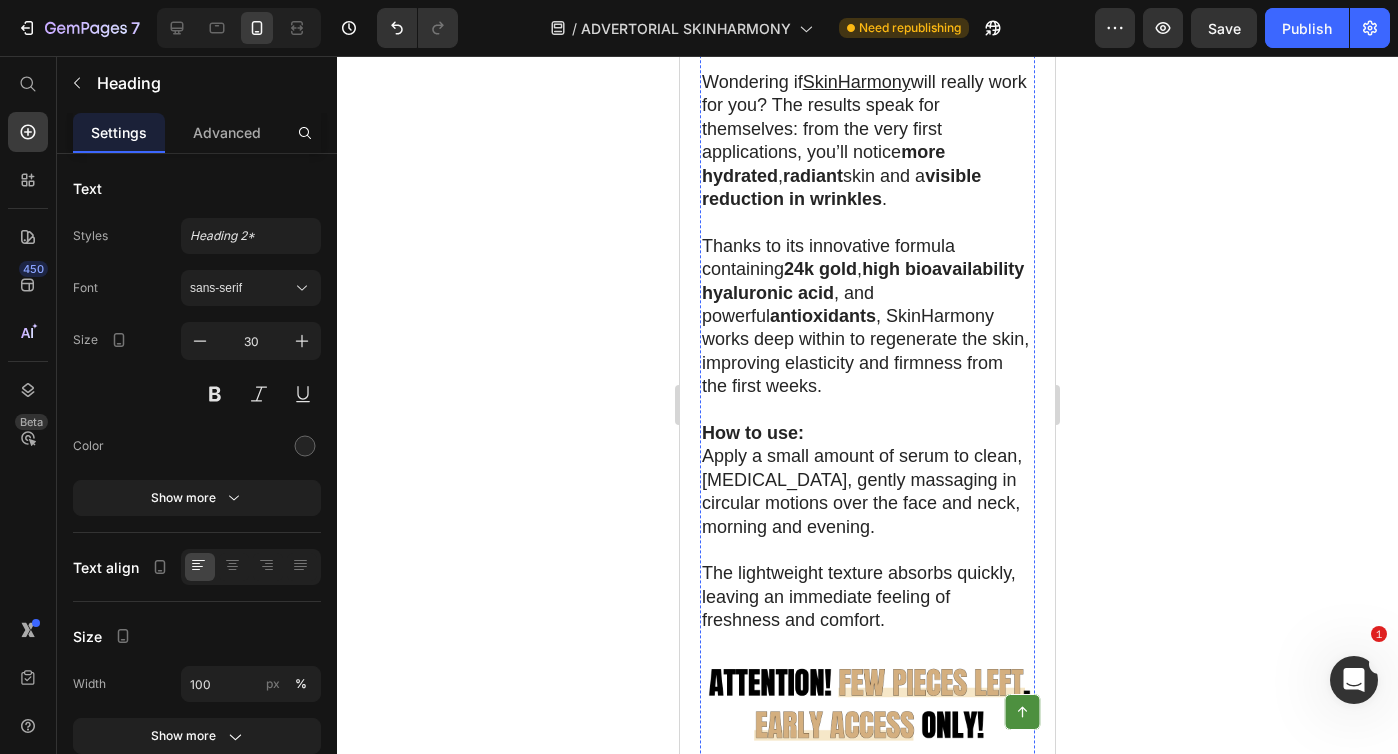 click on "SHOP NOW" at bounding box center (867, -188) 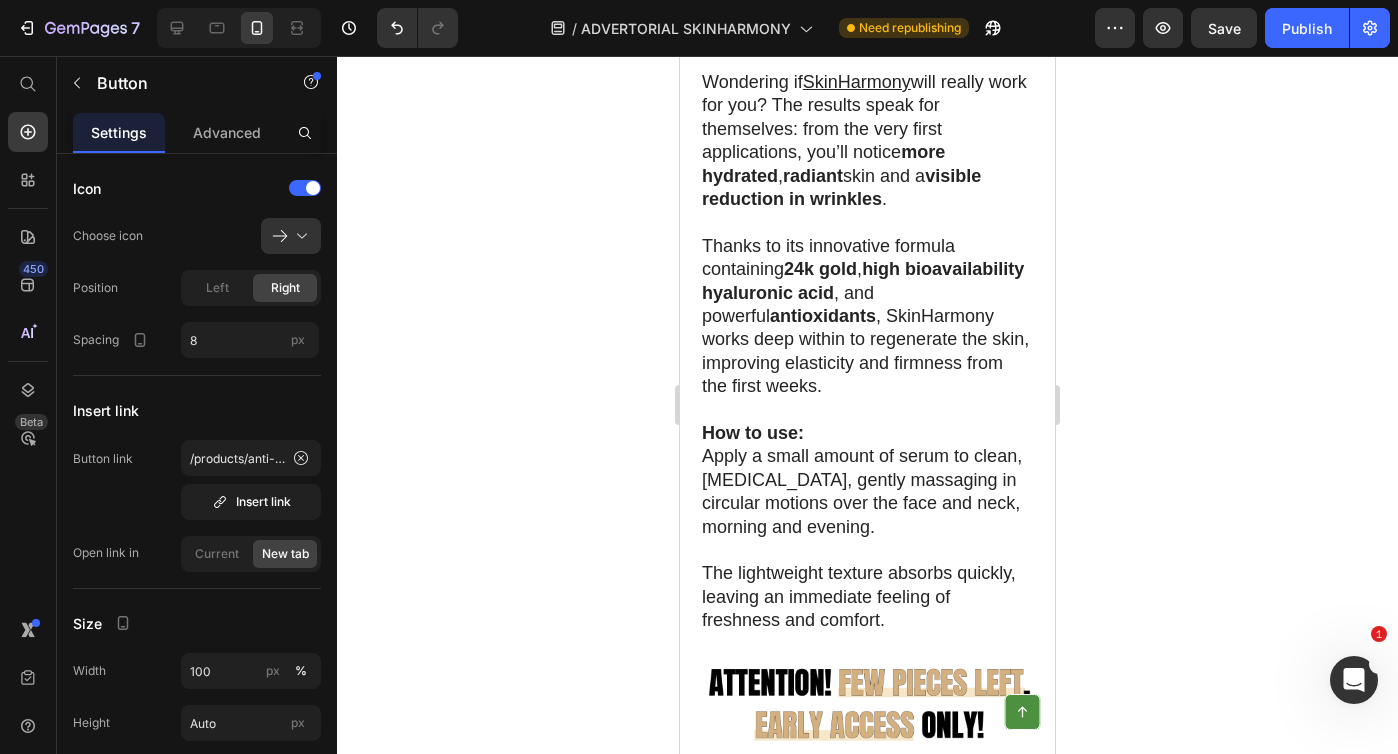 click 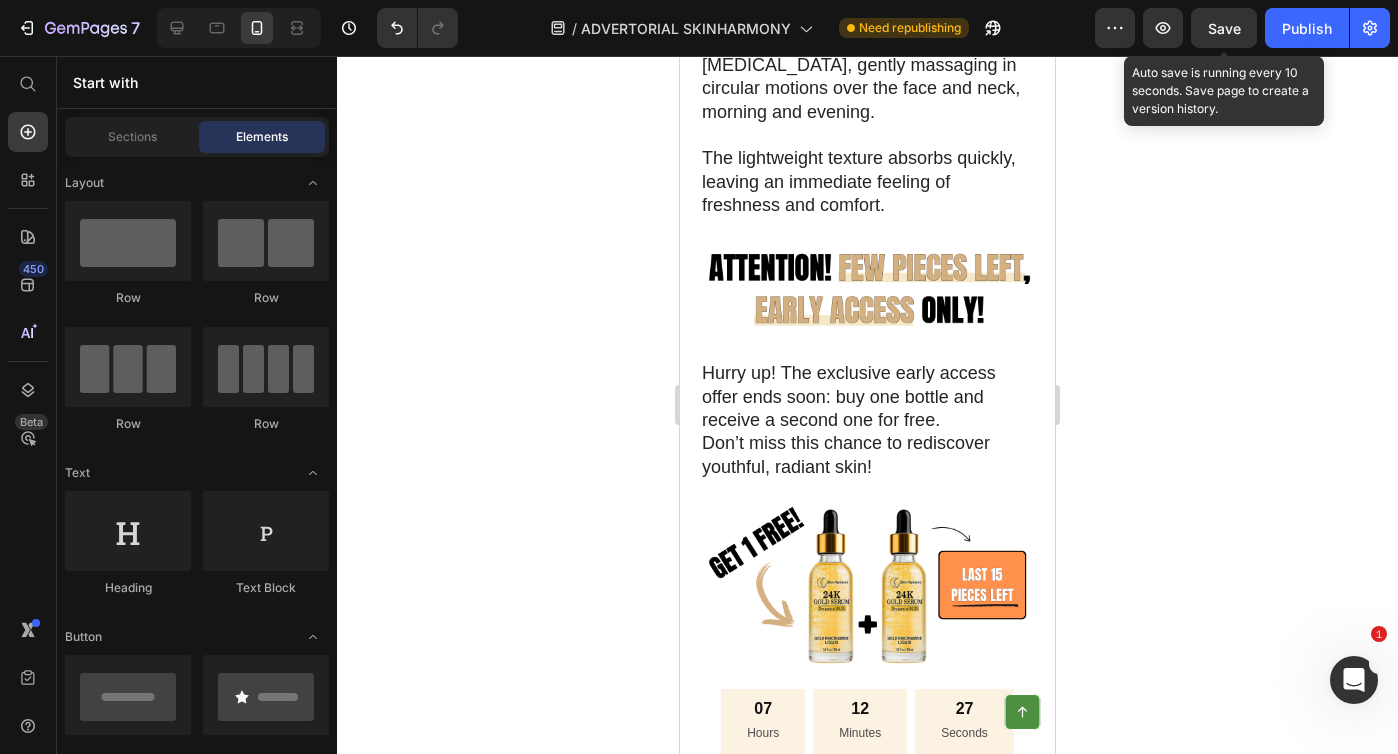 click on "Save" at bounding box center [1224, 28] 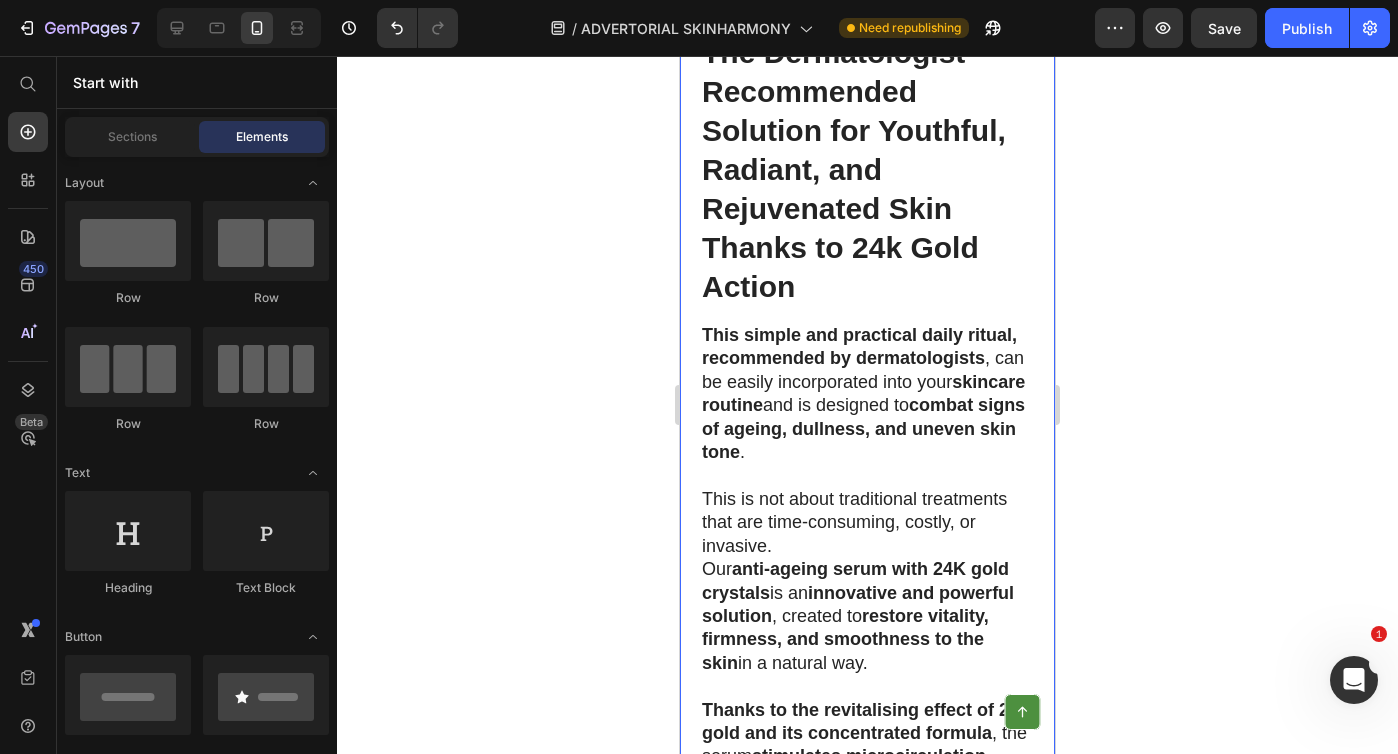 scroll, scrollTop: 10853, scrollLeft: 0, axis: vertical 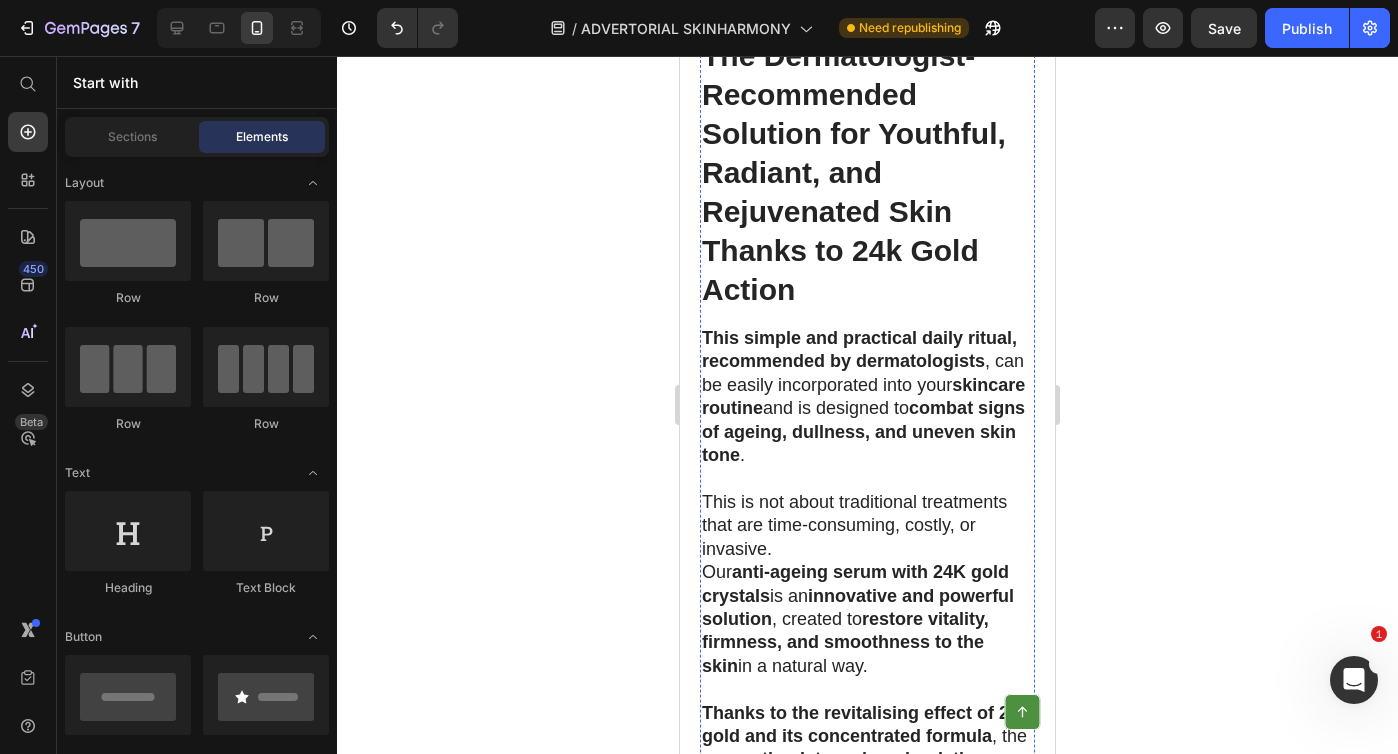 click on "Hurry up! The exclusive early access offer ends soon: buy one bottle and receive a second one for free." at bounding box center (867, -726) 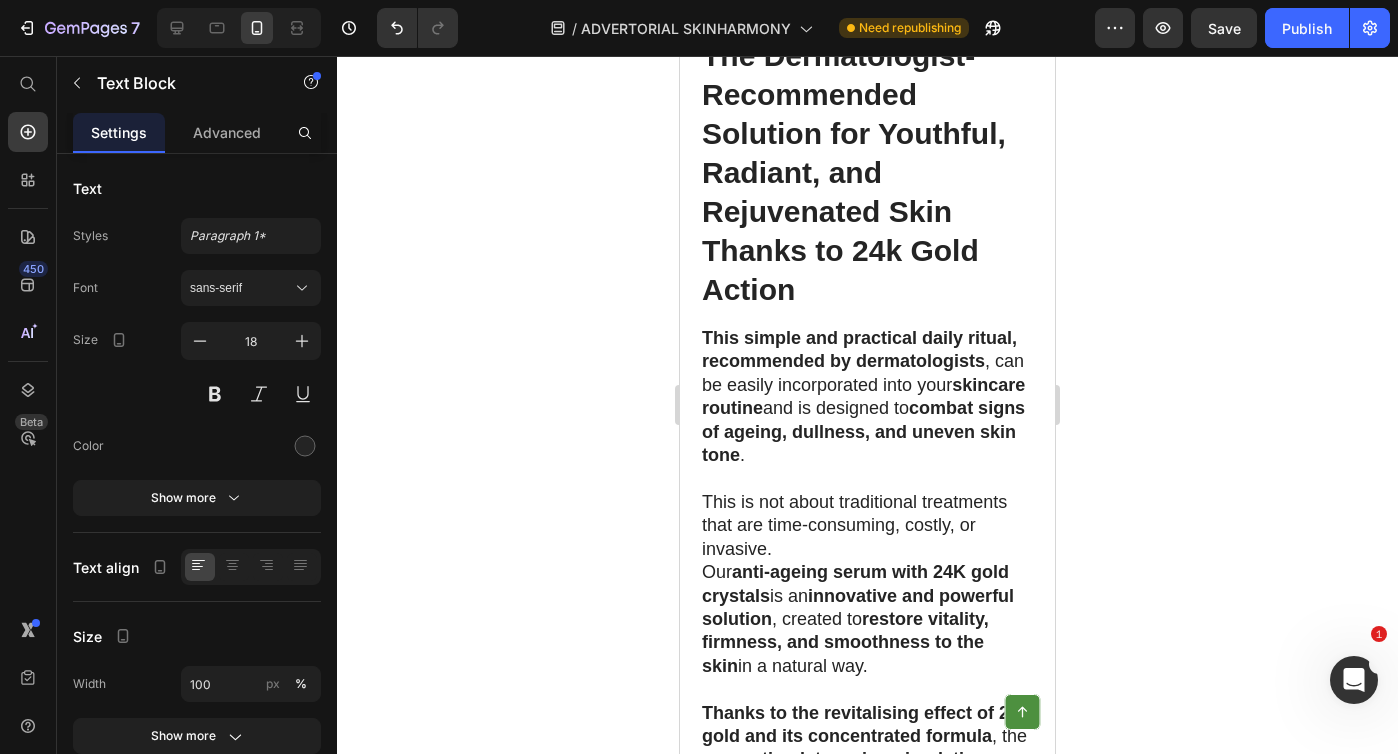 click 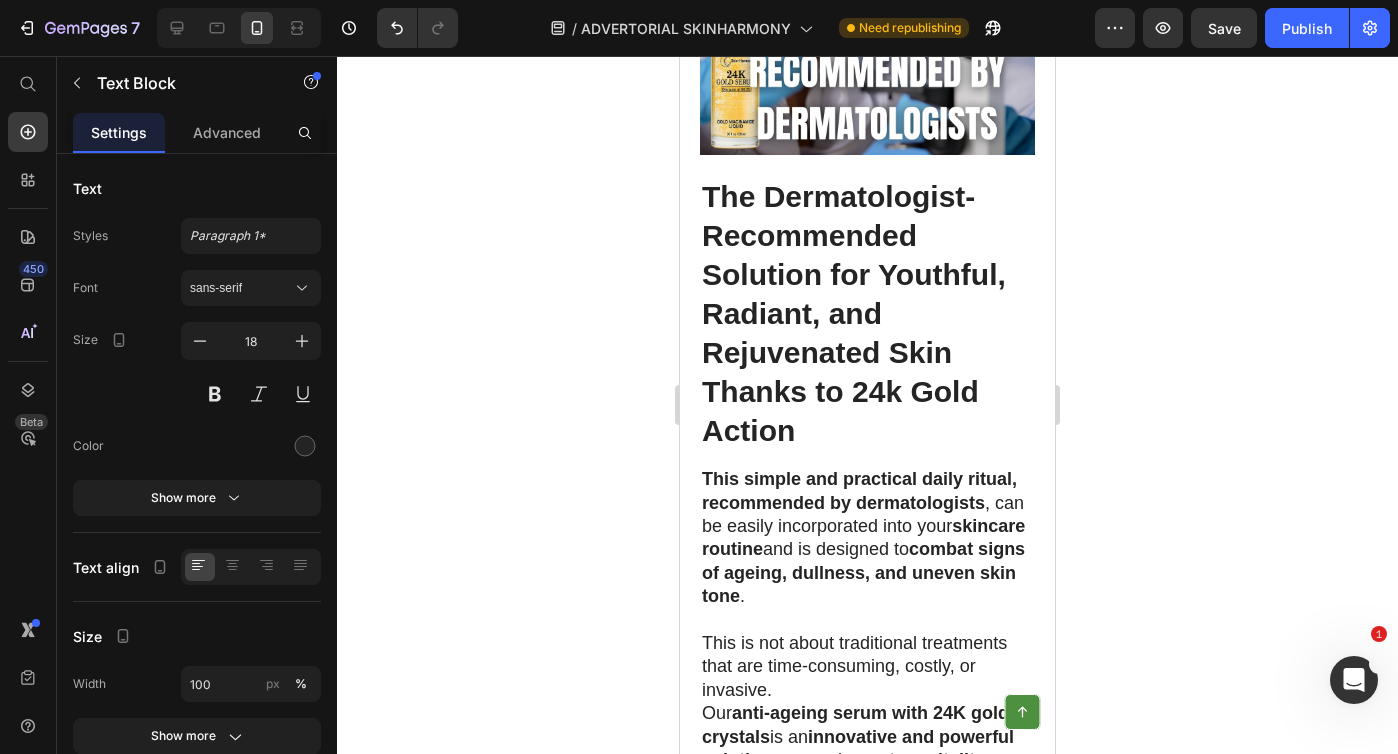 click on "Hurry up! The exclusive early access offer ends soon: buy one bottle and receive a second one for free." at bounding box center [867, -585] 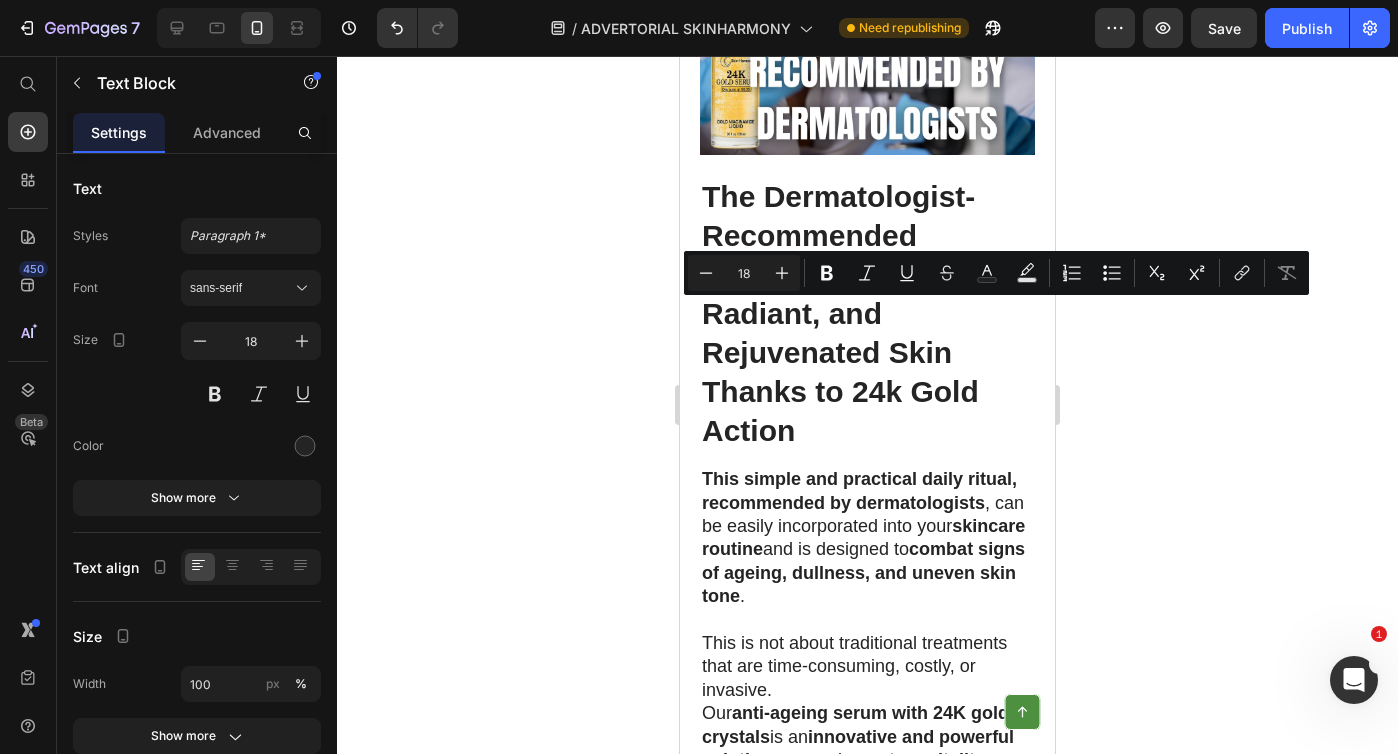 click on "Hurry up! The exclusive early access offer ends soon: buy one bottle and receive a second one for free." at bounding box center [867, -585] 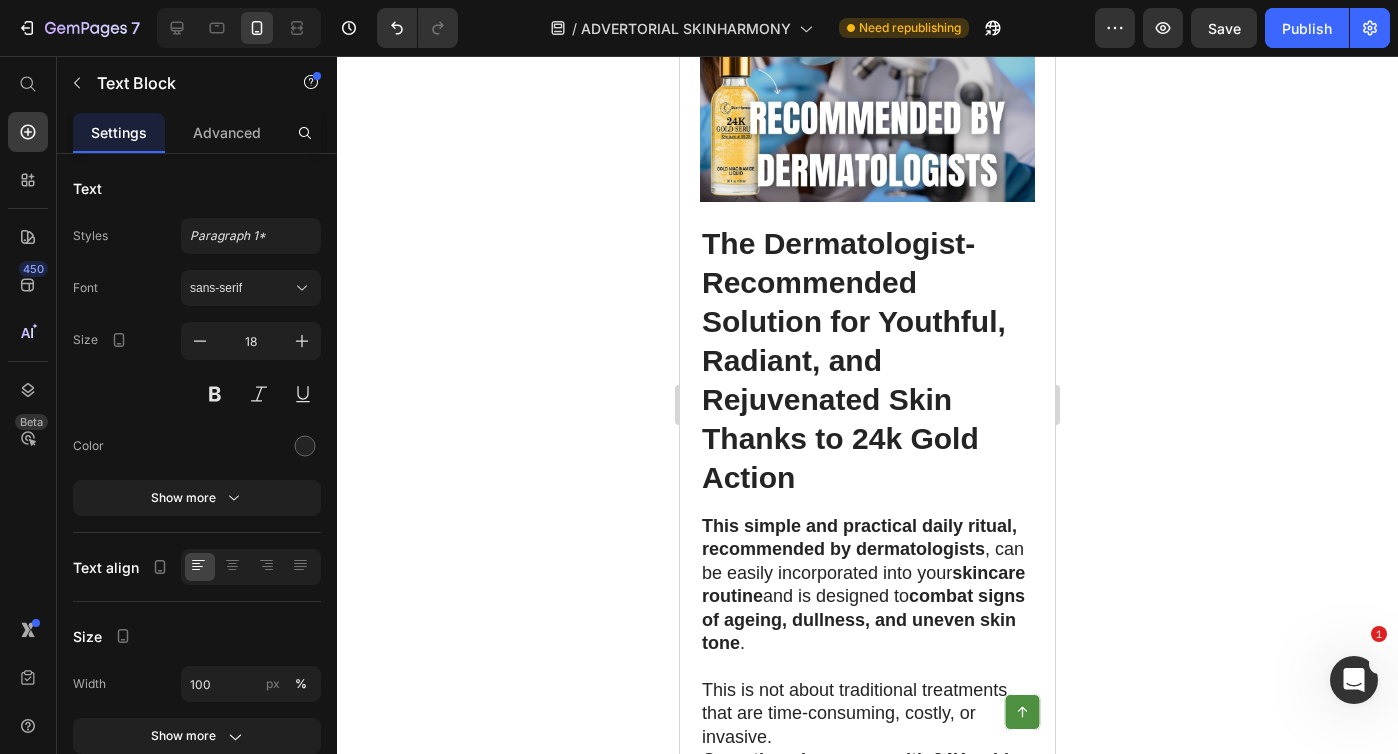 drag, startPoint x: 992, startPoint y: 428, endPoint x: 997, endPoint y: 443, distance: 15.811388 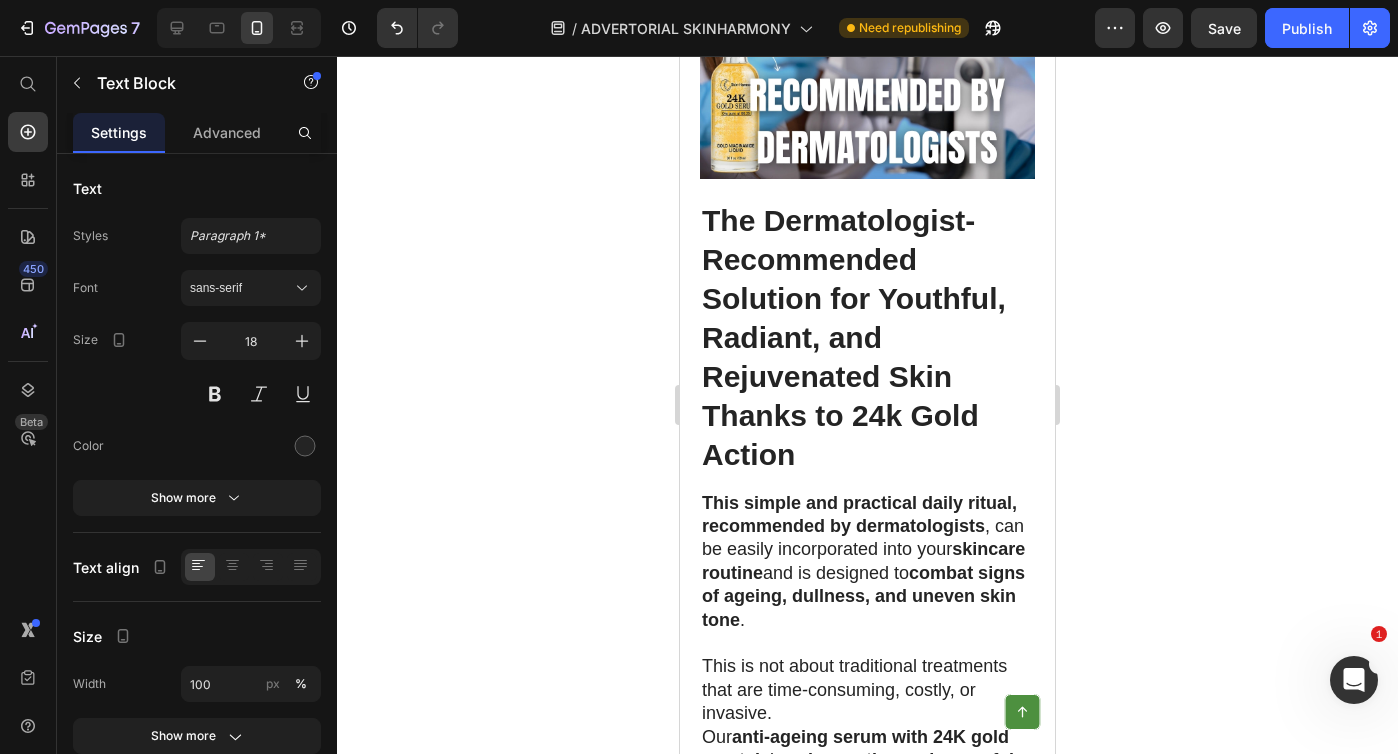 click at bounding box center [867, -373] 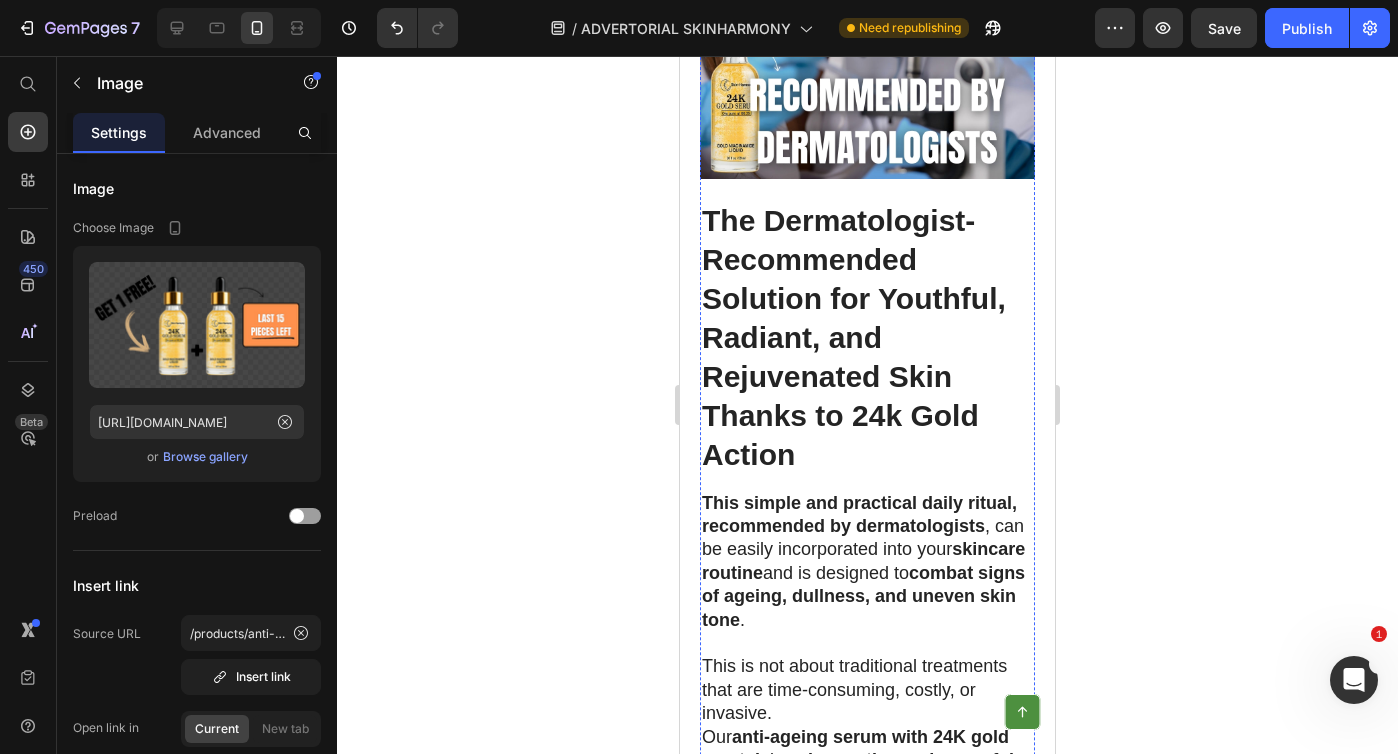 click on "Al momento della scrittura di questo articolo SkinHarmony sta offrendo dell confezioni omaggio con l'acquisto di almeno un siero, ci hanno dato un link in esclusiva per le nostre lettrici per permettergli di usufruire dell'offerta." at bounding box center [867, -550] 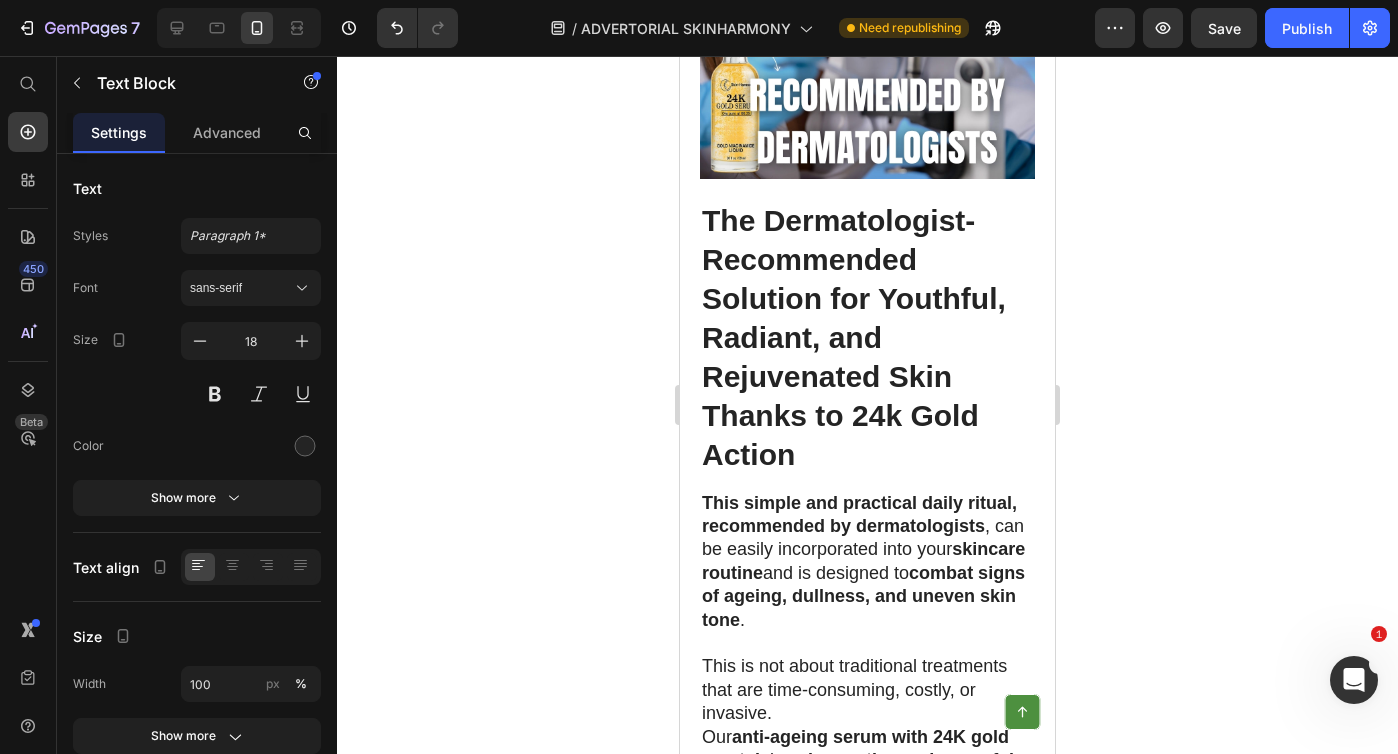 click 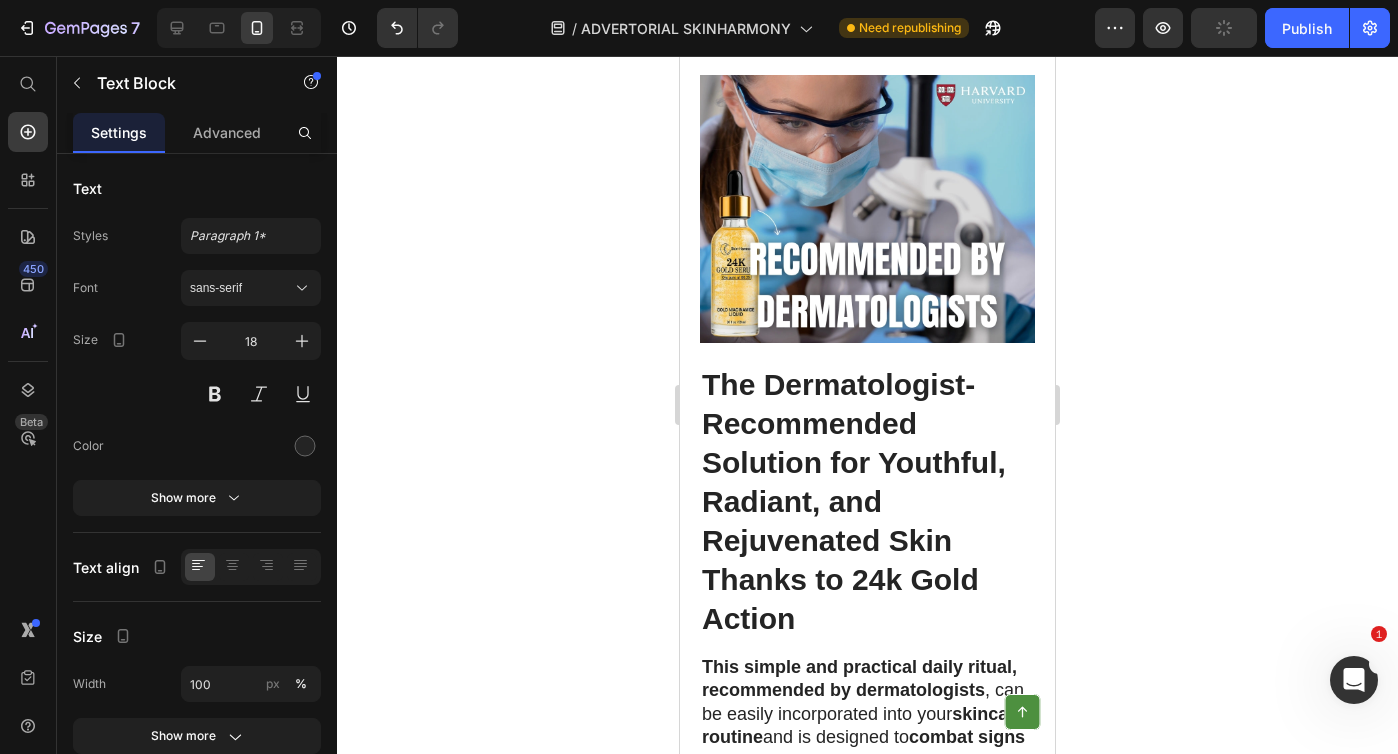 click on "Al momento della scrittura di questo articolo SkinHarmony sta offrendo dell confezioni omaggio con l'acquisto di almeno un siero, ci hanno dato un link in esclusiva per le nostre lettrici per permettergli di usufruire dell'offerta." at bounding box center (867, -385) 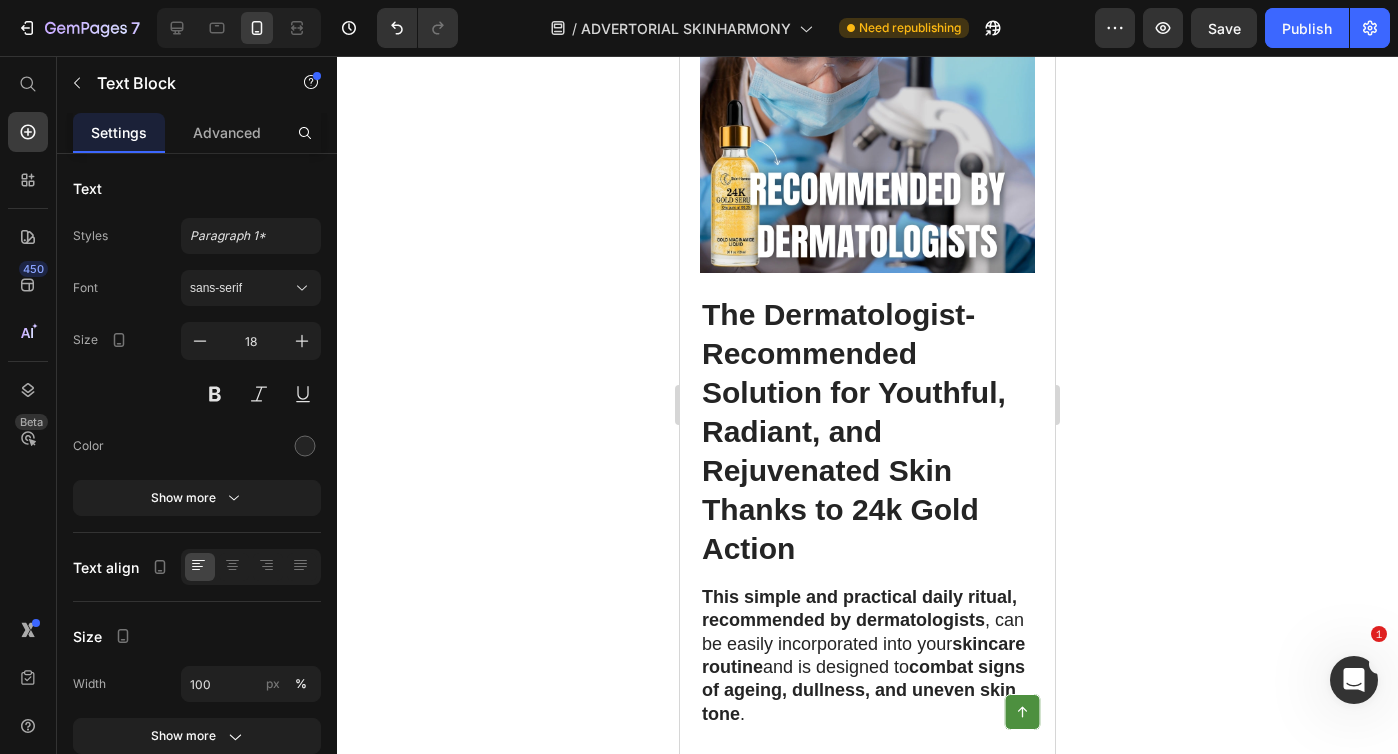 click on "Ma attenzione le scorte finiscono in fretta, clicca qui sotto per controllare la disponibilità!" at bounding box center [867, -420] 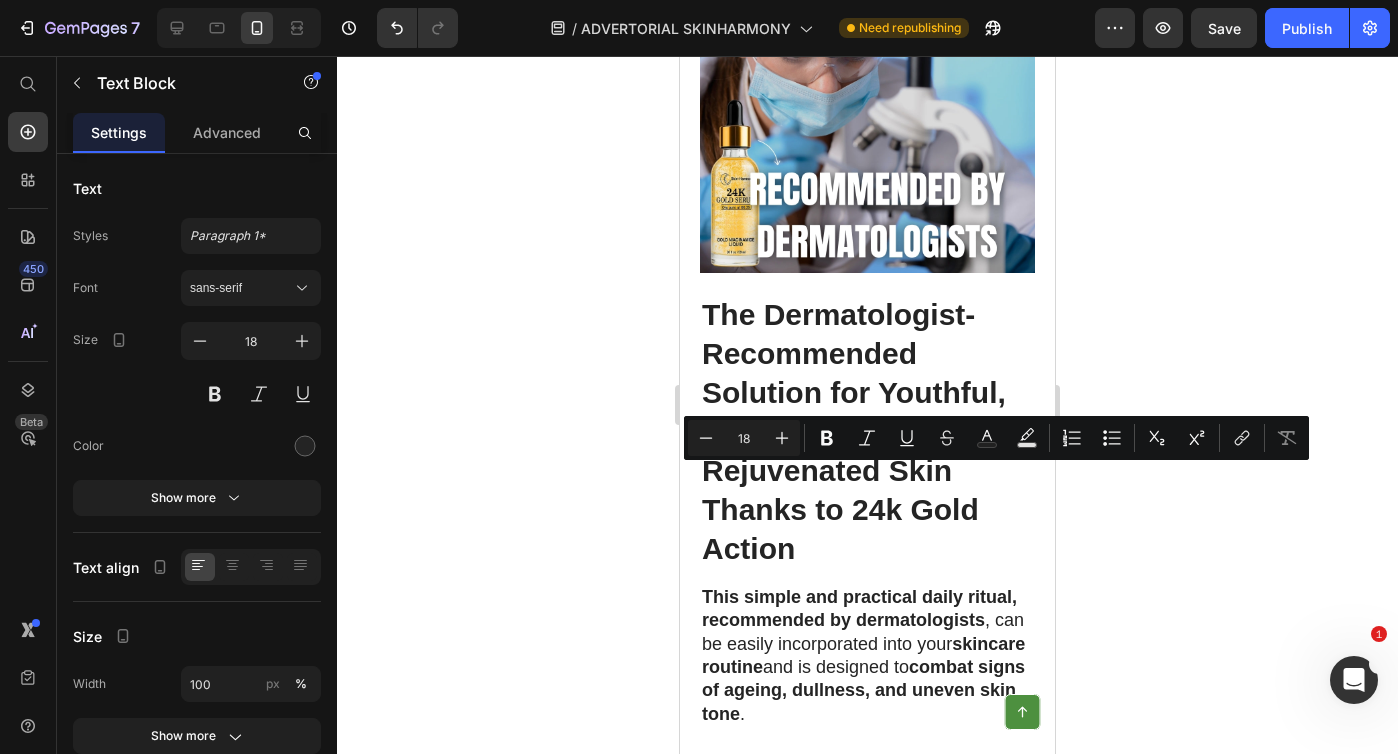 copy on "Ma attenzione le scorte finiscono in fretta, clicca qui sotto per controllare la disponibilità!" 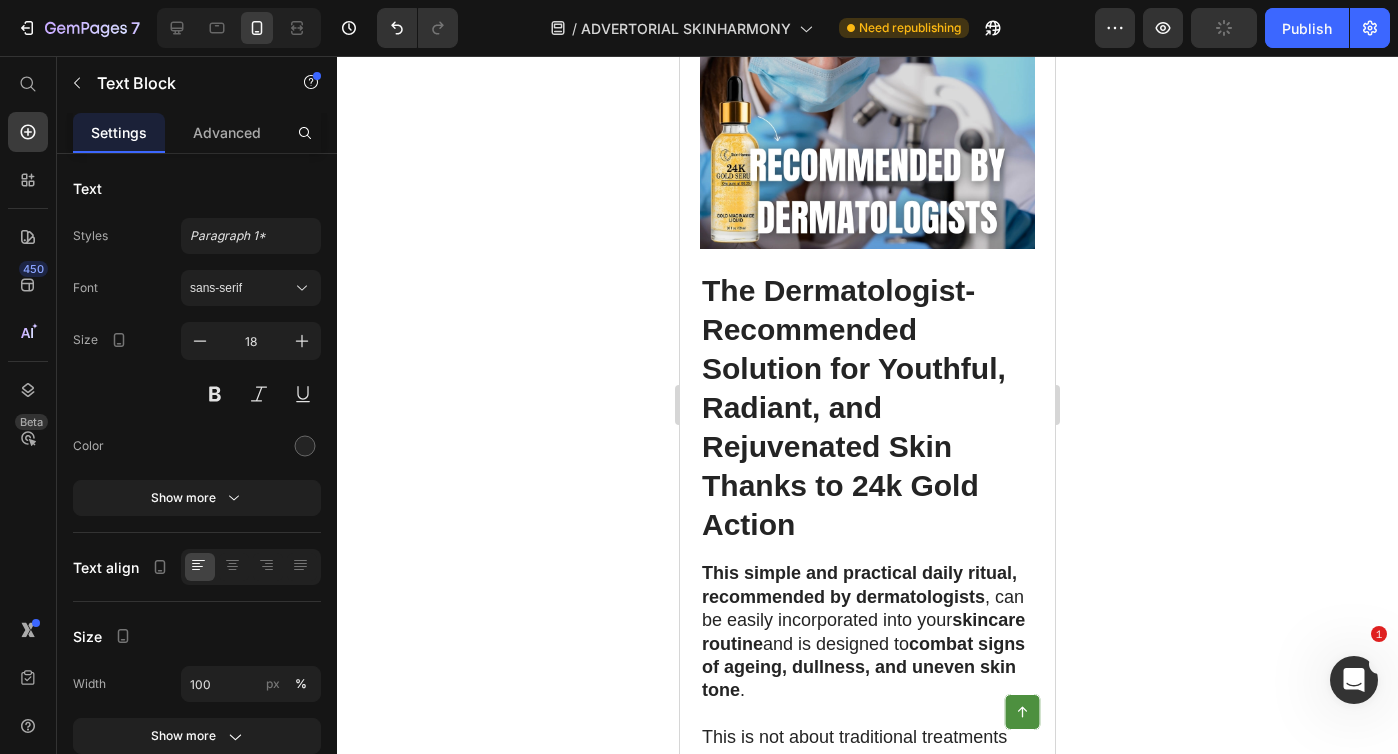 click on "But beware, stocks run out fast, click below to check availability!" at bounding box center (867, -432) 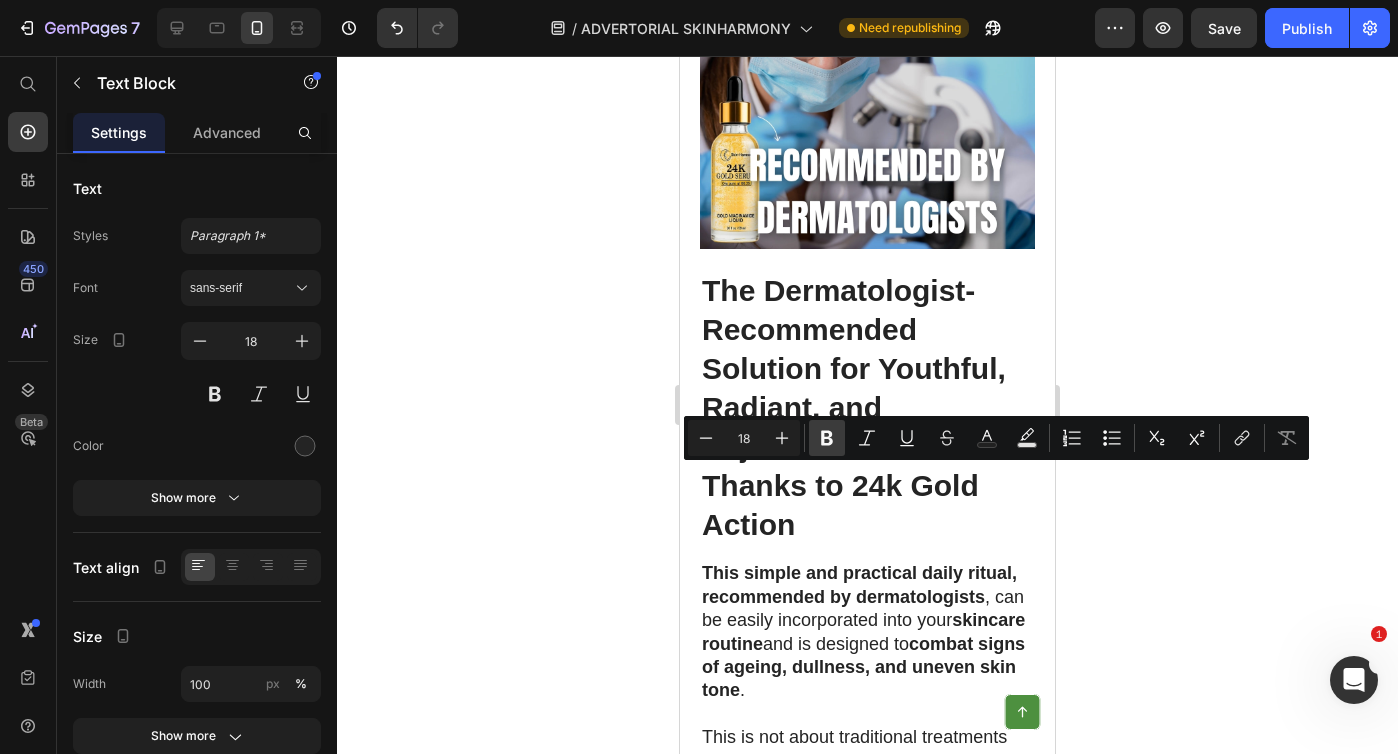 click 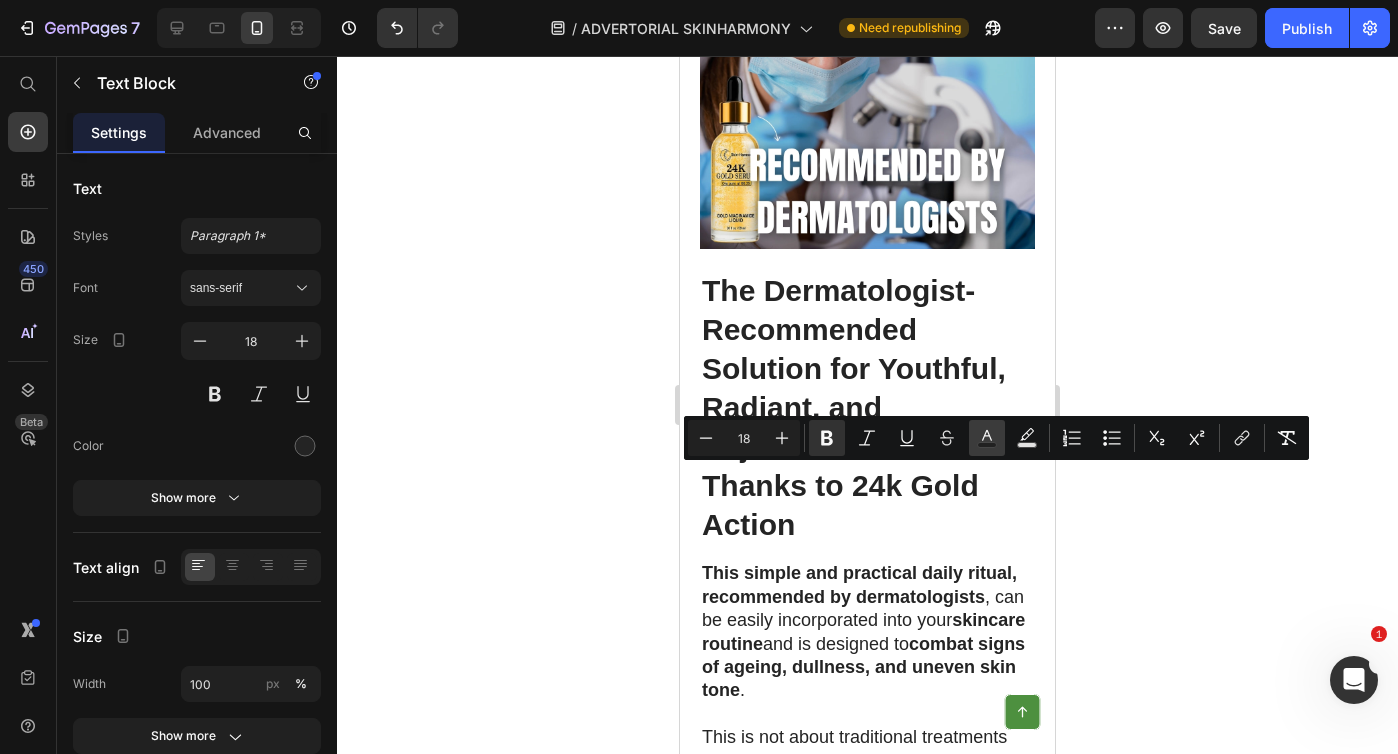 click 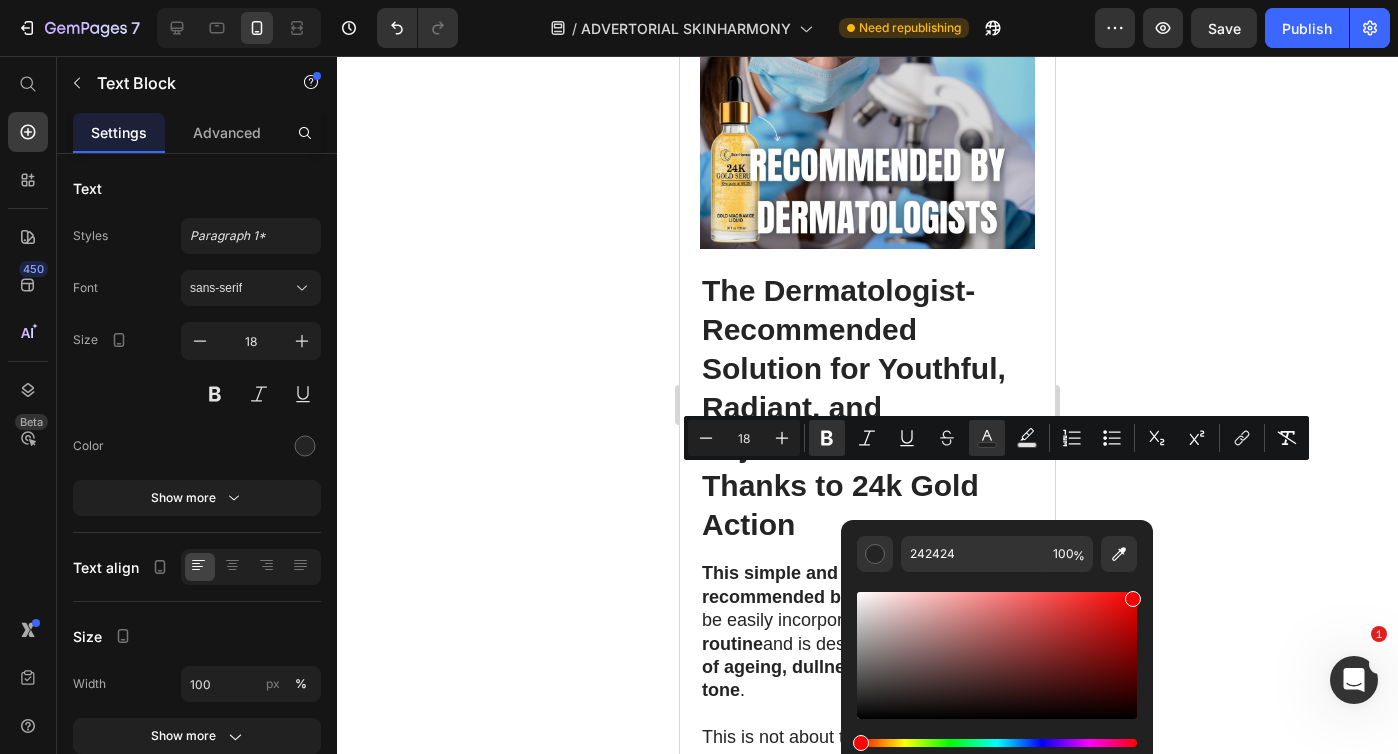 drag, startPoint x: 1124, startPoint y: 615, endPoint x: 1142, endPoint y: 595, distance: 26.907248 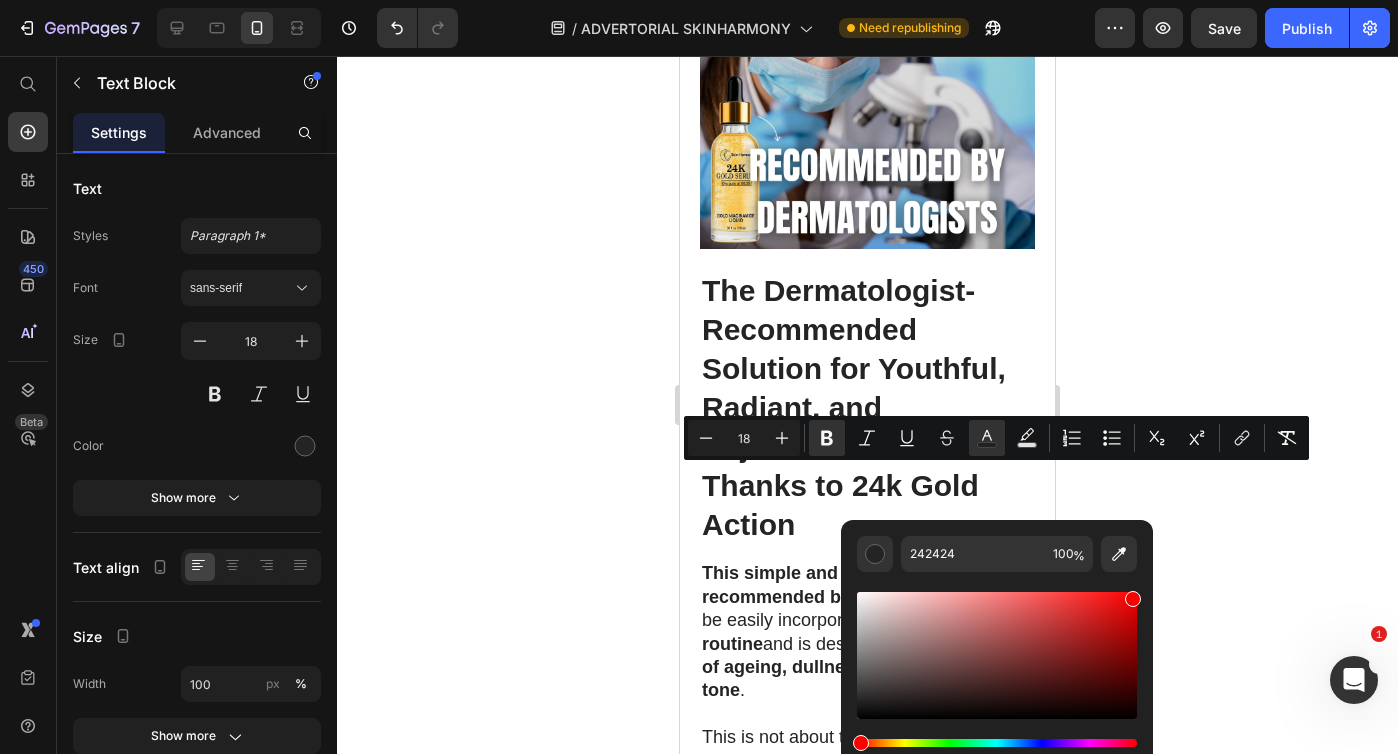 type on "F70000" 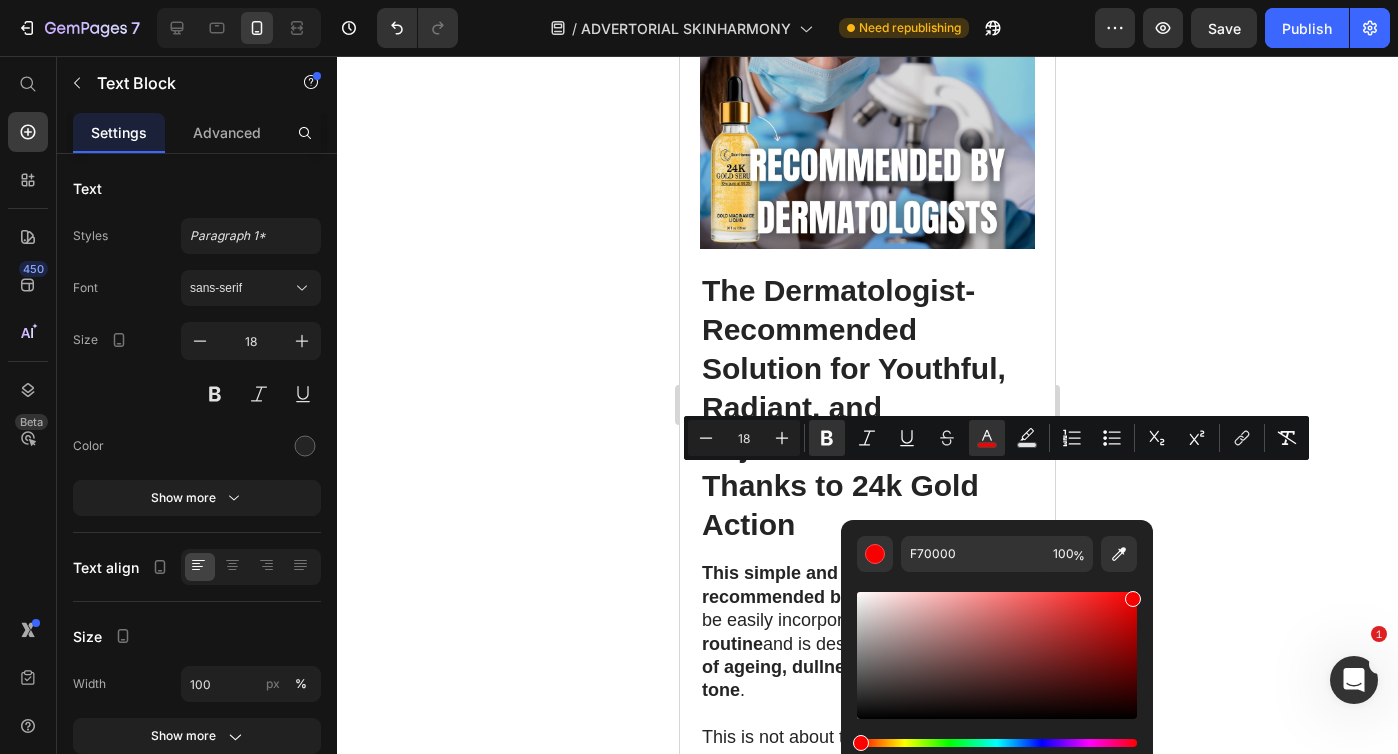 click 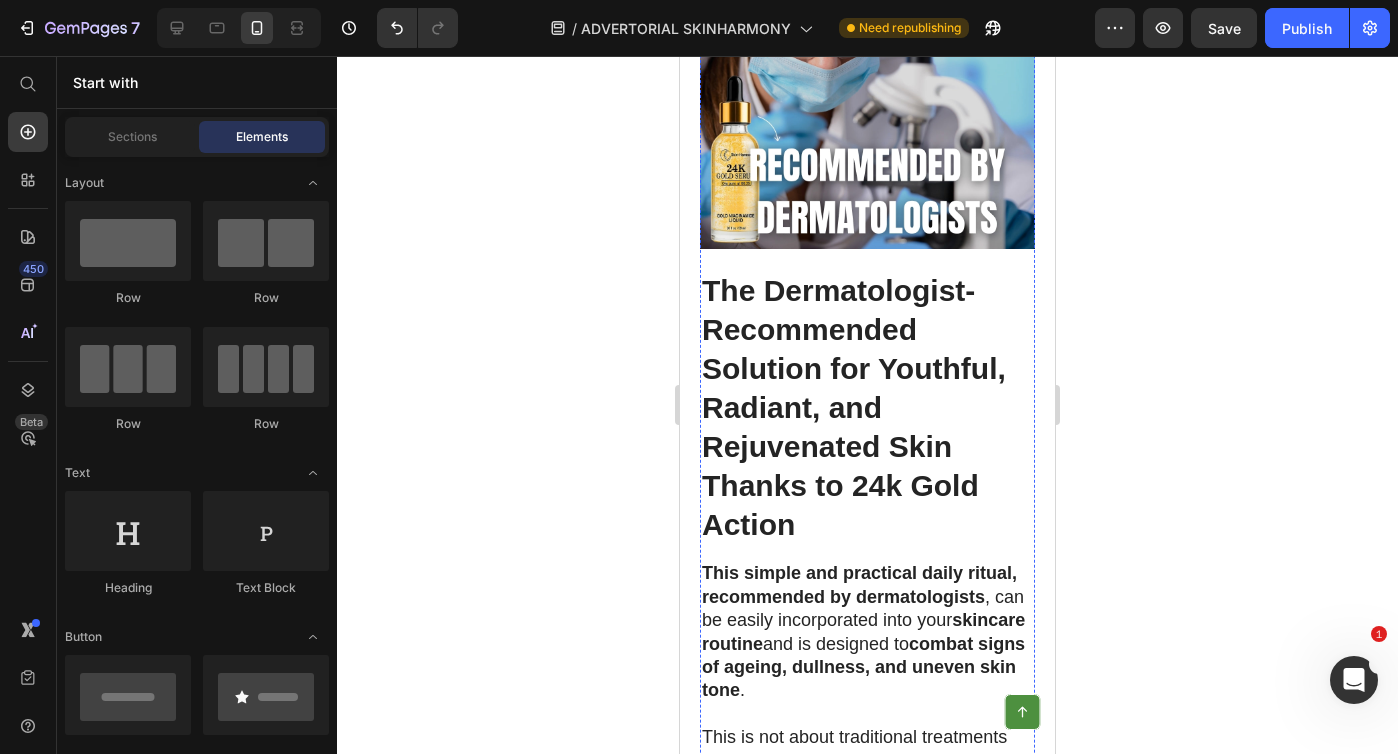click on "Al momento della scrittura di questo articolo SkinHarmony sta offrendo dell confezioni omaggio con l'acquisto di almeno un siero, ci hanno dato un link in esclusiva per le nostre lettrici per permettergli di usufruire dell'offerta." at bounding box center (867, -550) 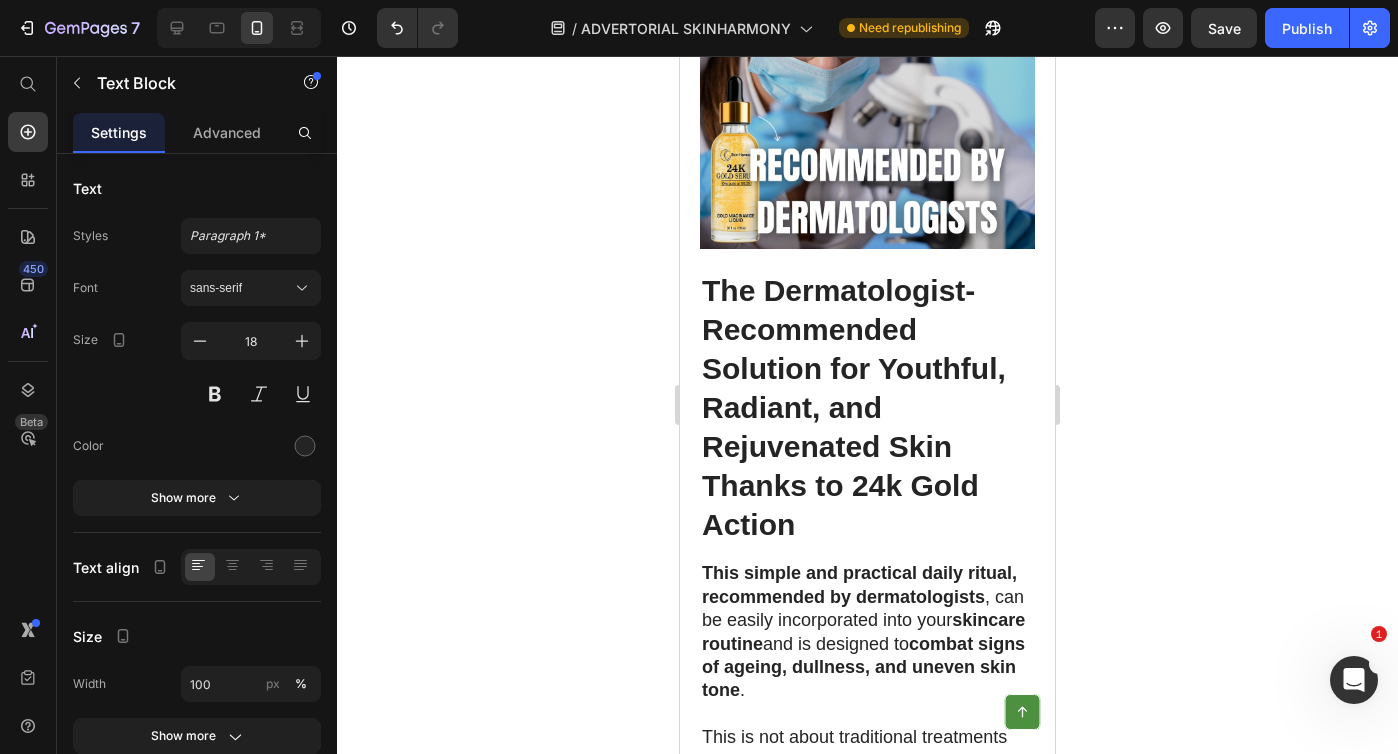 click on "Al momento della scrittura di questo articolo SkinHarmony sta offrendo dell confezioni omaggio con l'acquisto di almeno un siero, ci hanno dato un link in esclusiva per le nostre lettrici per permettergli di usufruire dell'offerta." at bounding box center [867, -550] 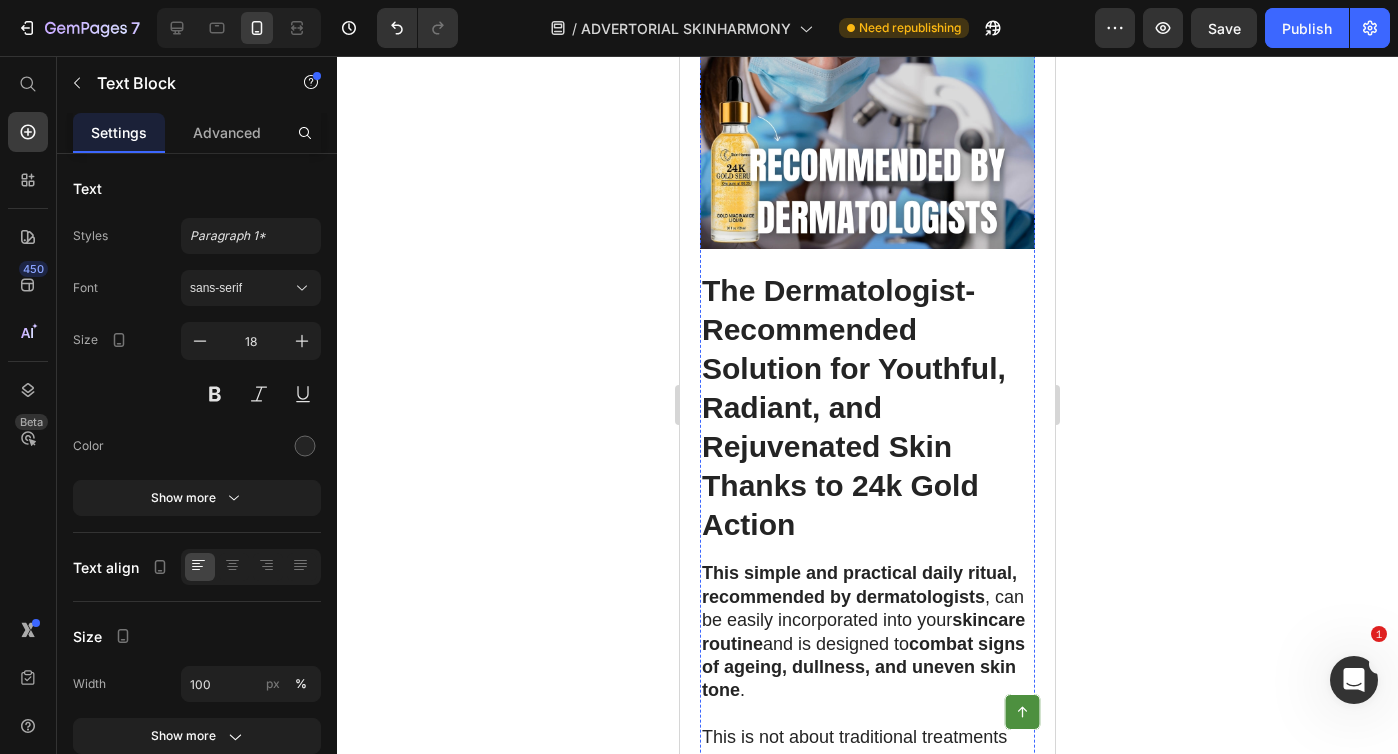 click on "Hurry up! The exclusive early access offer ends soon: buy one bottle and receive a second one for free." at bounding box center [867, -726] 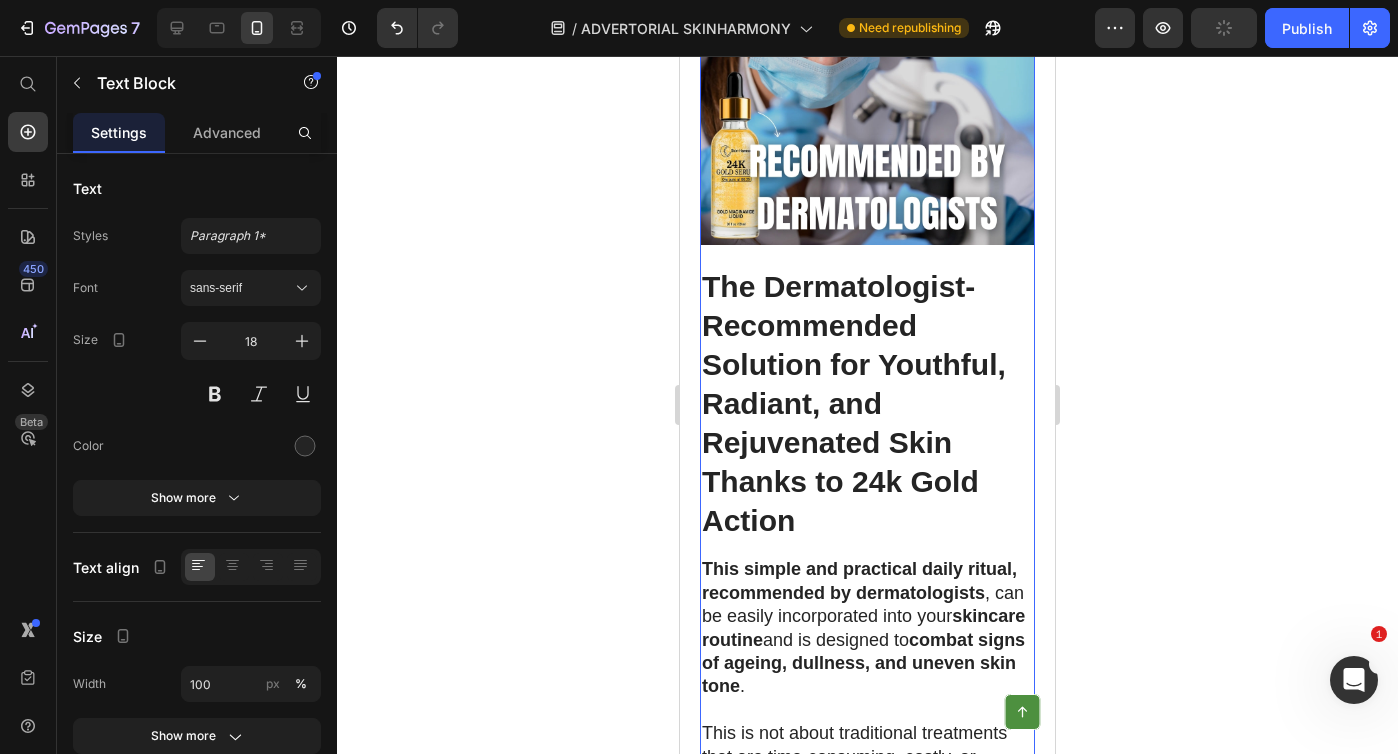 scroll, scrollTop: 10861, scrollLeft: 0, axis: vertical 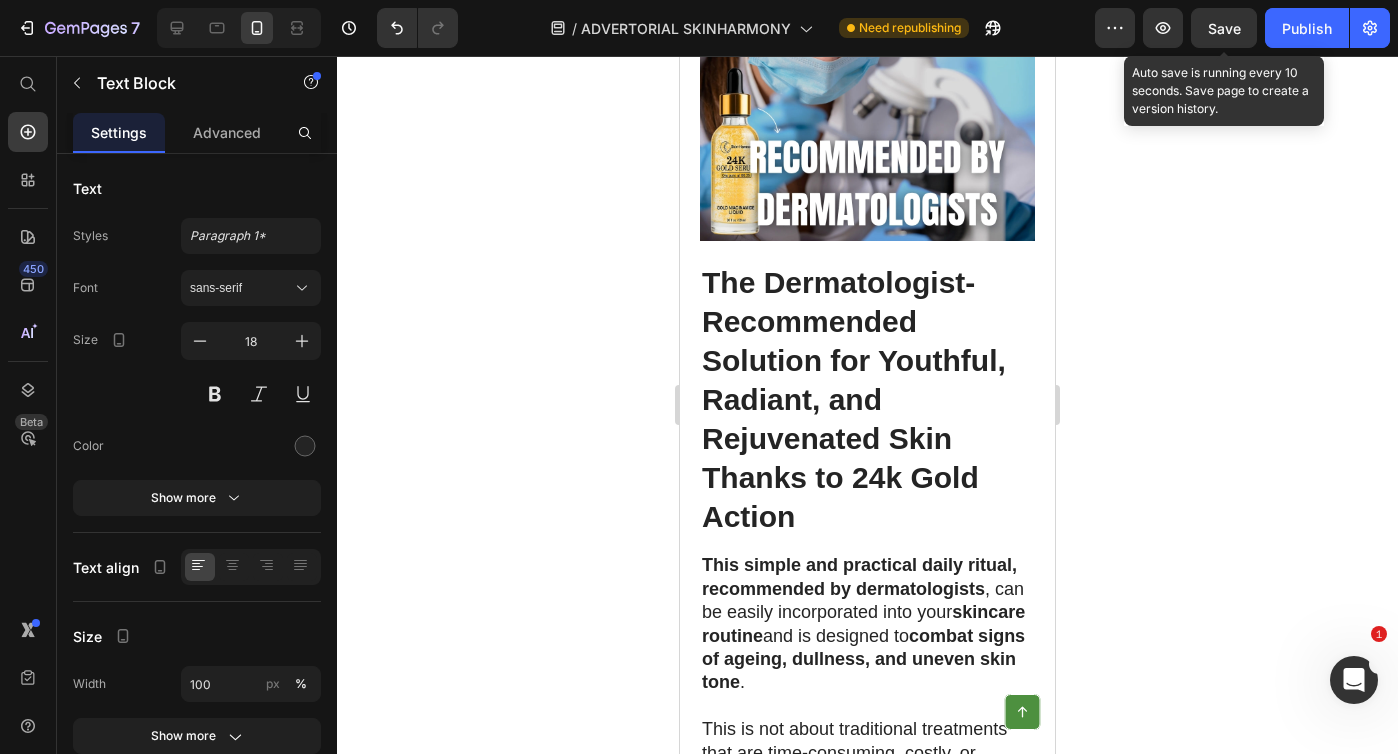 click on "Save" at bounding box center [1224, 28] 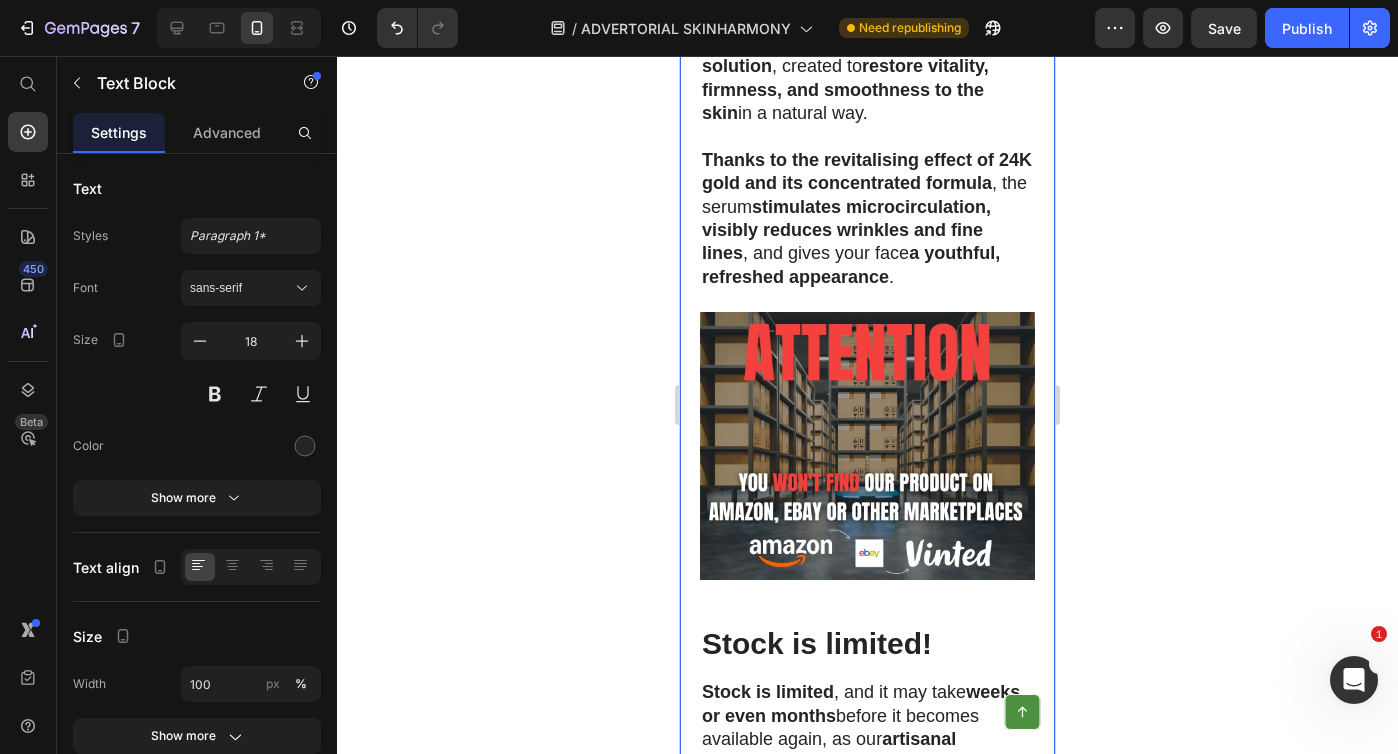 scroll, scrollTop: 11662, scrollLeft: 0, axis: vertical 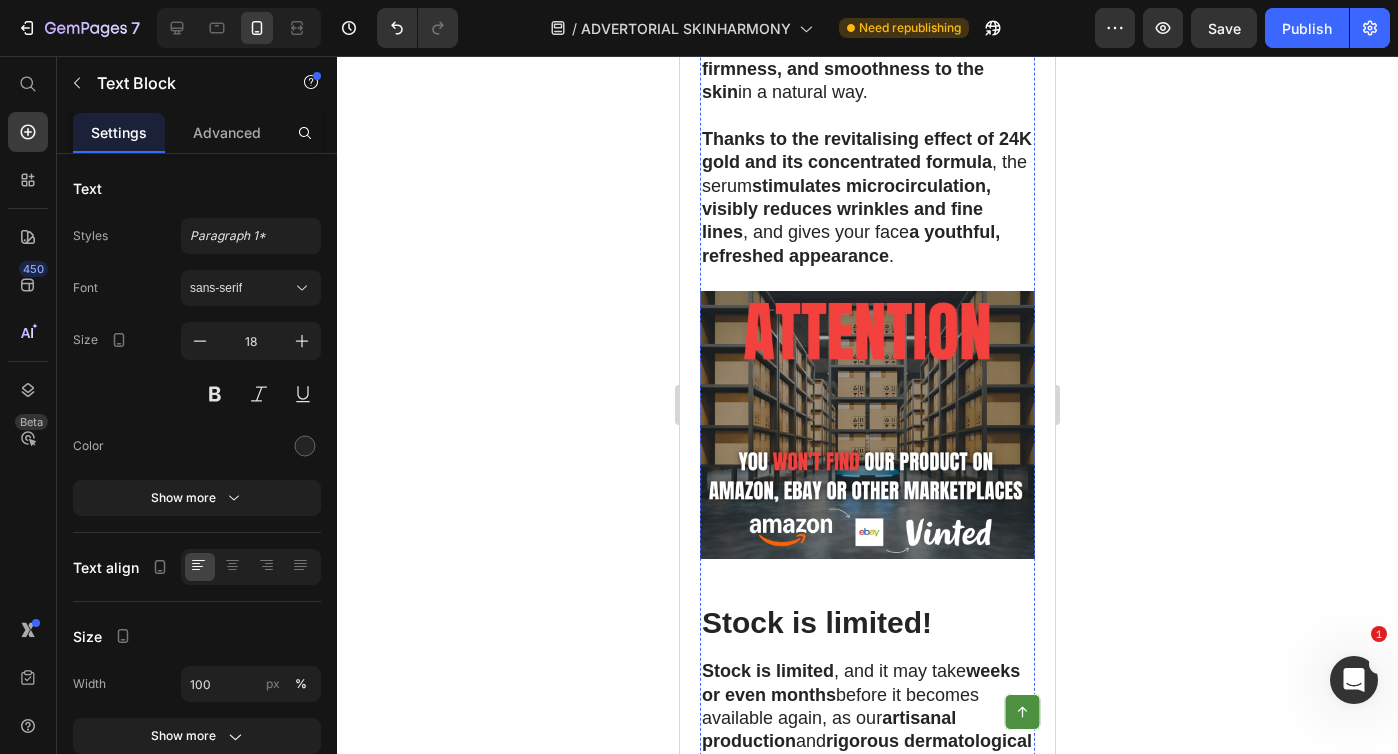 click on "The Dermatologist-Recommended Solution for Youthful, Radiant, and Rejuvenated Skin Thanks to 24k Gold Action" at bounding box center (854, -402) 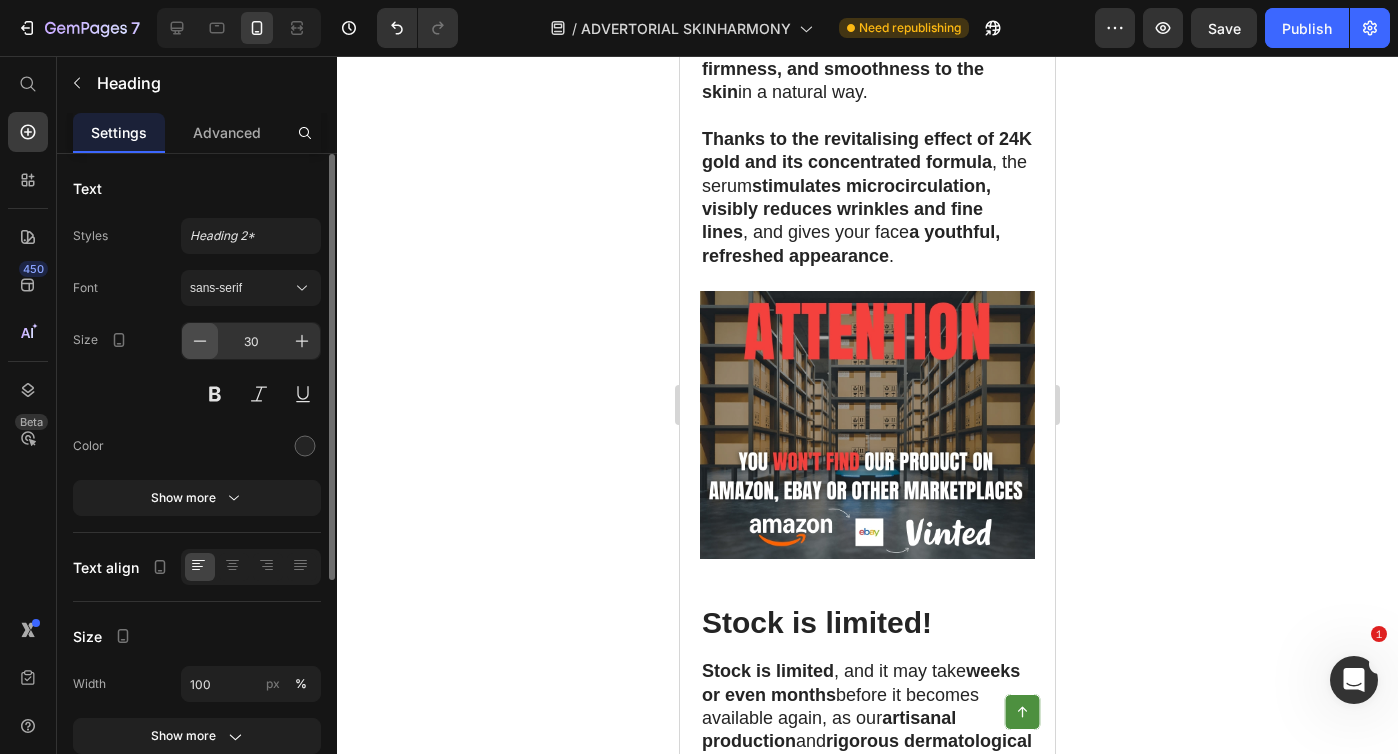 click 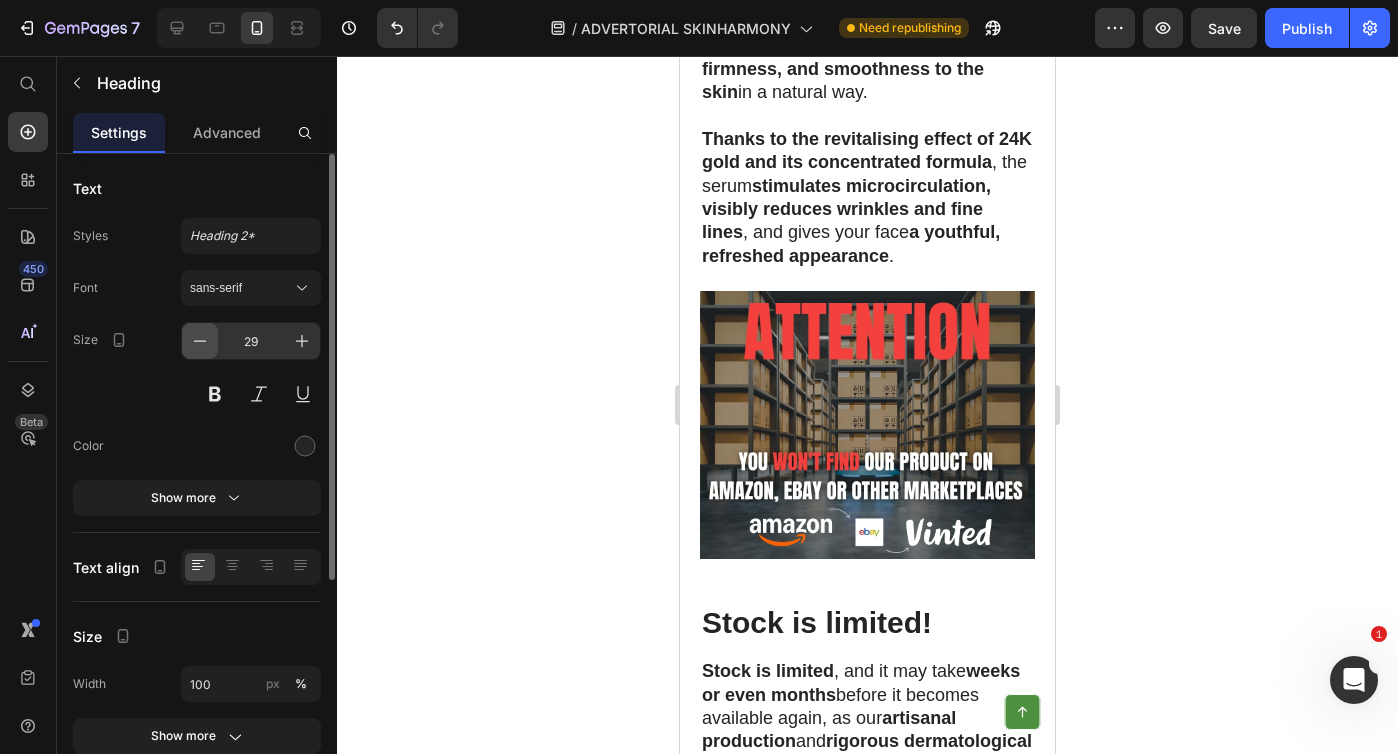 click 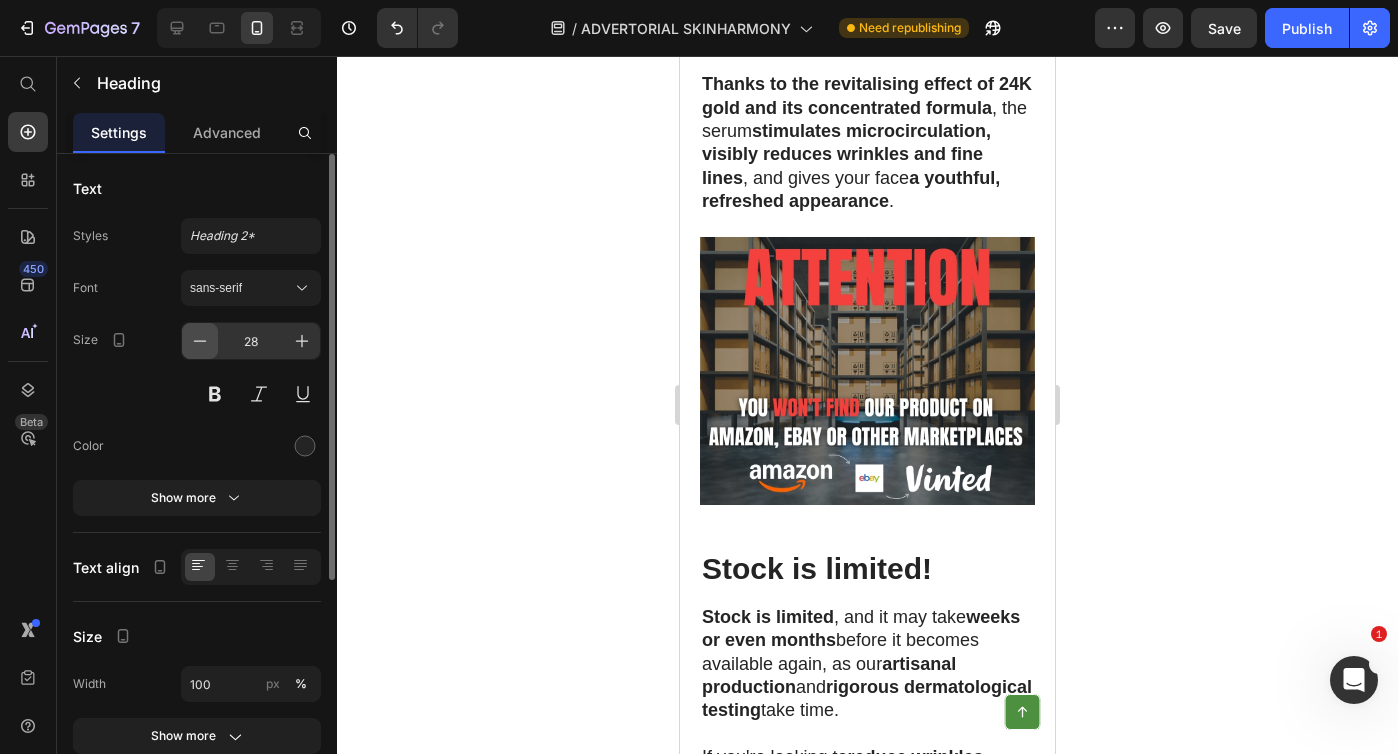 click 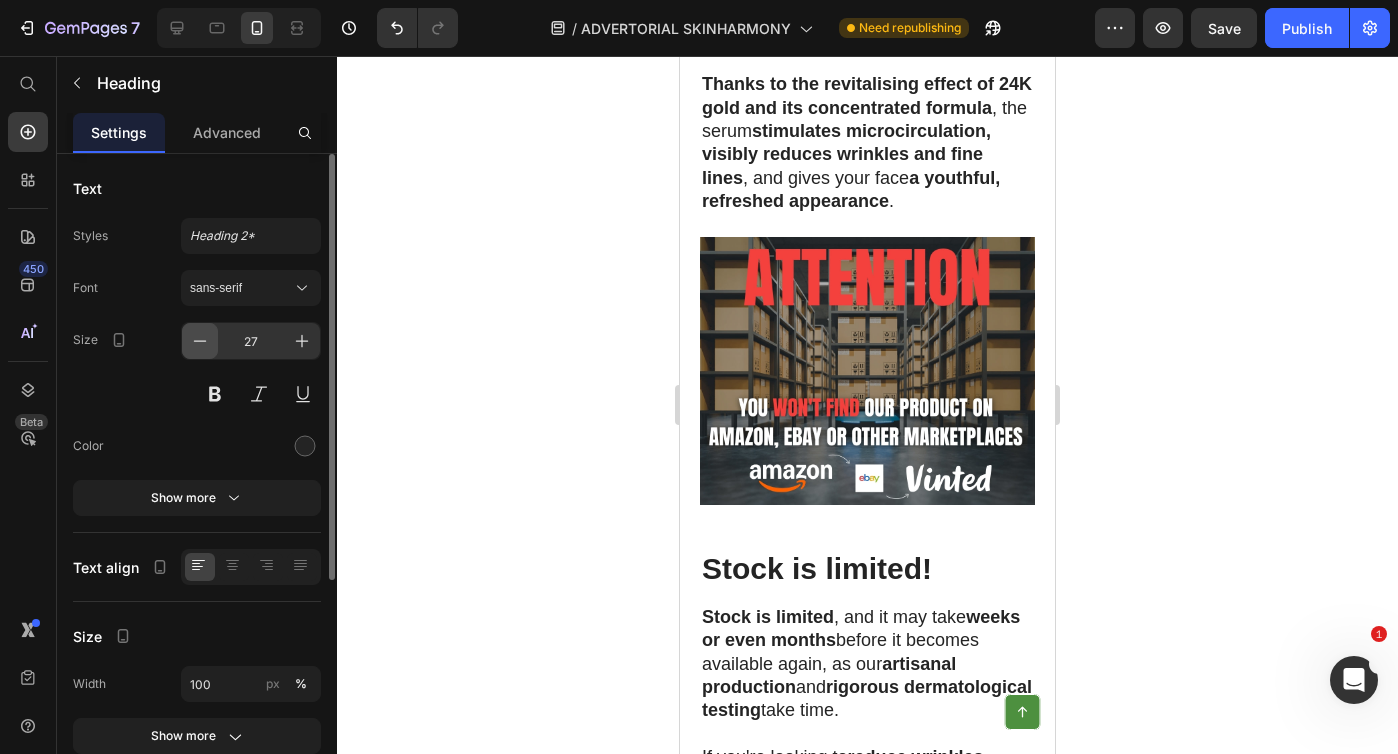 click 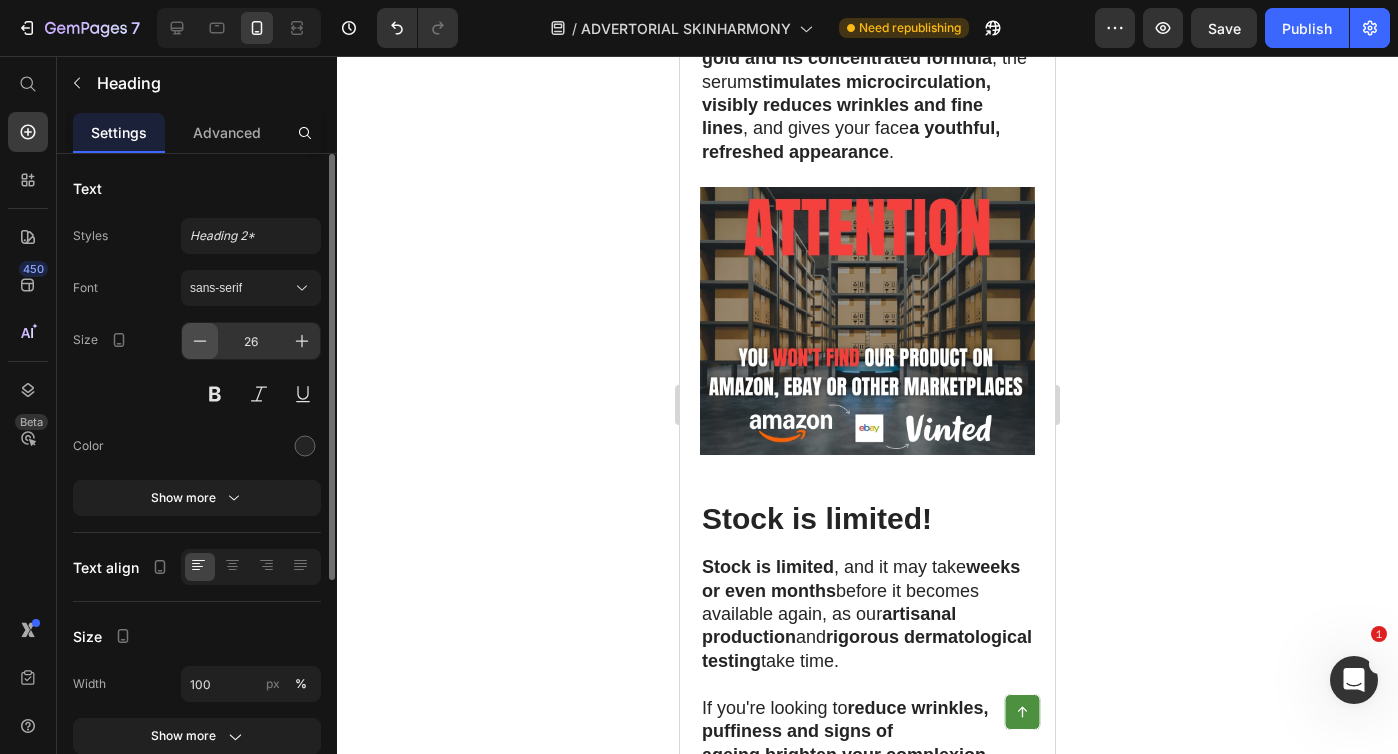 click 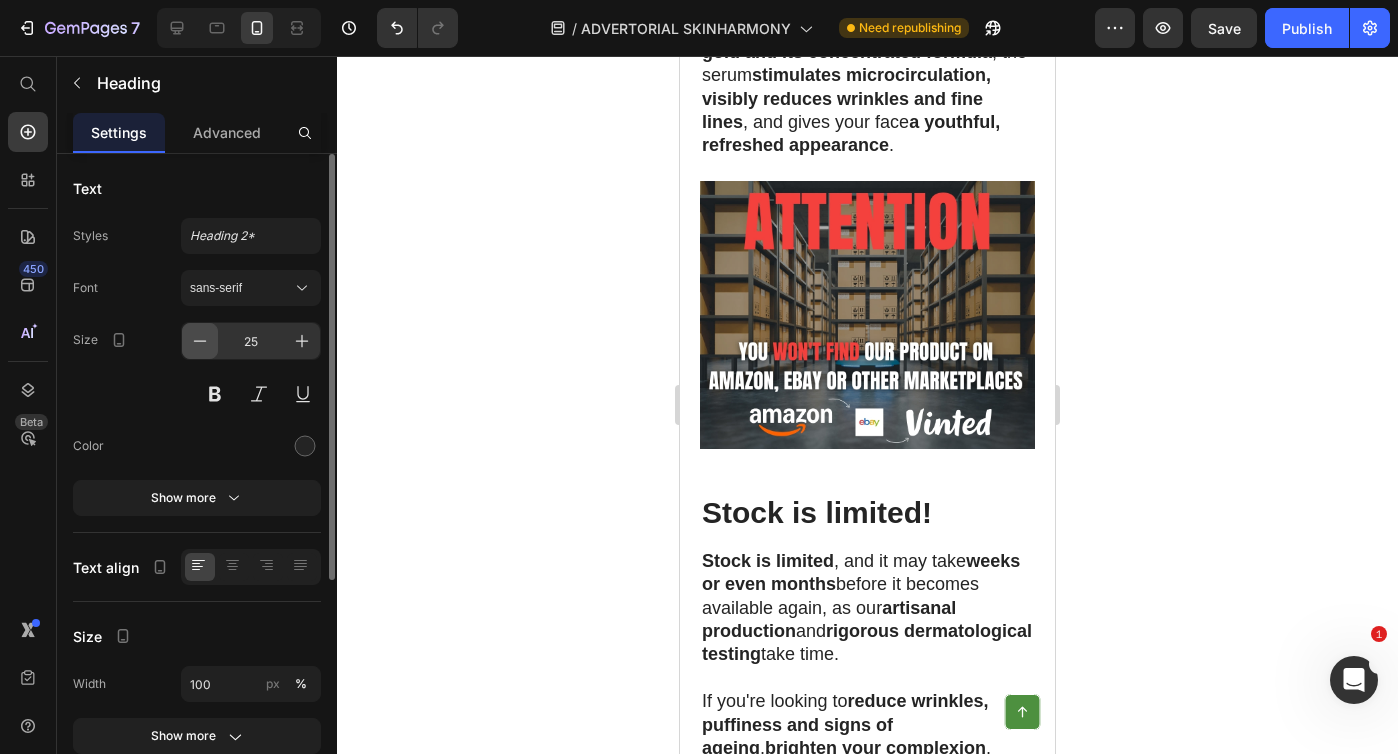 click 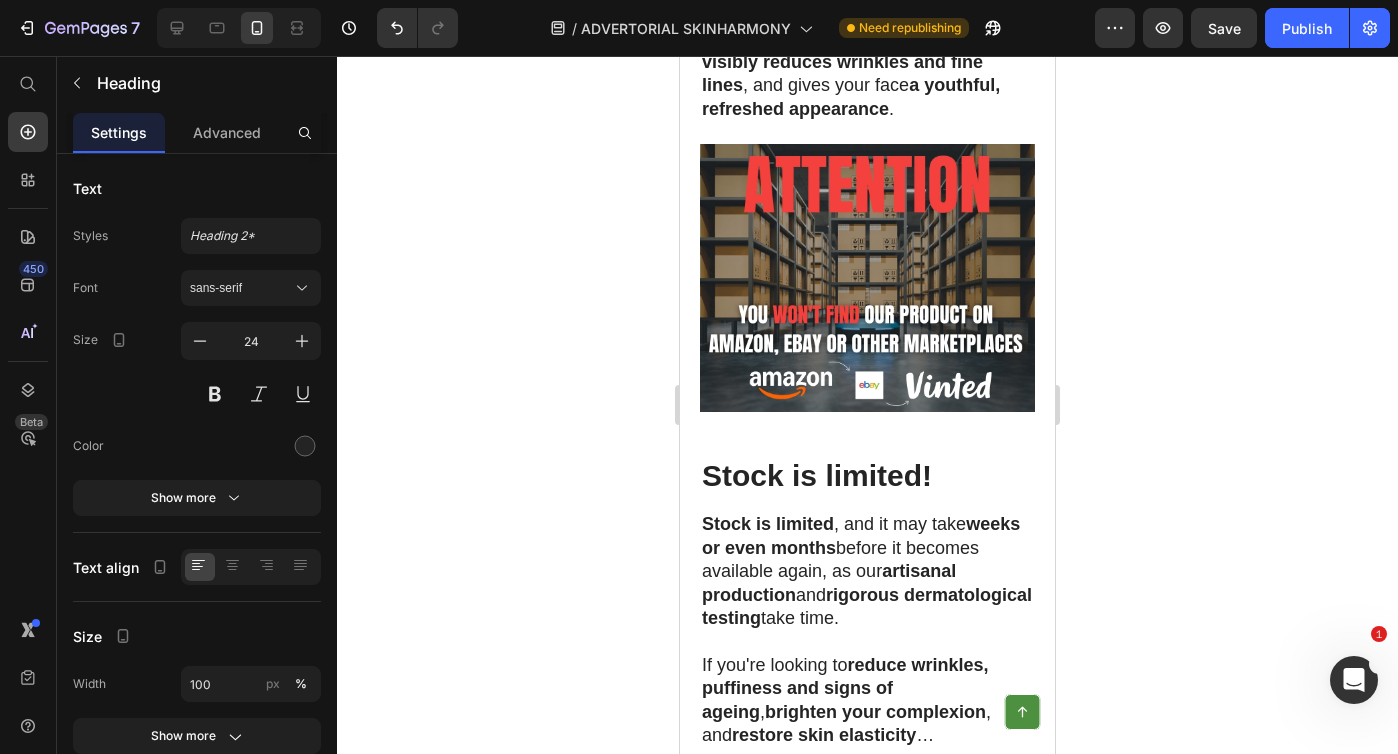 scroll, scrollTop: 11832, scrollLeft: 0, axis: vertical 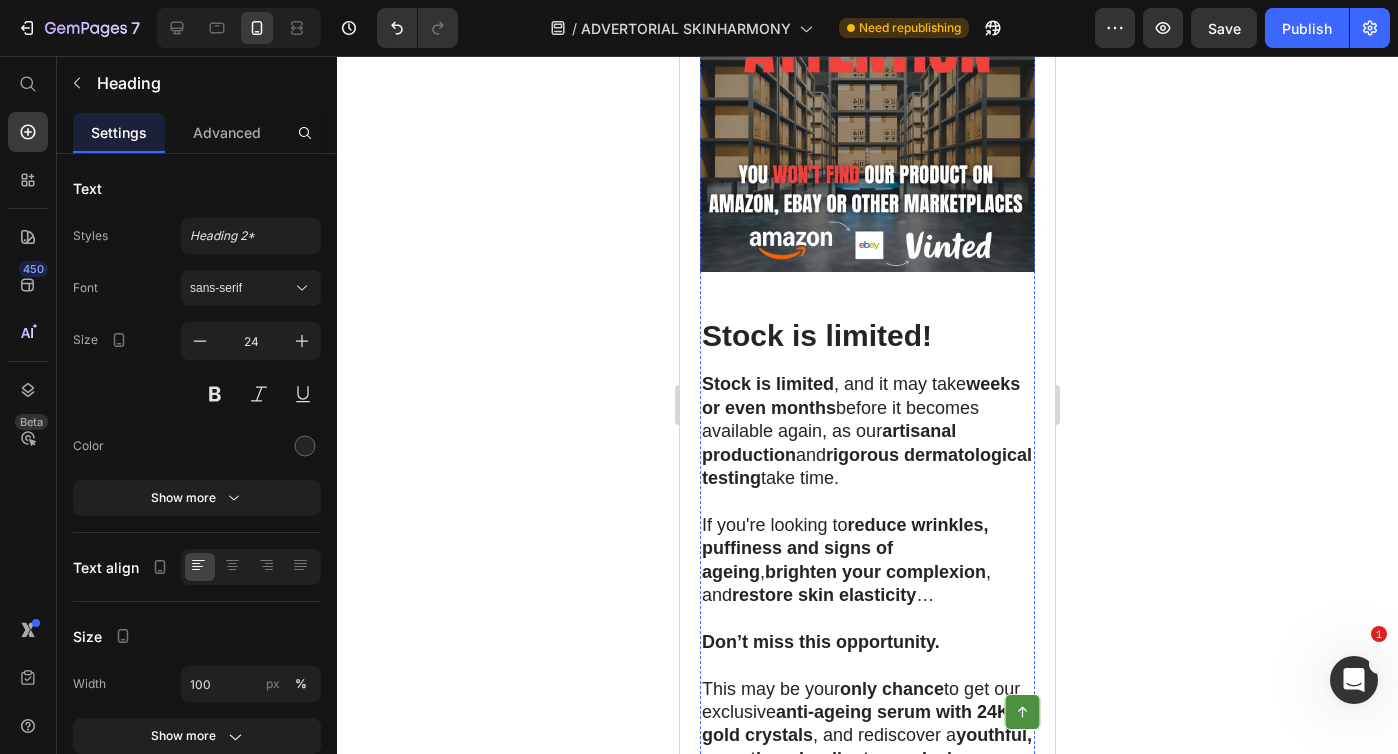 click on "skincare routine" at bounding box center [863, -465] 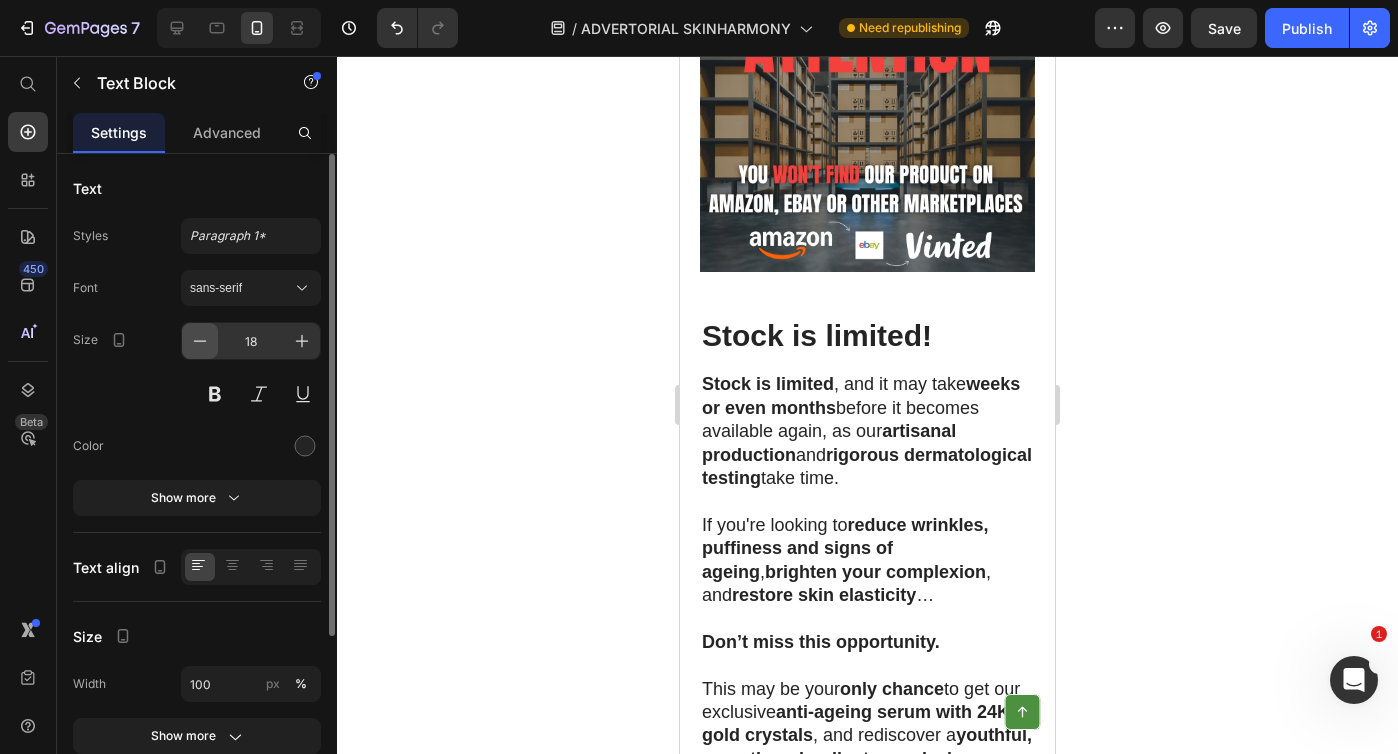 click 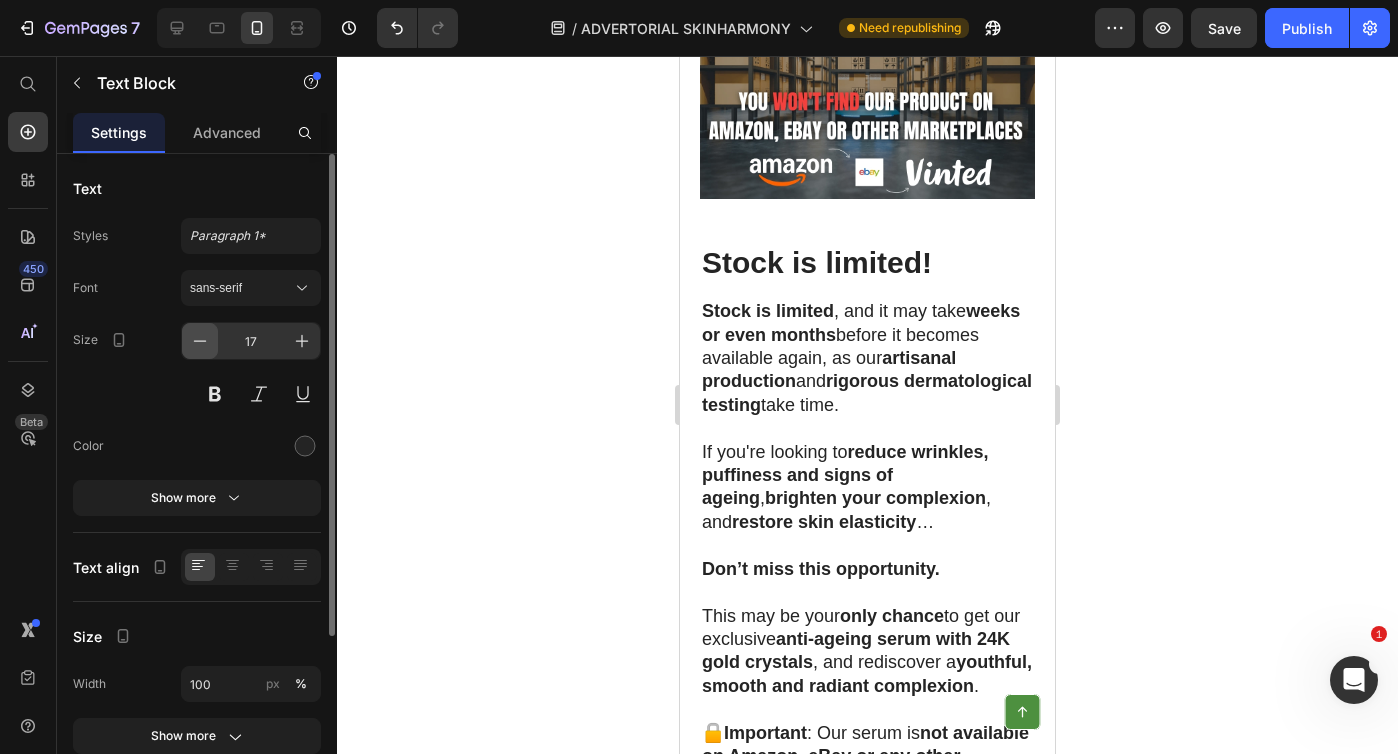 click 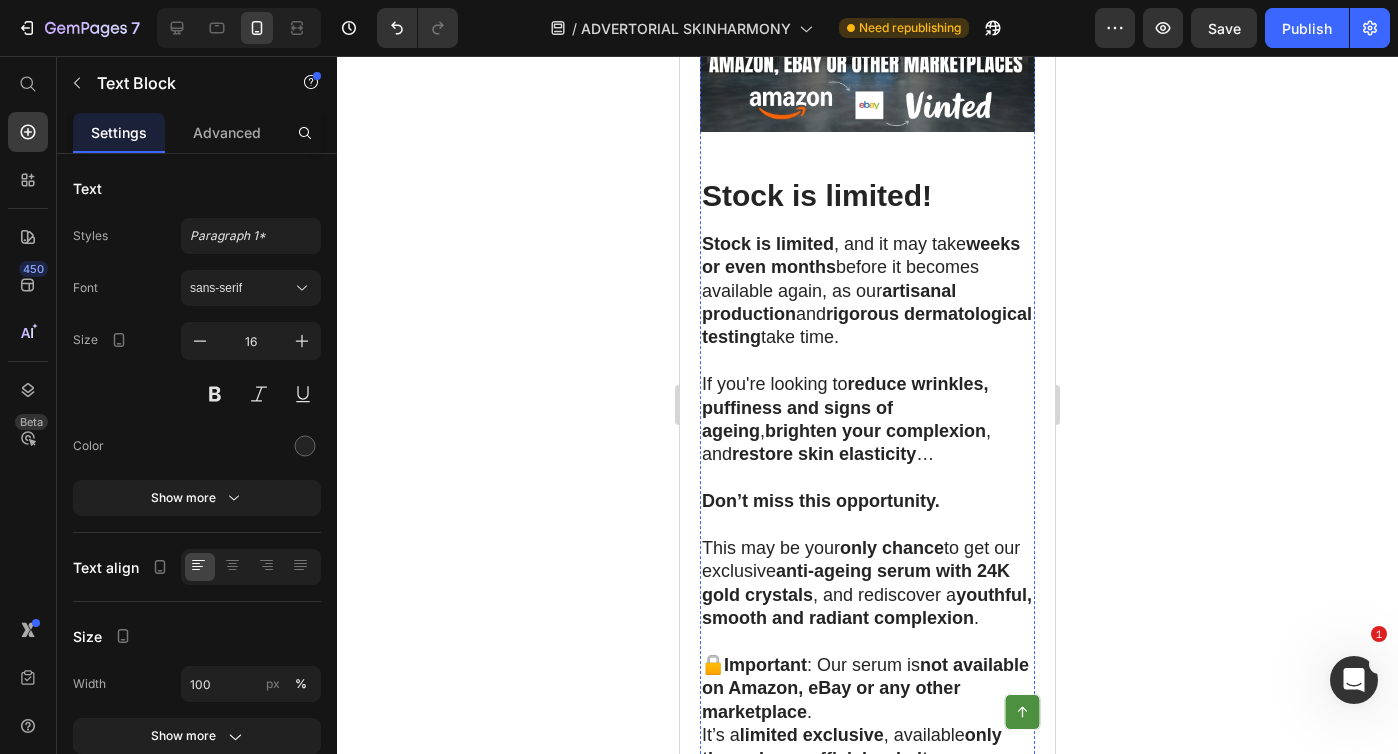 click on "The Dermatologist-Recommended Solution for Youthful, Radiant, and Rejuvenated Skin Thanks to 24k Gold Action" at bounding box center [862, -630] 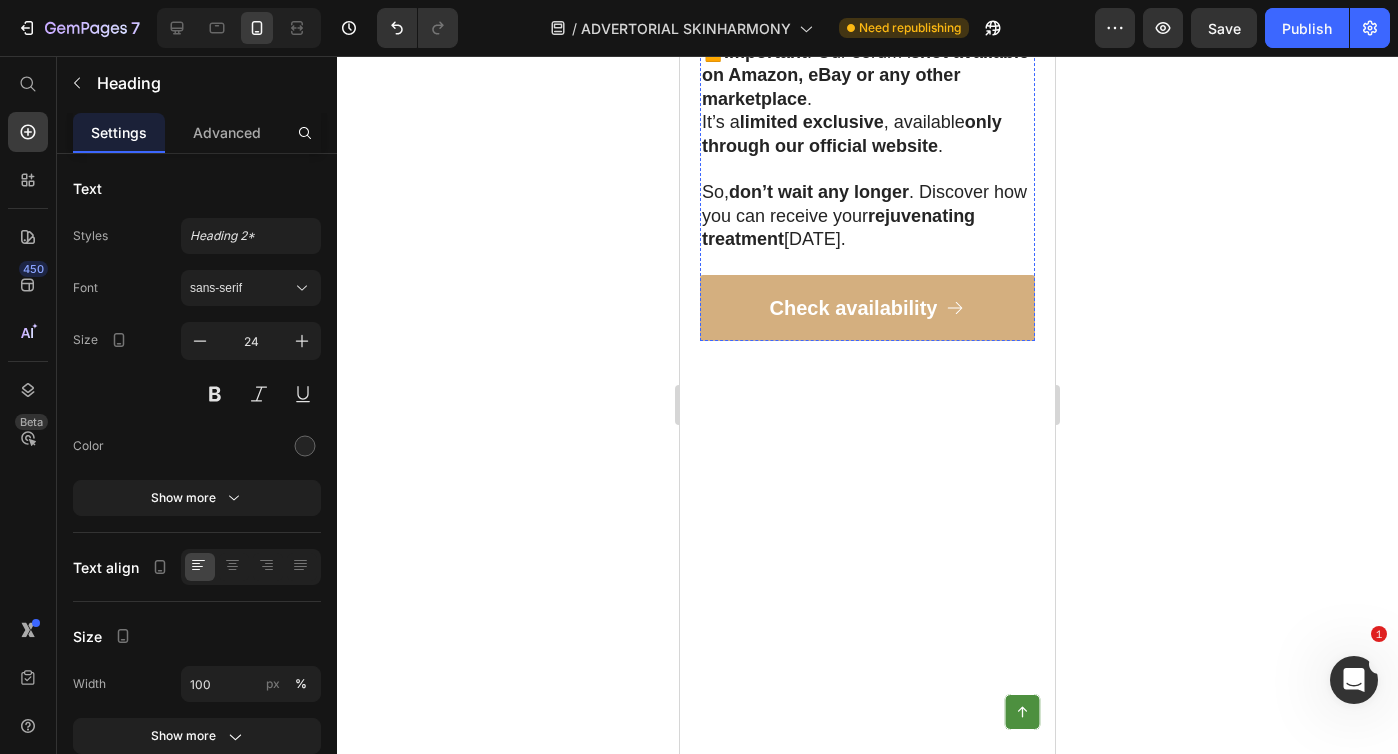 scroll, scrollTop: 12447, scrollLeft: 0, axis: vertical 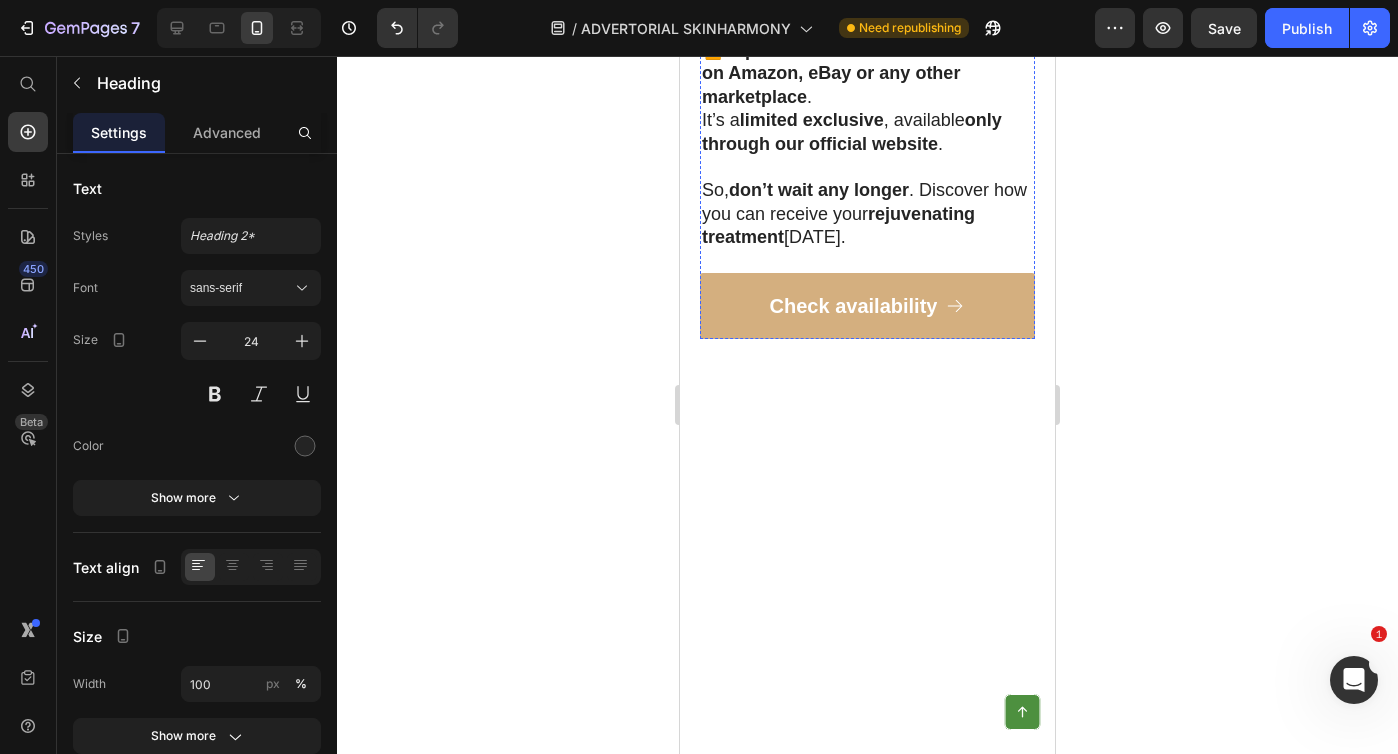 click on "Stock is limited!" at bounding box center (817, -420) 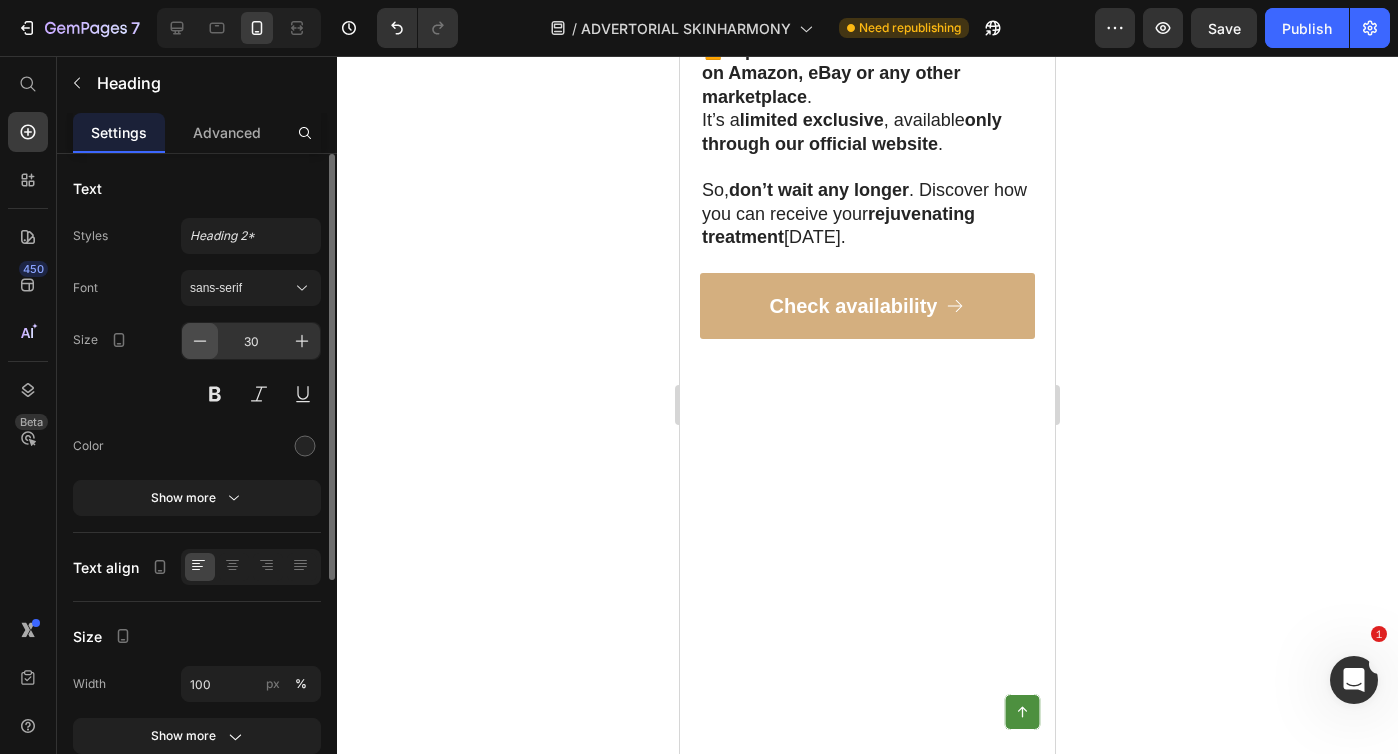 click 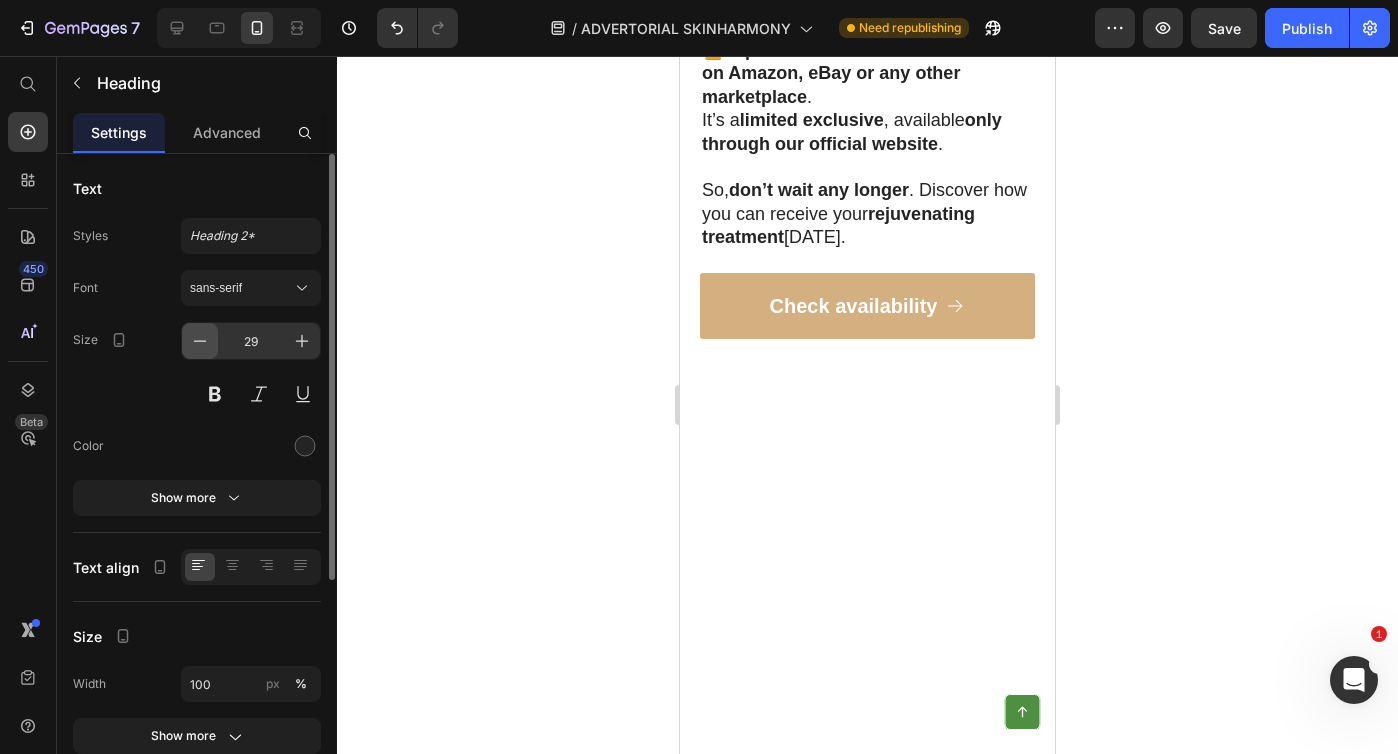 click 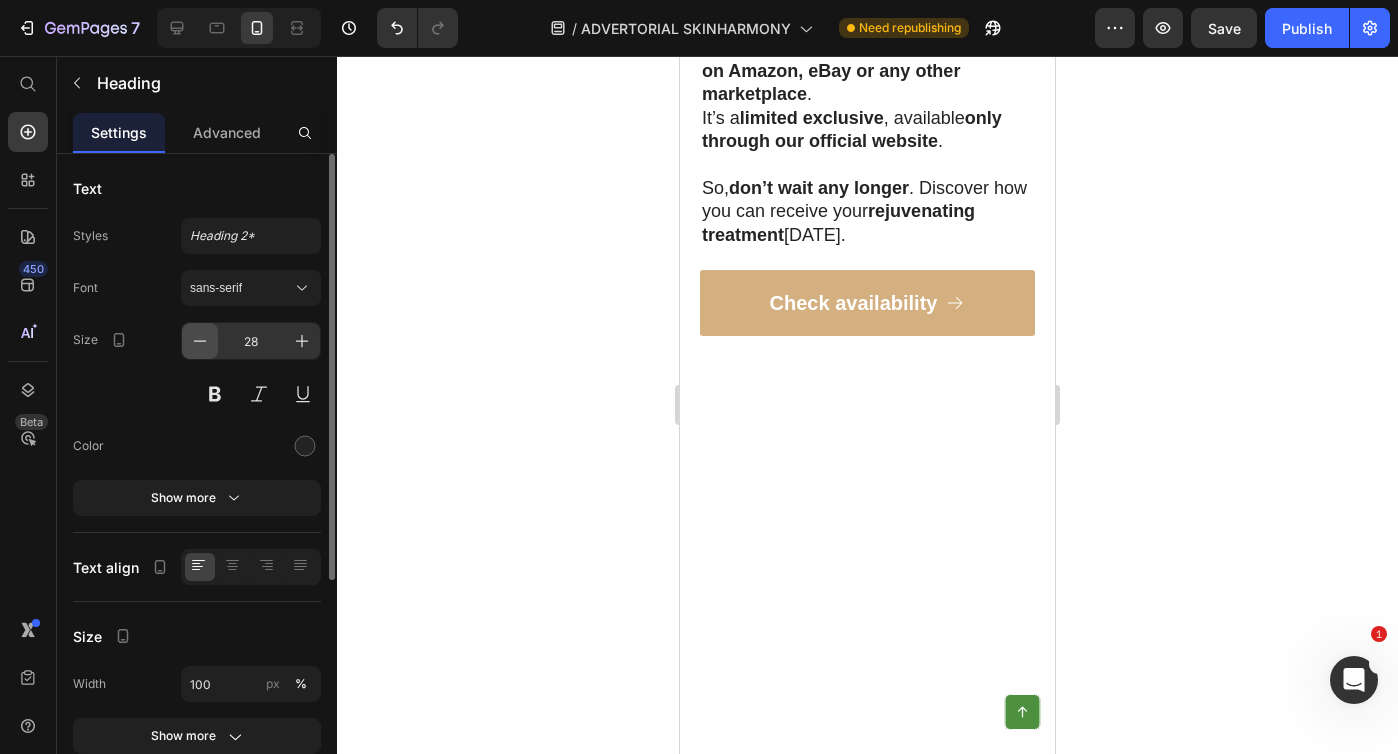 click 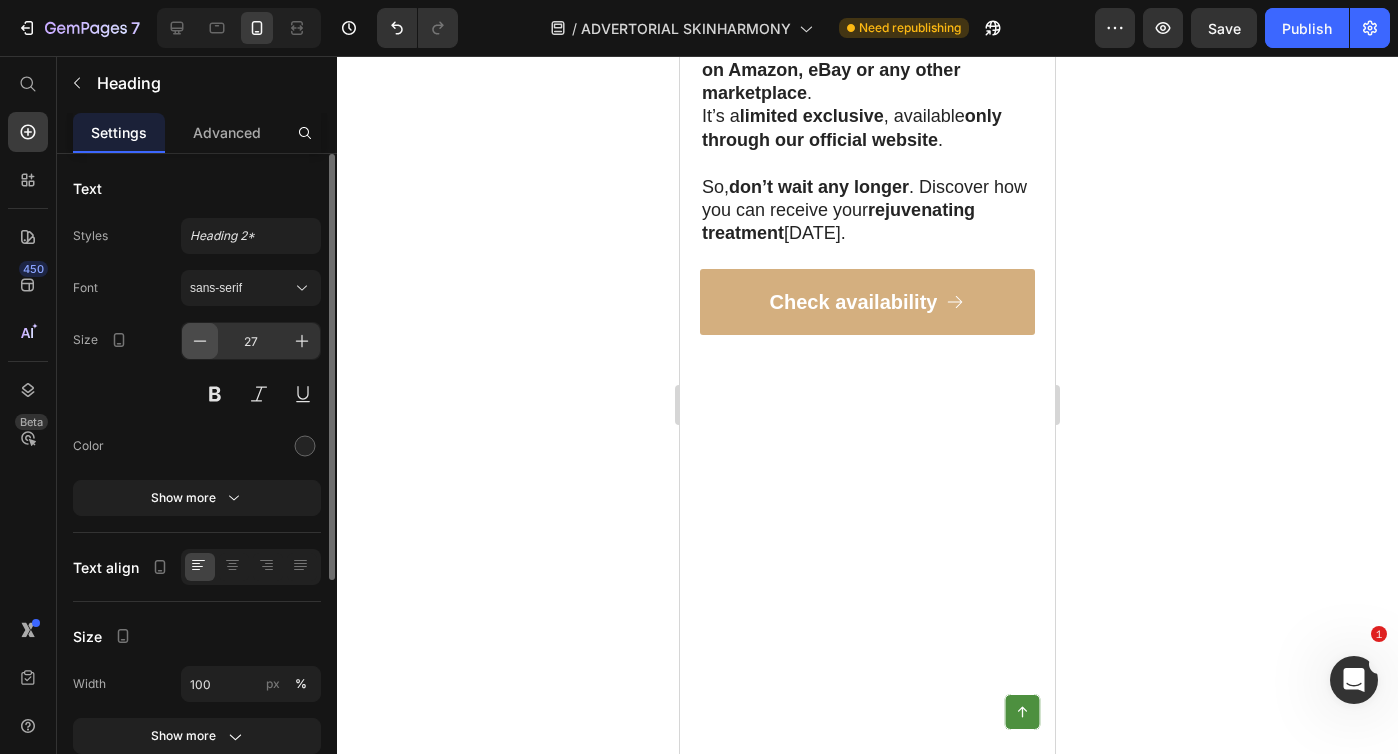 click 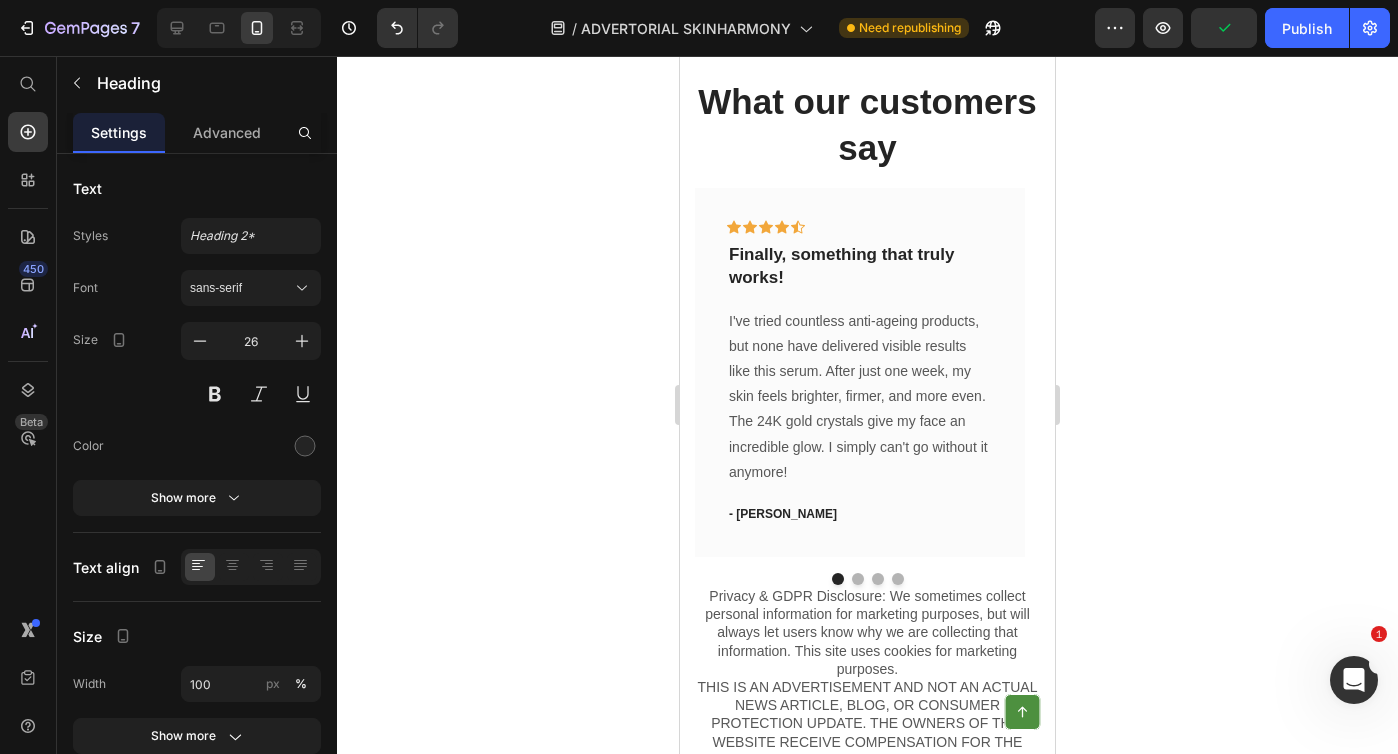 scroll, scrollTop: 12721, scrollLeft: 0, axis: vertical 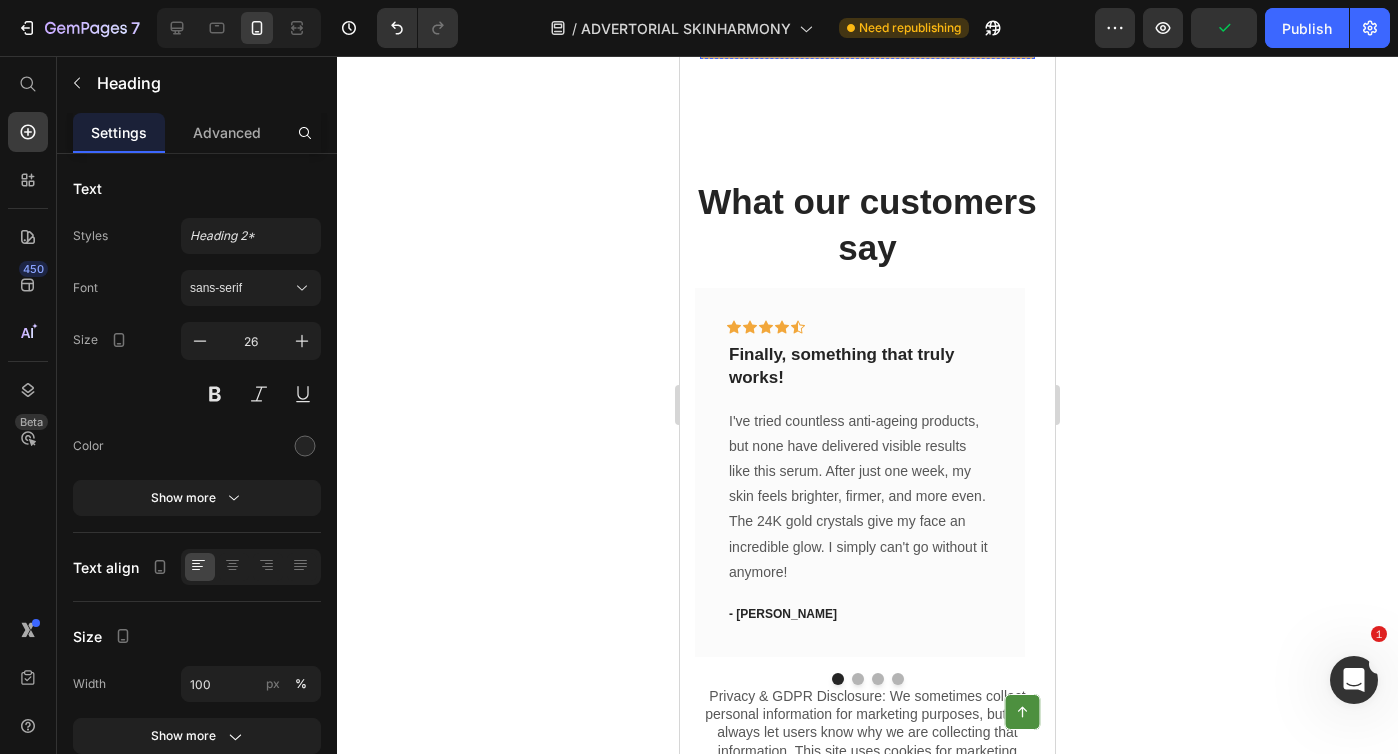 click on "artisanal production" at bounding box center (829, -593) 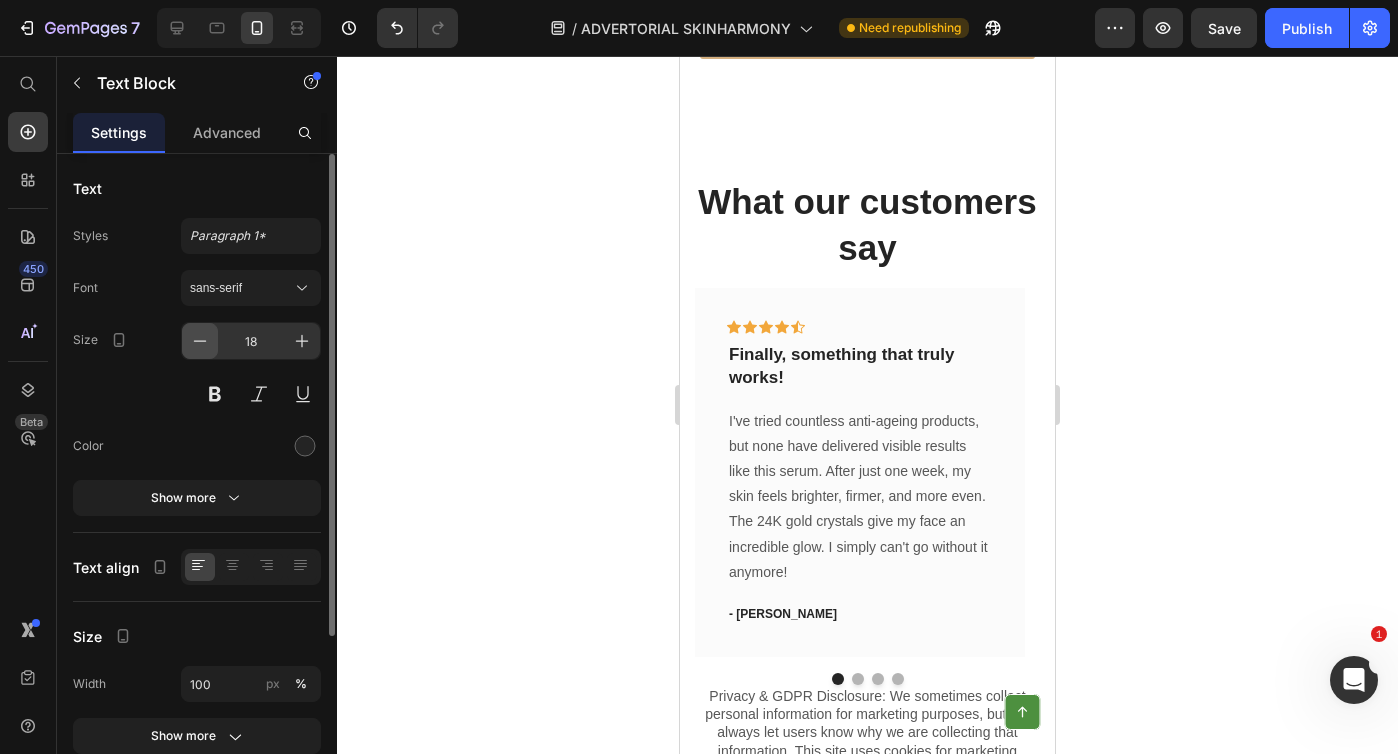 click 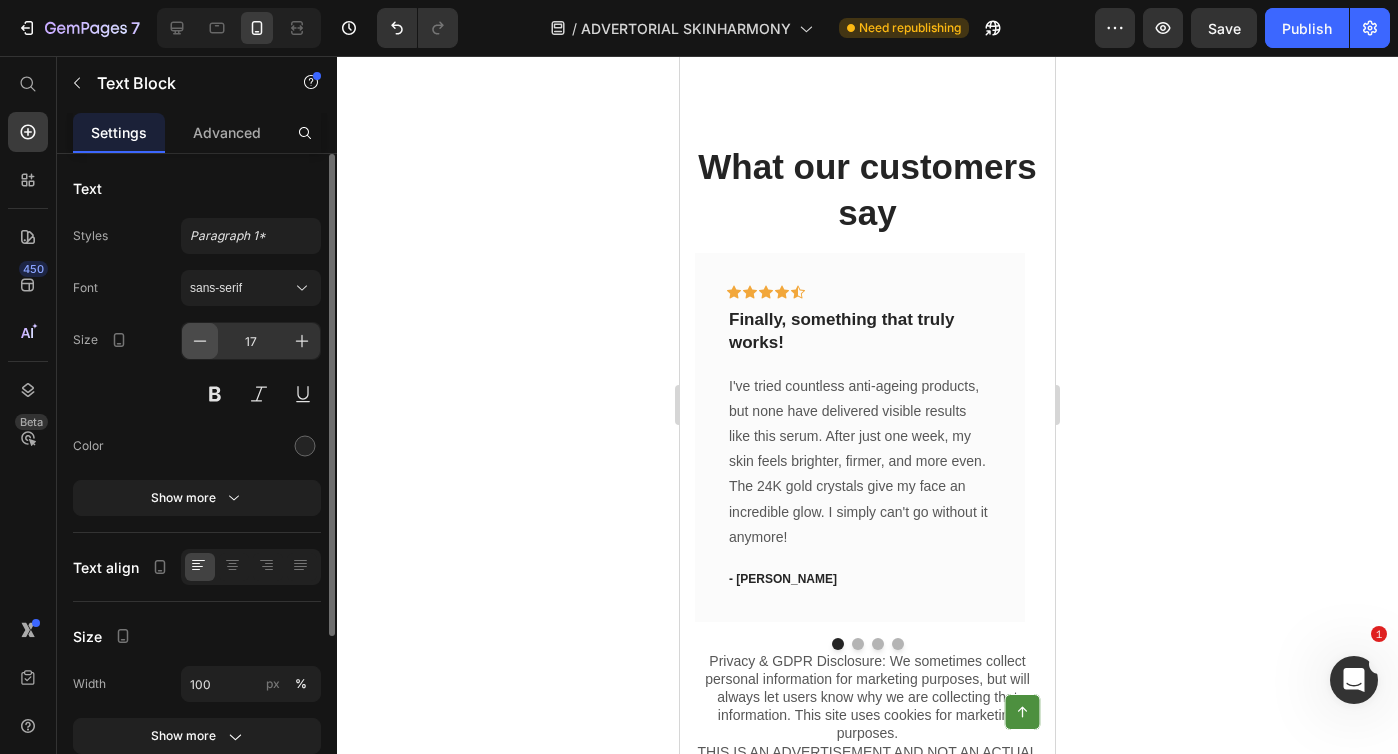 click 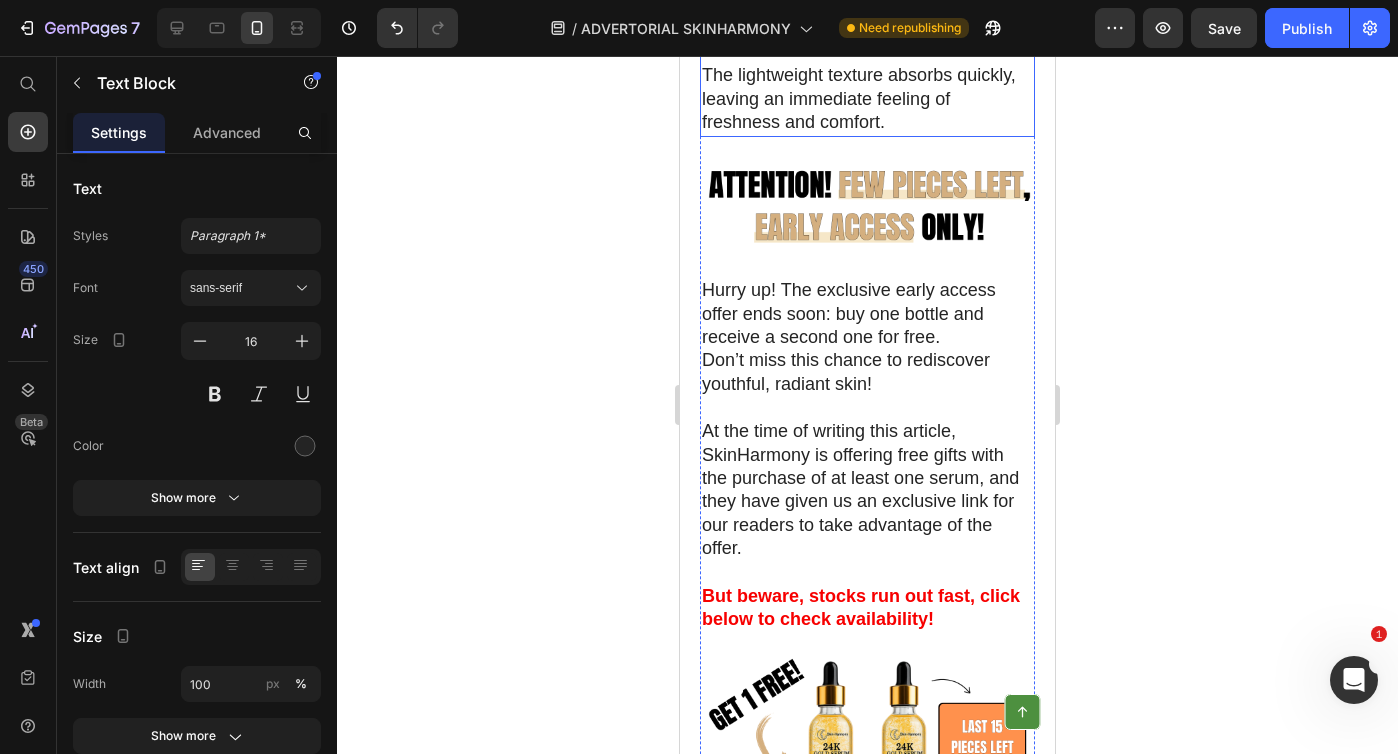scroll, scrollTop: 9812, scrollLeft: 0, axis: vertical 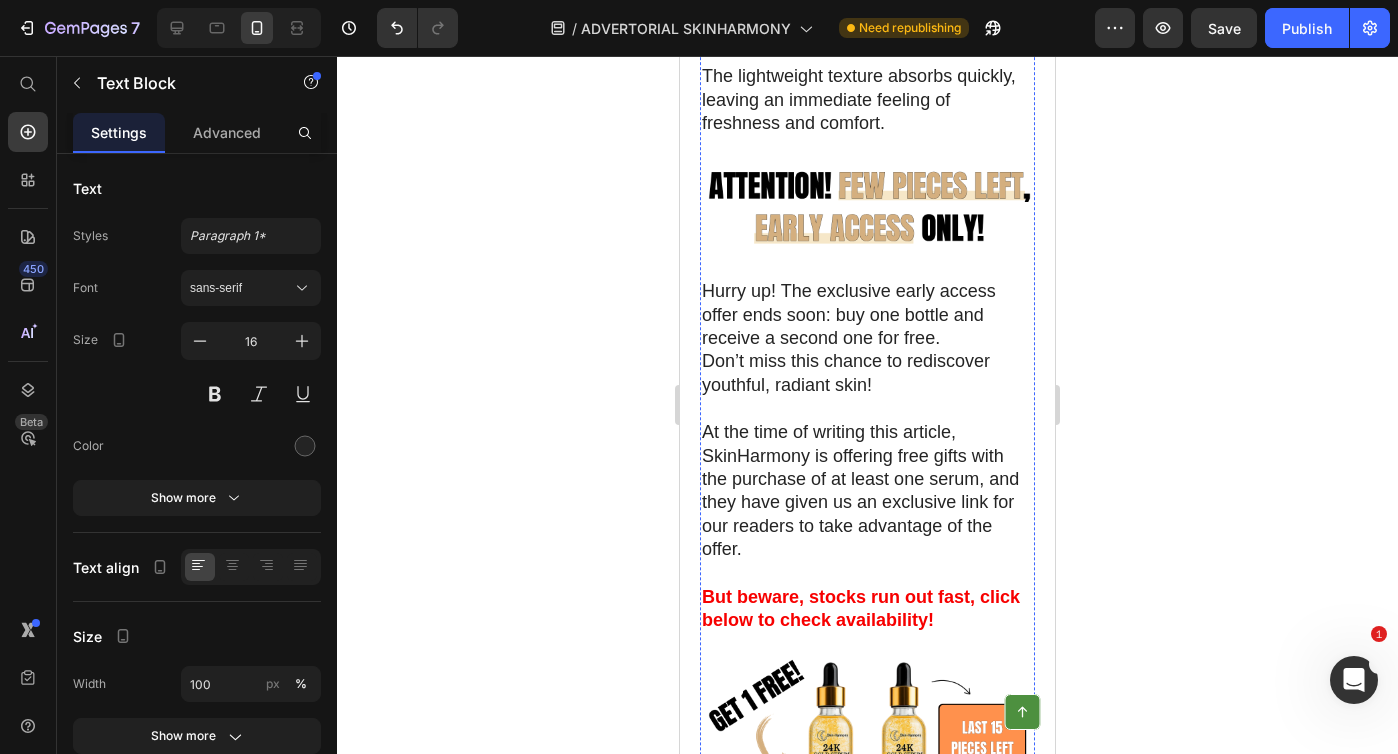 click on "Will It Work for Me Too? Discover the Immediate Effects of  SkinHarmony" at bounding box center [867, -528] 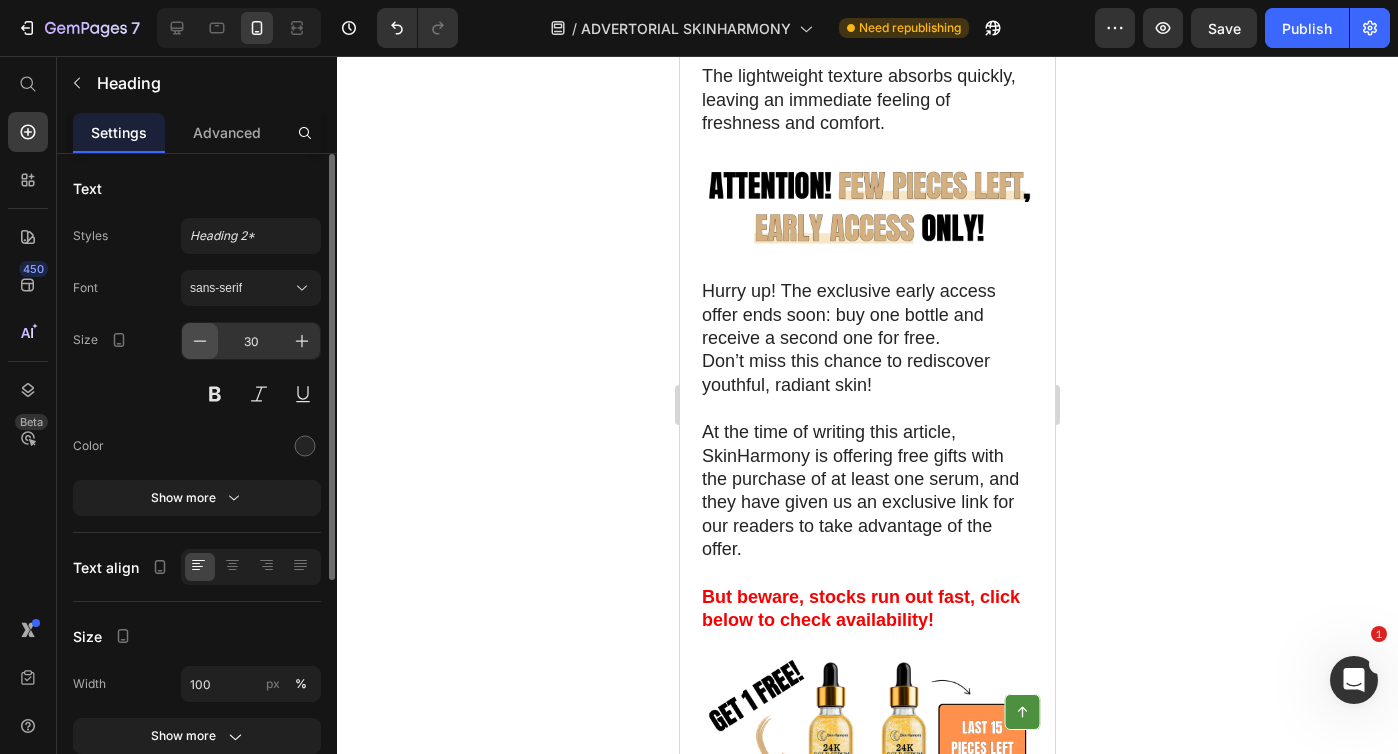 click at bounding box center [200, 341] 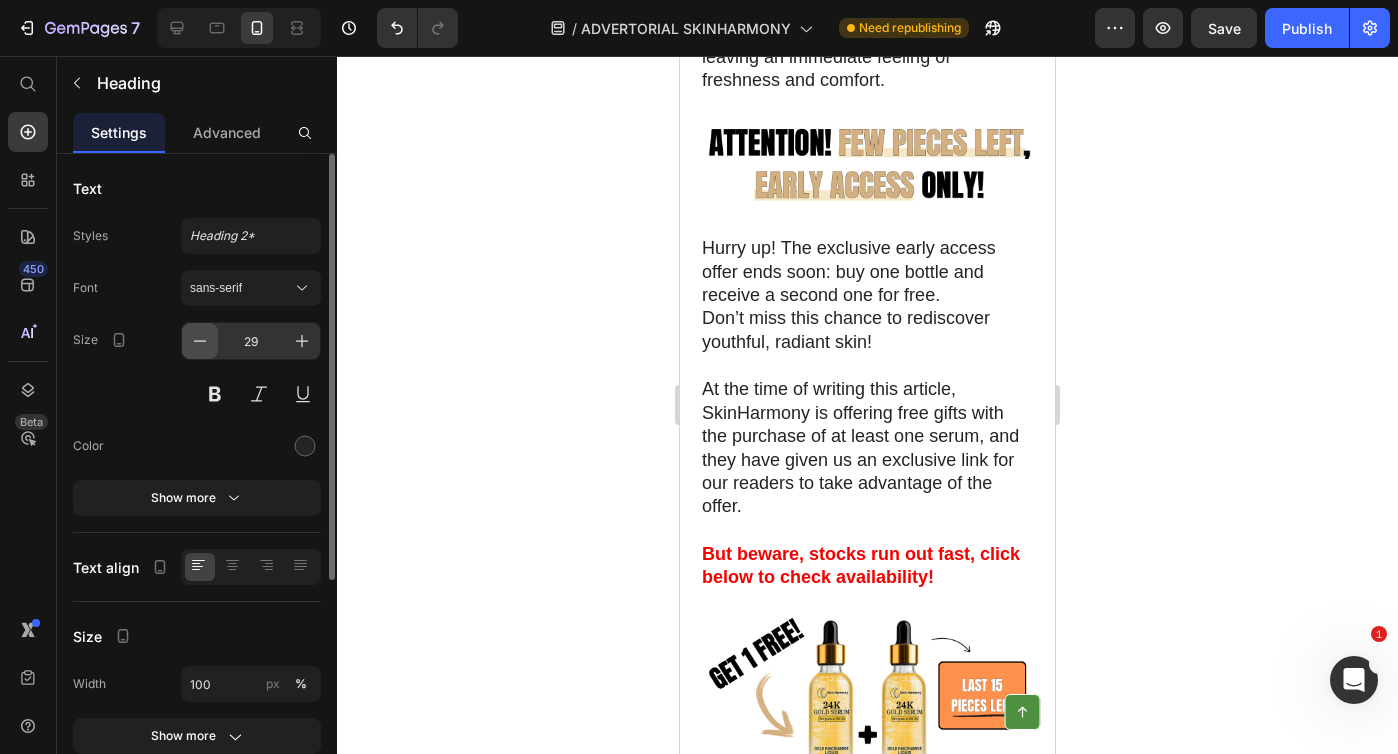 click at bounding box center [200, 341] 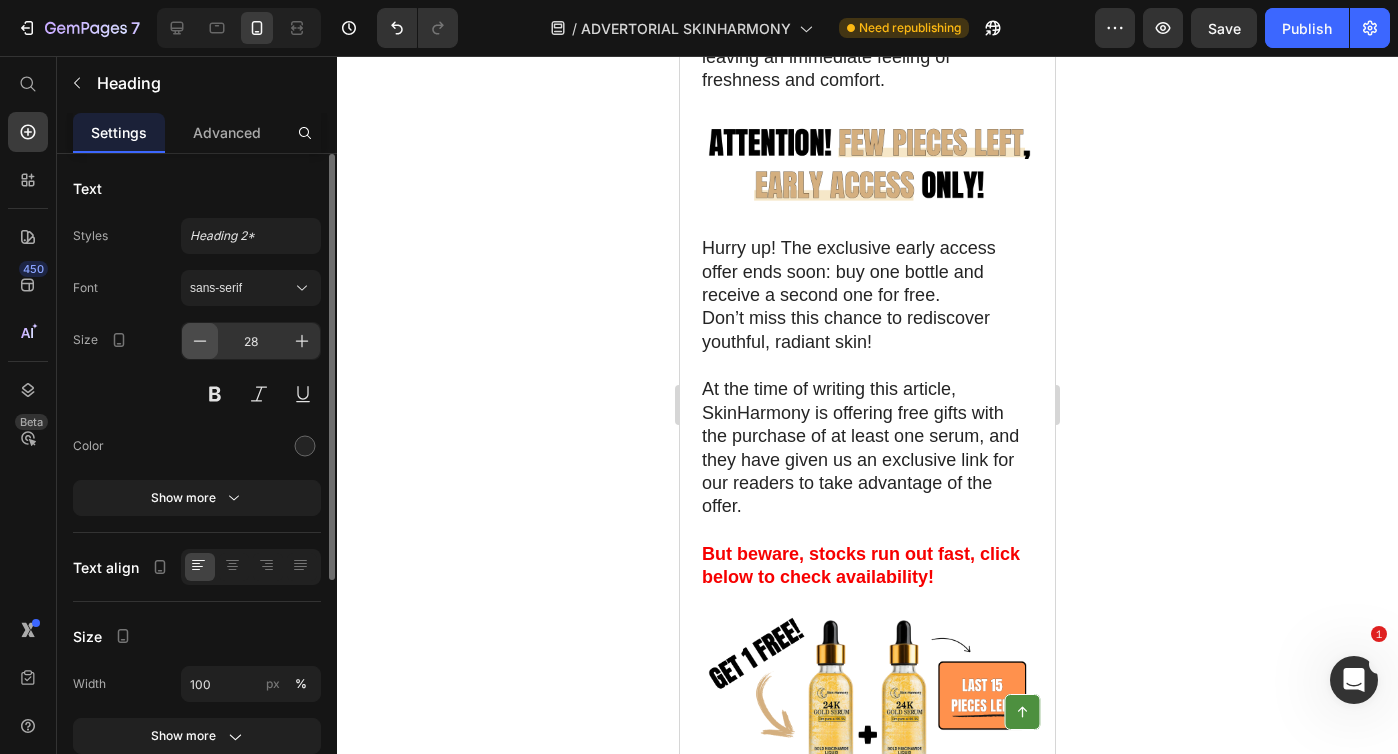 click at bounding box center [200, 341] 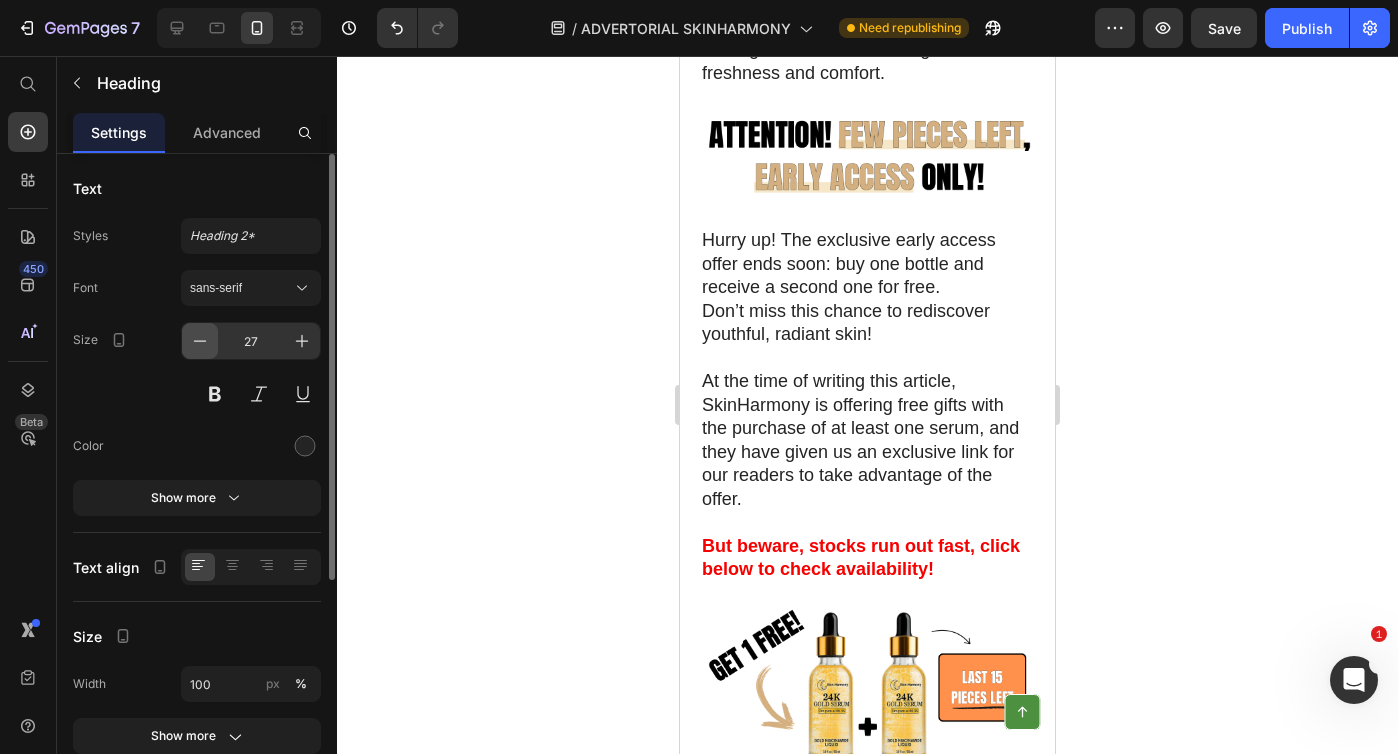 click at bounding box center [200, 341] 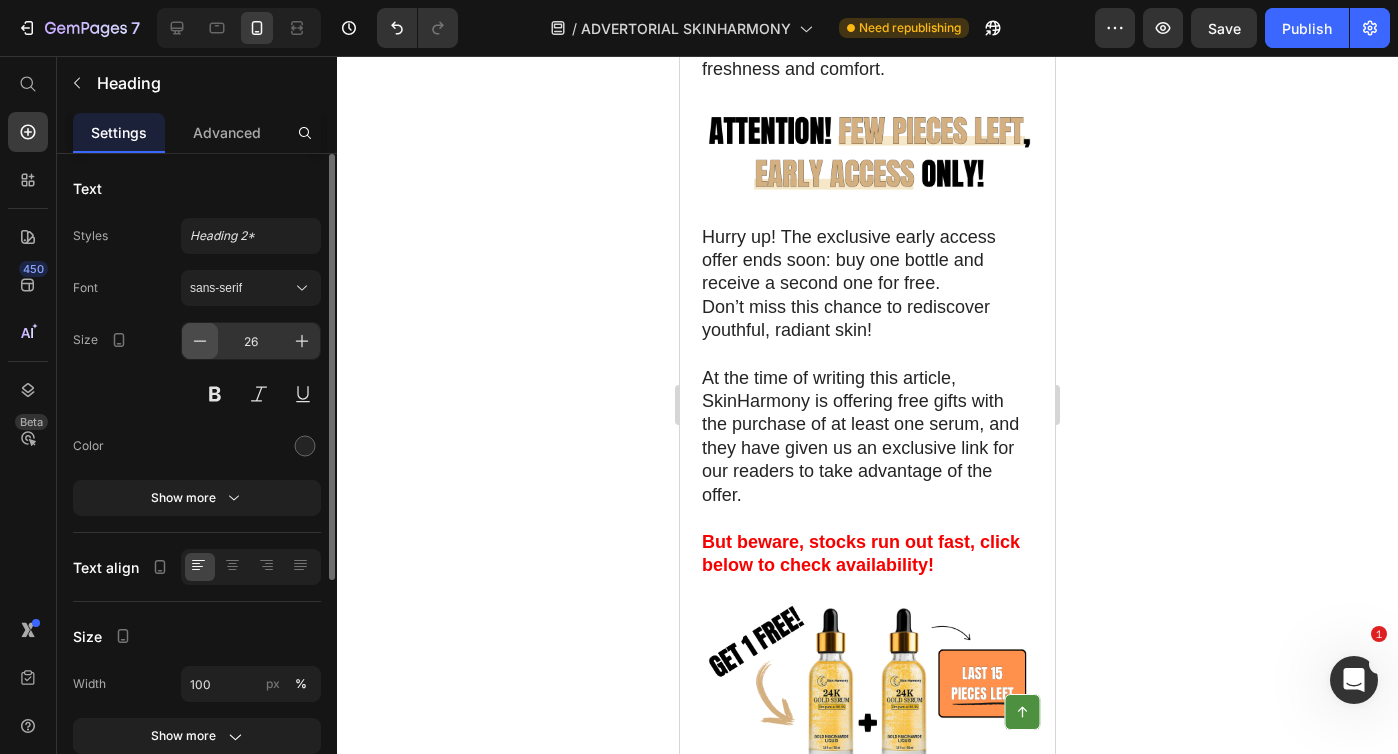 click at bounding box center (200, 341) 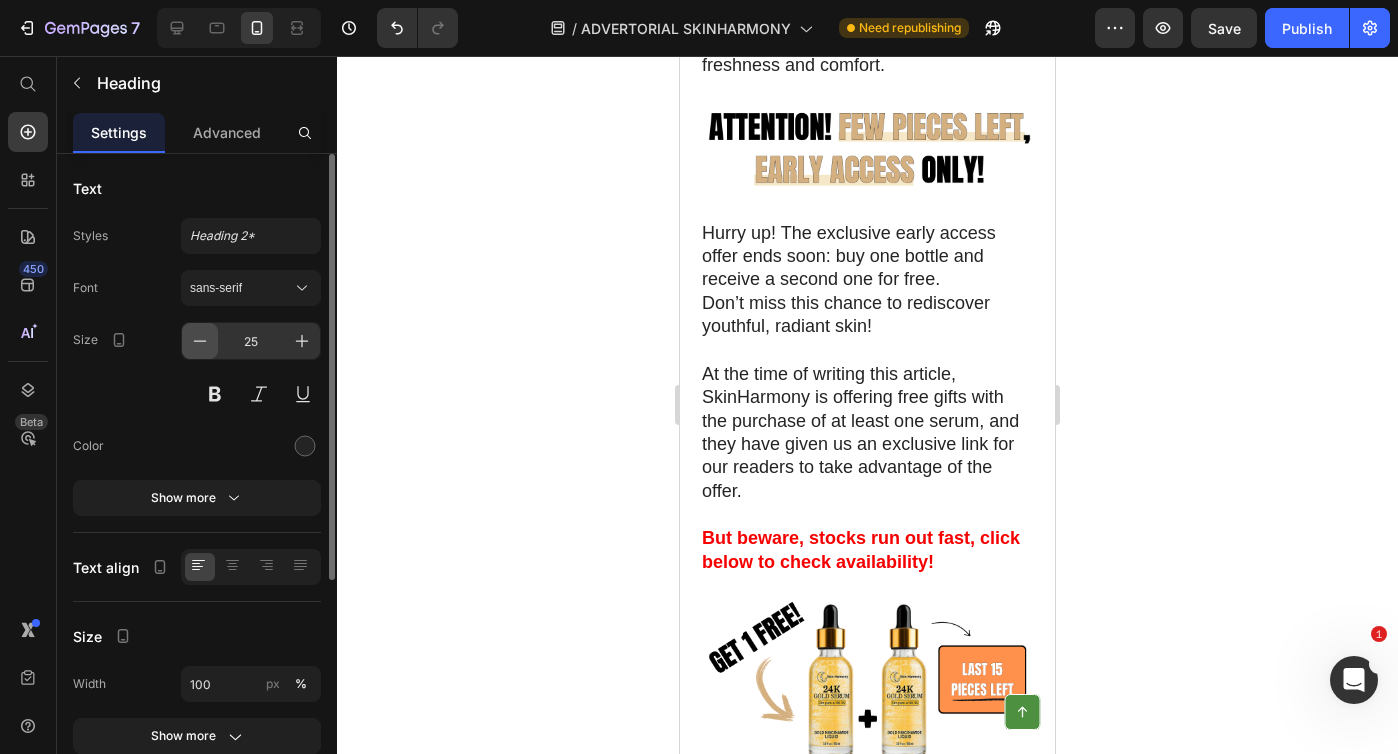 click at bounding box center [200, 341] 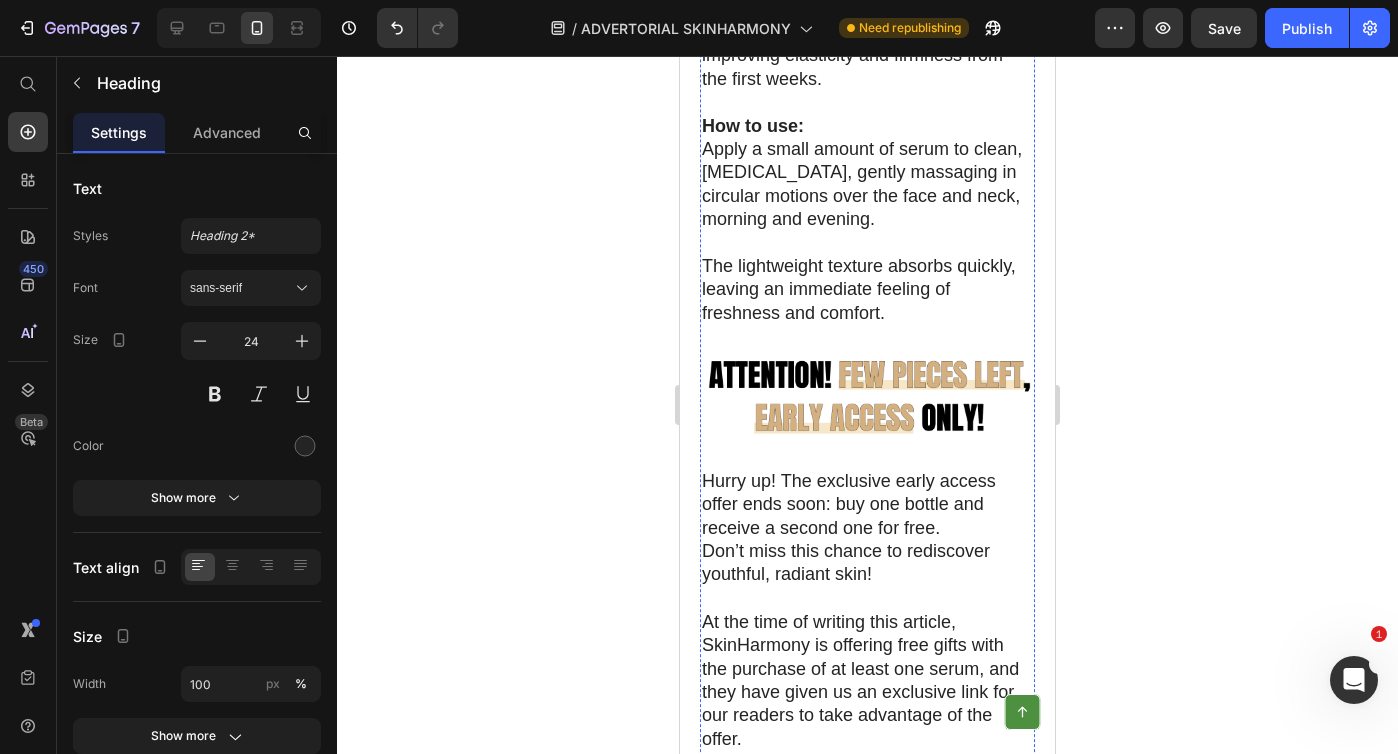 scroll, scrollTop: 9201, scrollLeft: 0, axis: vertical 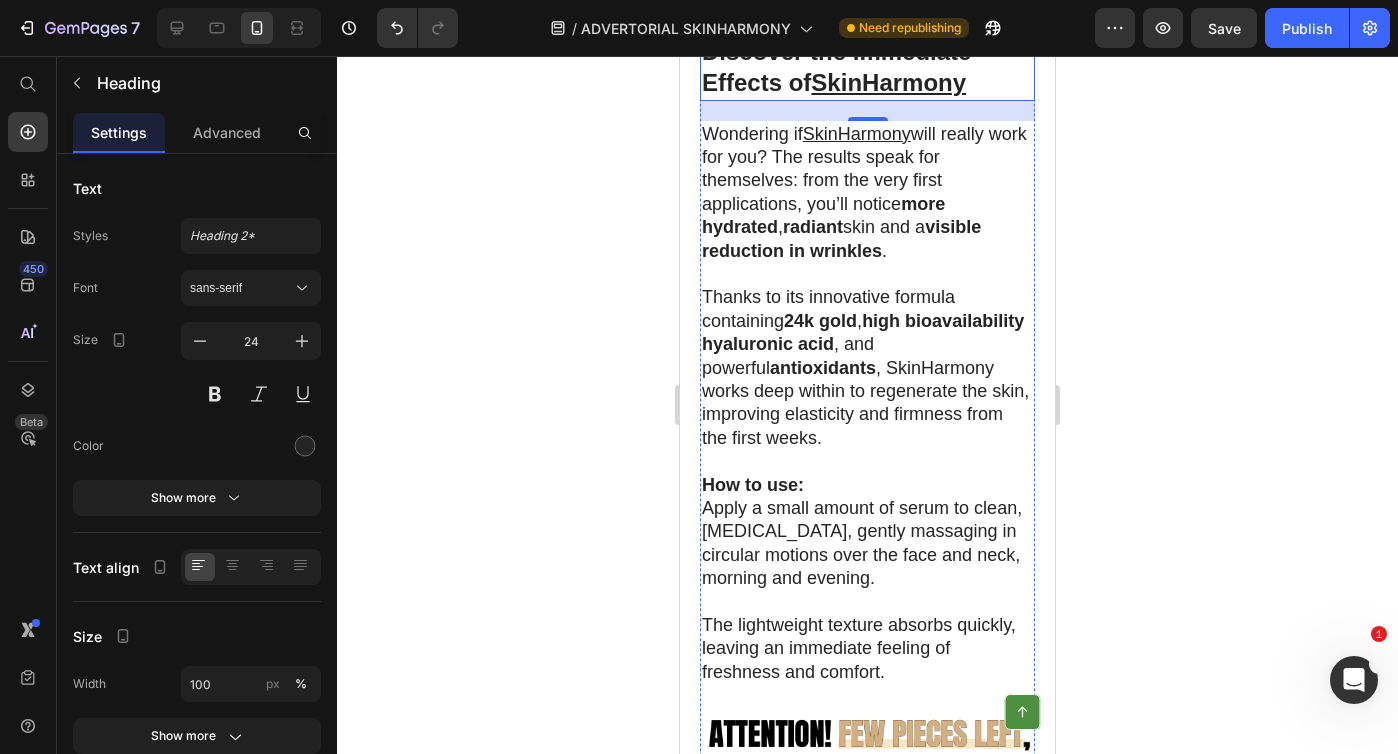 click on "By utilising 24k gold in synergy with highly bioavailable hyaluronic acid and stabilised vitamin C,  SkinHarmony  offers a scientifically advanced formulation that delivers both visible anti-ageing results and deep skin nourishment." at bounding box center [867, -121] 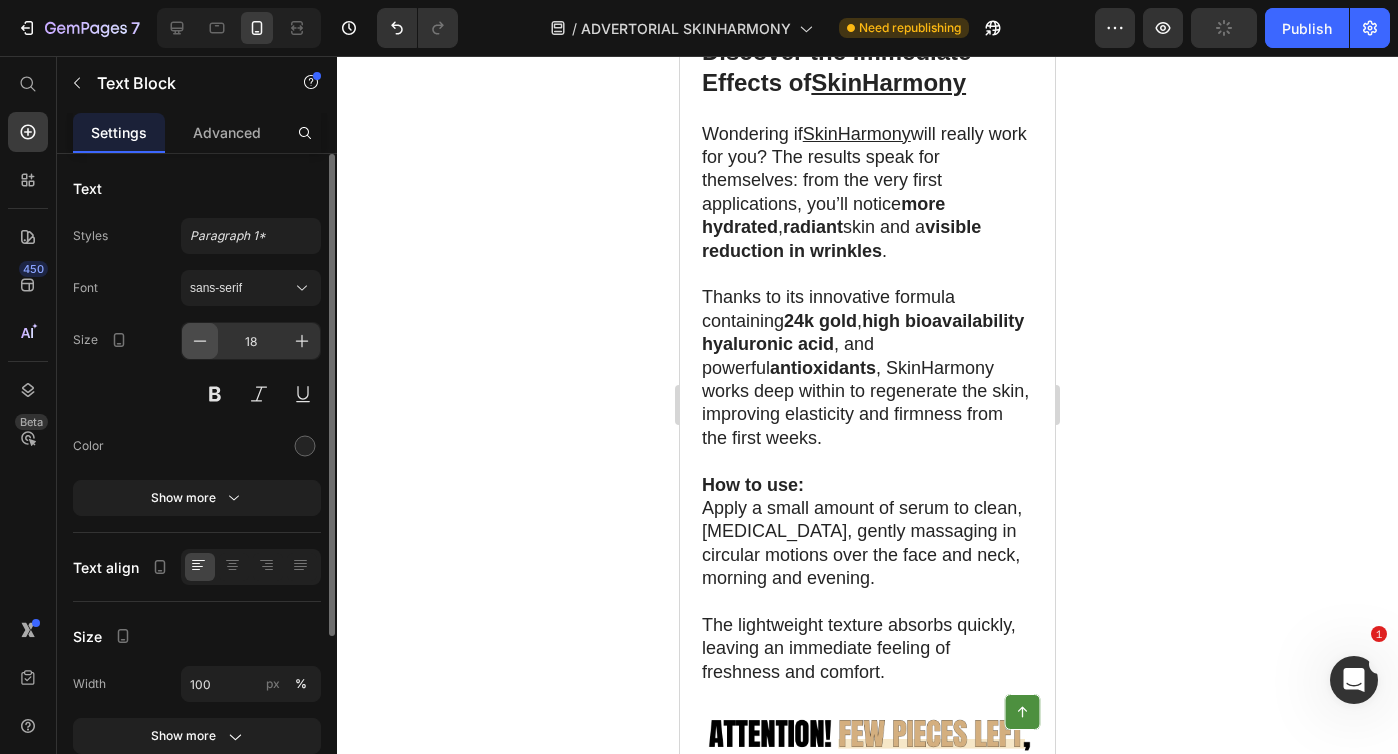 click 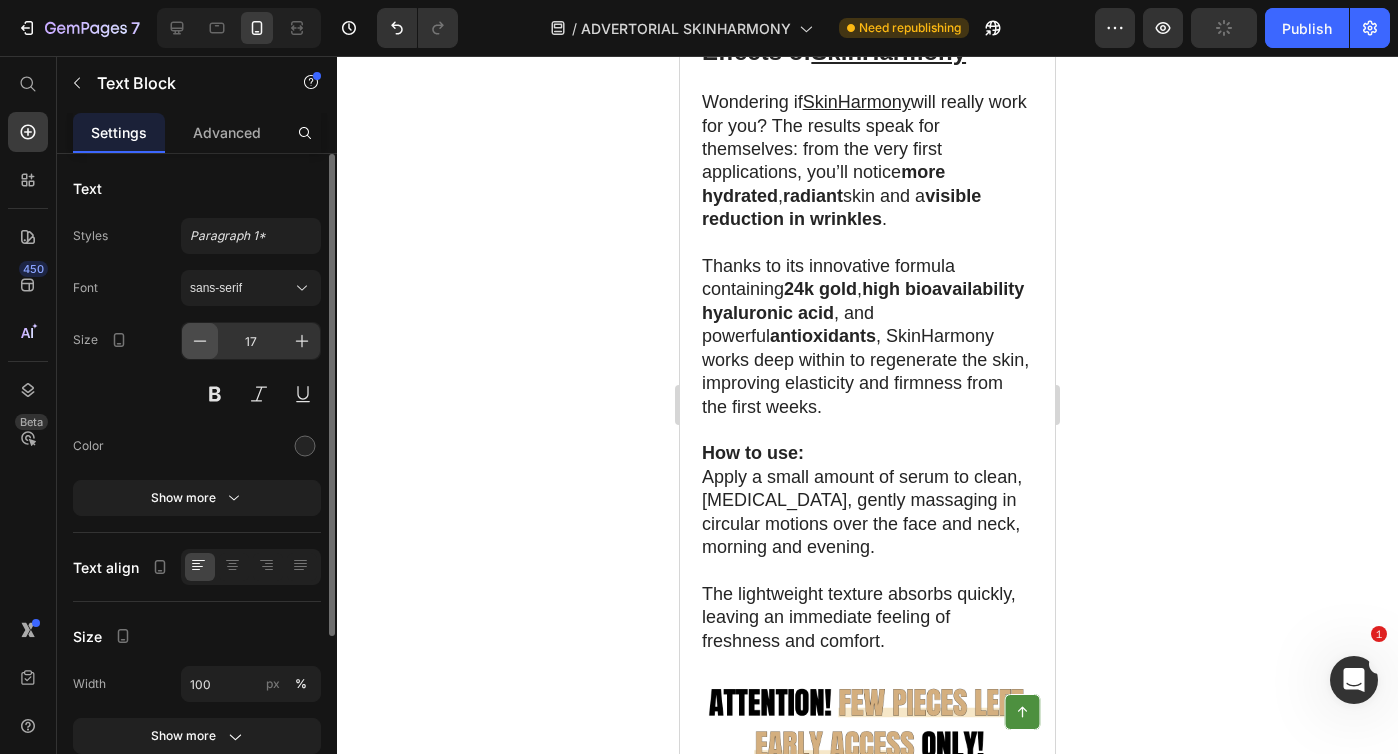click 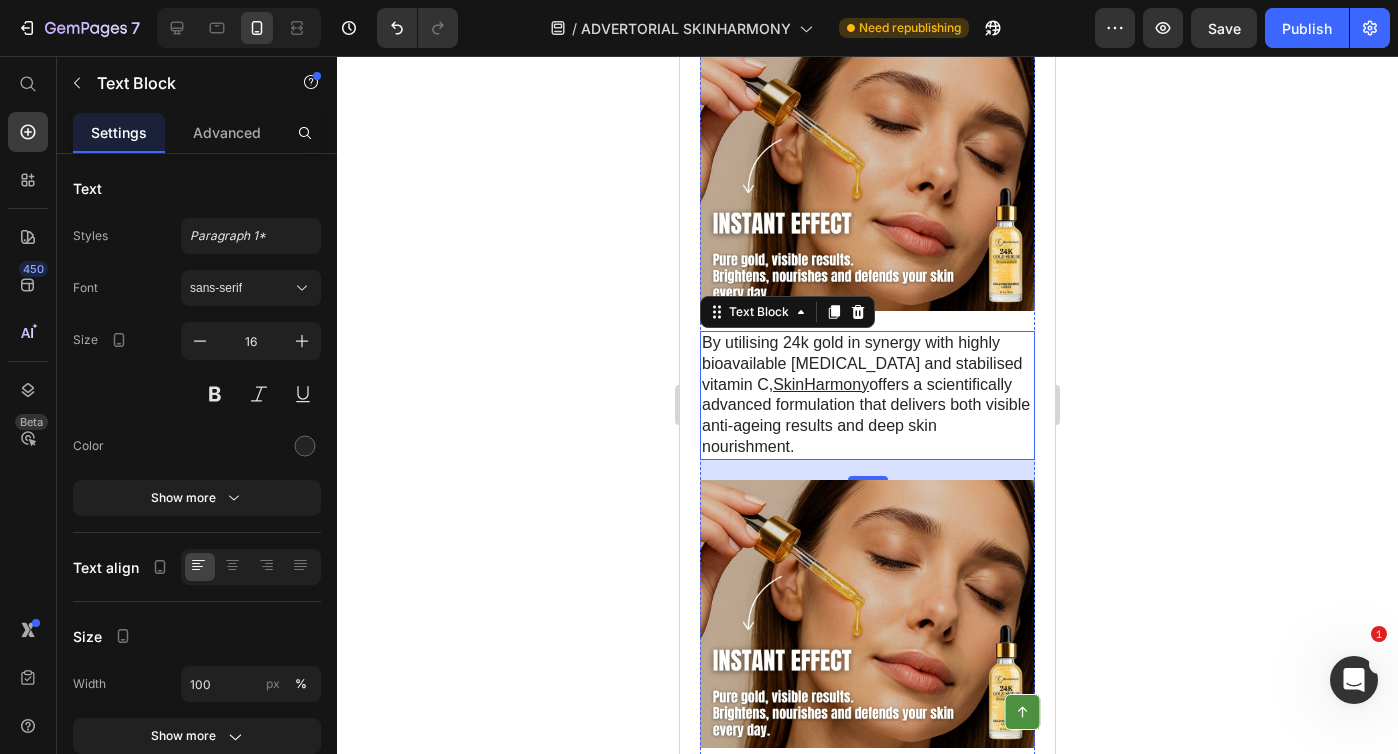 scroll, scrollTop: 8881, scrollLeft: 0, axis: vertical 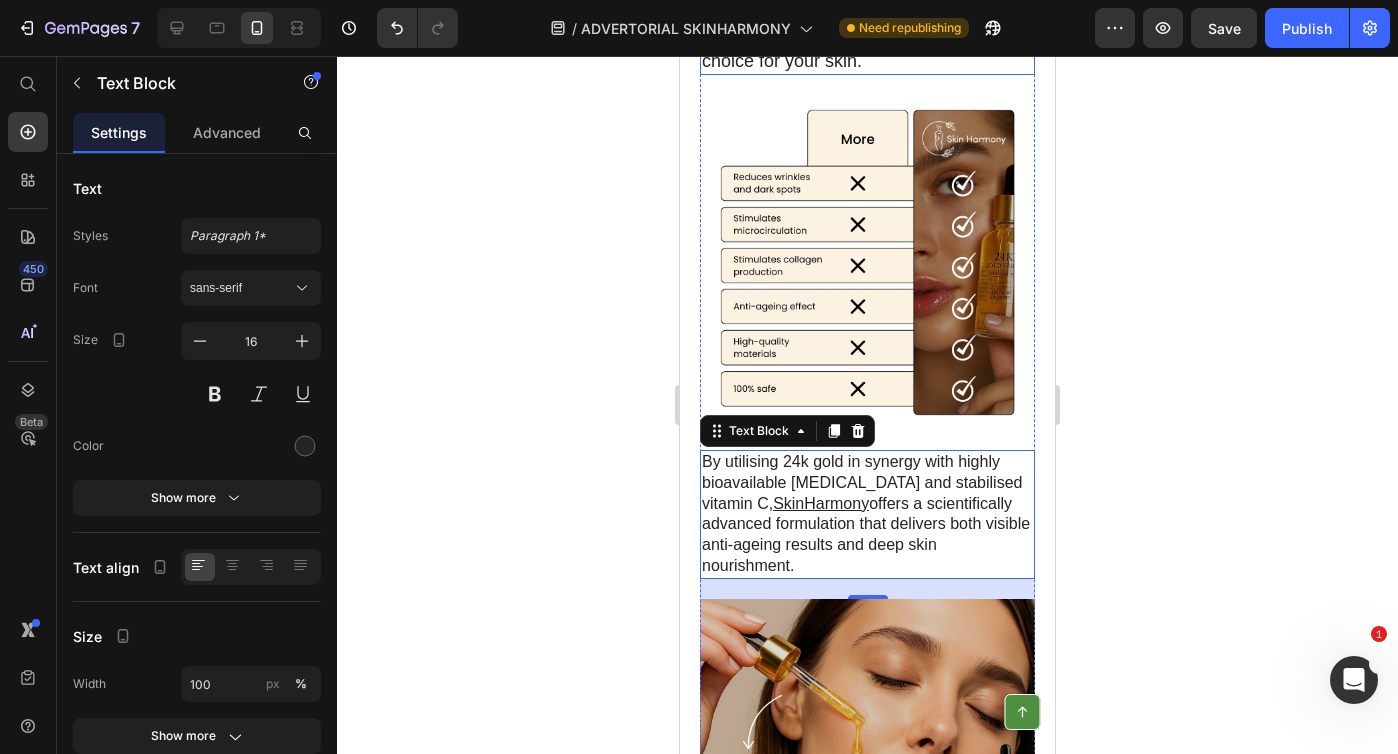 click on "We have compared the key ingredients of our serum with those of other common products on the market to clearly show you why SkinHarmony is the superior choice for your skin." at bounding box center [867, 14] 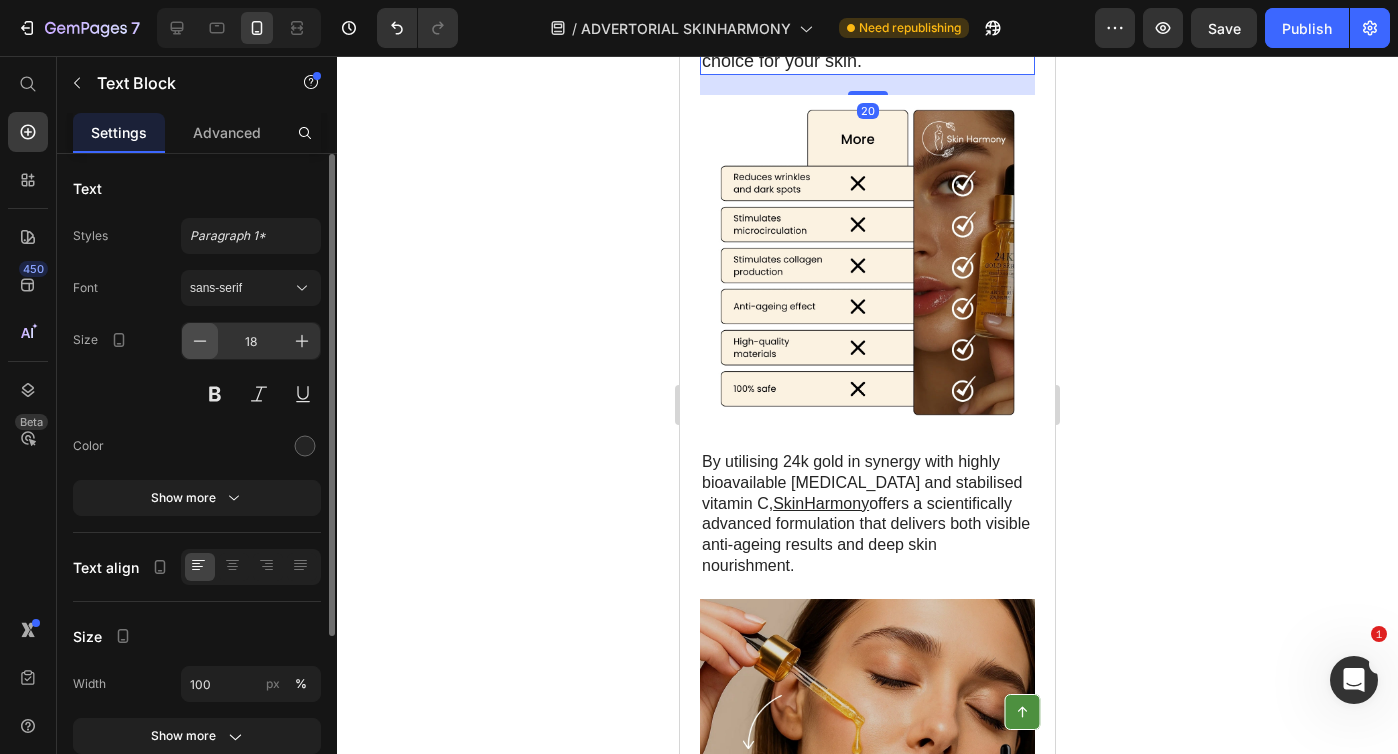 click 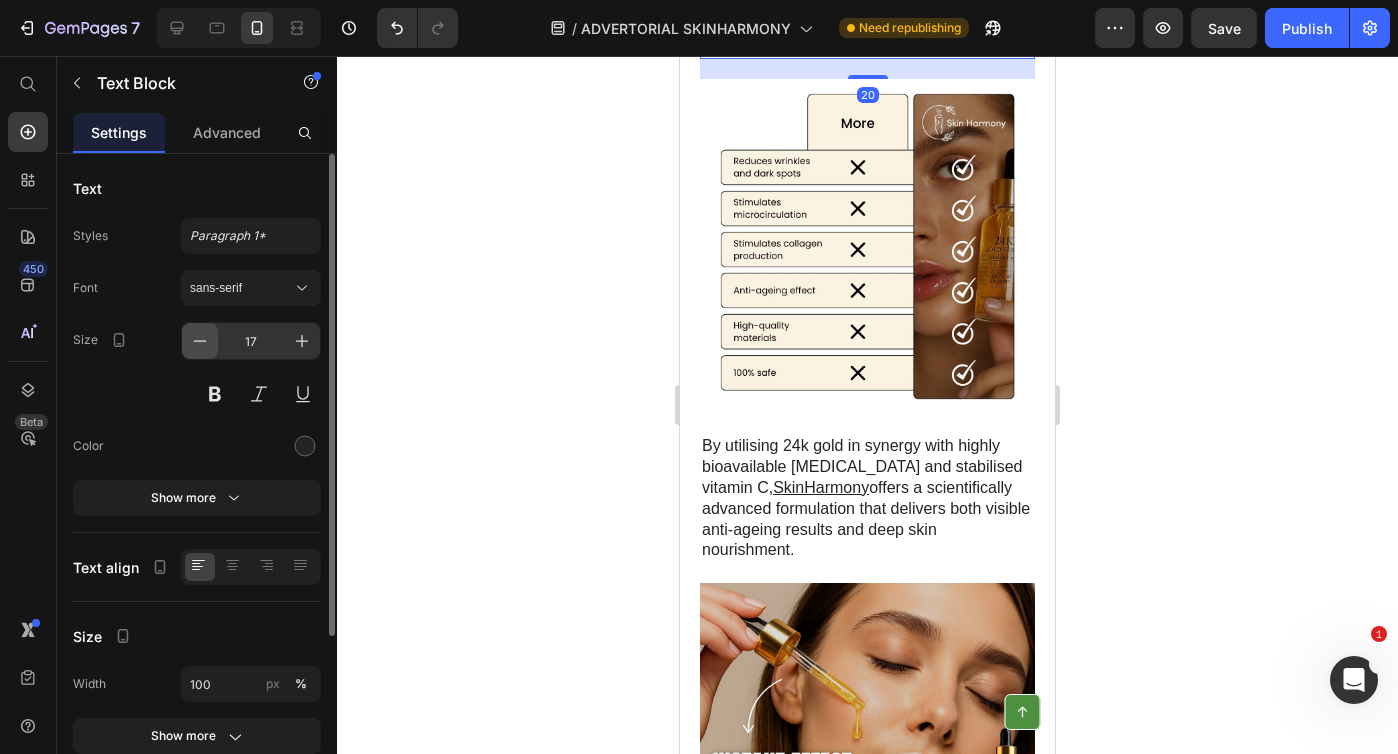 click 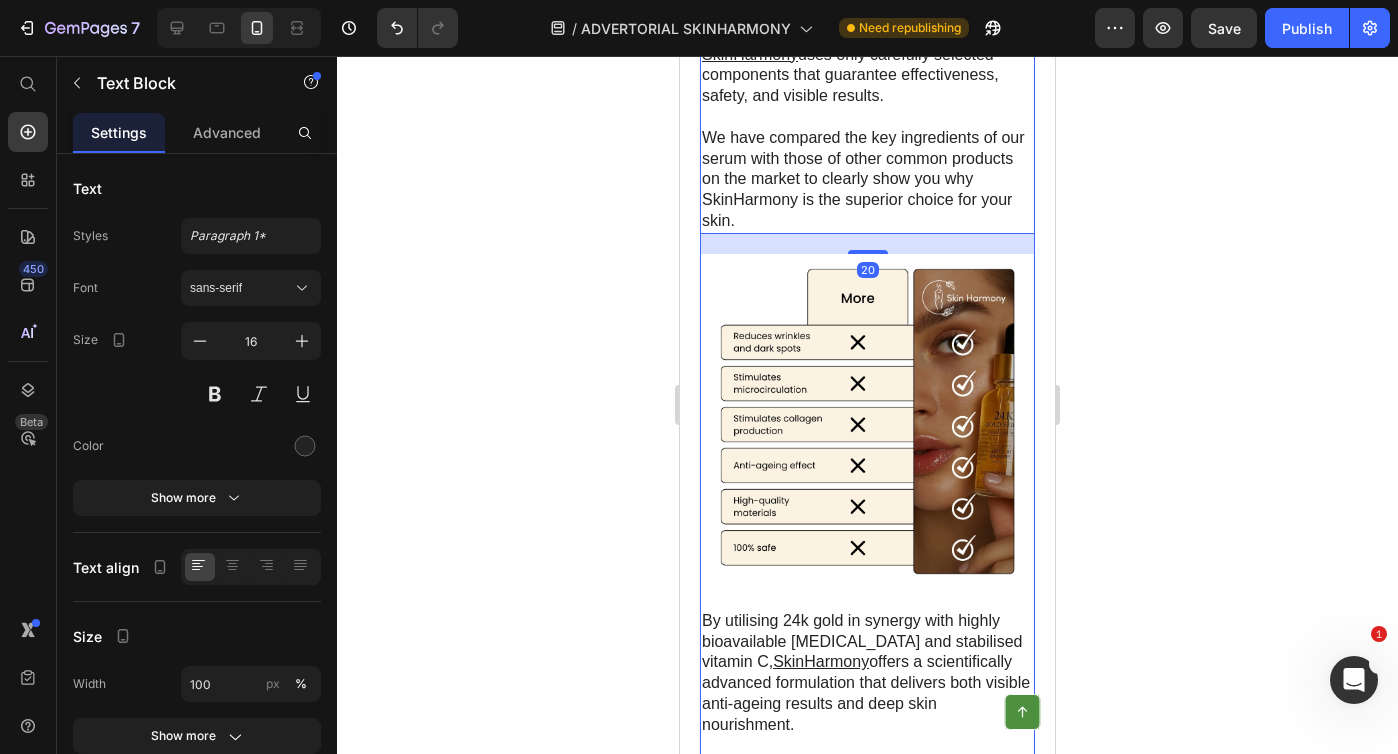 scroll, scrollTop: 8663, scrollLeft: 0, axis: vertical 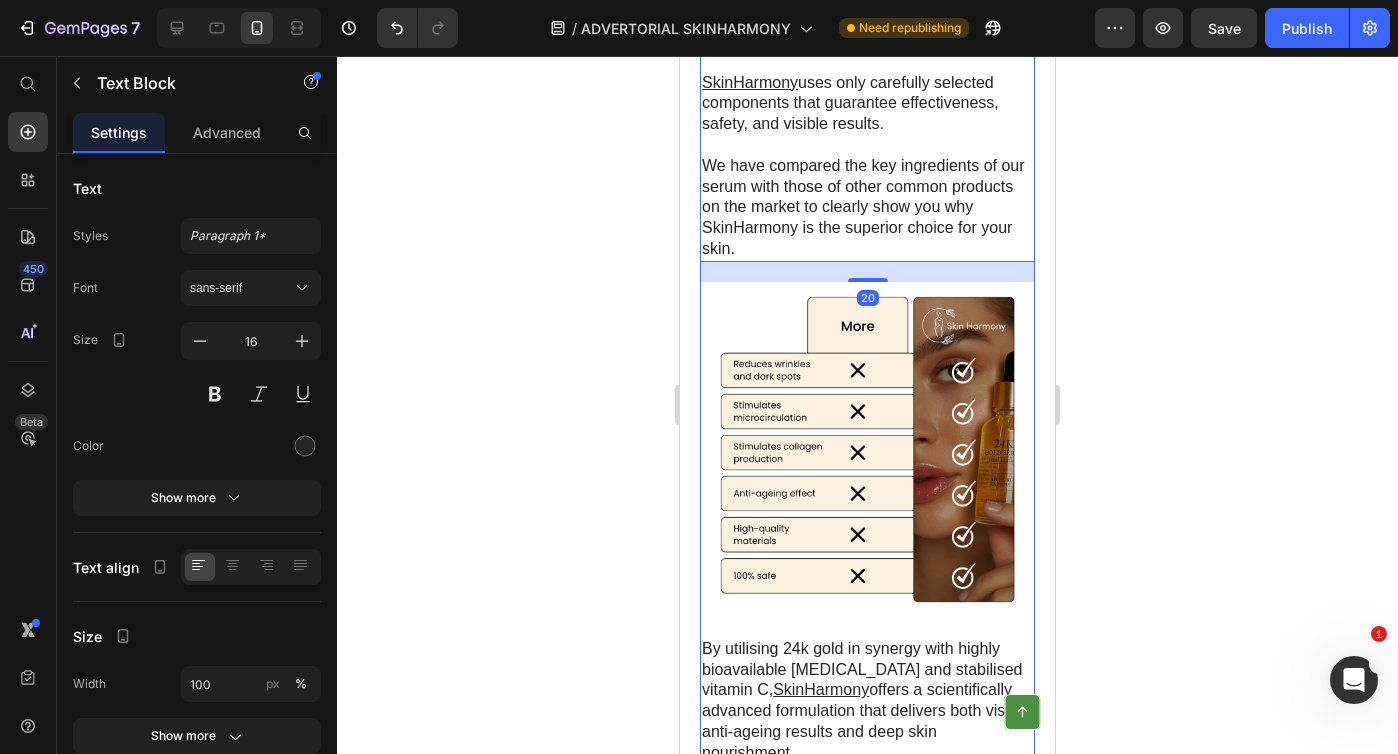 click on "SkinHarmony" at bounding box center [861, -73] 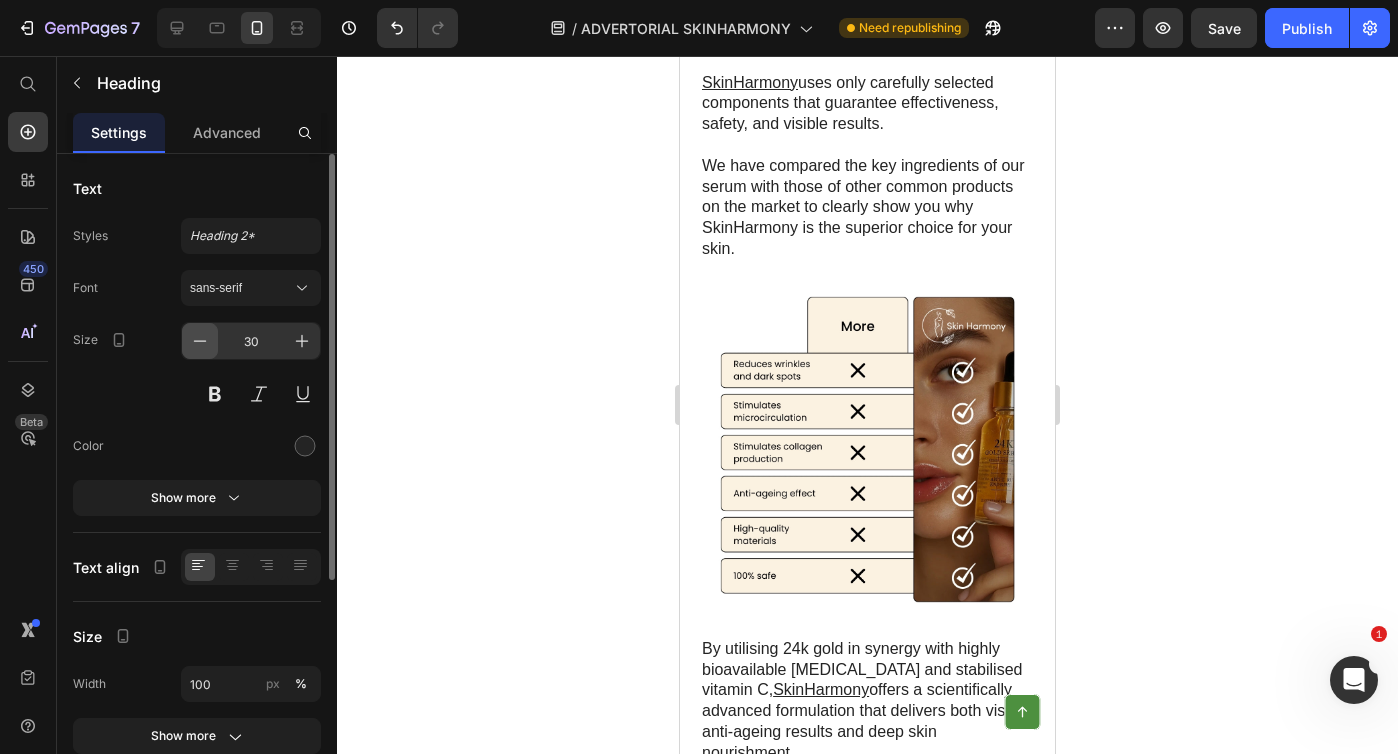 click 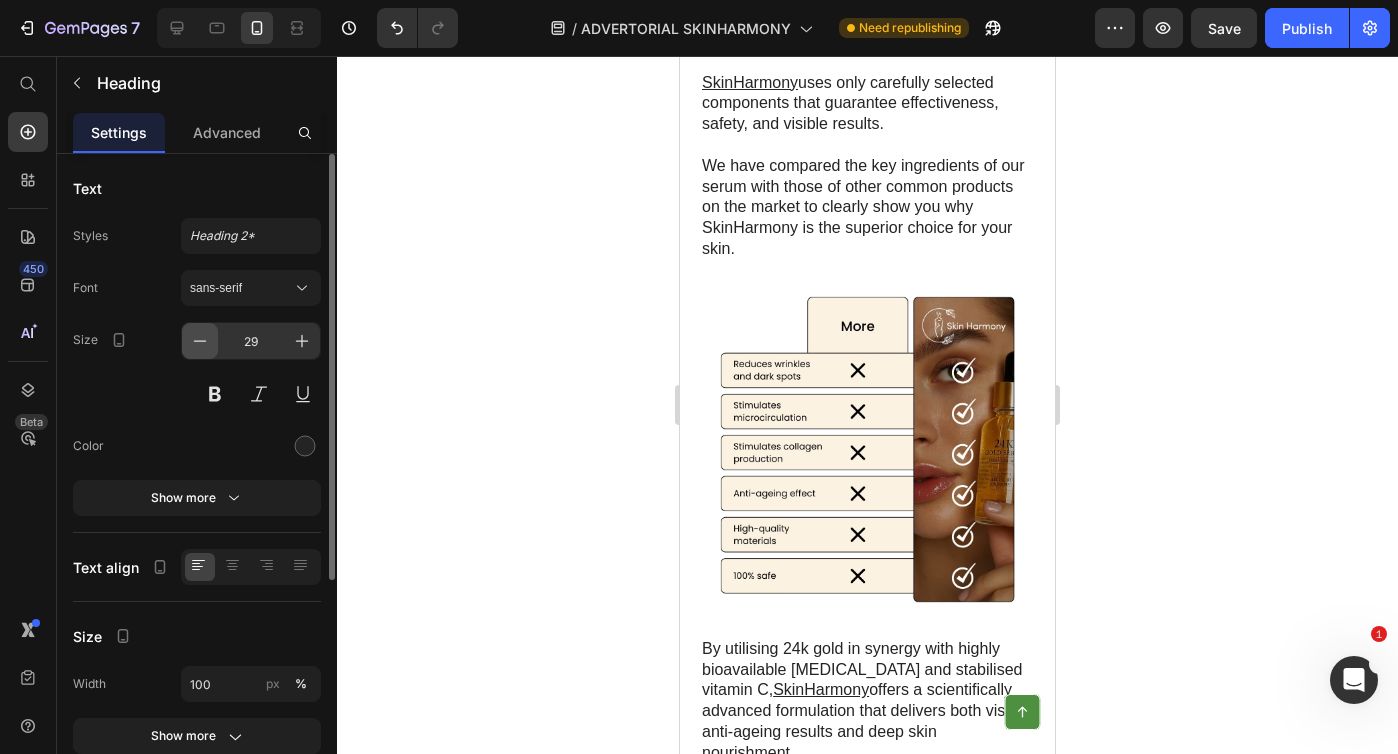 click 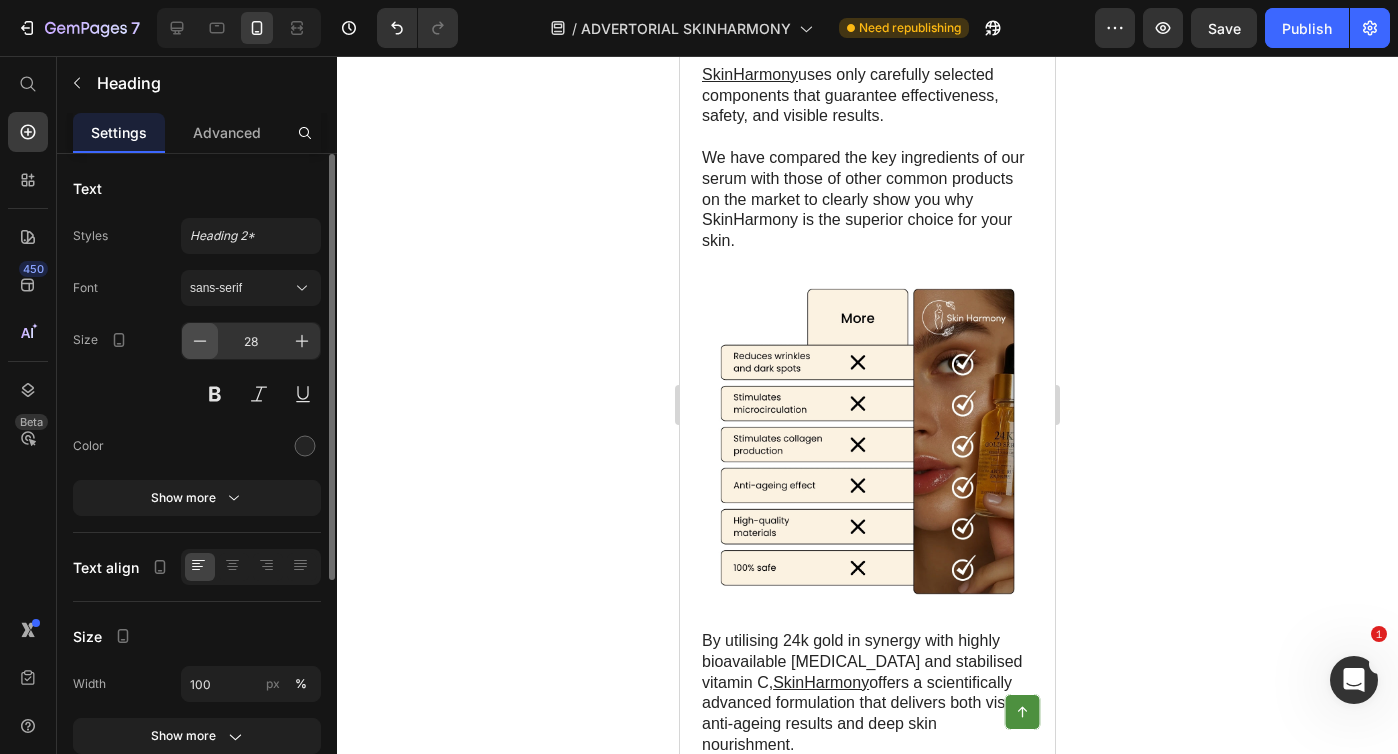 click 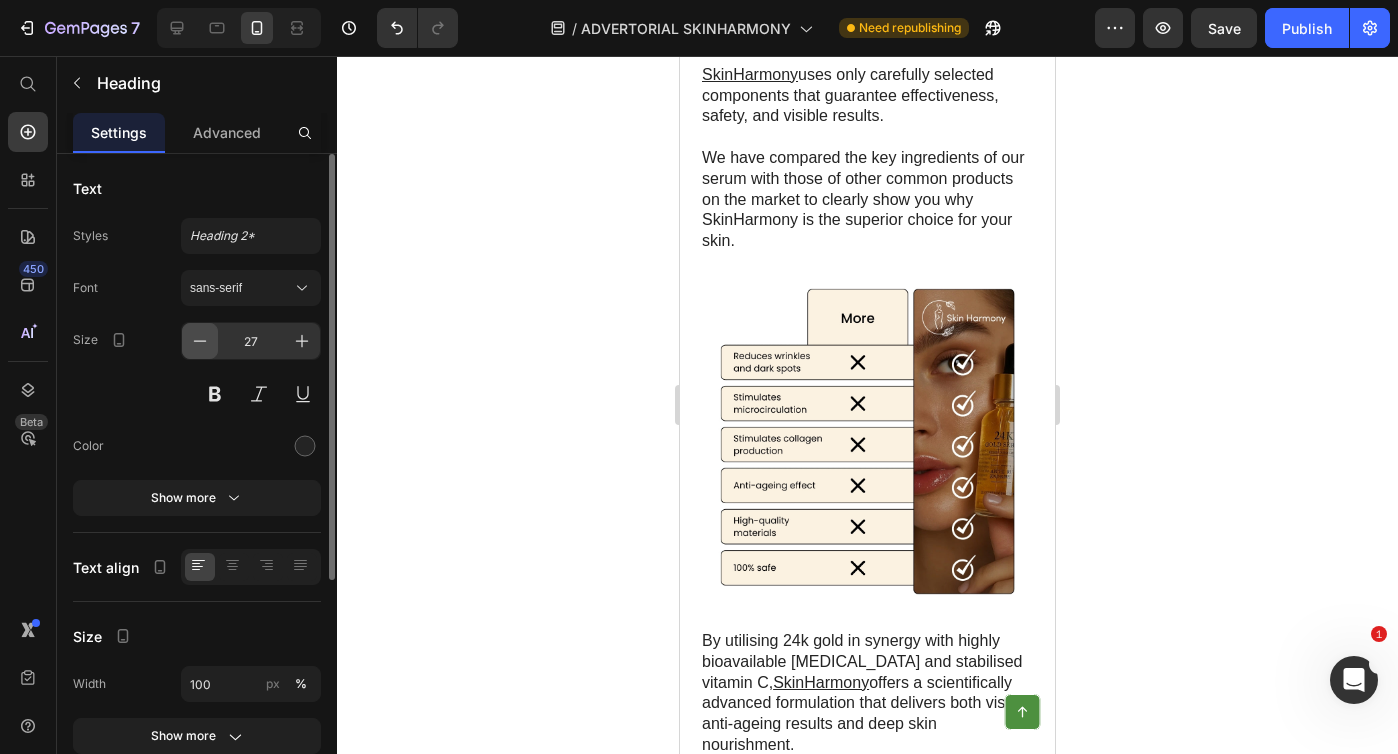 click 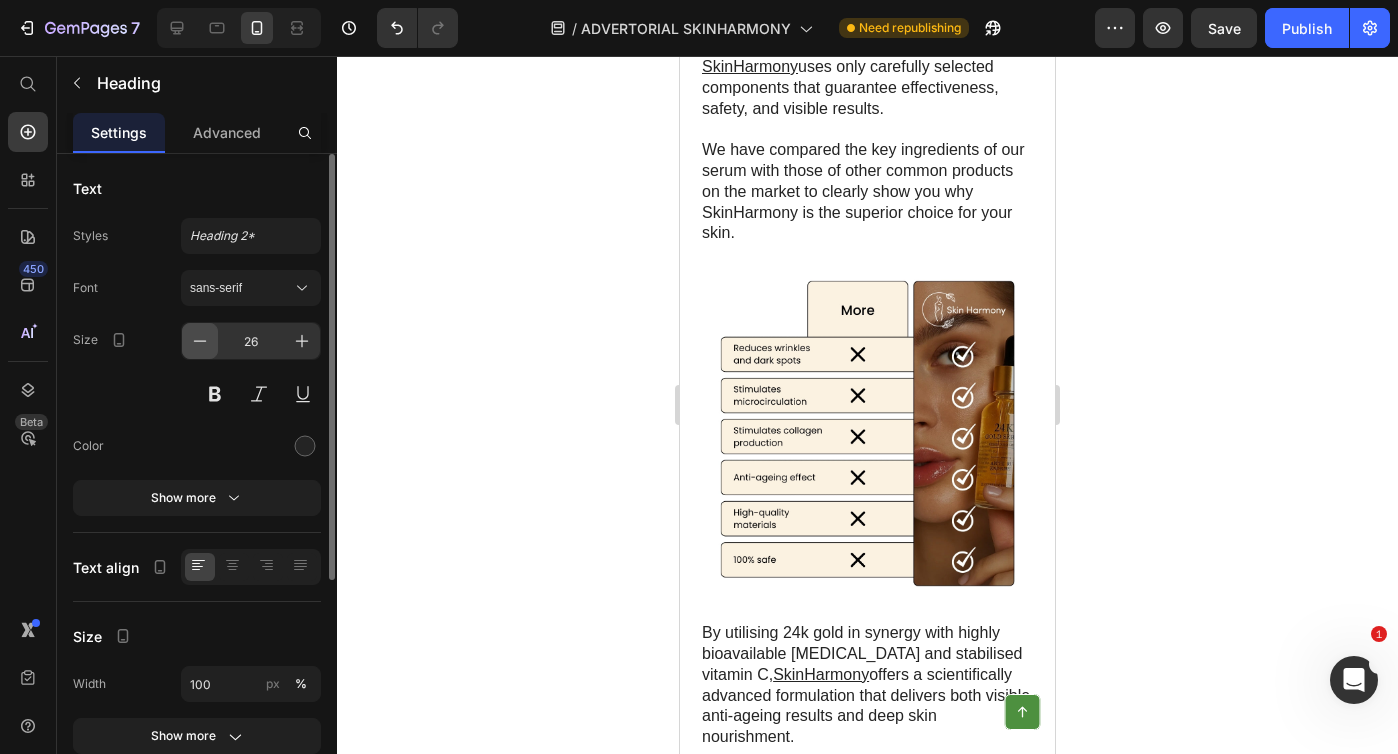 click 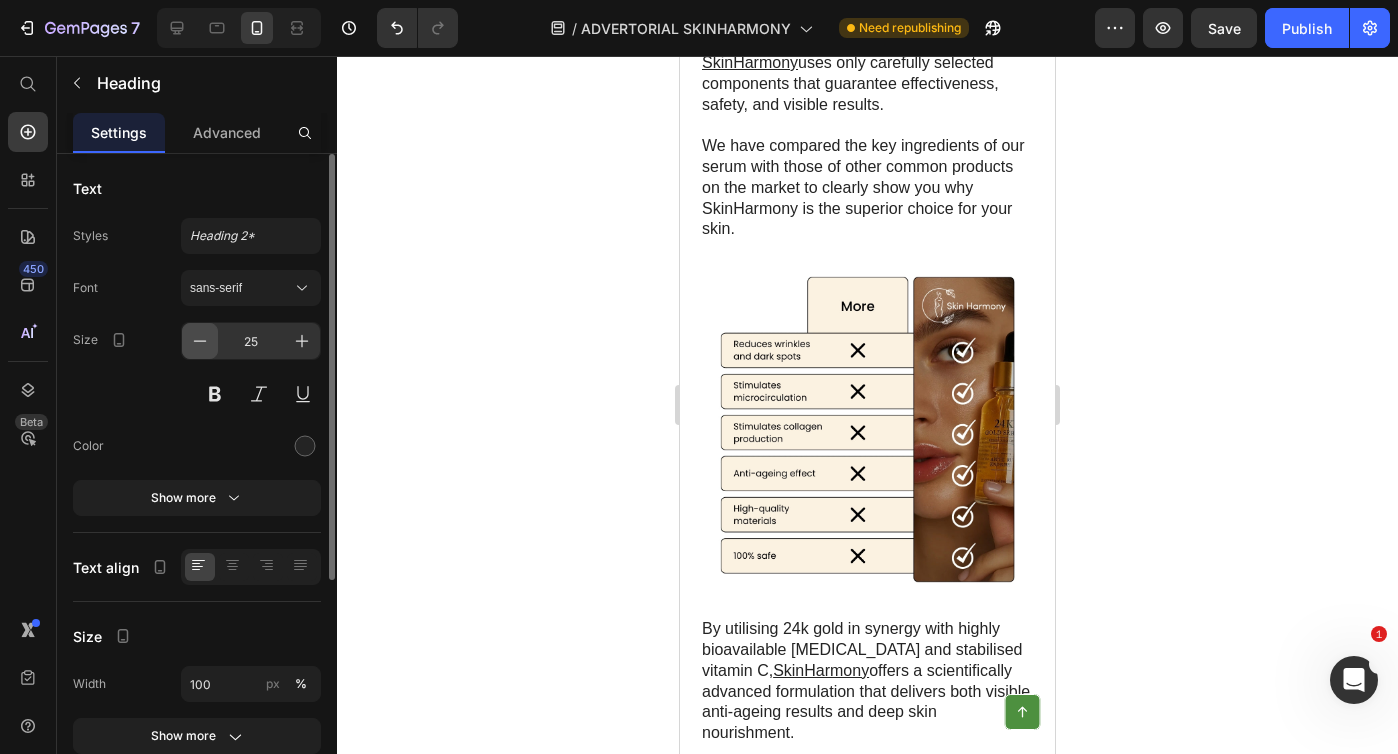 click 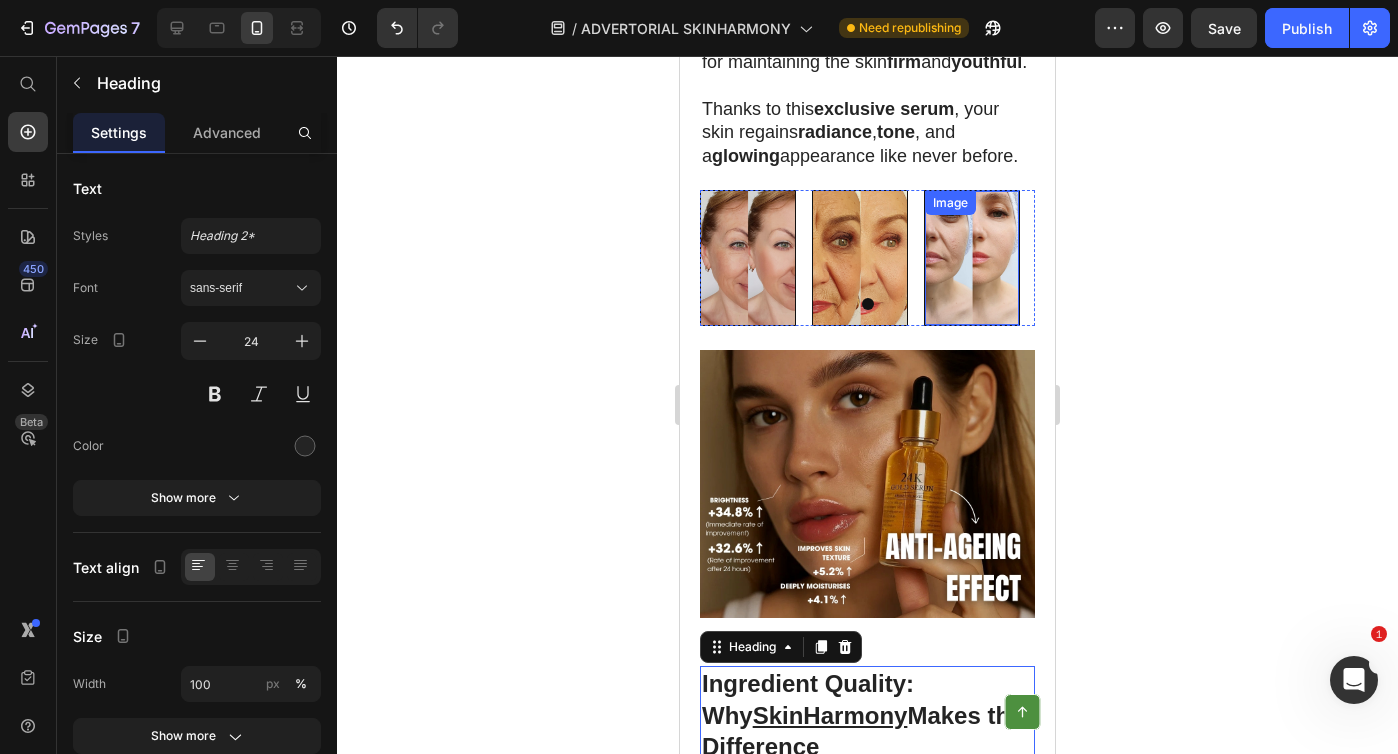 scroll, scrollTop: 7956, scrollLeft: 0, axis: vertical 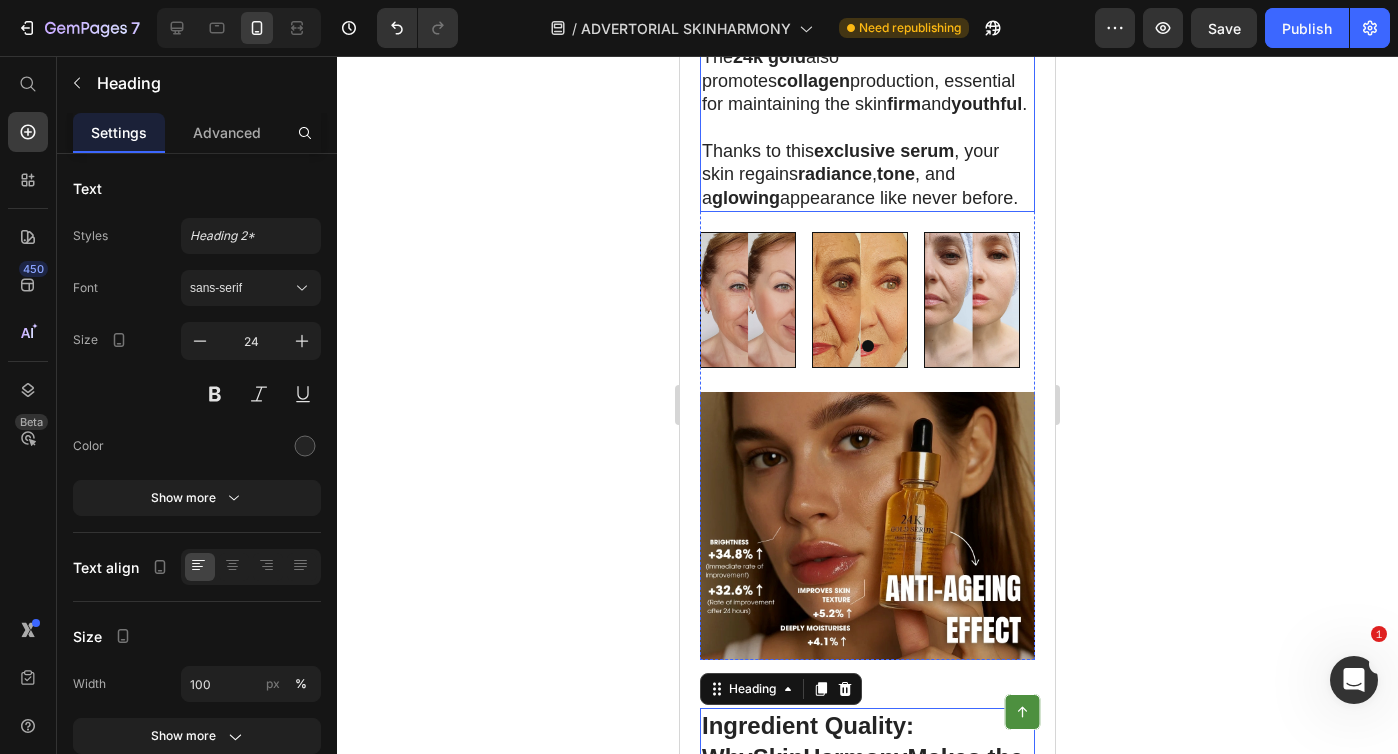 drag, startPoint x: 930, startPoint y: 330, endPoint x: 802, endPoint y: 337, distance: 128.19127 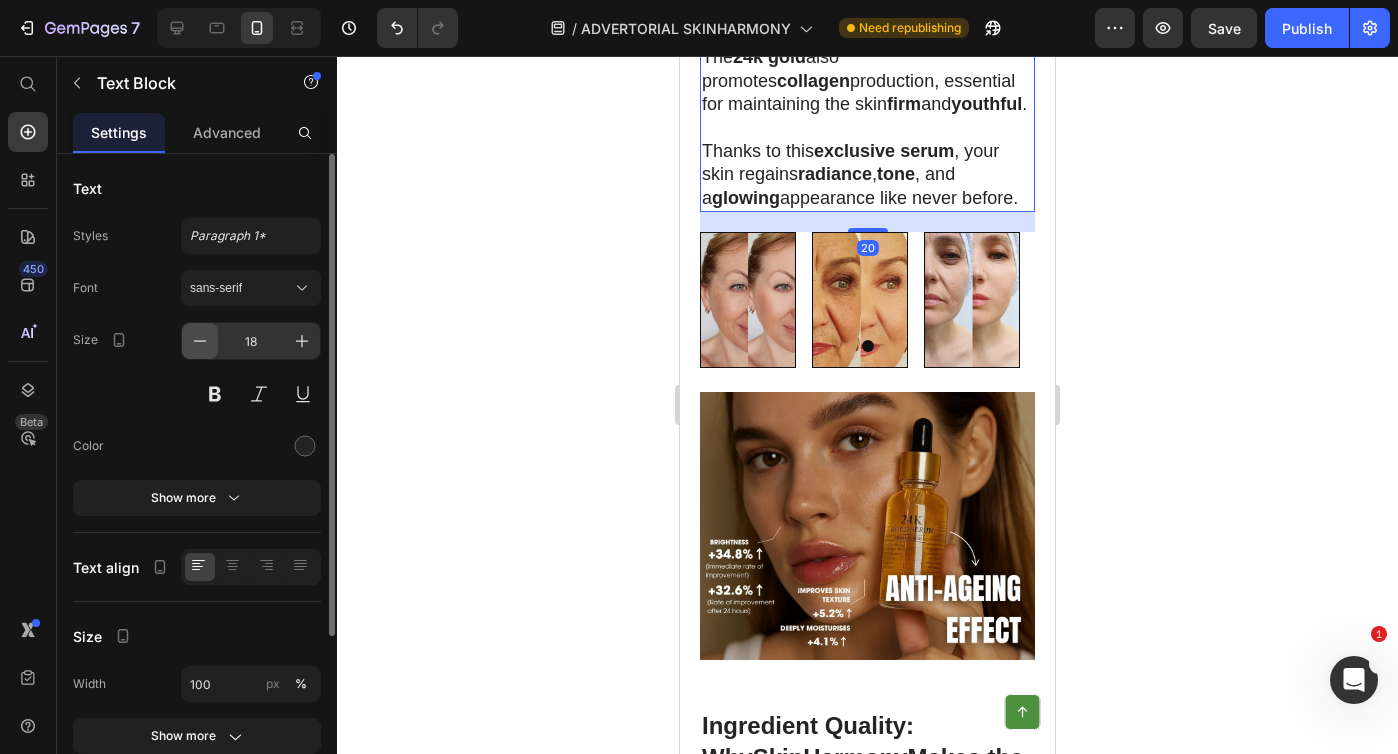 click 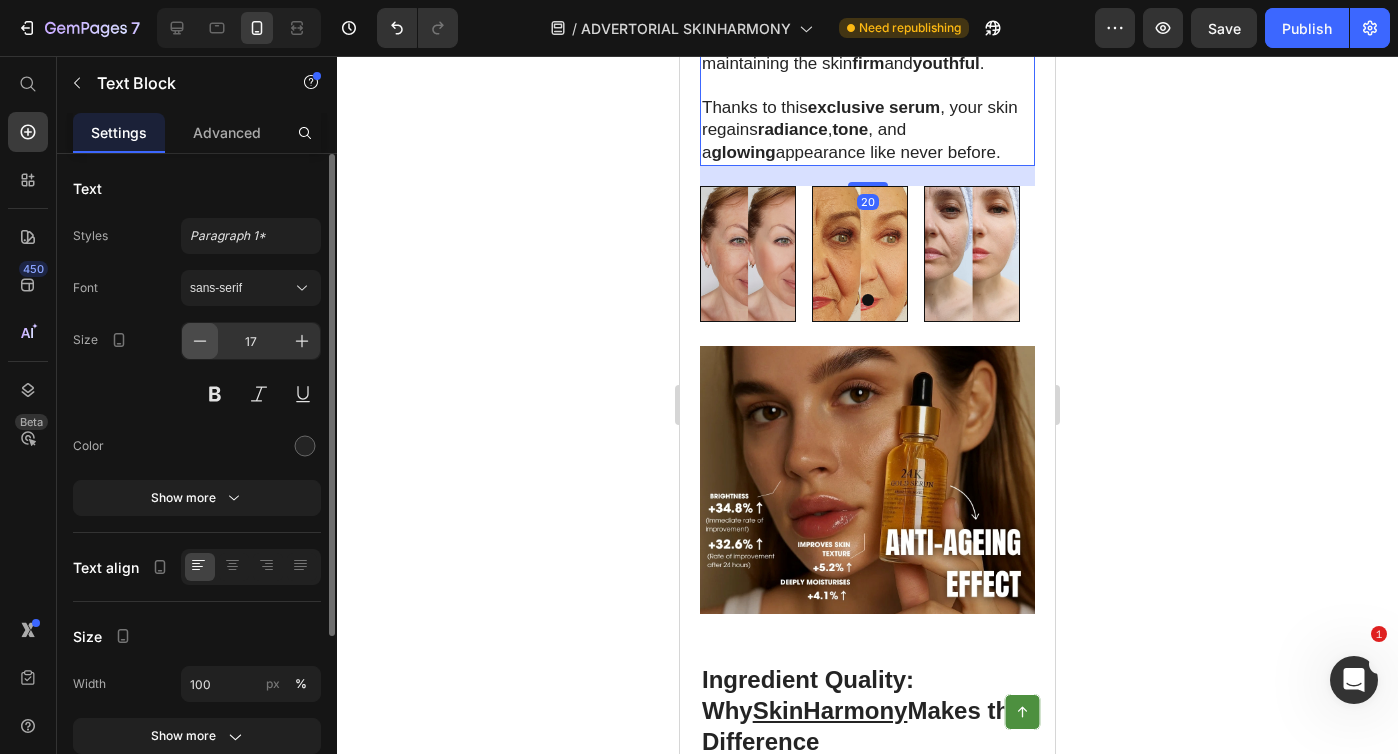 click 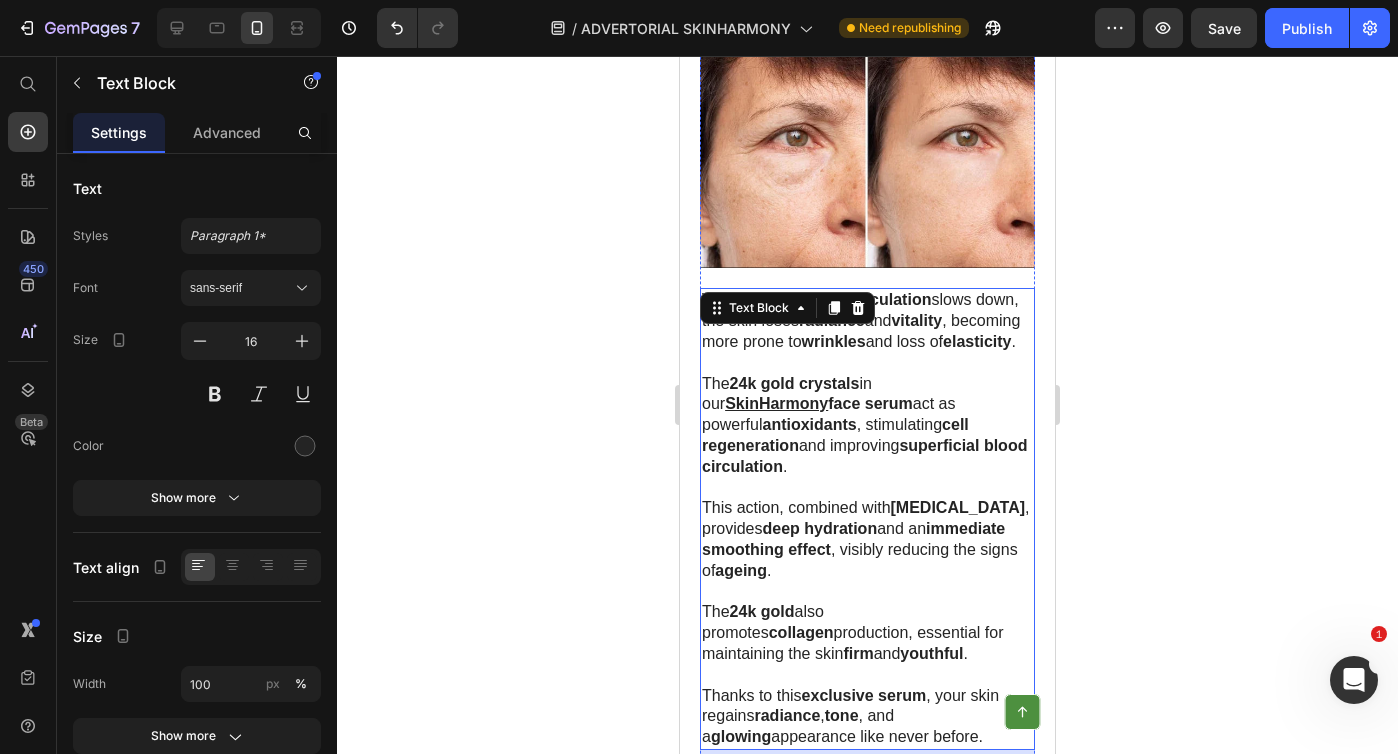 scroll, scrollTop: 7301, scrollLeft: 0, axis: vertical 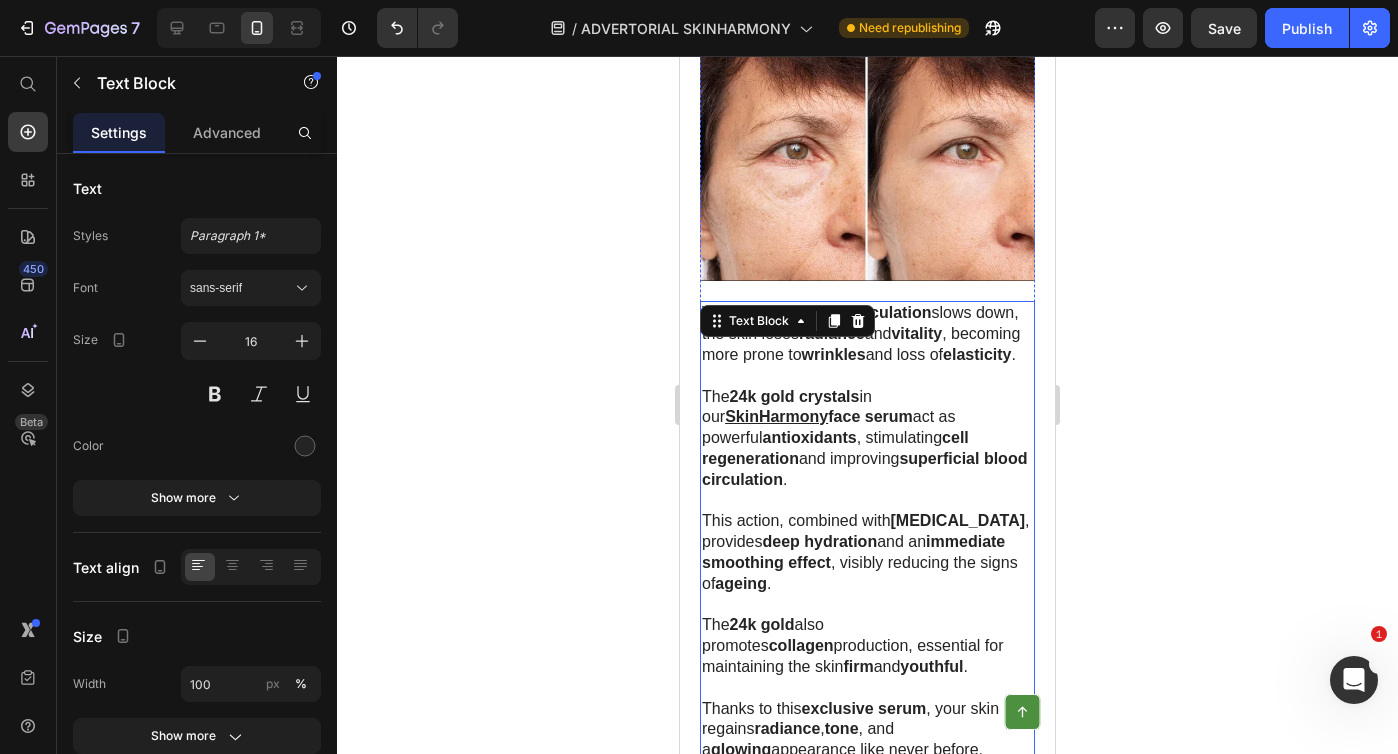 click on "When Poor Circulation Worsens [MEDICAL_DATA]" at bounding box center (867, -25) 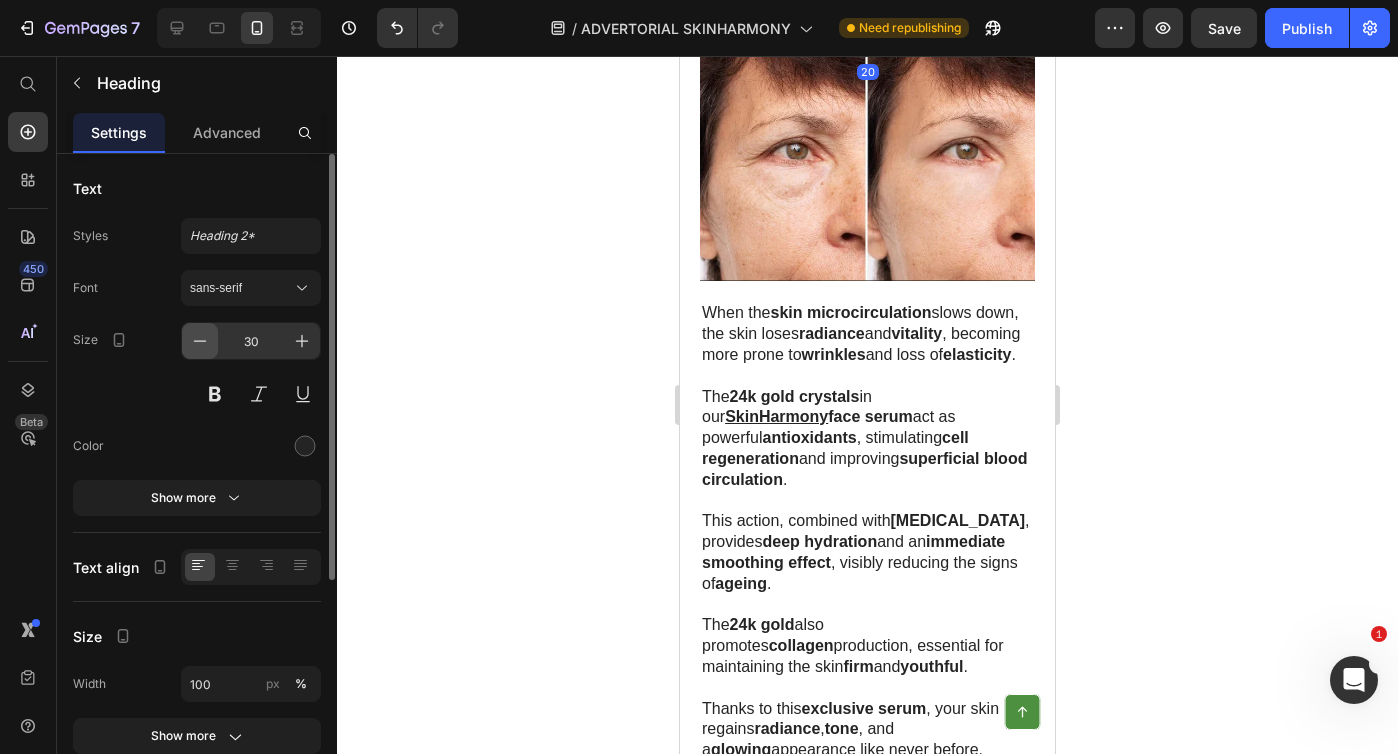 click at bounding box center [200, 341] 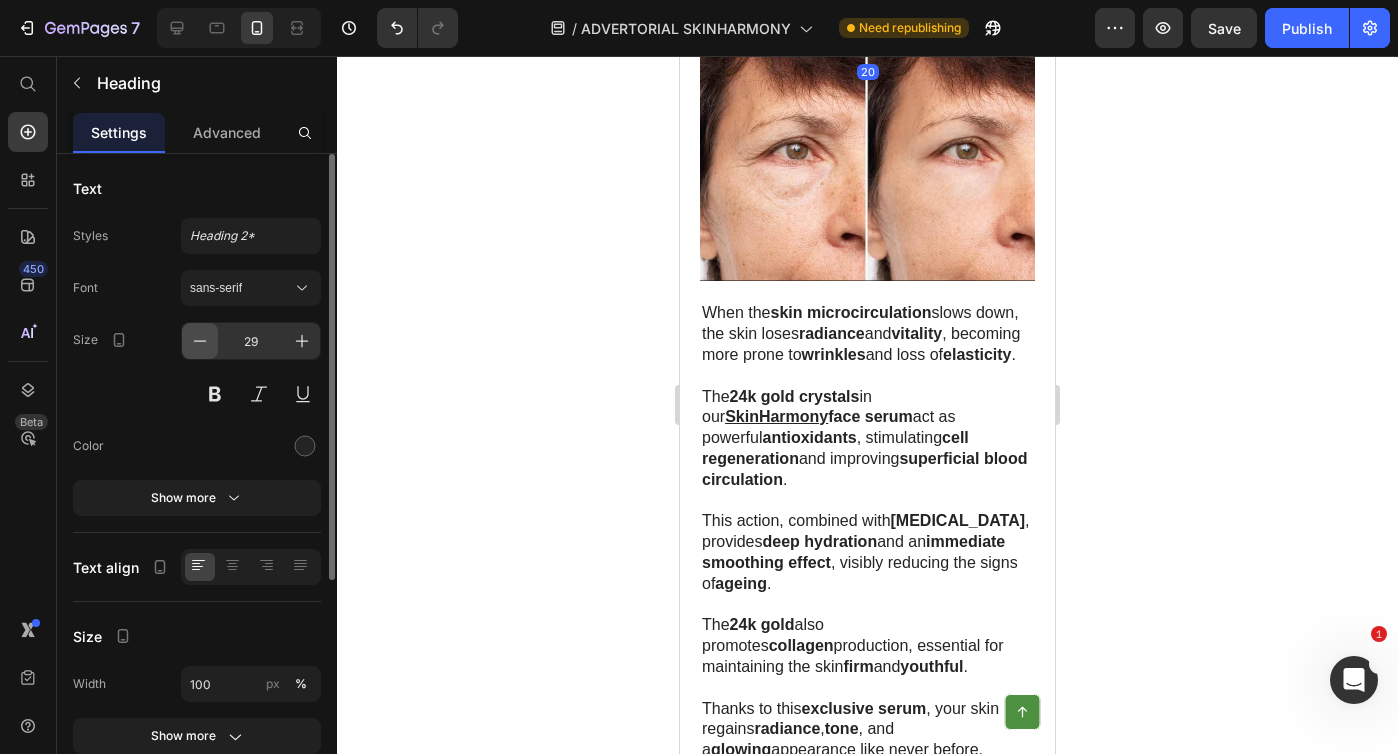 click at bounding box center (200, 341) 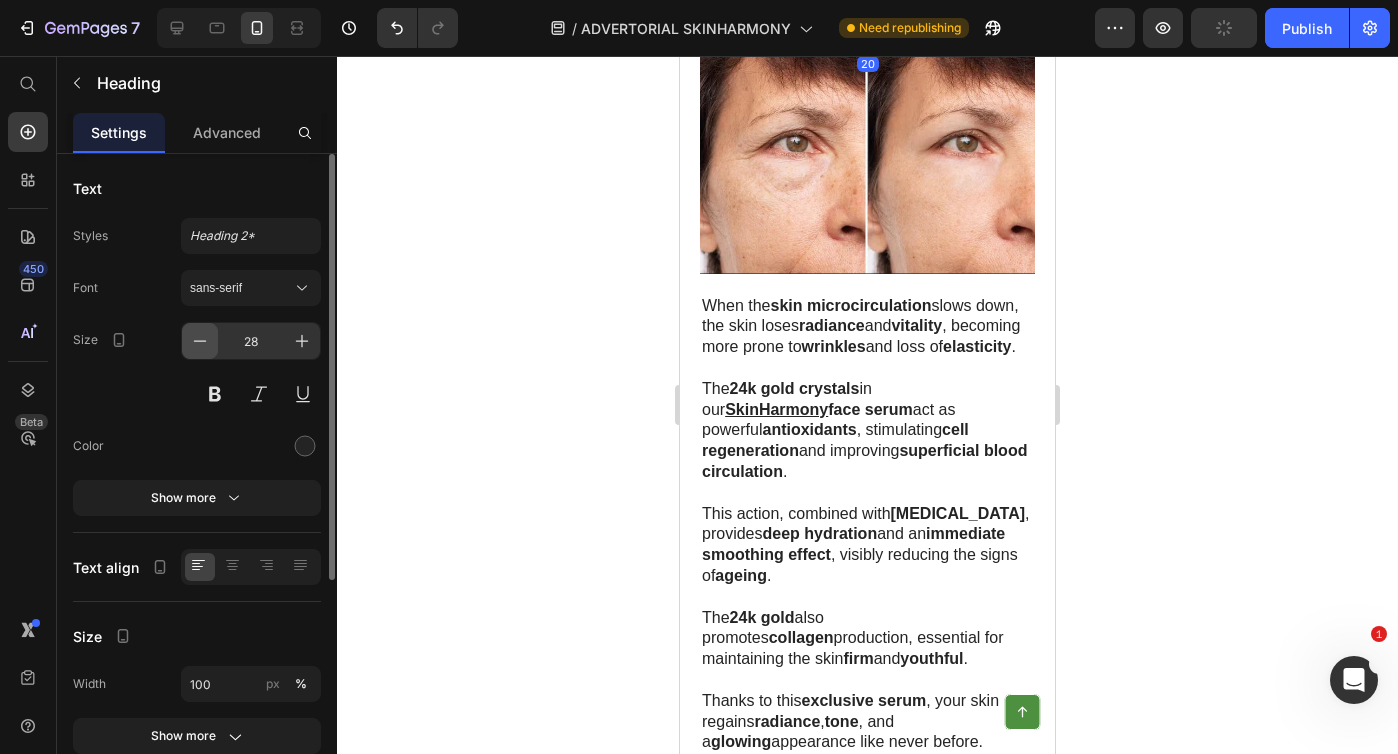 click at bounding box center (200, 341) 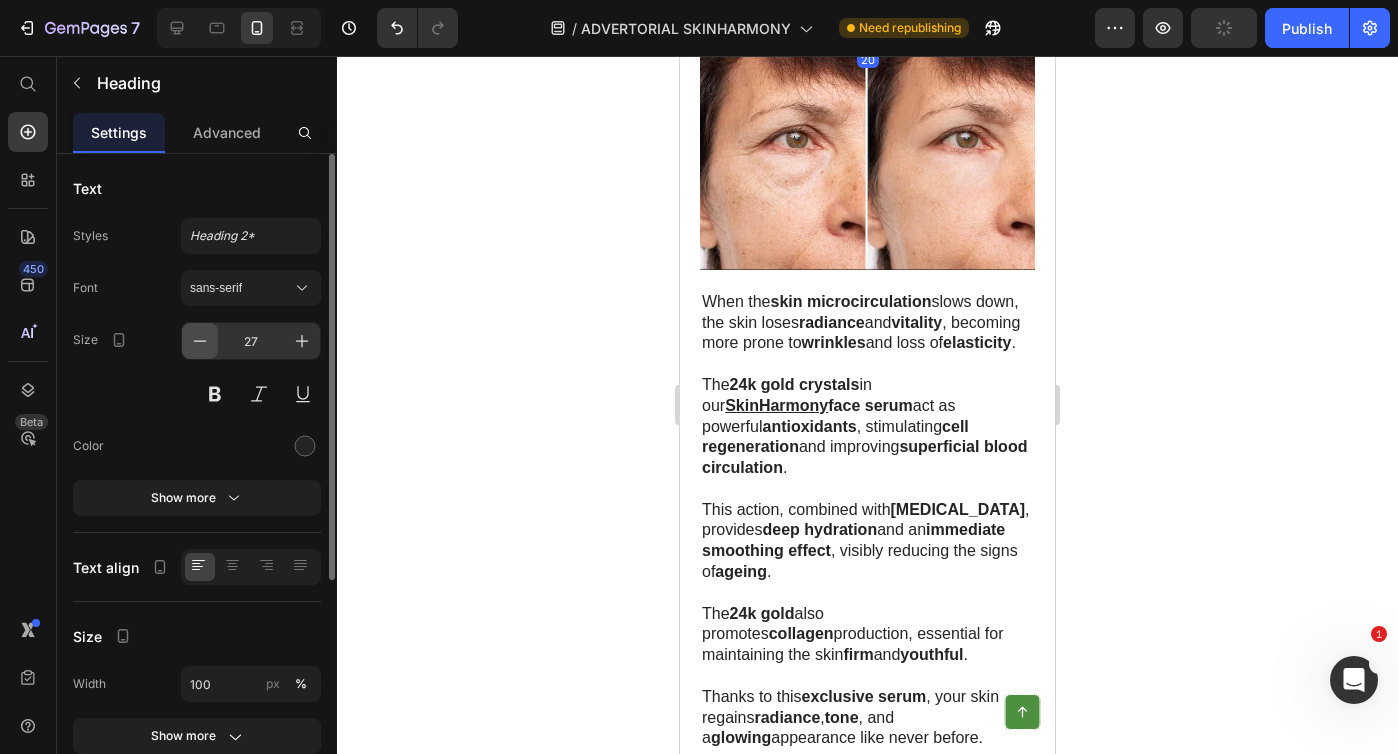click at bounding box center [200, 341] 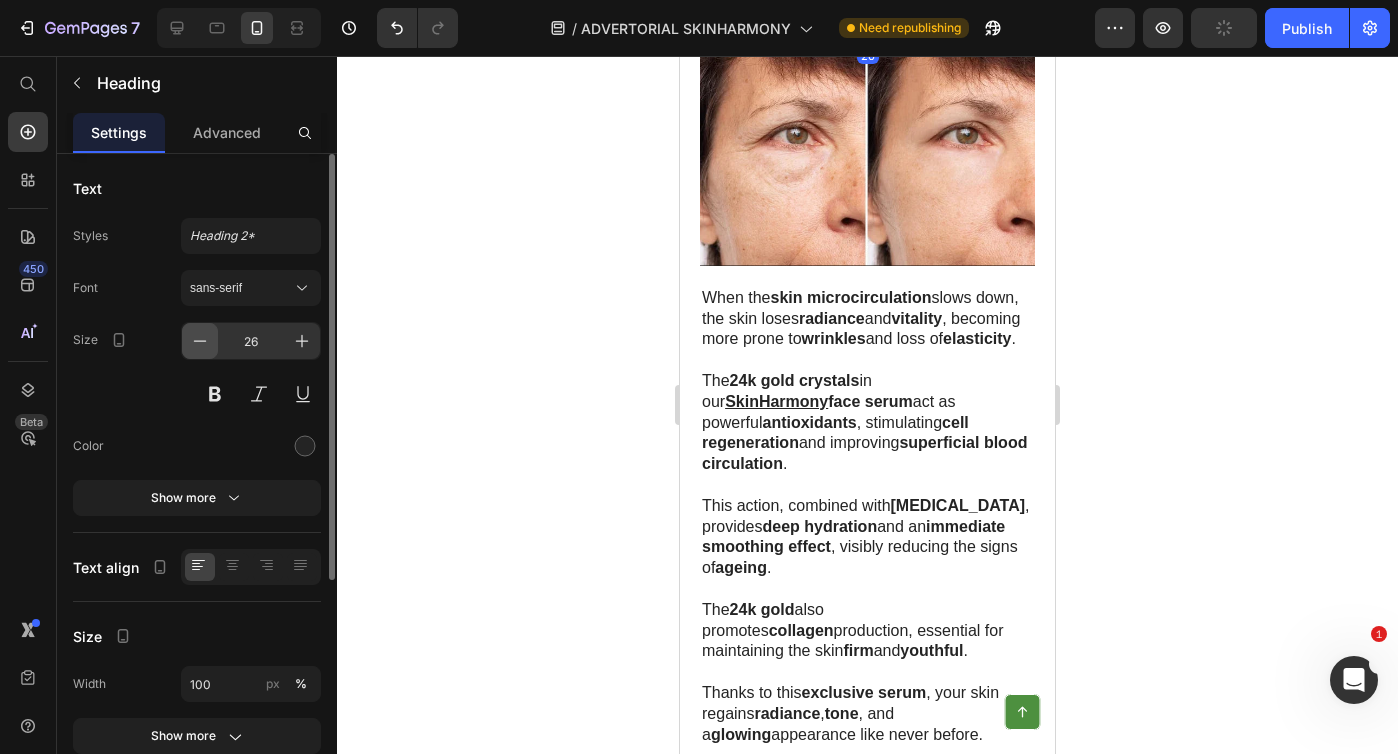 click at bounding box center (200, 341) 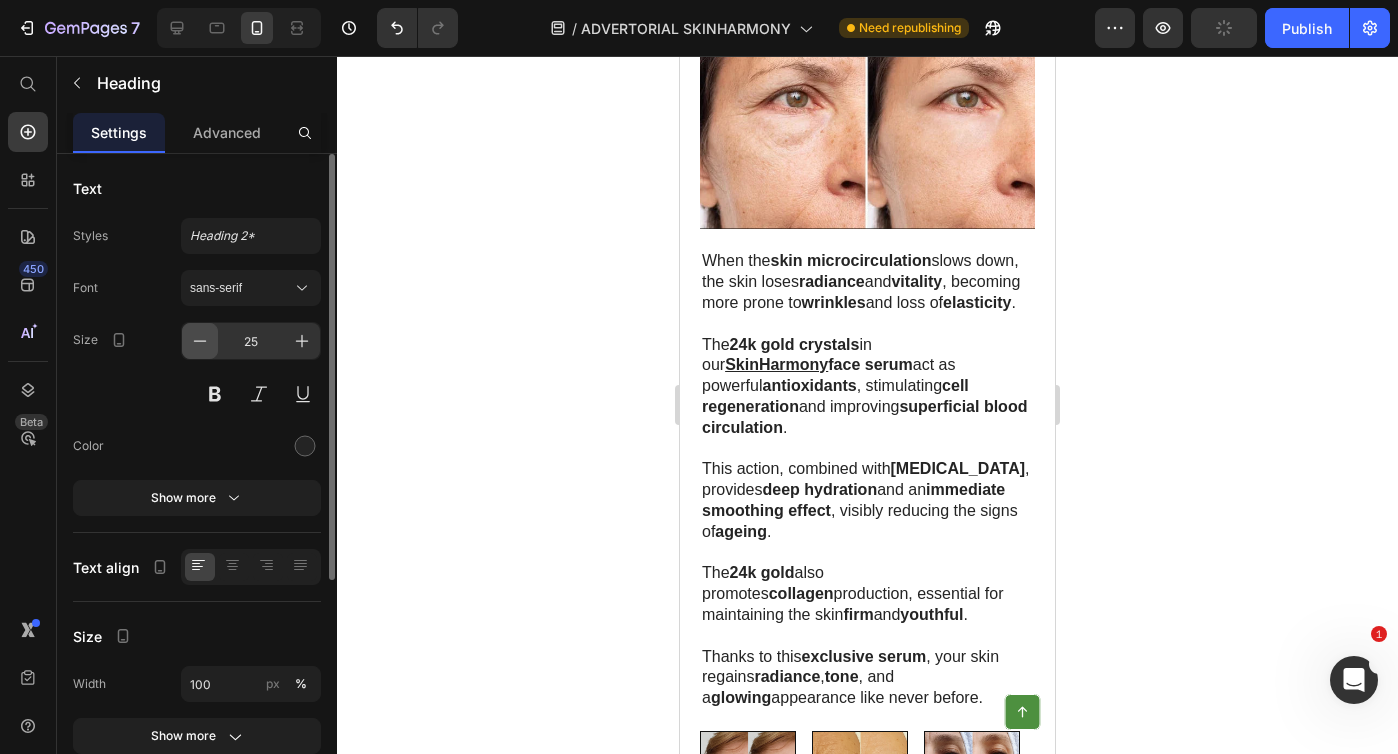 click at bounding box center (200, 341) 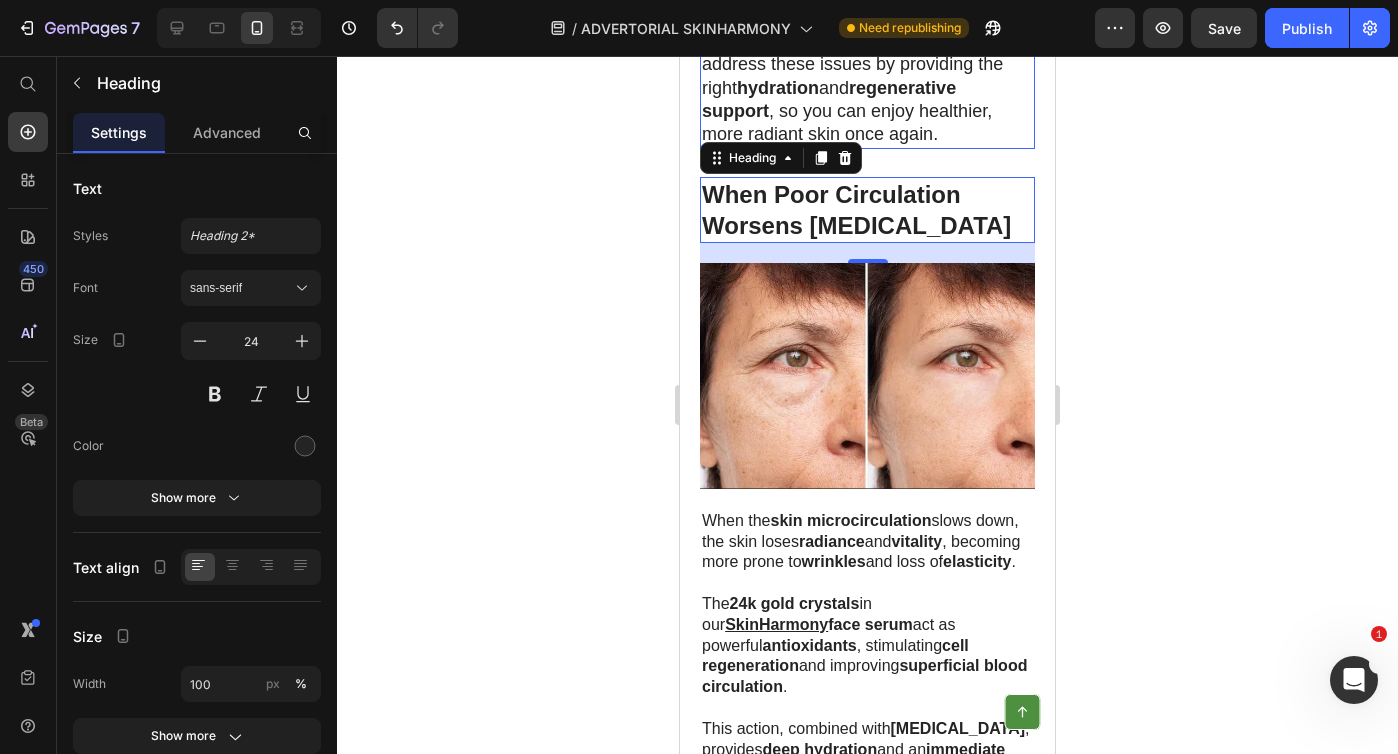 scroll, scrollTop: 6962, scrollLeft: 0, axis: vertical 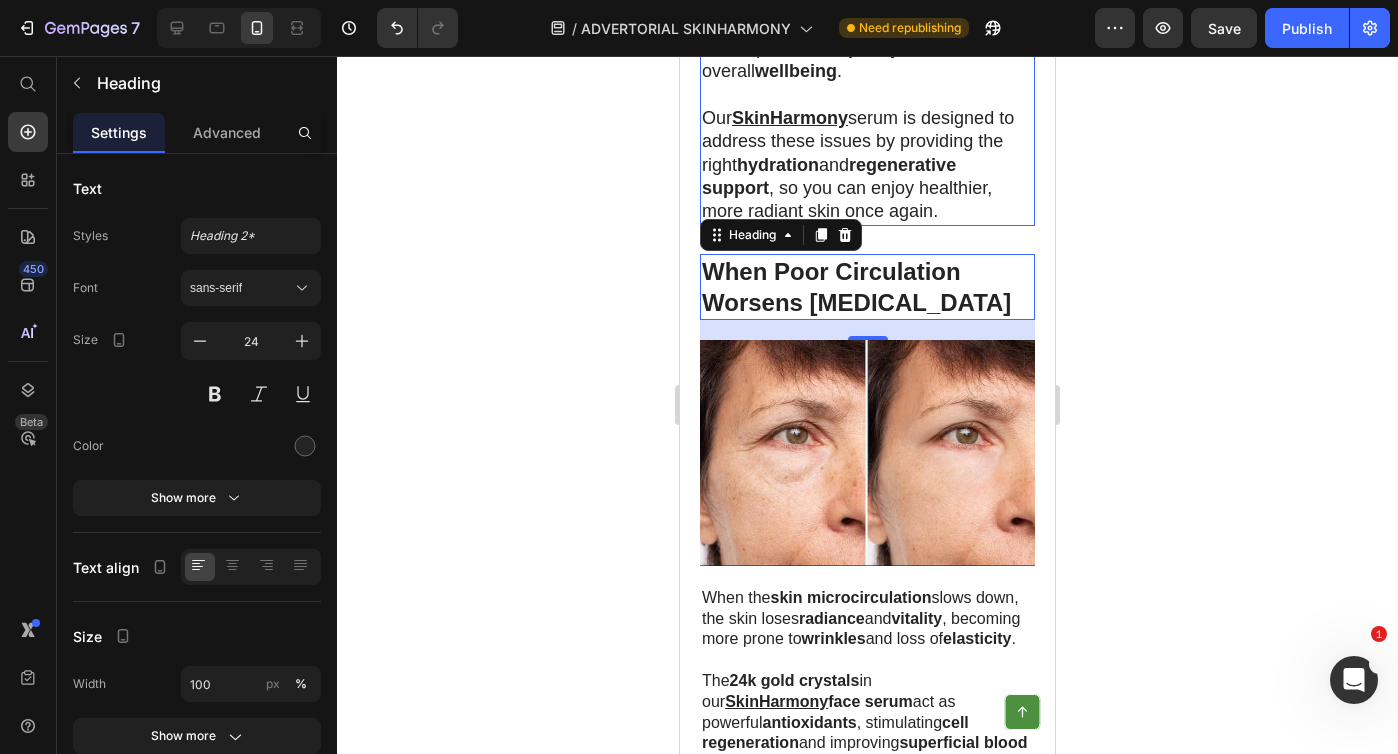 click on "These factors make it essential to find effective solutions that relieve tension and improve  skin quality  and overall  wellbeing ." at bounding box center (867, 37) 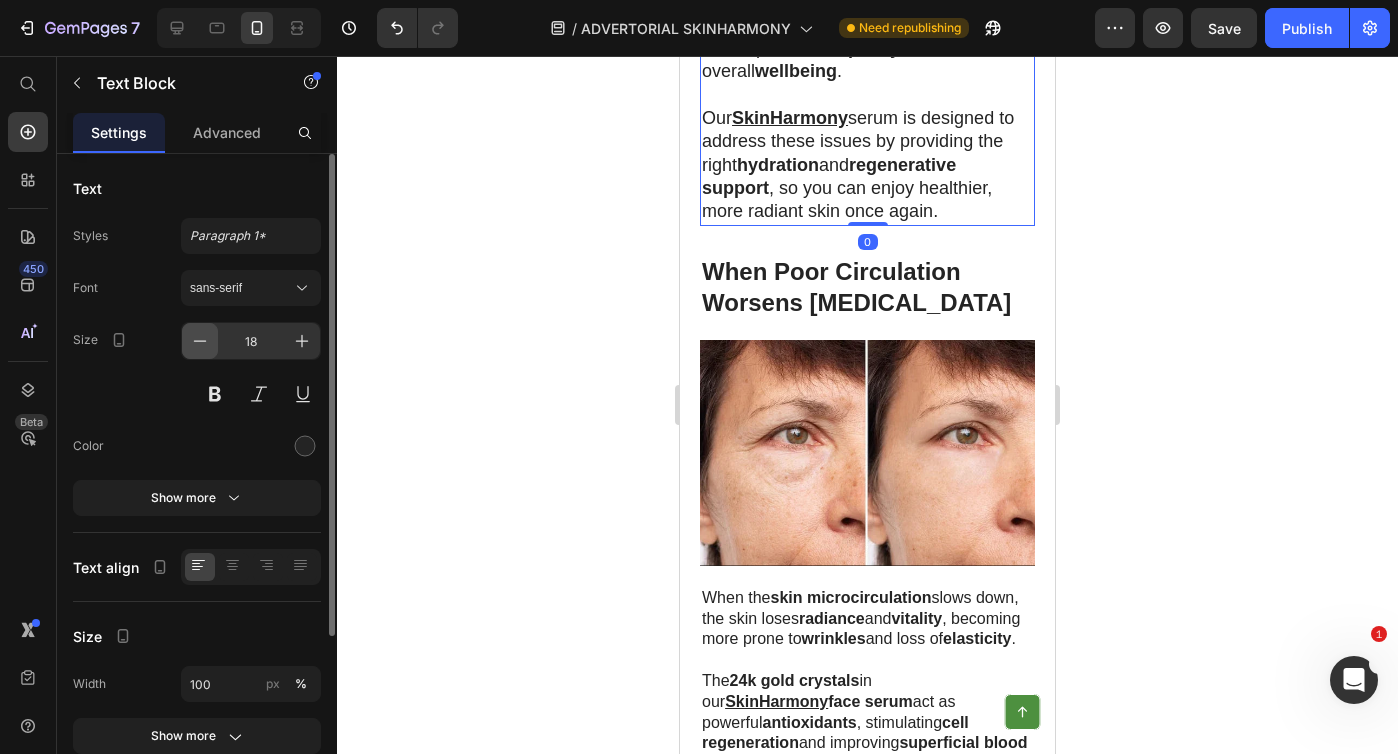 click 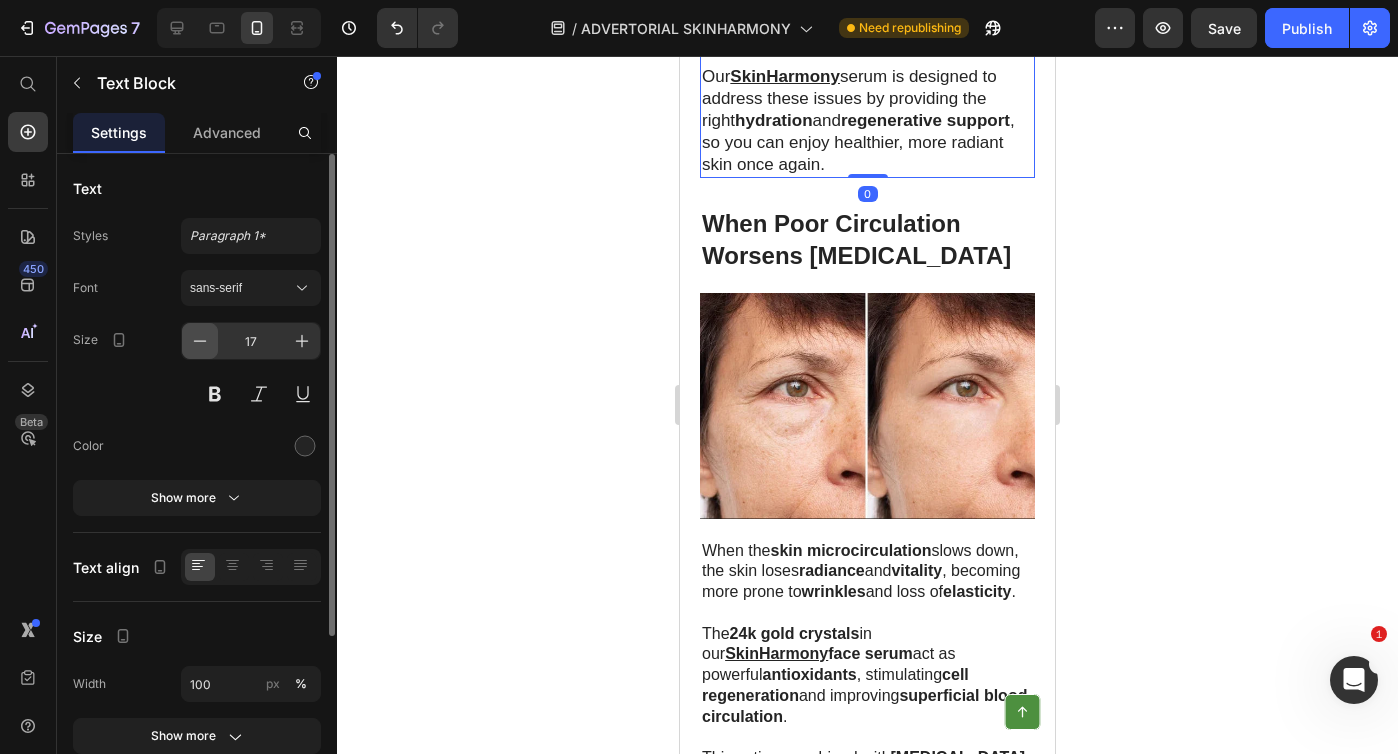click 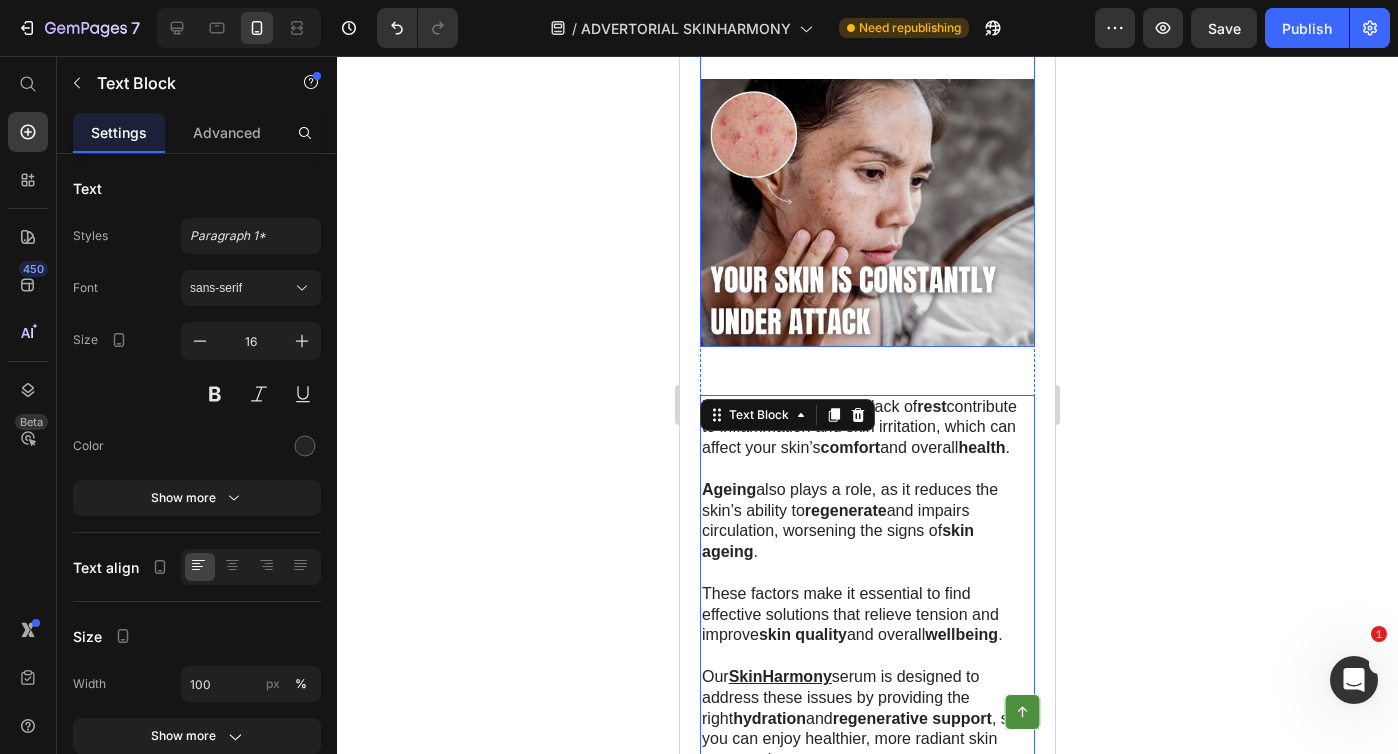 scroll, scrollTop: 6118, scrollLeft: 0, axis: vertical 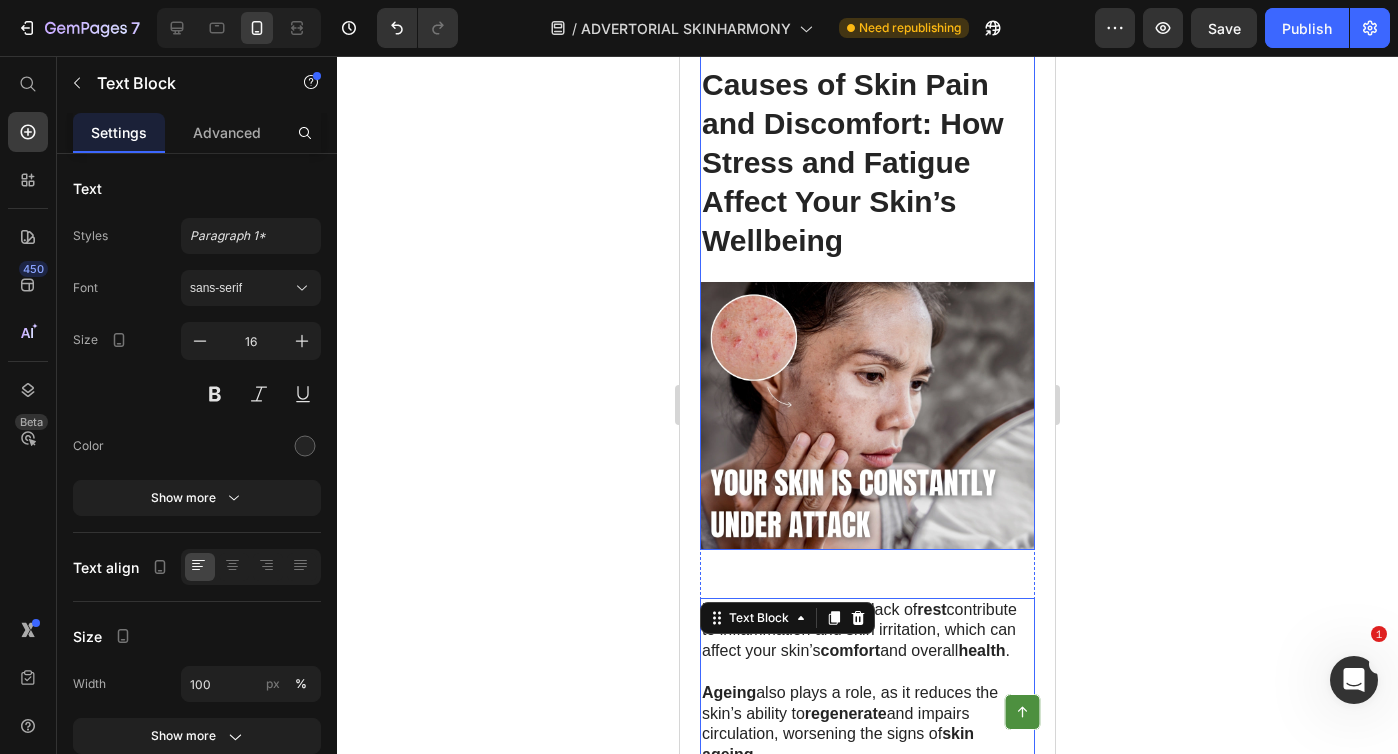 click on "Causes of Skin Pain and Discomfort: How Stress and Fatigue Affect Your Skin’s Wellbeing" at bounding box center [853, 162] 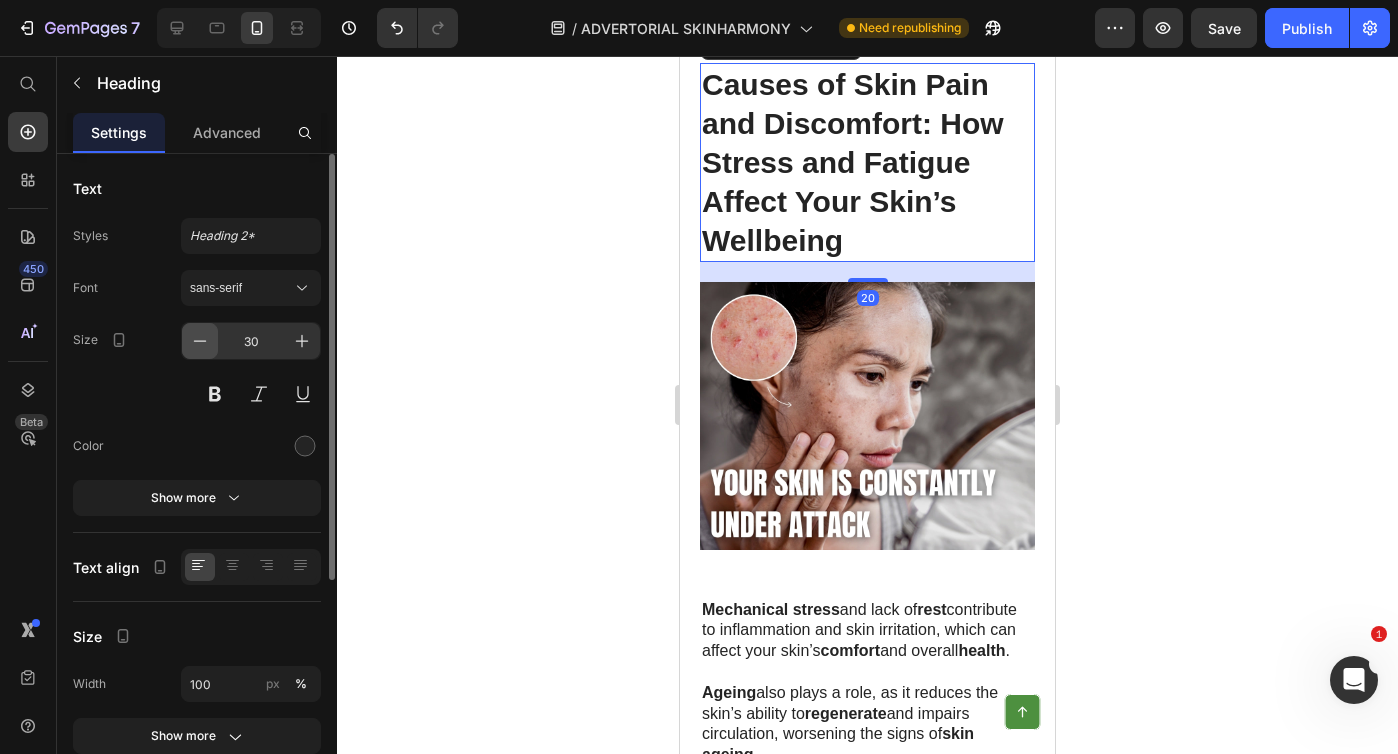 click 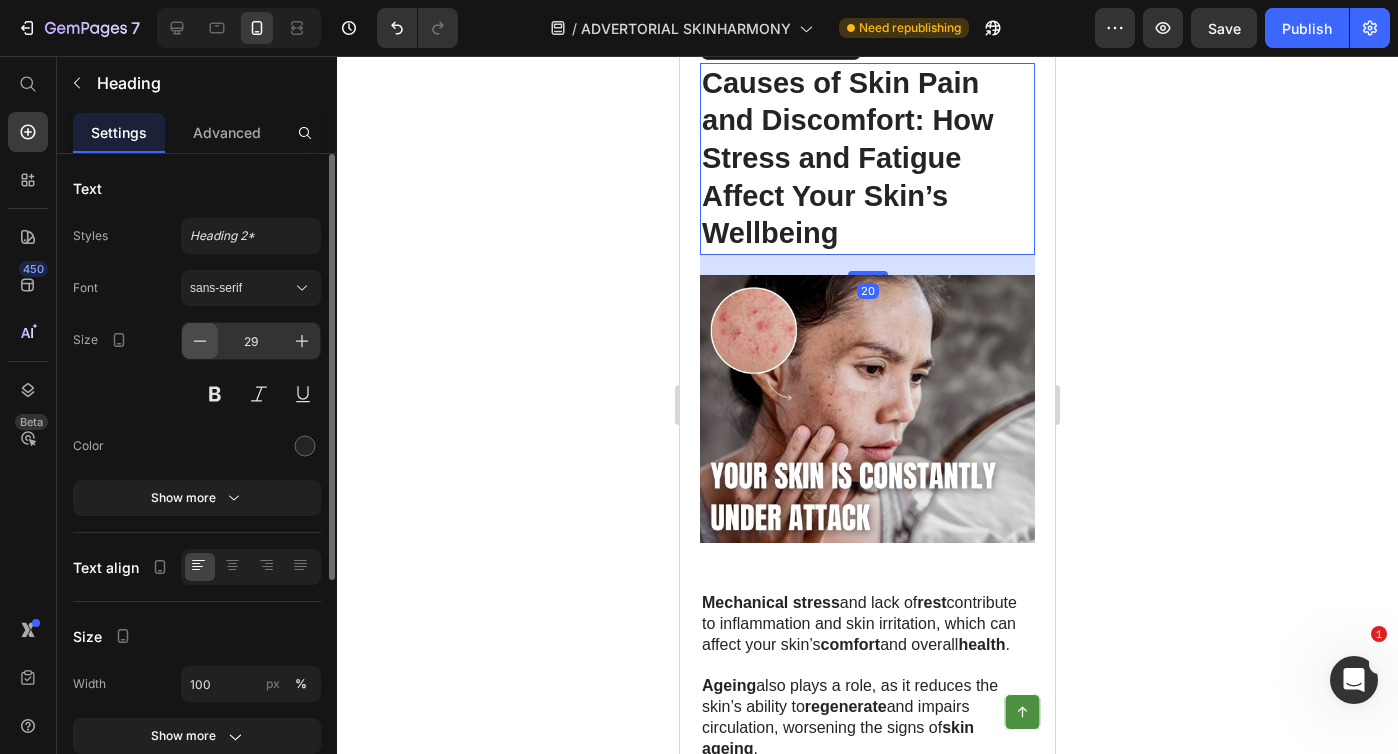 click 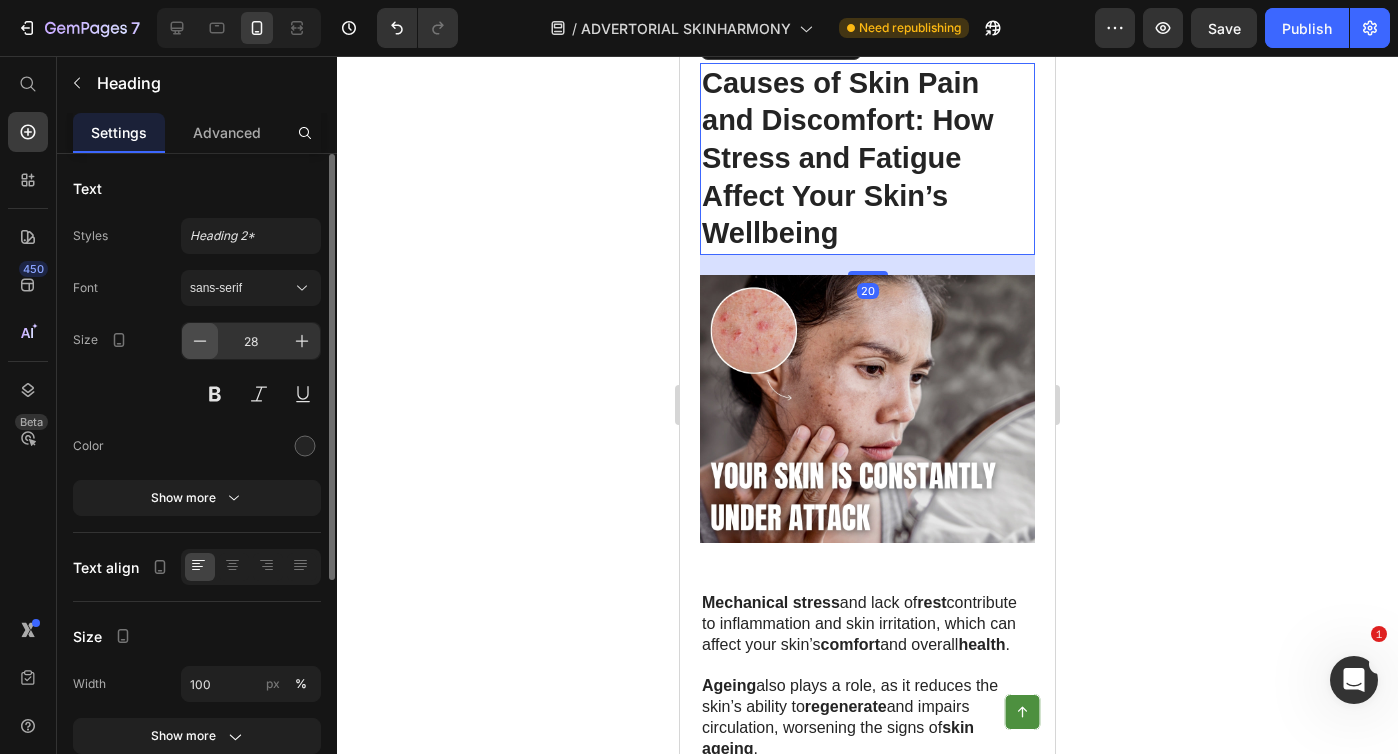click 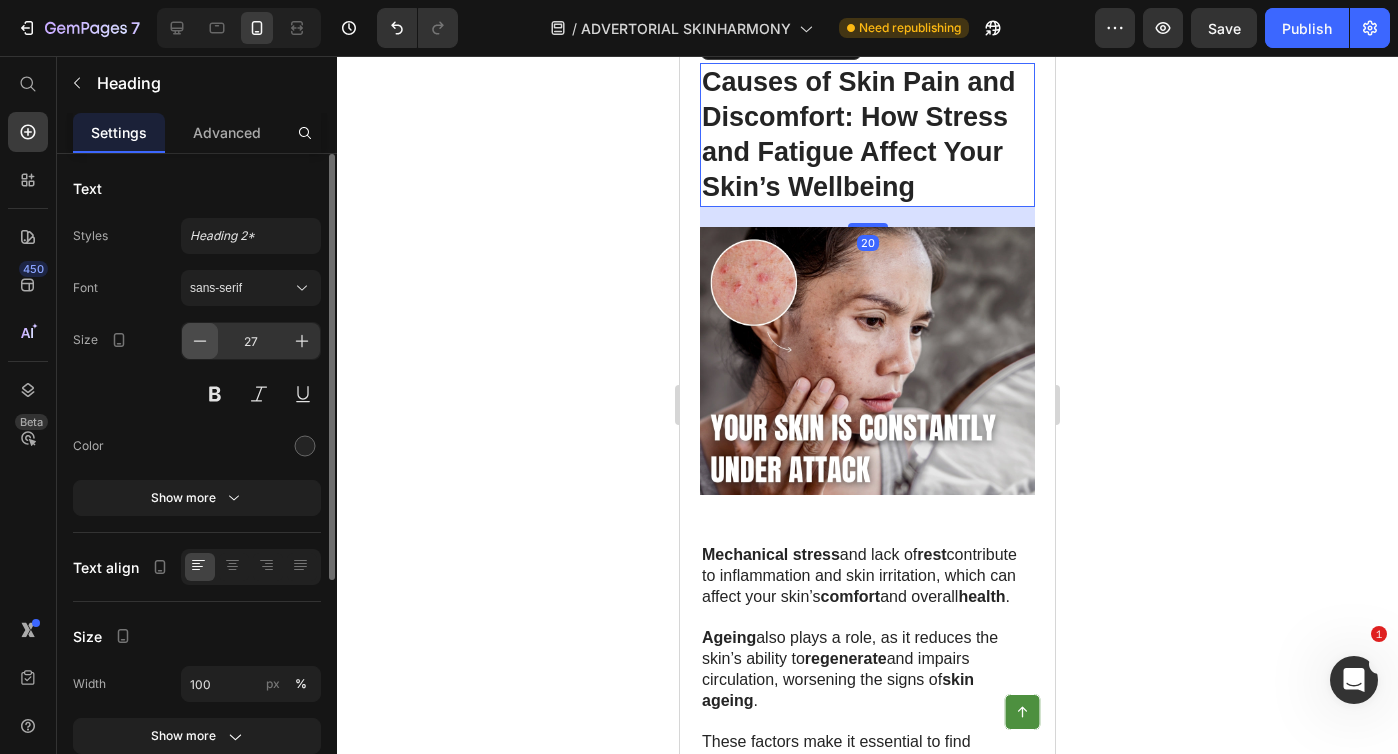 click 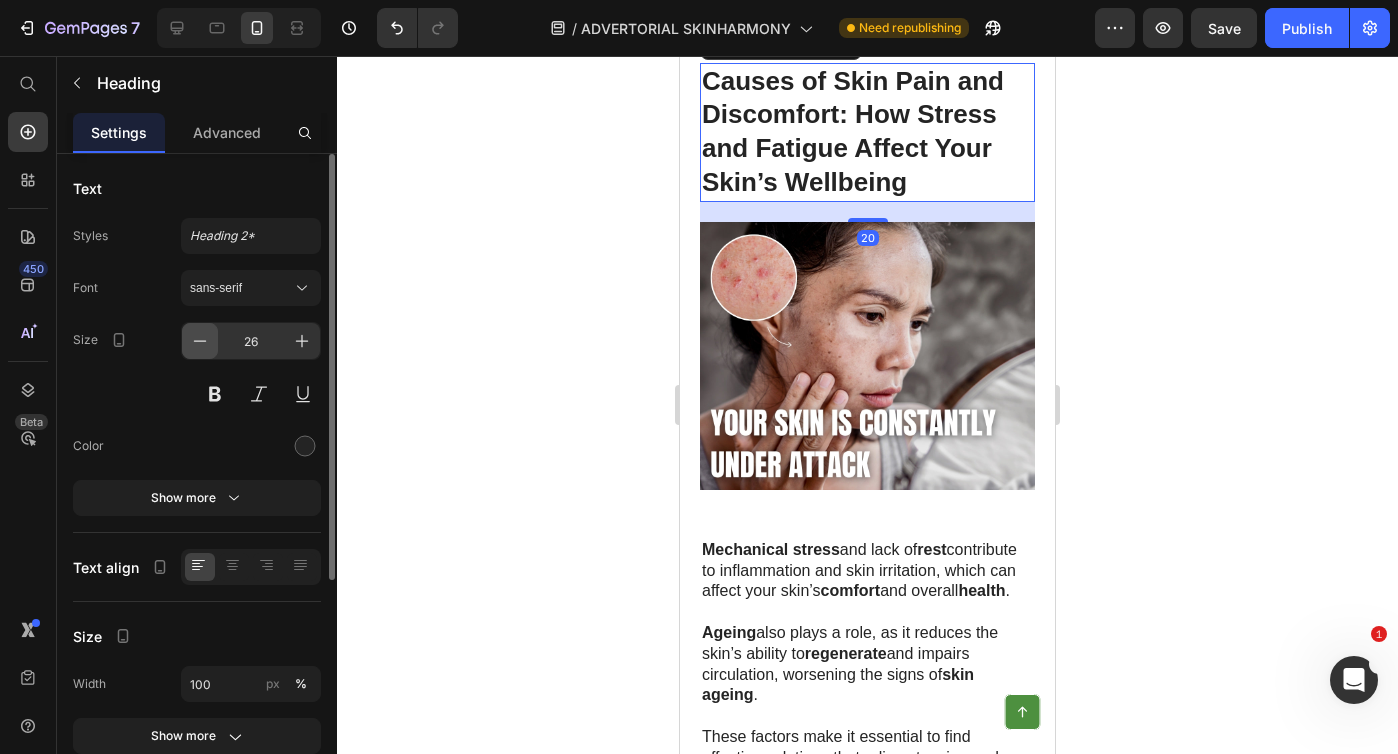 click 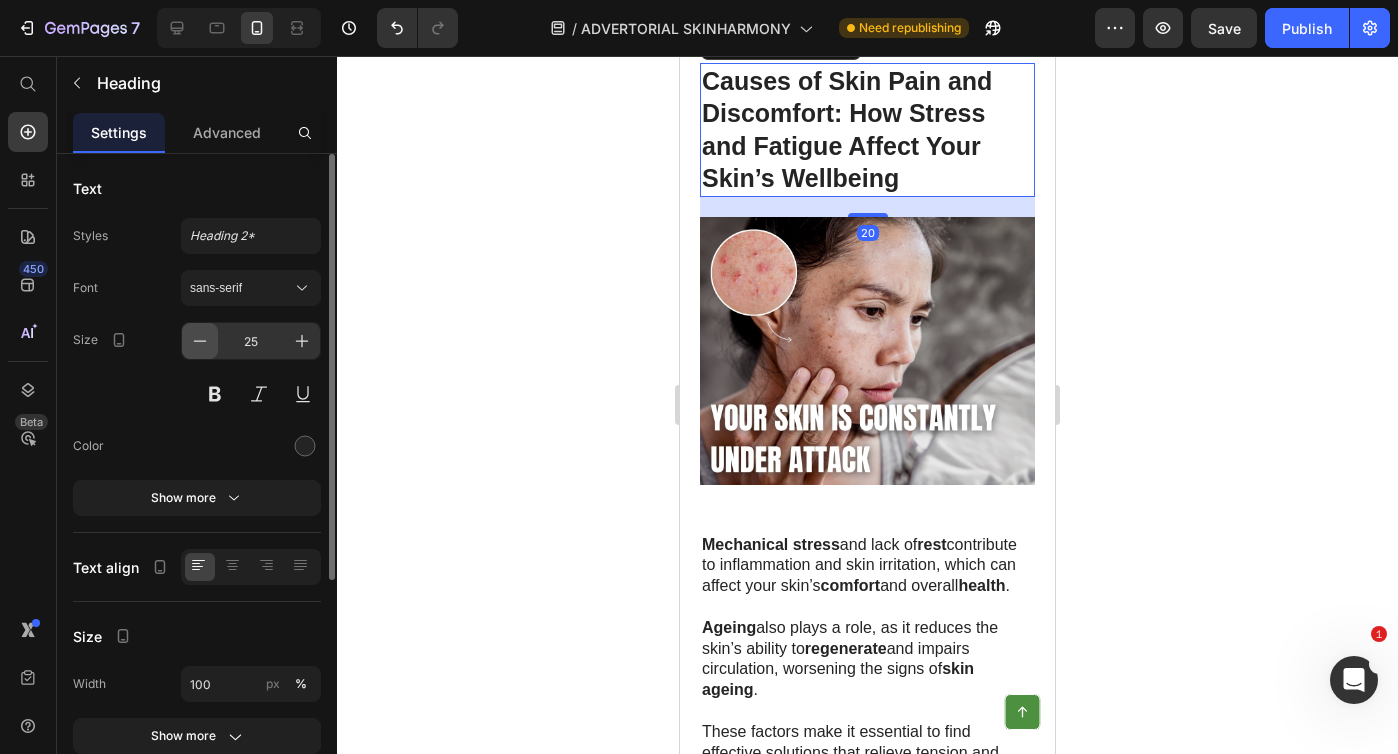 click 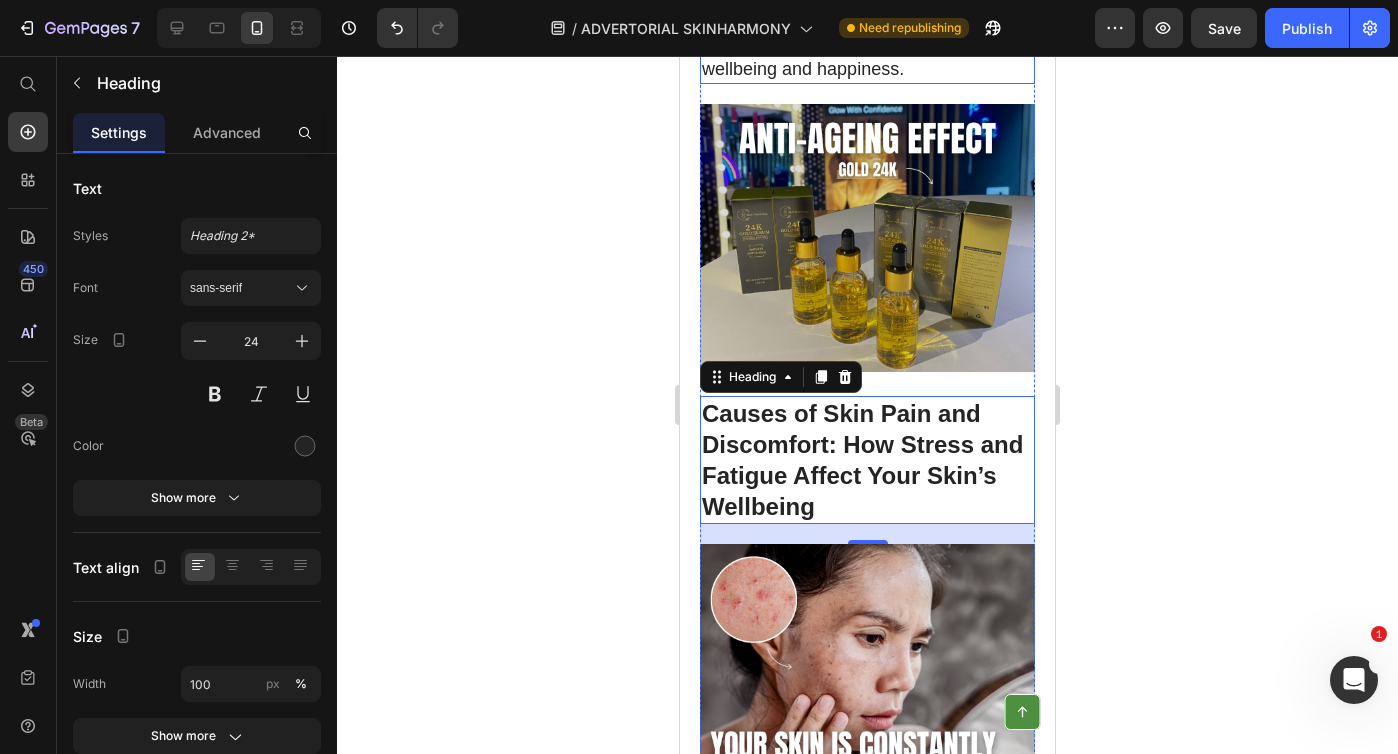 scroll, scrollTop: 5735, scrollLeft: 0, axis: vertical 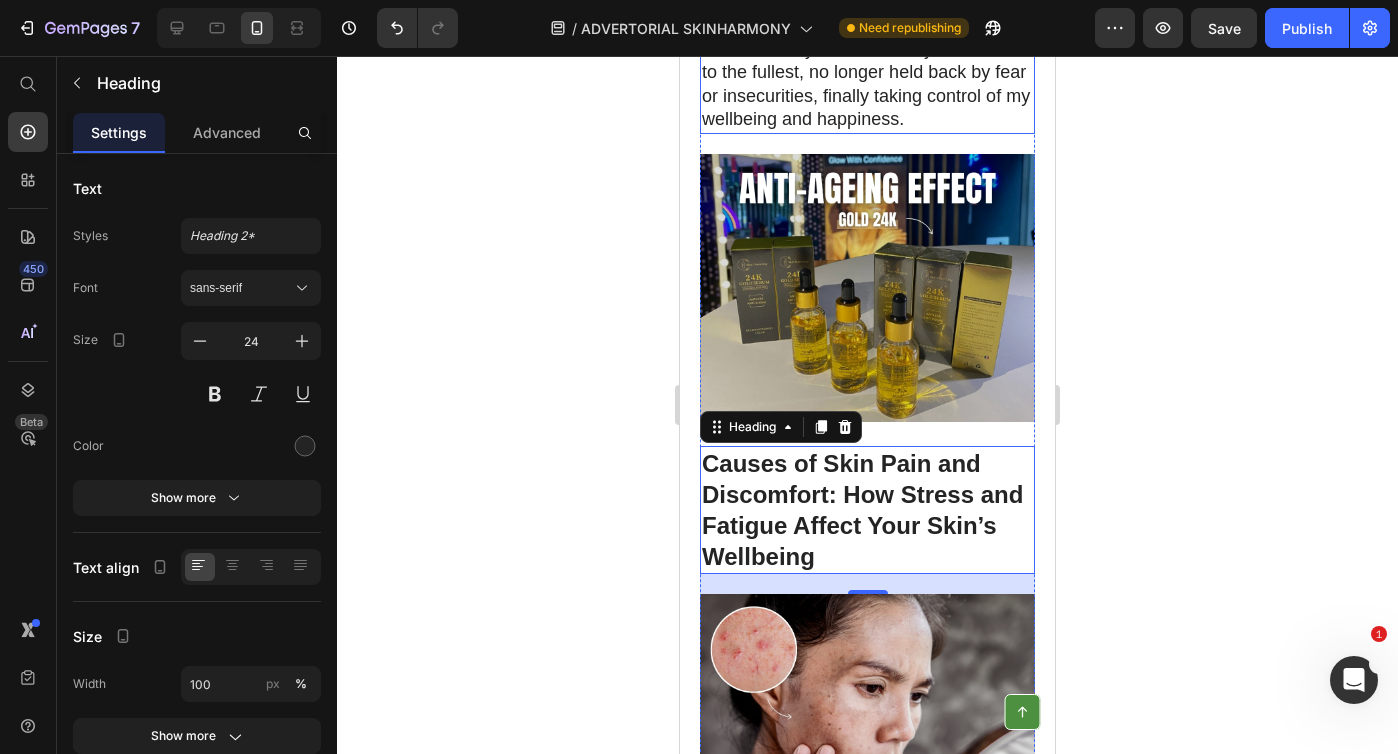 click on "This transformation has allowed me to rediscover my natural beauty and live life to the fullest, no longer held back by fear or insecurities, finally taking control of my wellbeing and happiness." at bounding box center (867, 73) 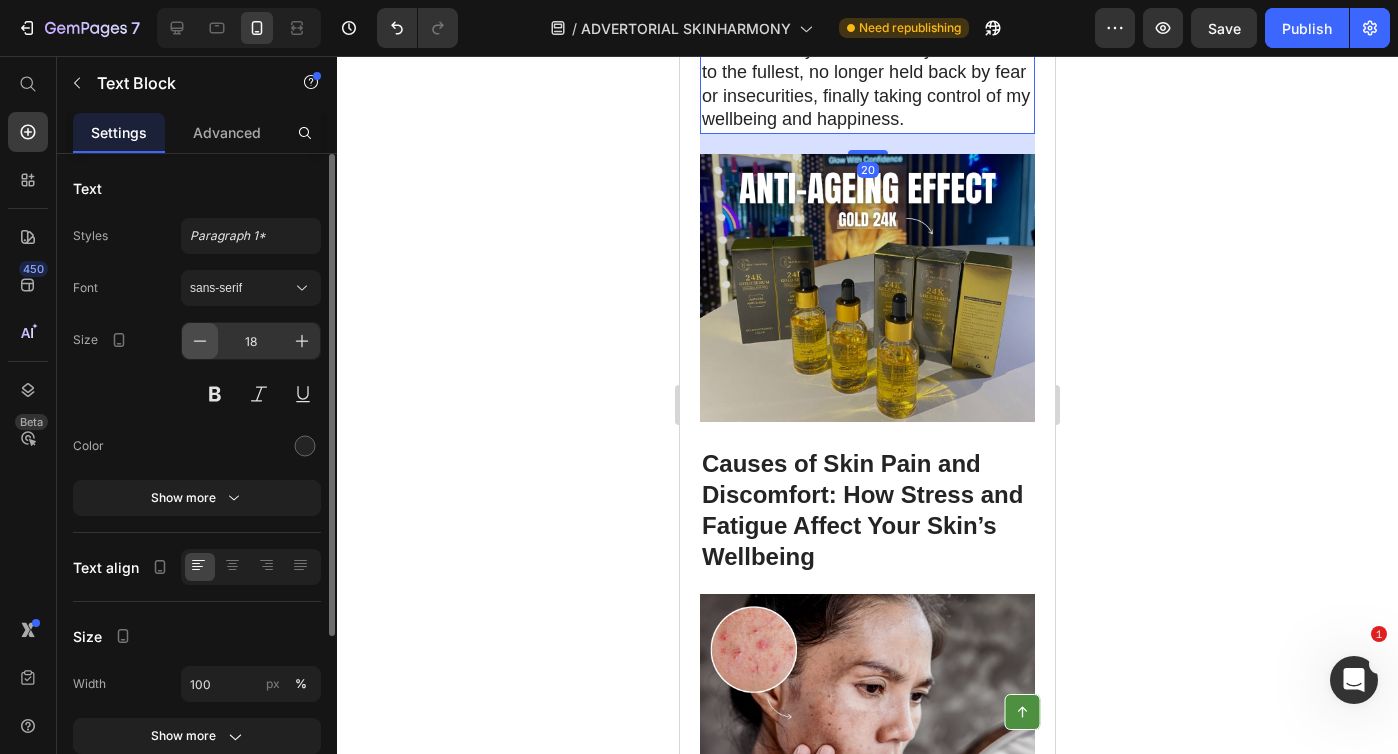 click 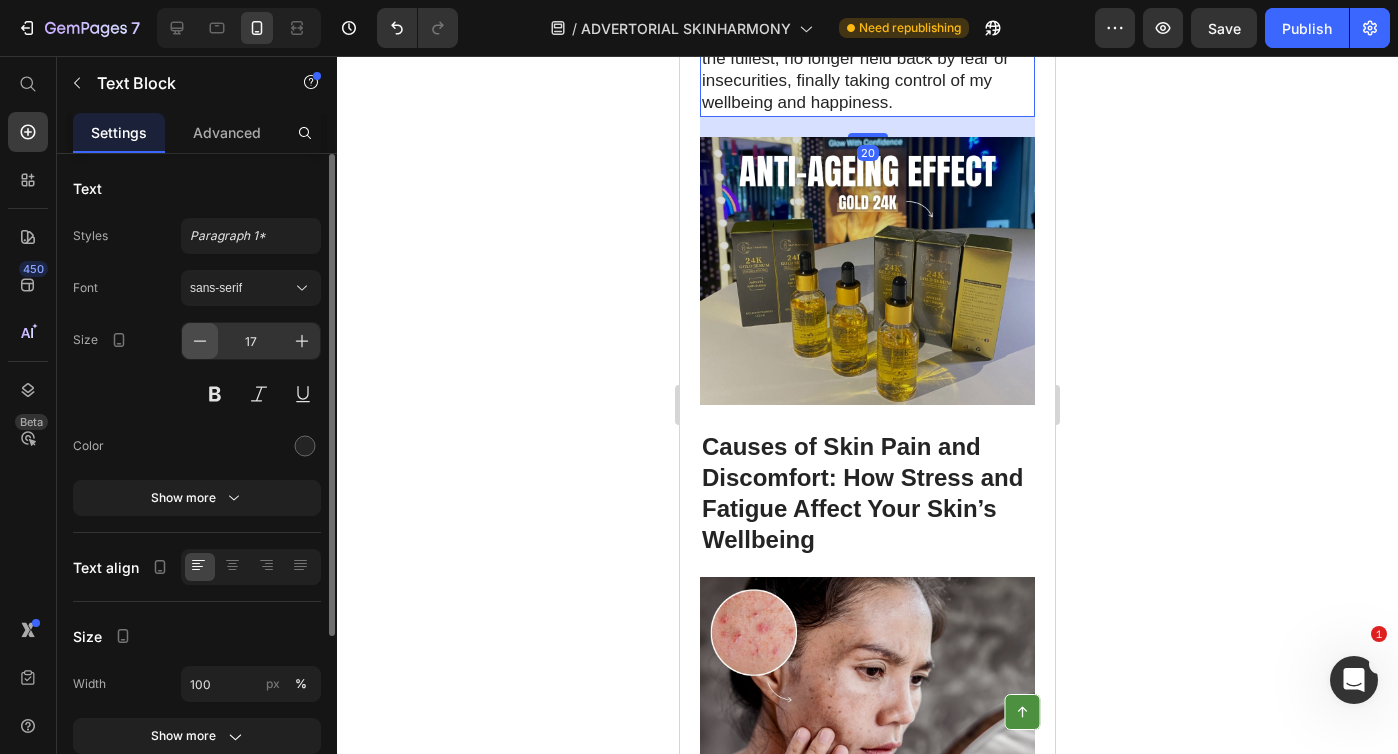 click 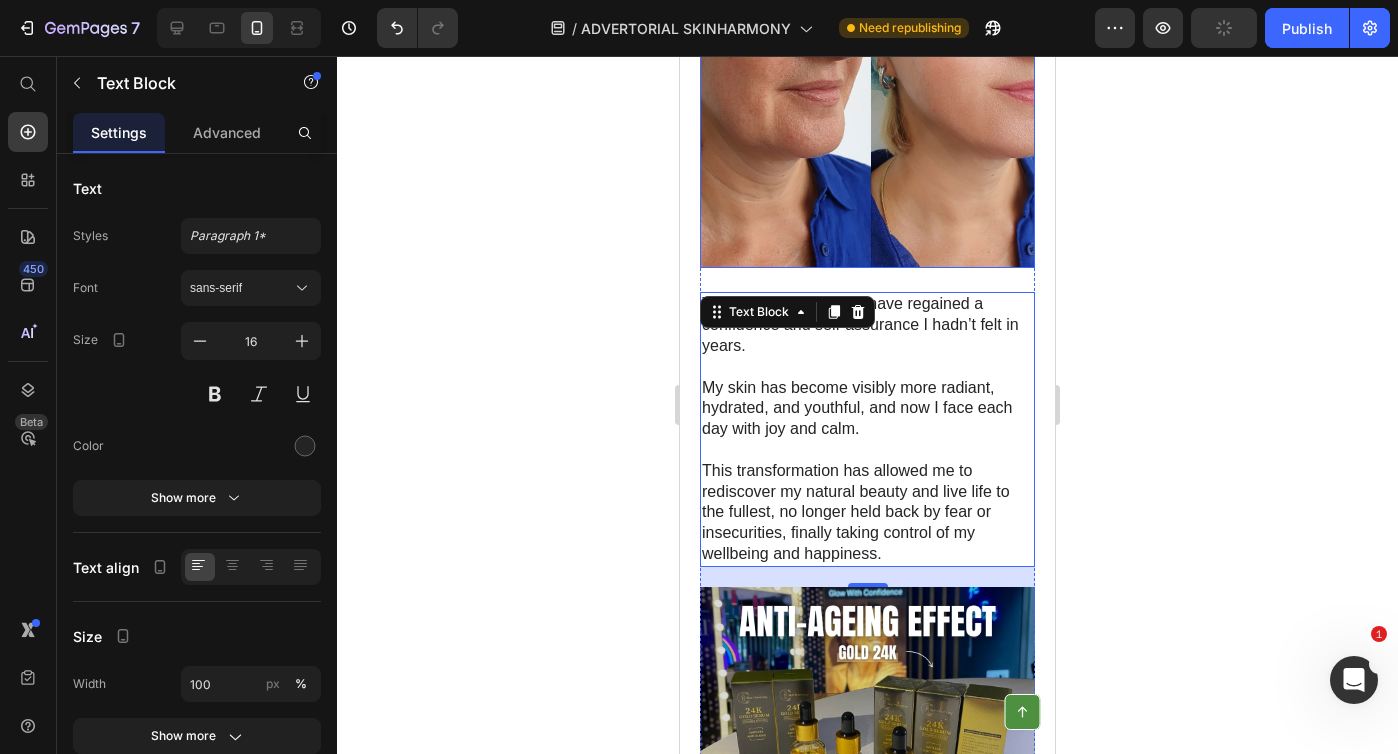 scroll, scrollTop: 5162, scrollLeft: 0, axis: vertical 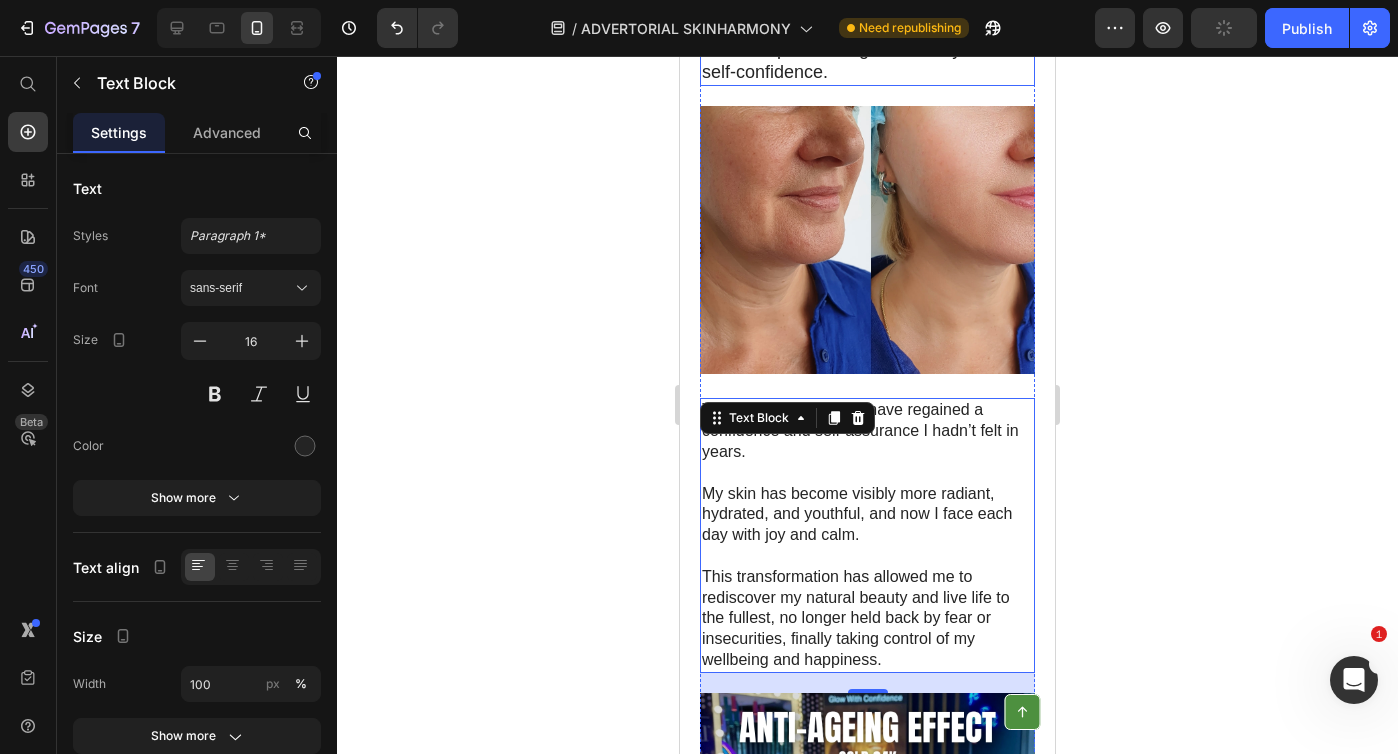 click on "Deep wrinkles, dull skin, and loss of elasticity had undermined her confidence and daily wellbeing." at bounding box center (867, -115) 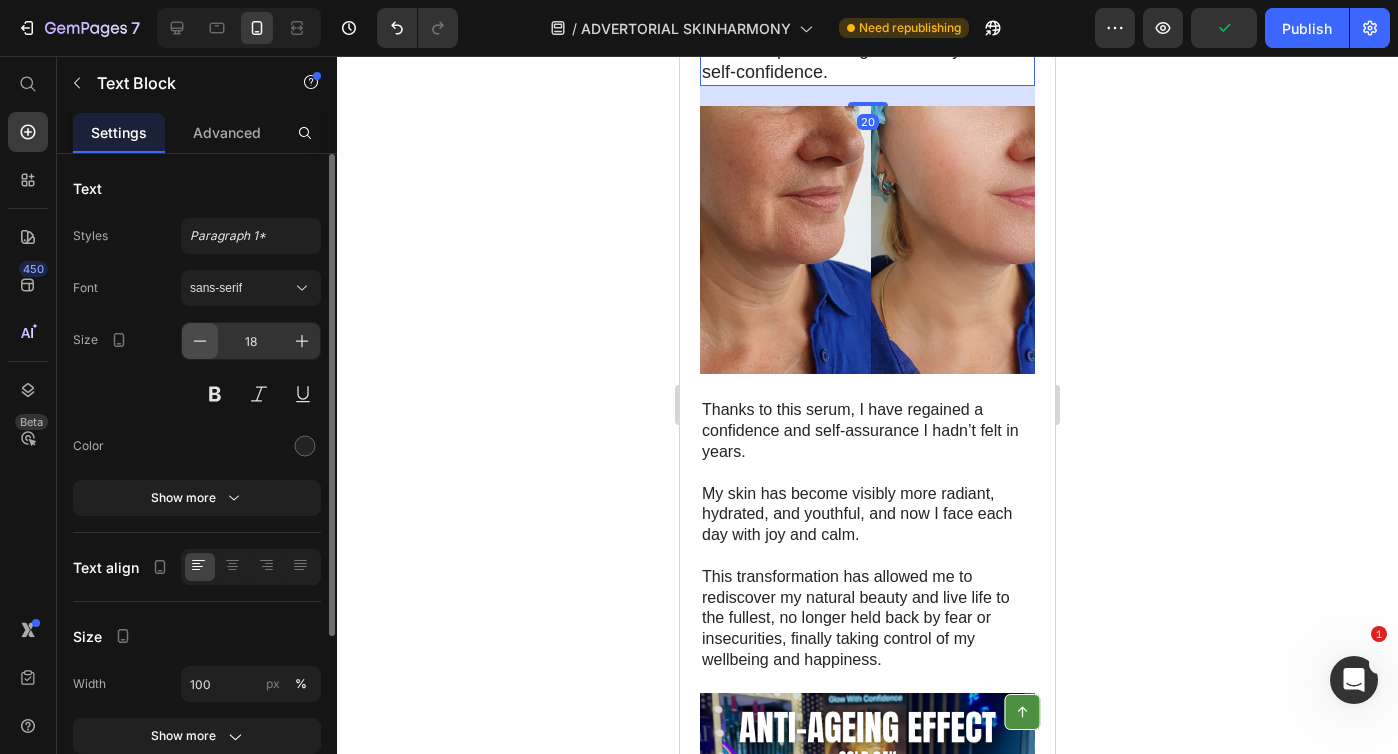 click 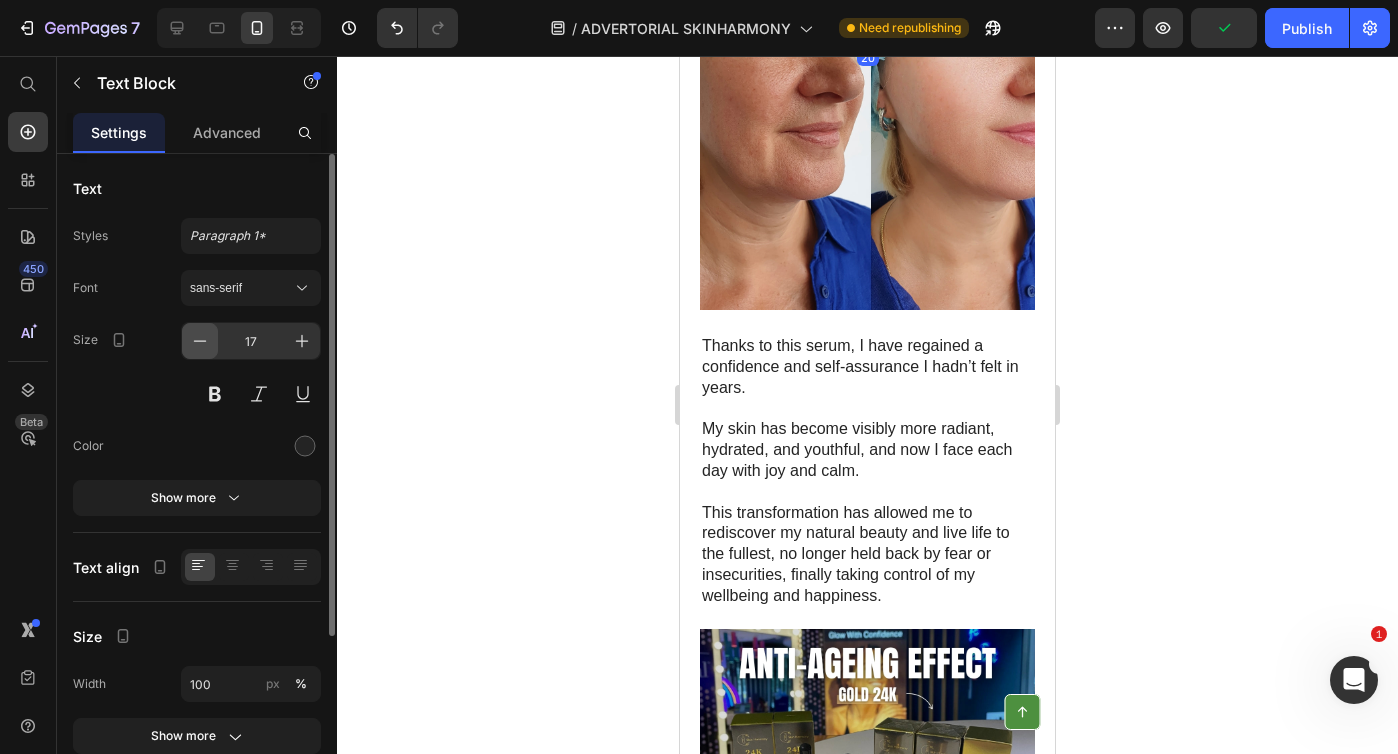 click 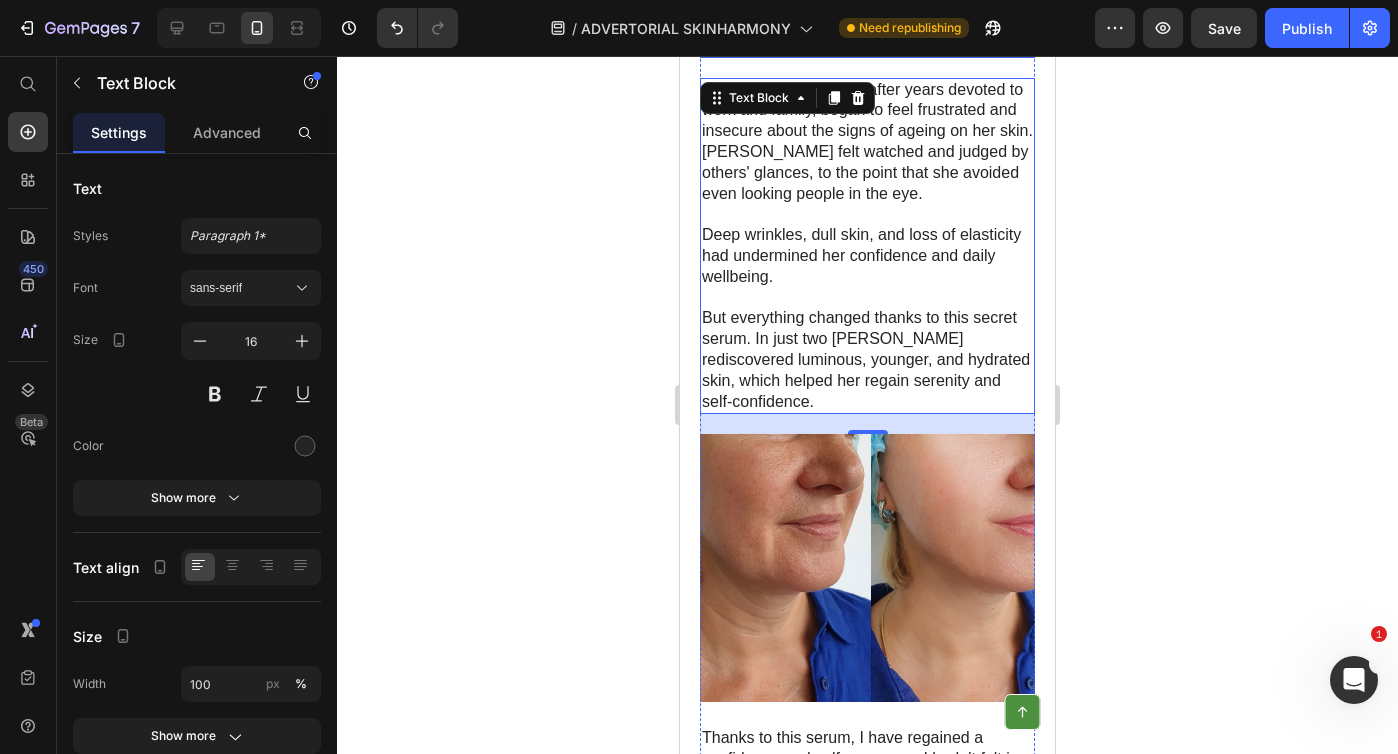 scroll, scrollTop: 4624, scrollLeft: 0, axis: vertical 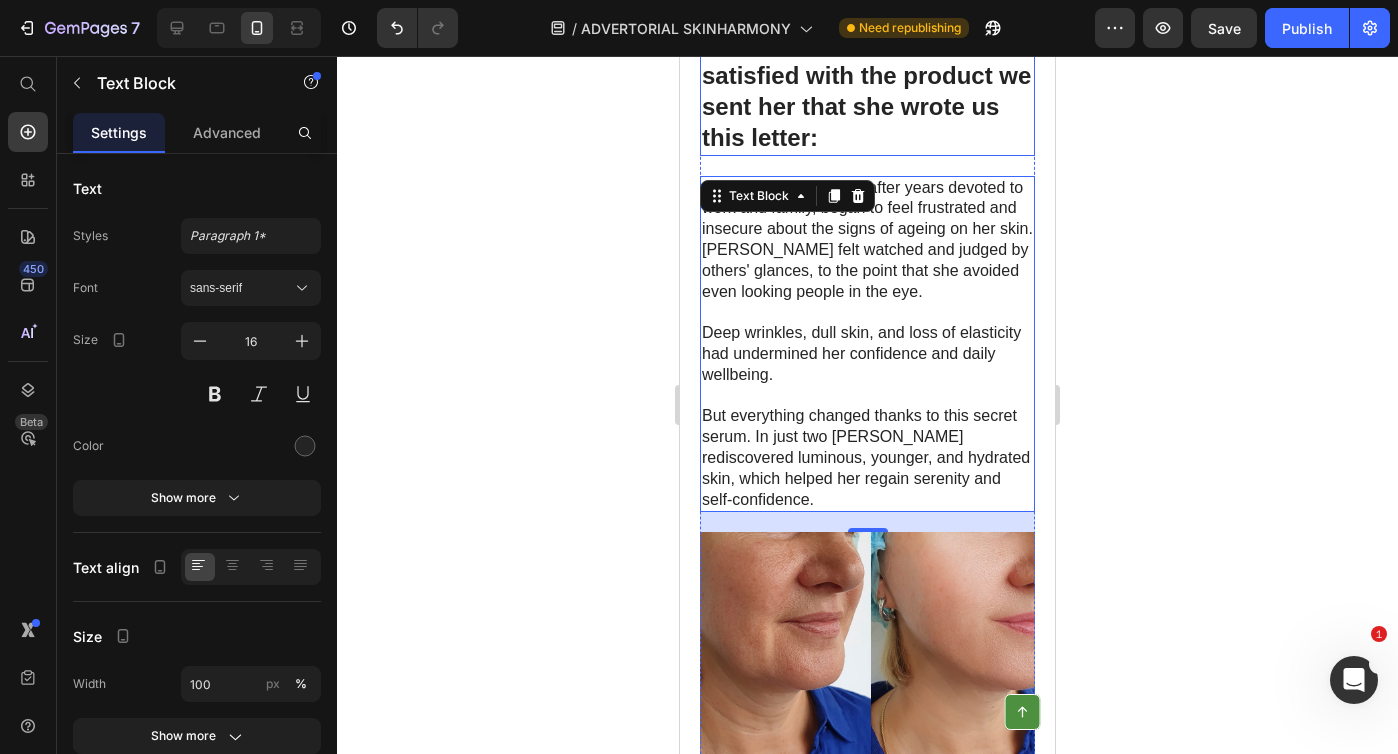drag, startPoint x: 912, startPoint y: 401, endPoint x: 930, endPoint y: 401, distance: 18 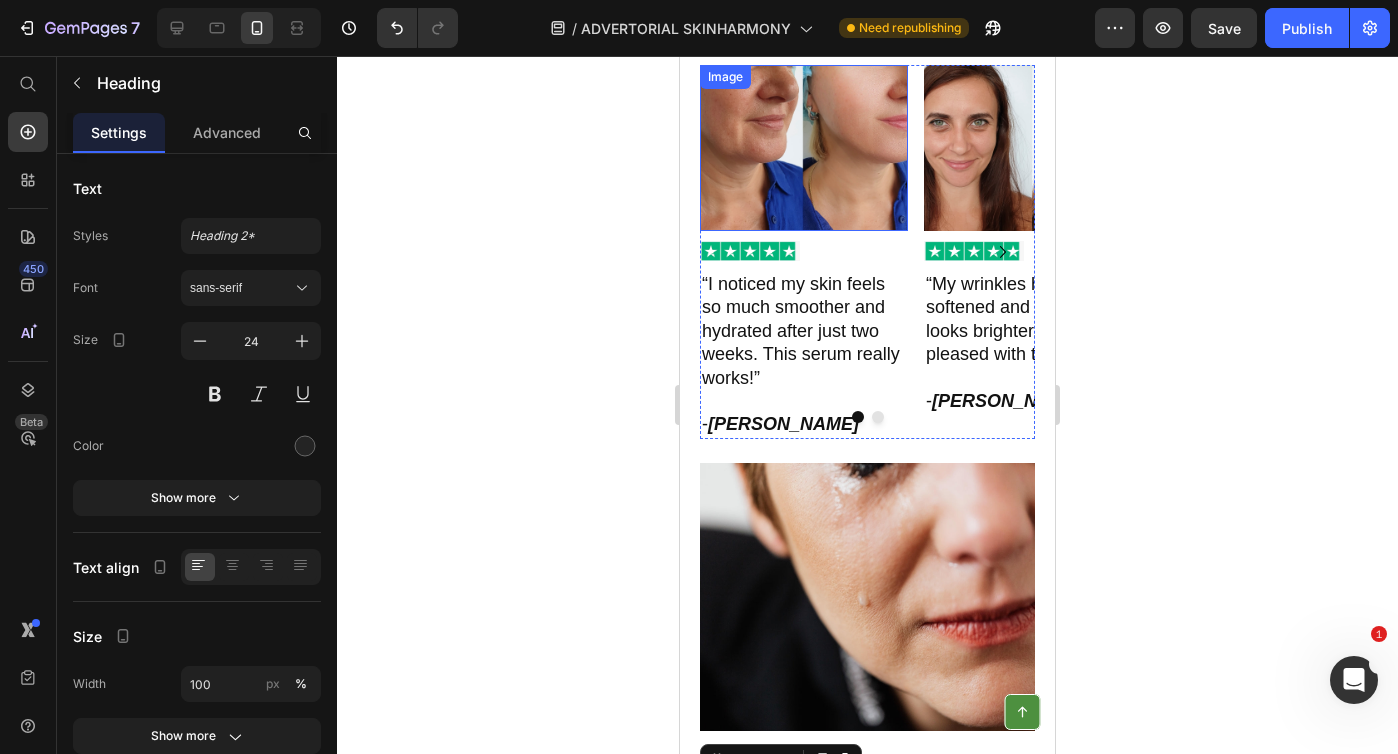 scroll, scrollTop: 3776, scrollLeft: 0, axis: vertical 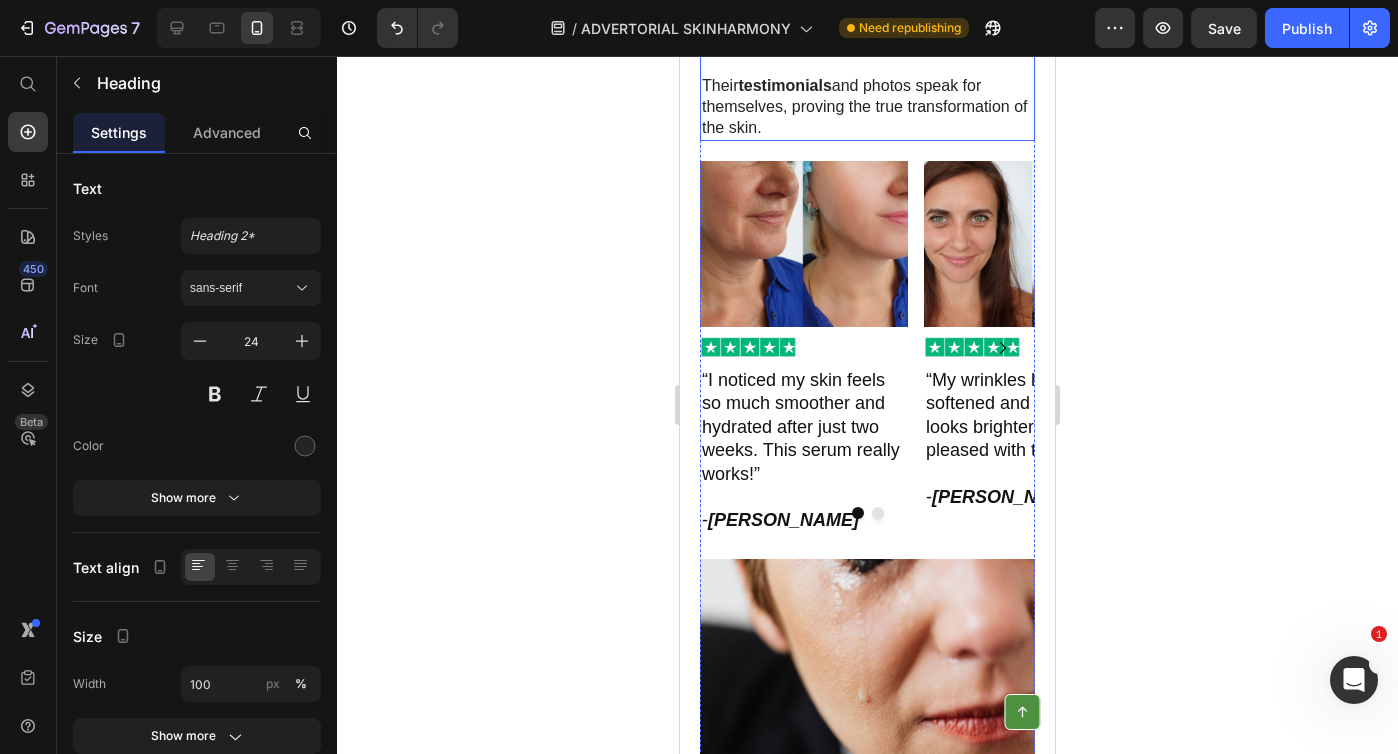 click on "We didn’t just rely on words: we sent the serum to over  100 of our readers  who tested it with amazing results." at bounding box center [867, 24] 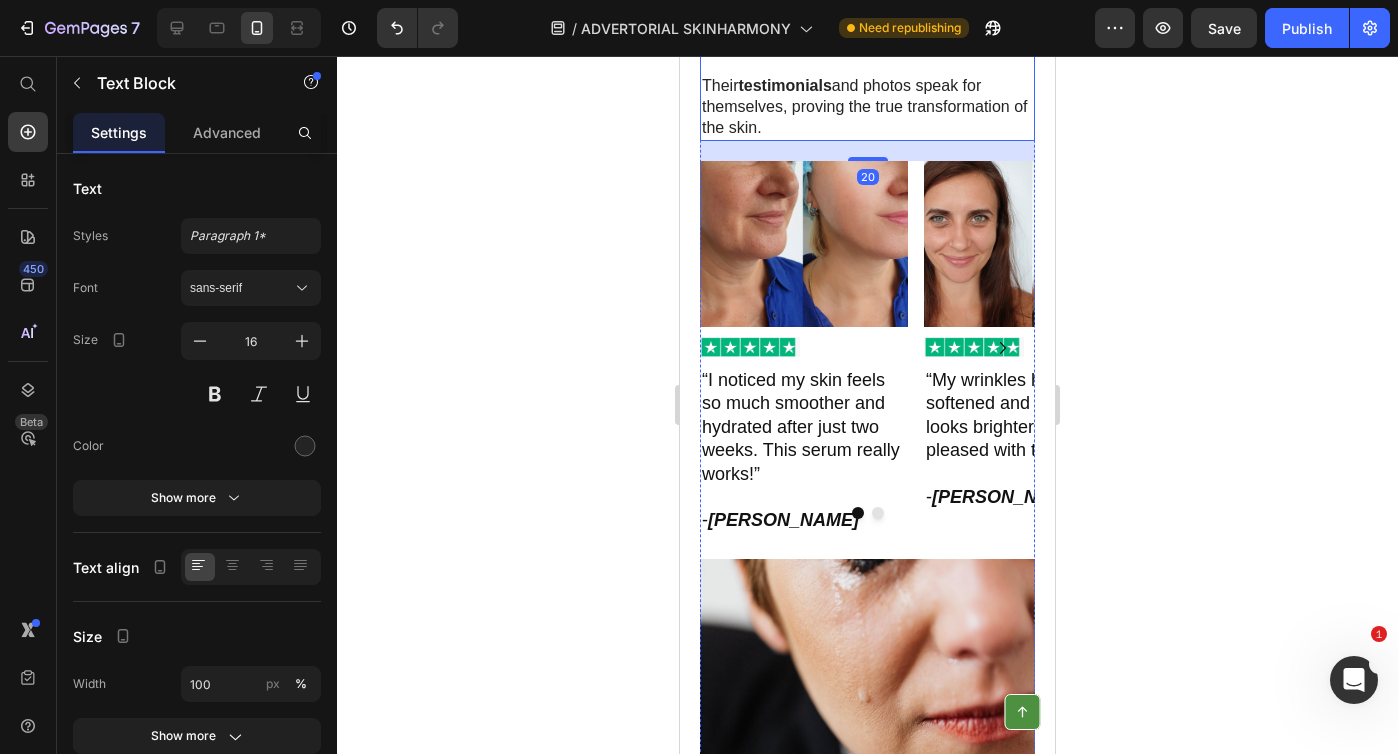 click on "We didn't believe it so we put it in the test" at bounding box center [846, -62] 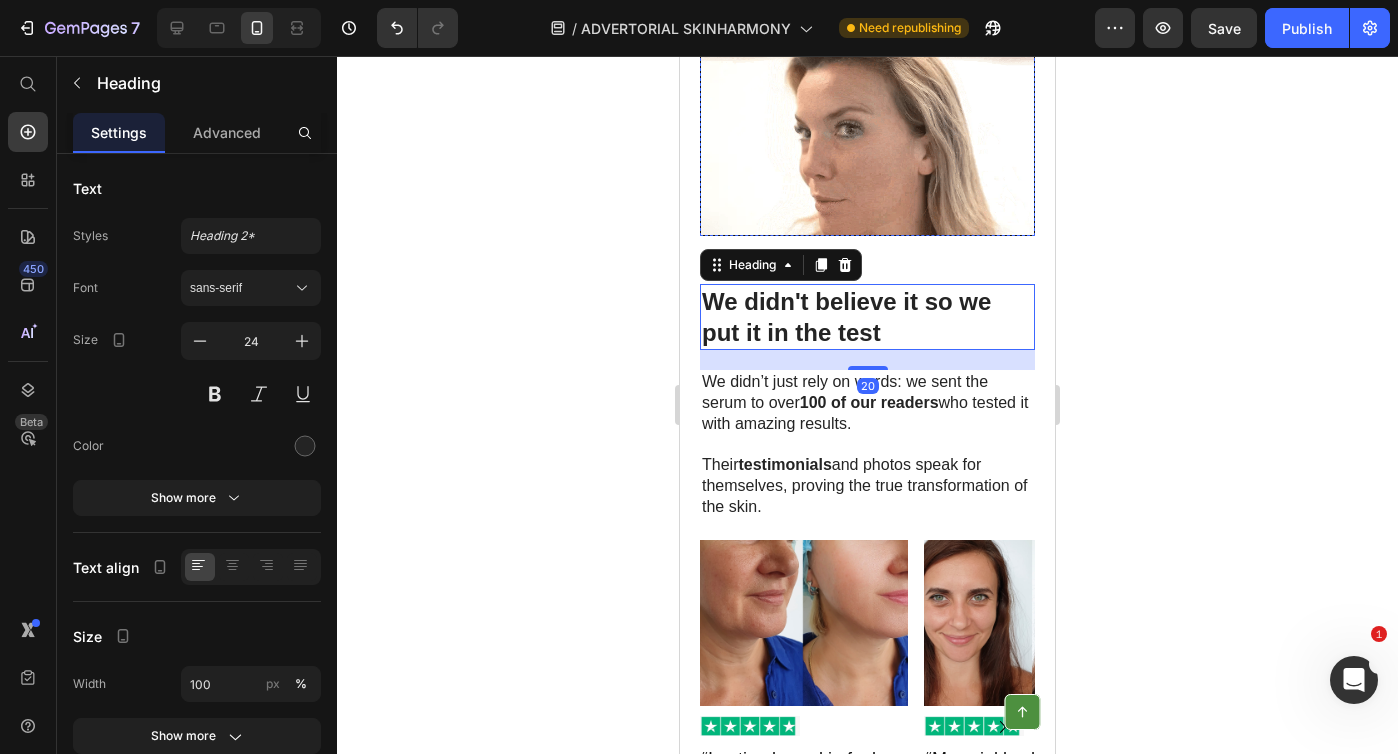 scroll, scrollTop: 3211, scrollLeft: 0, axis: vertical 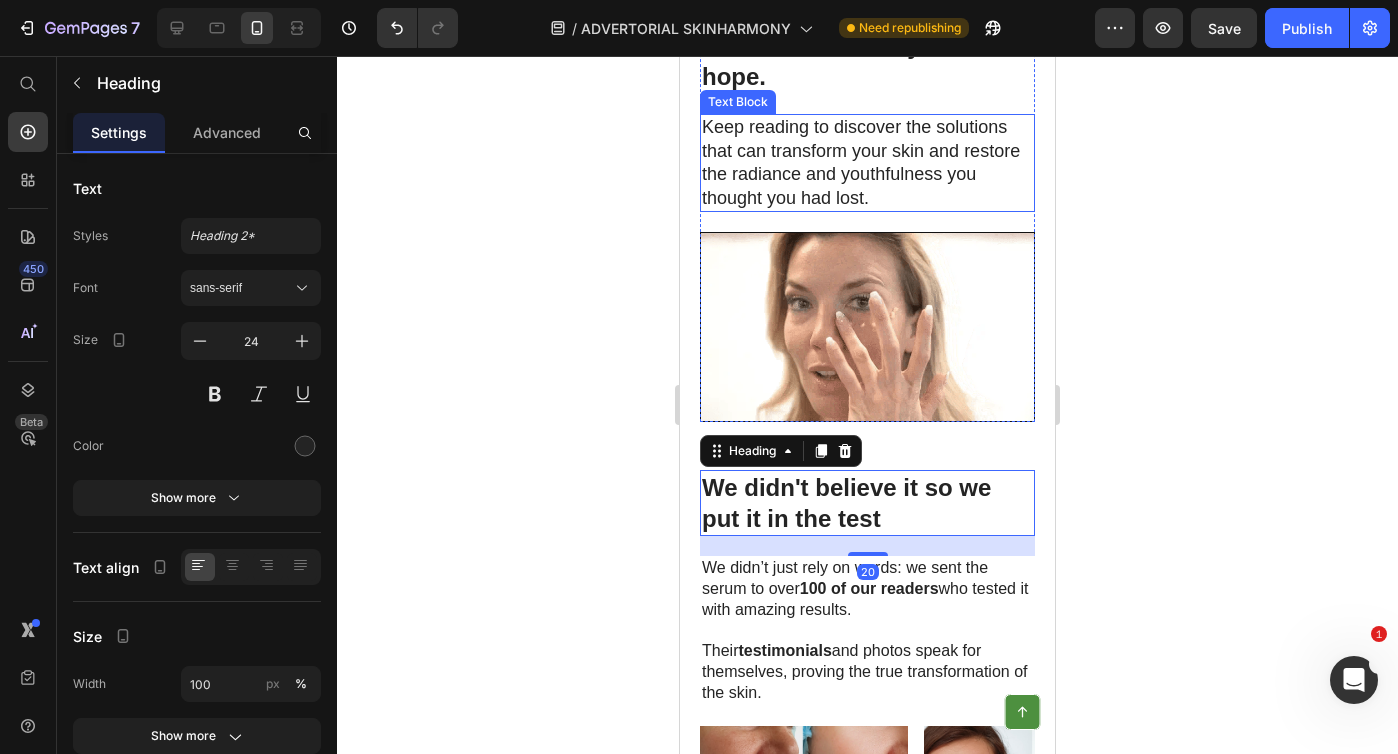 click on "Keep reading to discover the solutions that can transform your skin and restore the radiance and youthfulness you thought you had lost." at bounding box center [867, 163] 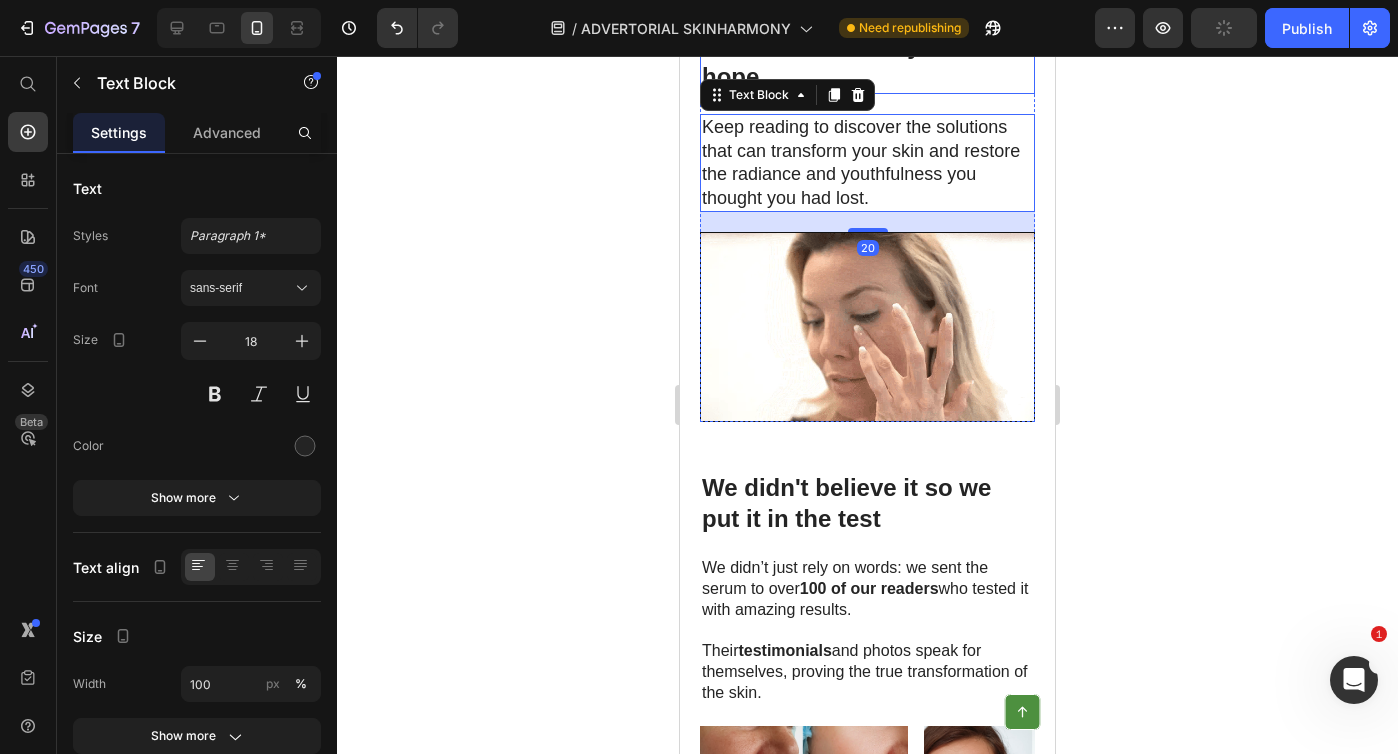 click on "[PERSON_NAME] , after years of study and thorough testing, has decided to  launch her definitive serum , formulated to visibly combat the signs of ageing. If you feel uncomfortable with your skin due to  deep wrinkles ,  loss of firmness , or  [MEDICAL_DATA] , and you sense that these signs of ageing are negatively affecting your rest and daily wellbeing… then there is finally real hope ." at bounding box center [867, -142] 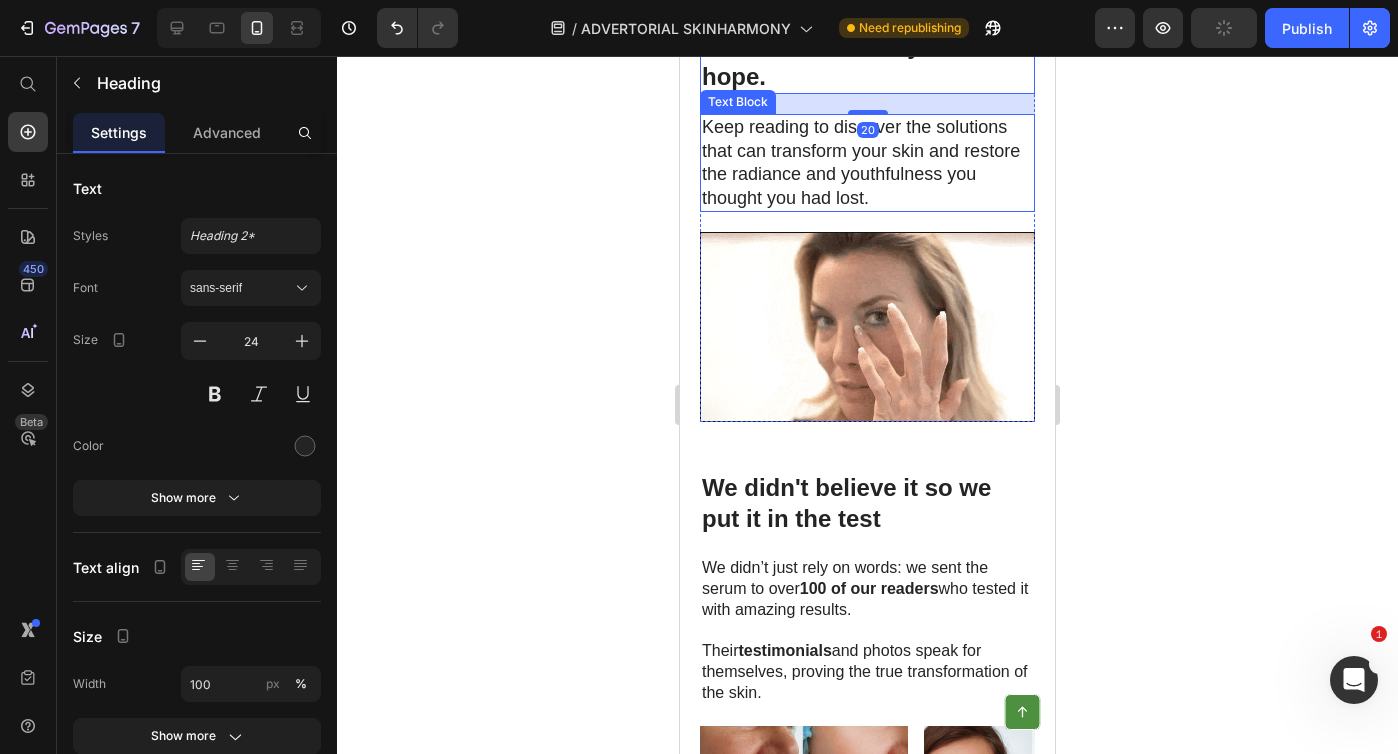 click on "Keep reading to discover the solutions that can transform your skin and restore the radiance and youthfulness you thought you had lost." at bounding box center [867, 163] 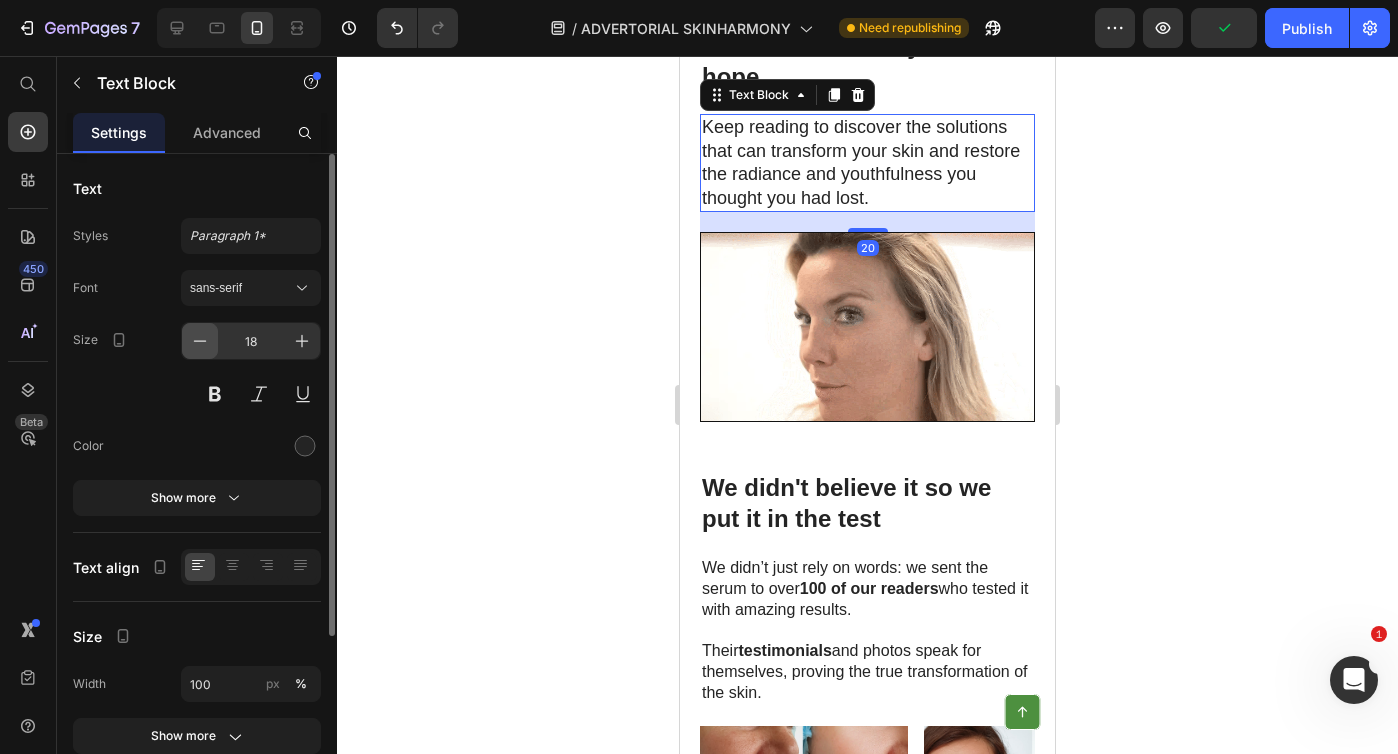 click at bounding box center (200, 341) 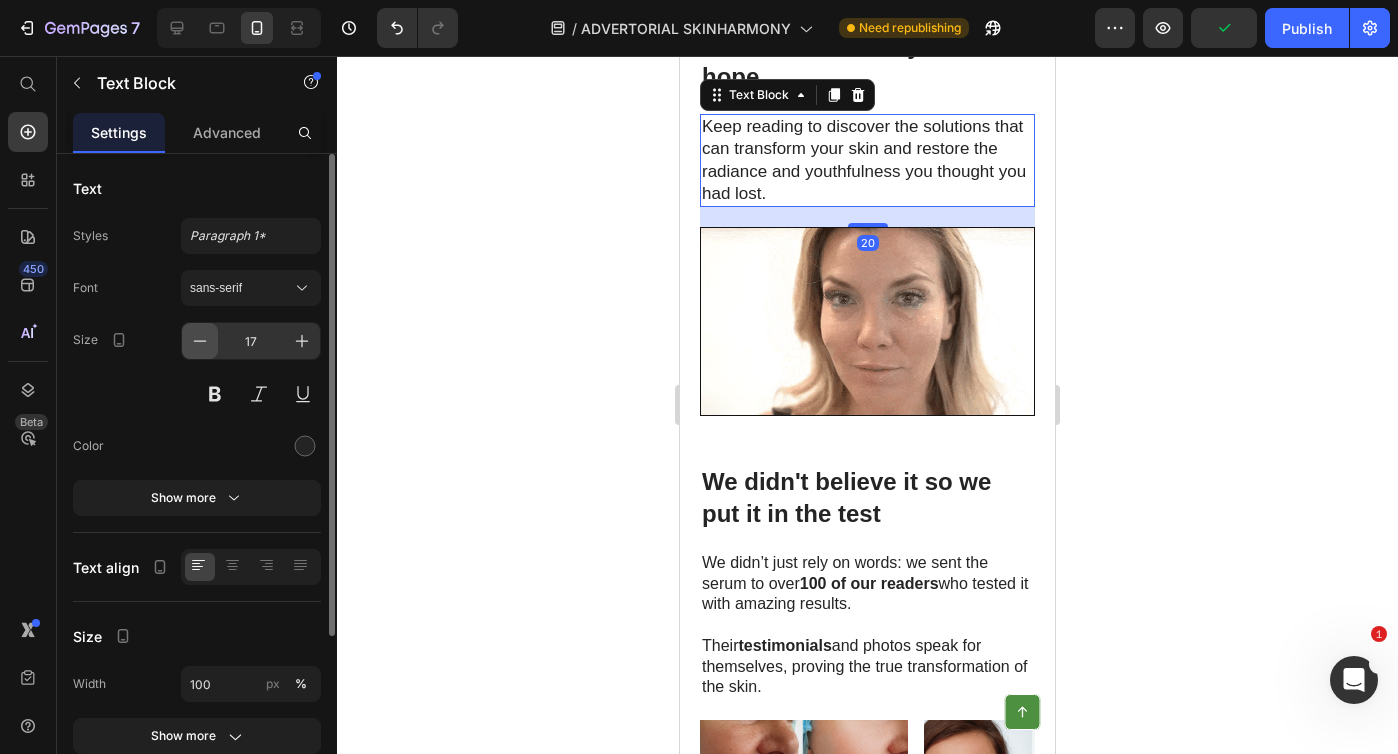 click at bounding box center (200, 341) 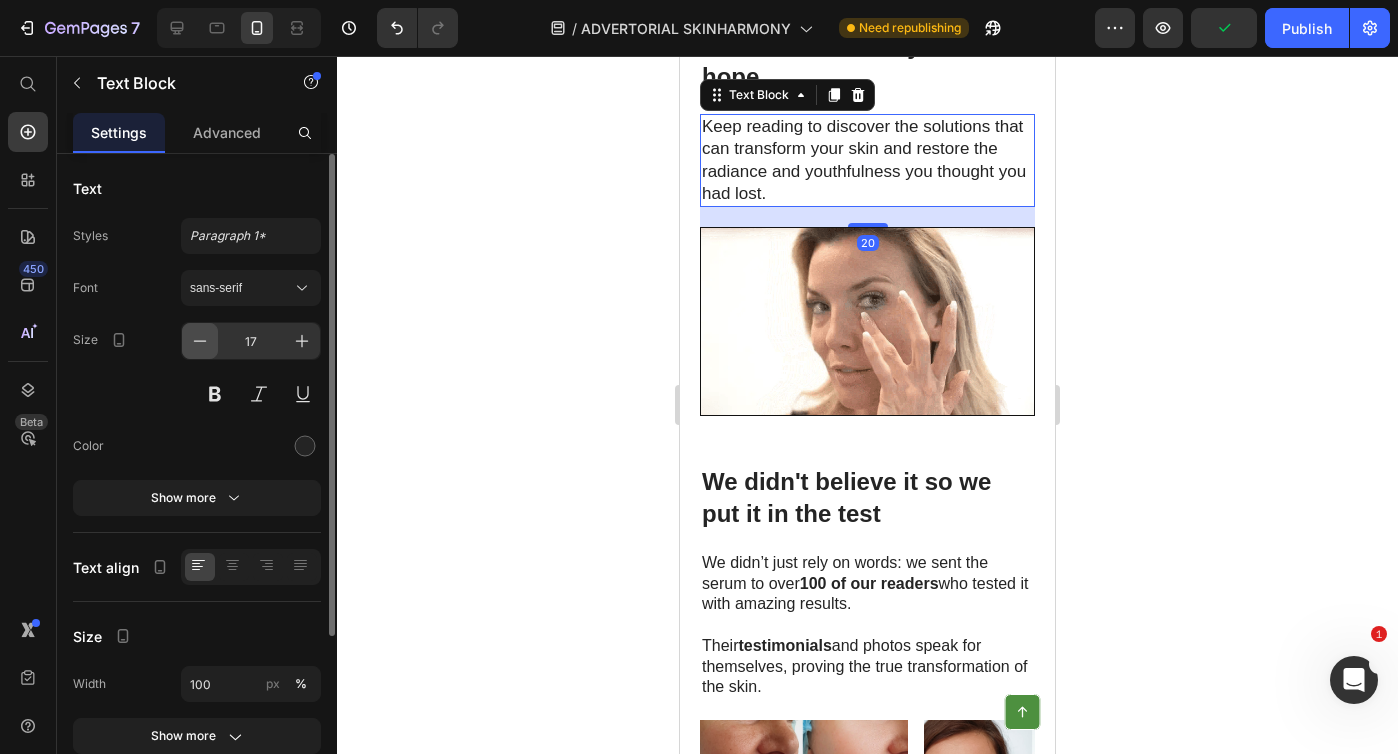 type on "16" 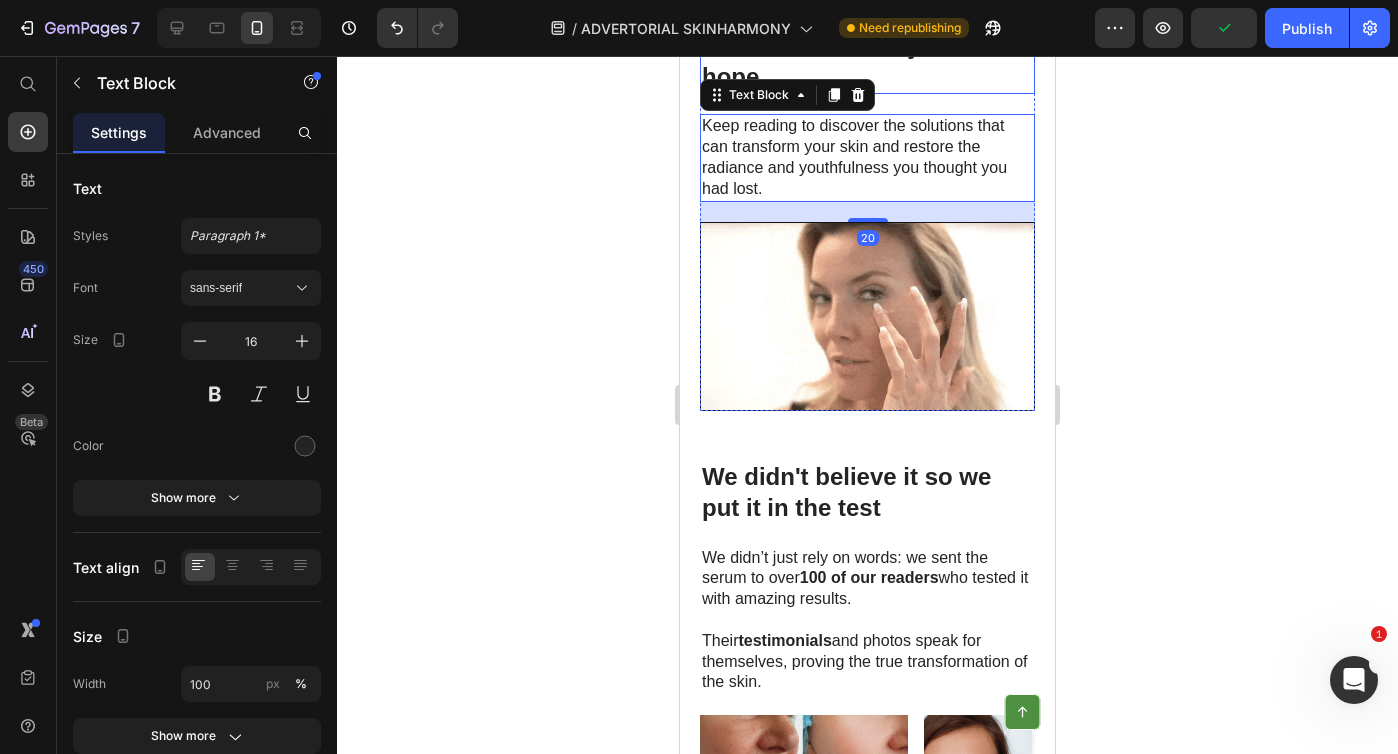 click on "[PERSON_NAME] , after years of study and thorough testing, has decided to  launch her definitive serum , formulated to visibly combat the signs of ageing. If you feel uncomfortable with your skin due to  deep wrinkles ,  loss of firmness , or  [MEDICAL_DATA] , and you sense that these signs of ageing are negatively affecting your rest and daily wellbeing… then there is finally real hope ." at bounding box center [867, -142] 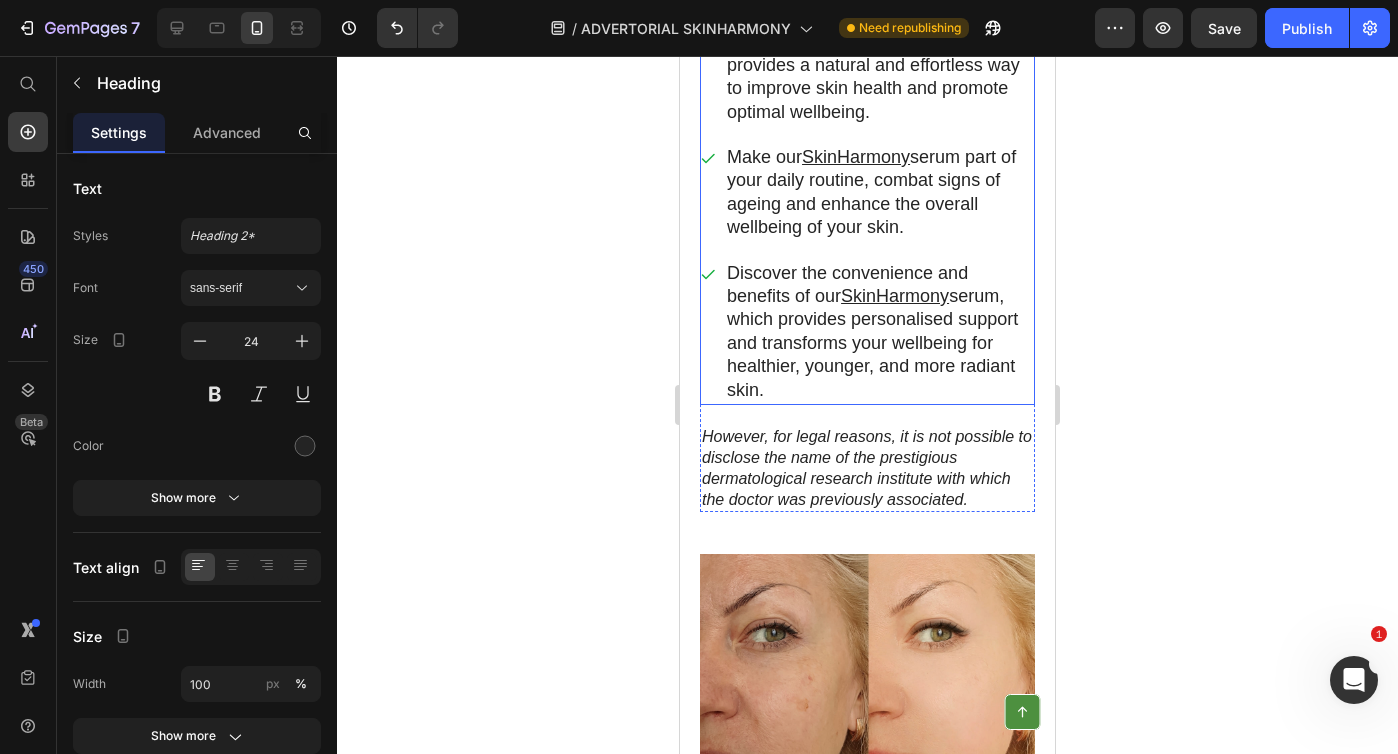 scroll, scrollTop: 2243, scrollLeft: 0, axis: vertical 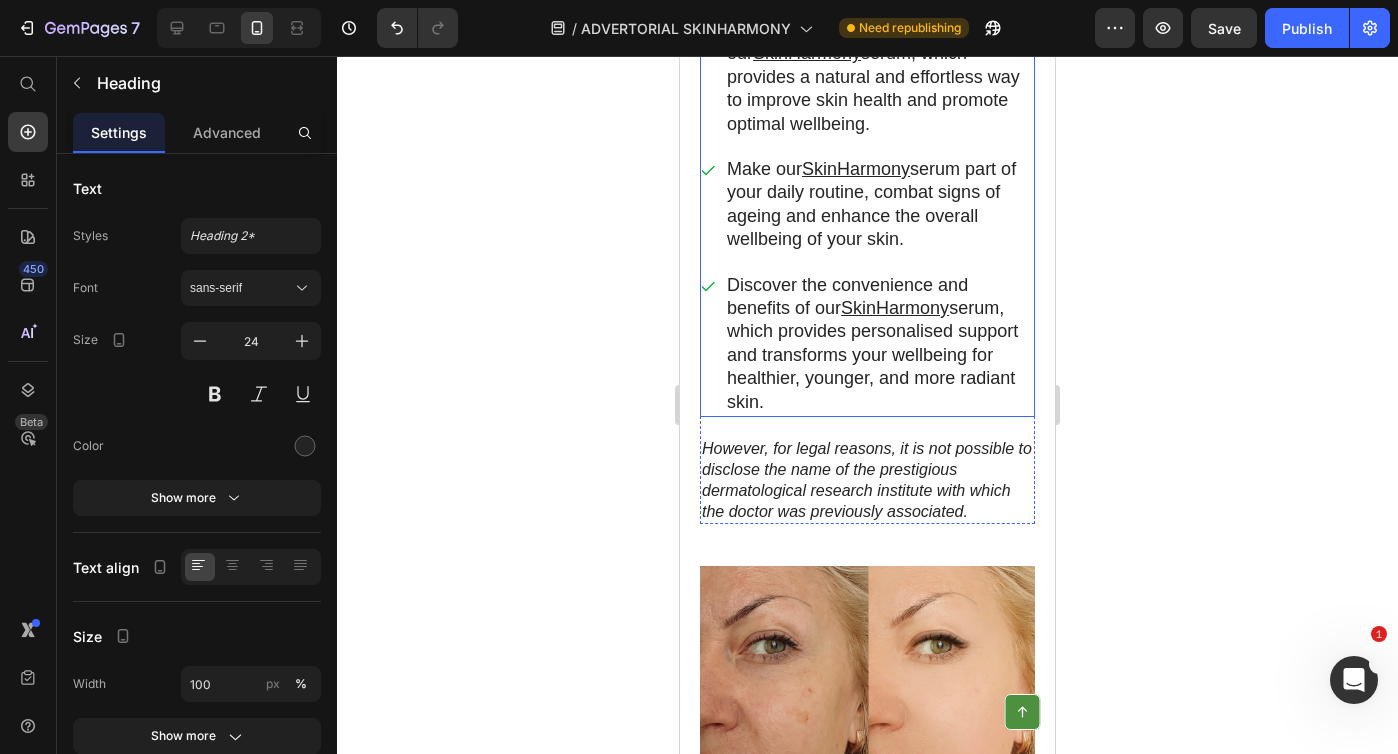 click on "Discover the convenience and benefits of our  SkinHarmony  serum, which provides personalised support and transforms your wellbeing for healthier, younger, and more radiant skin." at bounding box center [879, 344] 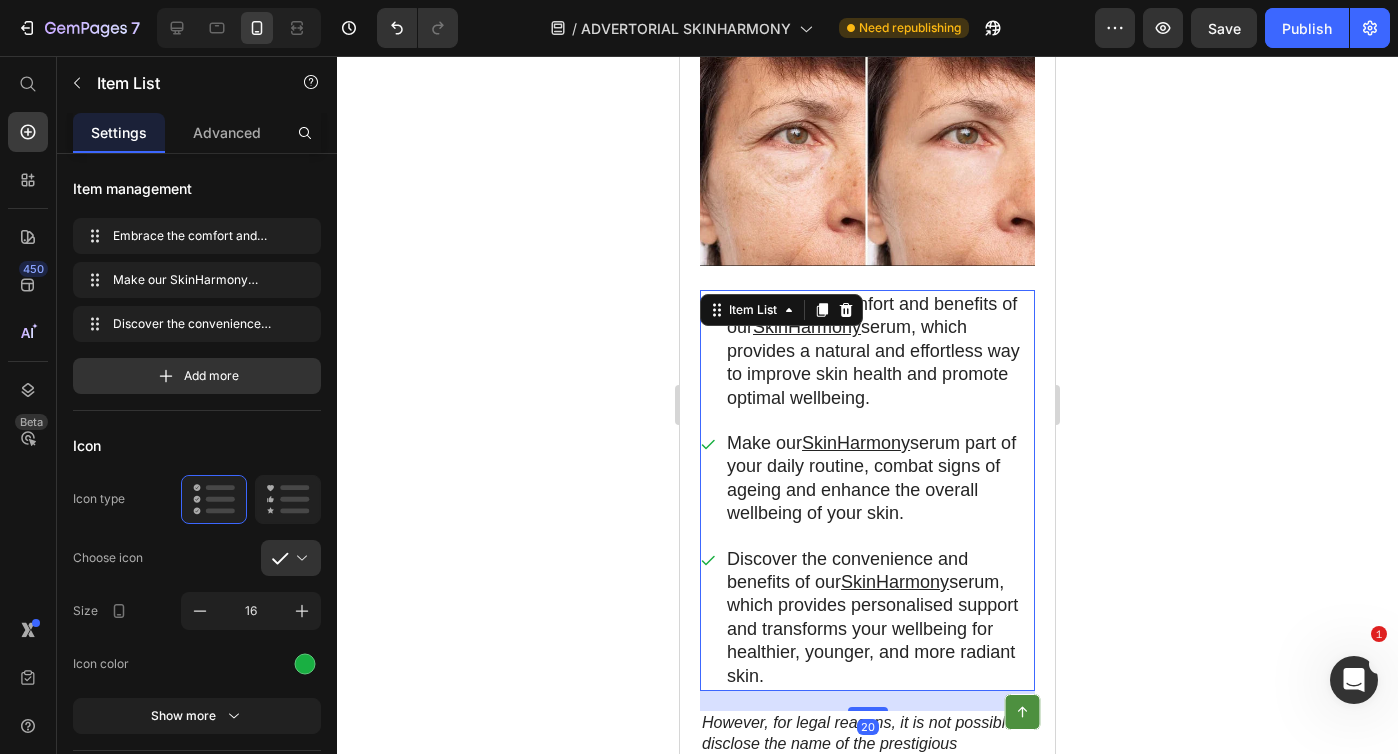 scroll, scrollTop: 2051, scrollLeft: 0, axis: vertical 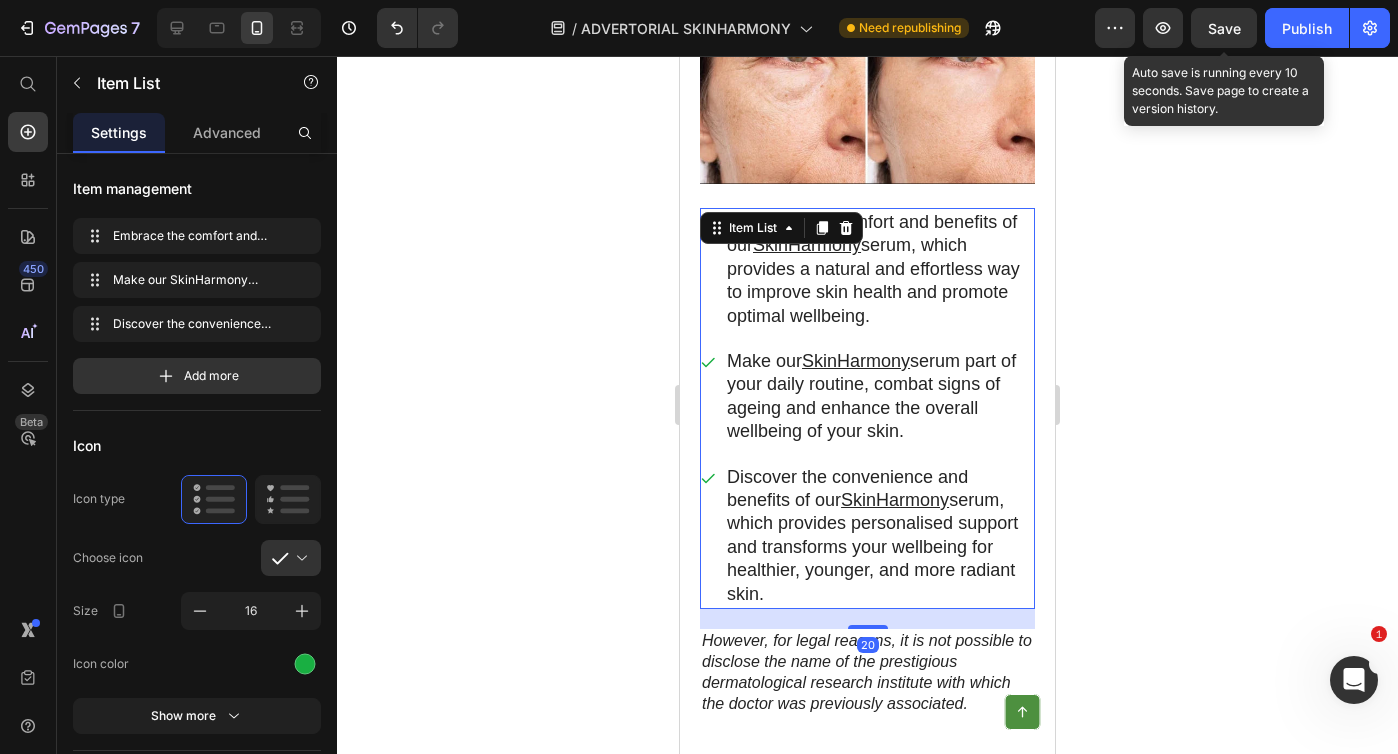 click on "Save" at bounding box center [1224, 28] 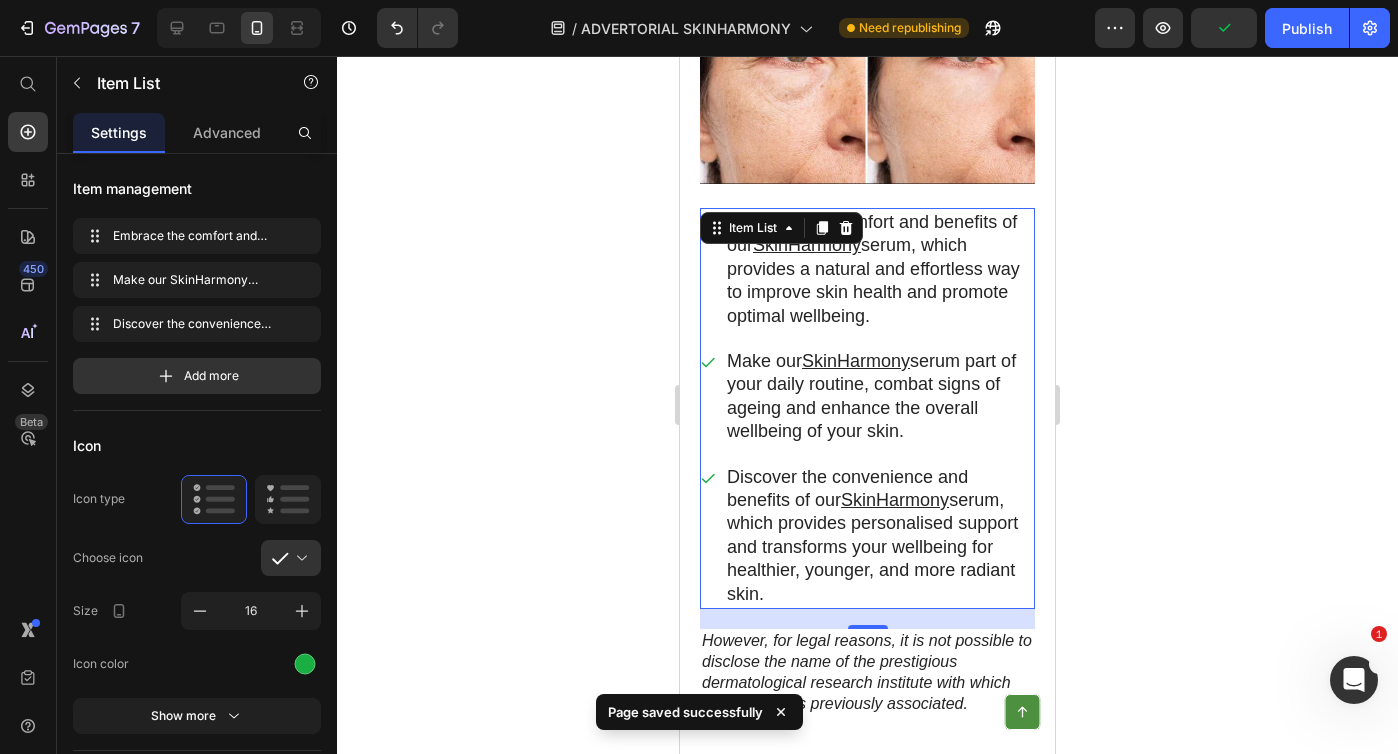 click on "Embrace the comfort and benefits of our  SkinHarmony  serum, which provides a natural and effortless way to improve skin health and promote optimal wellbeing." at bounding box center [879, 269] 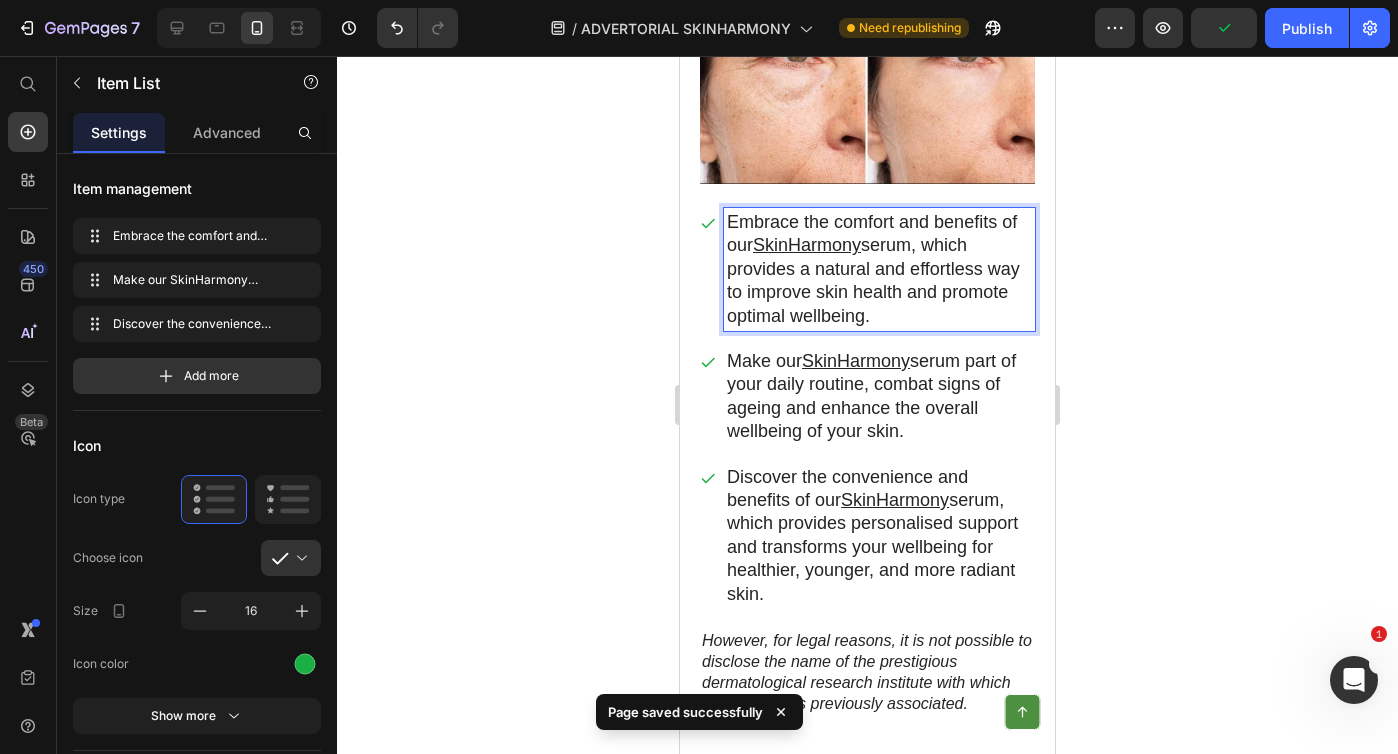 click on "Embrace the comfort and benefits of our  SkinHarmony  serum, which provides a natural and effortless way to improve skin health and promote optimal wellbeing." at bounding box center [879, 269] 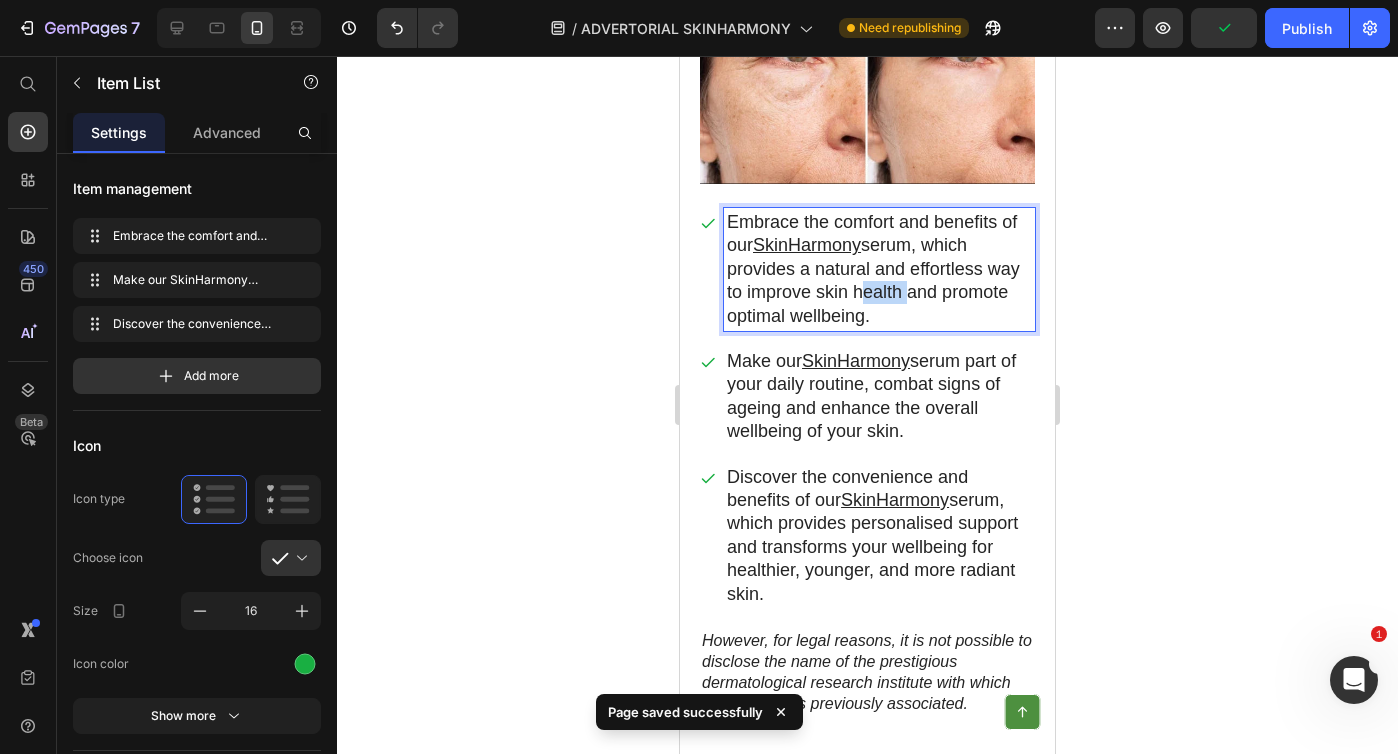 click on "Embrace the comfort and benefits of our  SkinHarmony  serum, which provides a natural and effortless way to improve skin health and promote optimal wellbeing." at bounding box center [879, 269] 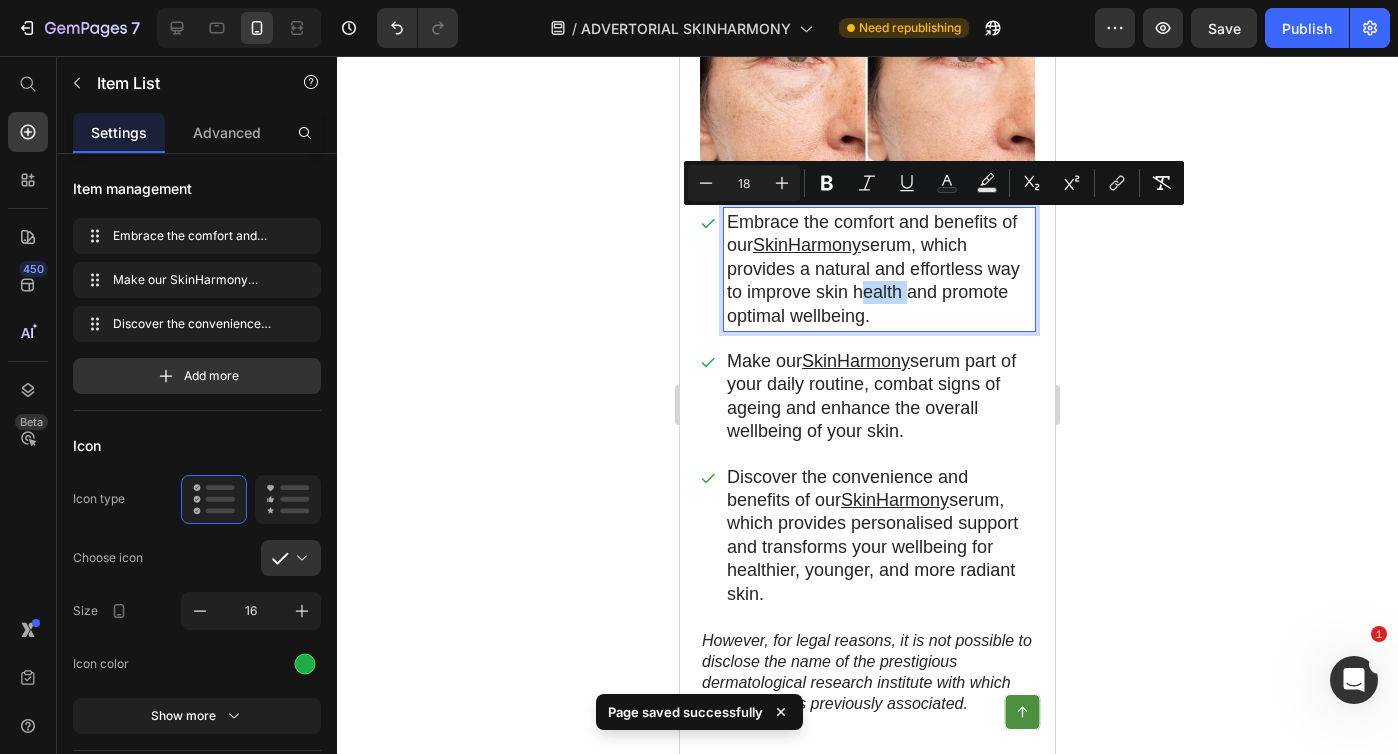 copy on "Embrace the comfort and benefits of our  SkinHarmony  serum, which provides a natural and effortless way to improve skin health and promote optimal wellbeing." 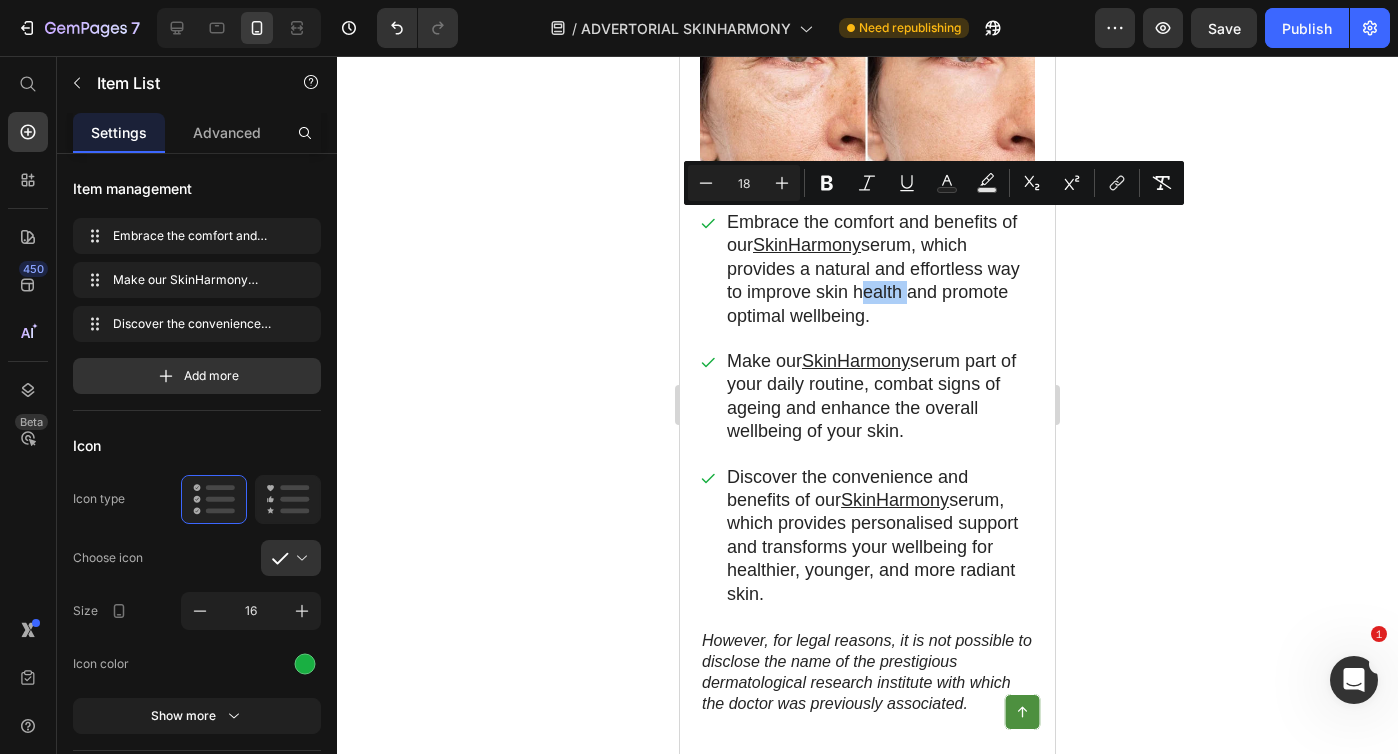 click 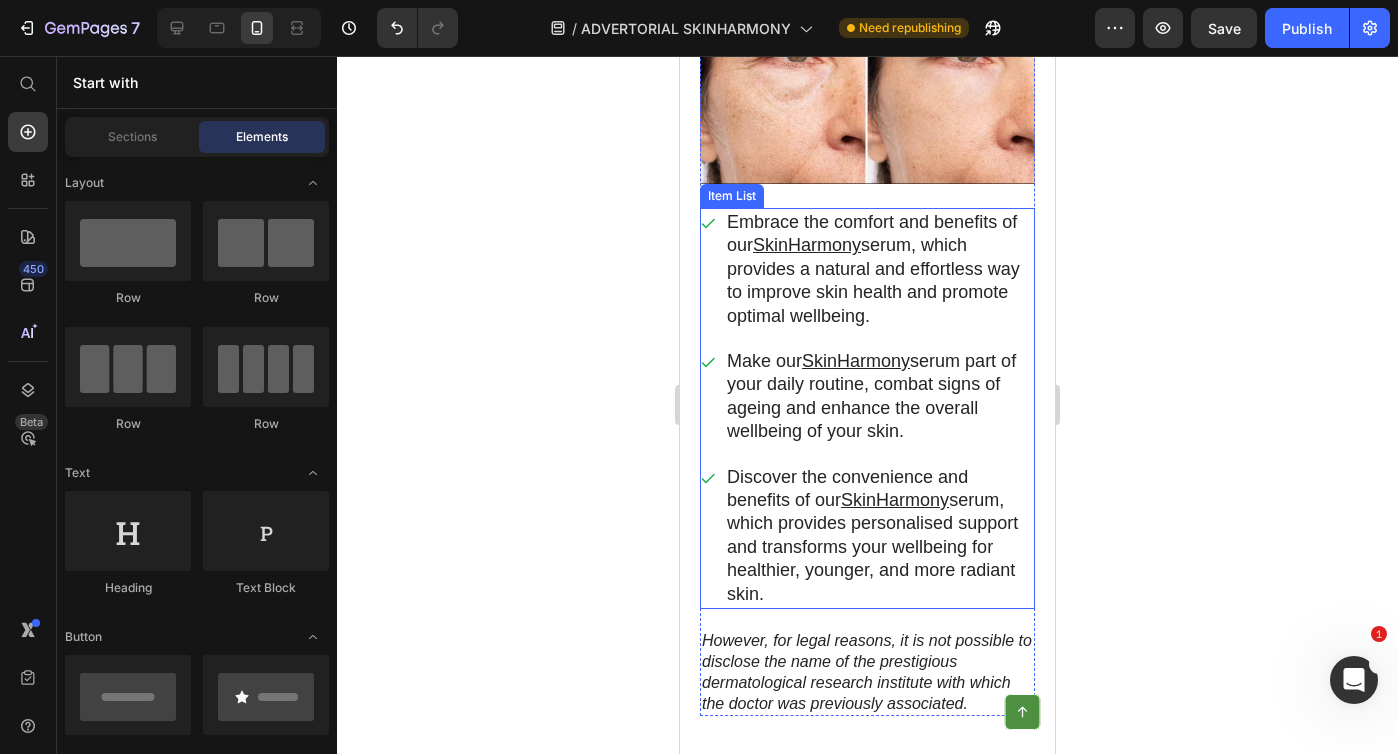 click on "Embrace the comfort and benefits of our  SkinHarmony  serum, which provides a natural and effortless way to improve skin health and promote optimal wellbeing." at bounding box center [879, 269] 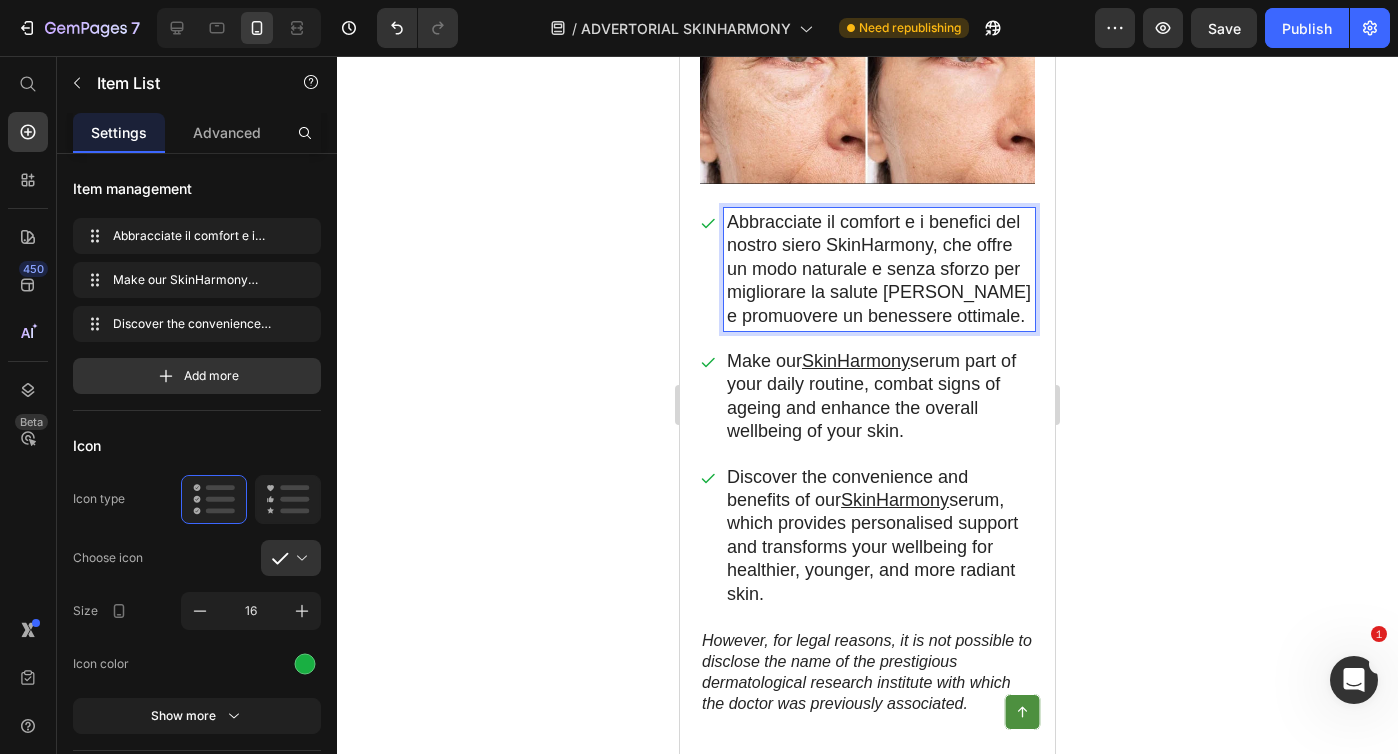 click on "Abbracciate il comfort e i benefici del nostro siero SkinHarmony, che offre un modo naturale e senza sforzo per migliorare la salute [PERSON_NAME] e promuovere un benessere ottimale." at bounding box center [879, 269] 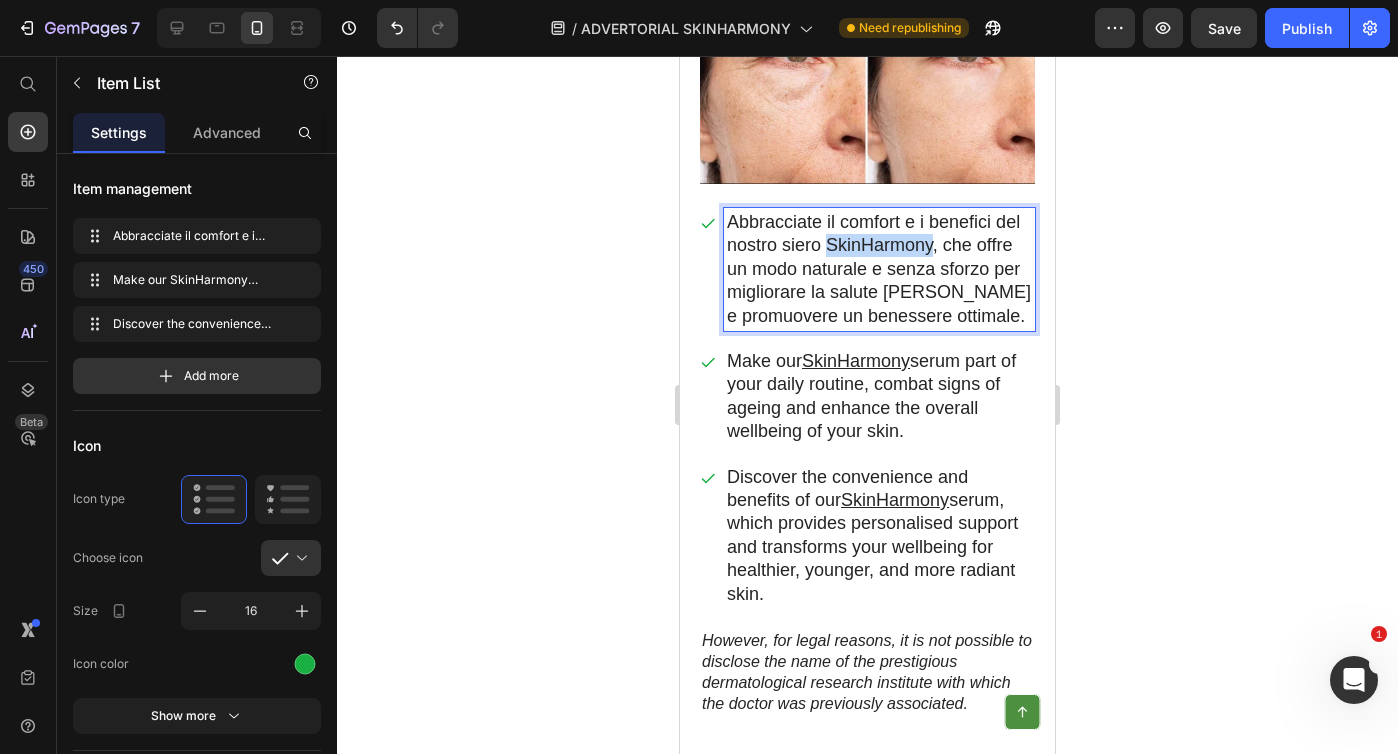 click on "Abbracciate il comfort e i benefici del nostro siero SkinHarmony, che offre un modo naturale e senza sforzo per migliorare la salute [PERSON_NAME] e promuovere un benessere ottimale." at bounding box center [879, 269] 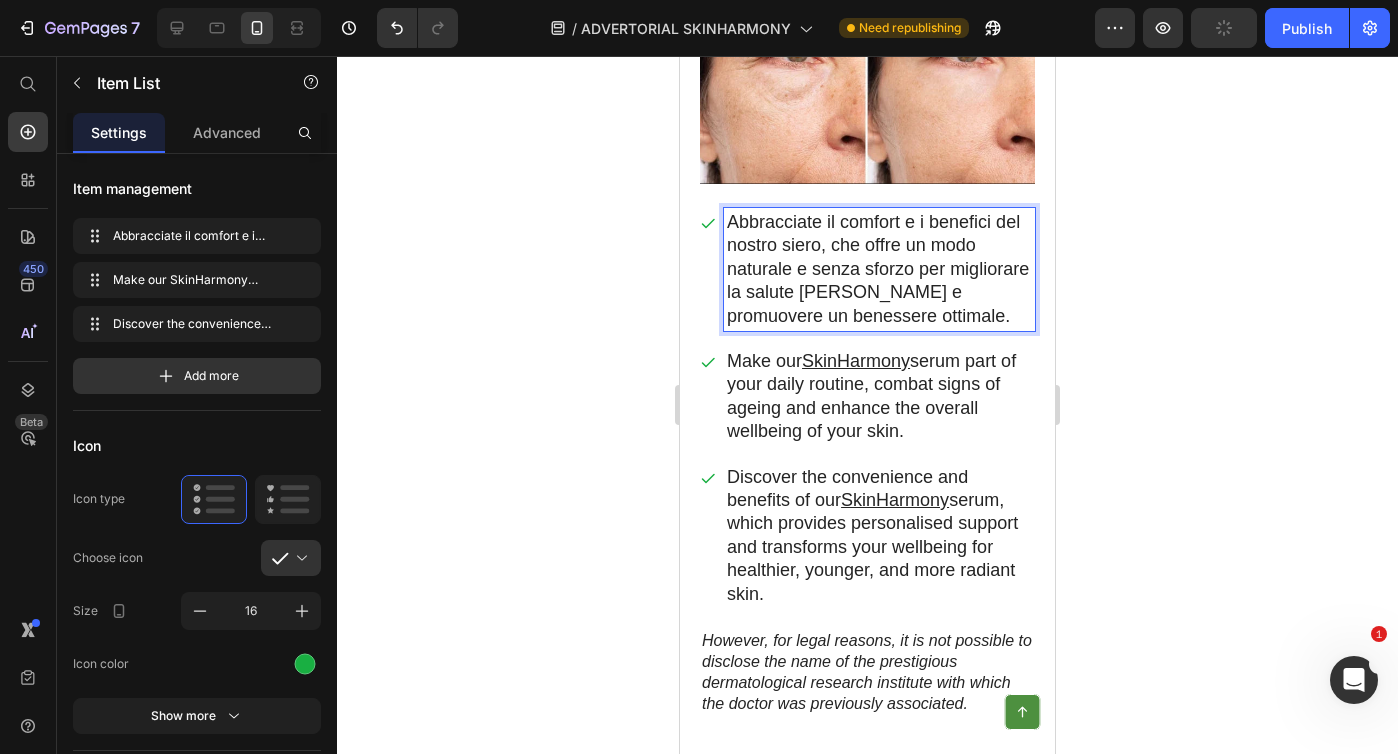 click on "Abbracciate il comfort e i benefici del nostro siero, che offre un modo naturale e senza sforzo per migliorare la salute [PERSON_NAME] e promuovere un benessere ottimale." at bounding box center [879, 269] 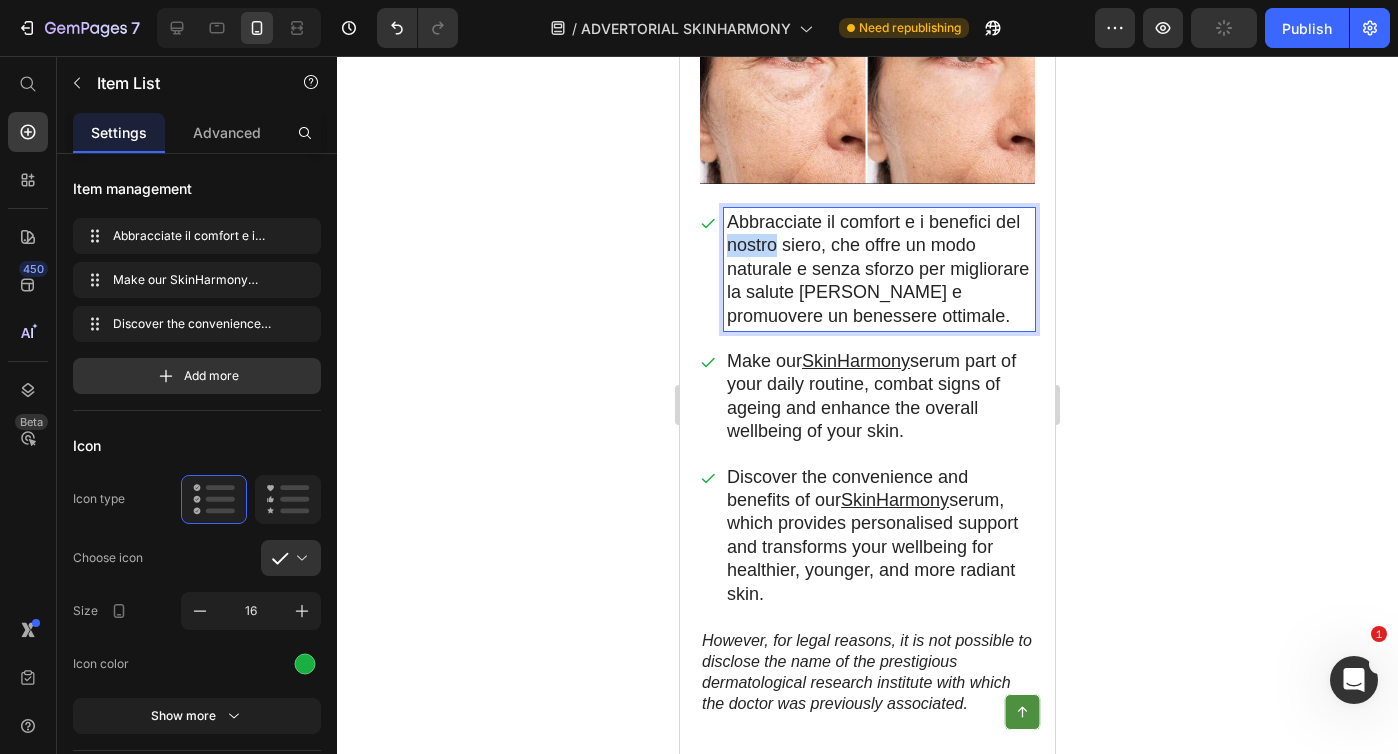 click on "Abbracciate il comfort e i benefici del nostro siero, che offre un modo naturale e senza sforzo per migliorare la salute [PERSON_NAME] e promuovere un benessere ottimale." at bounding box center [879, 269] 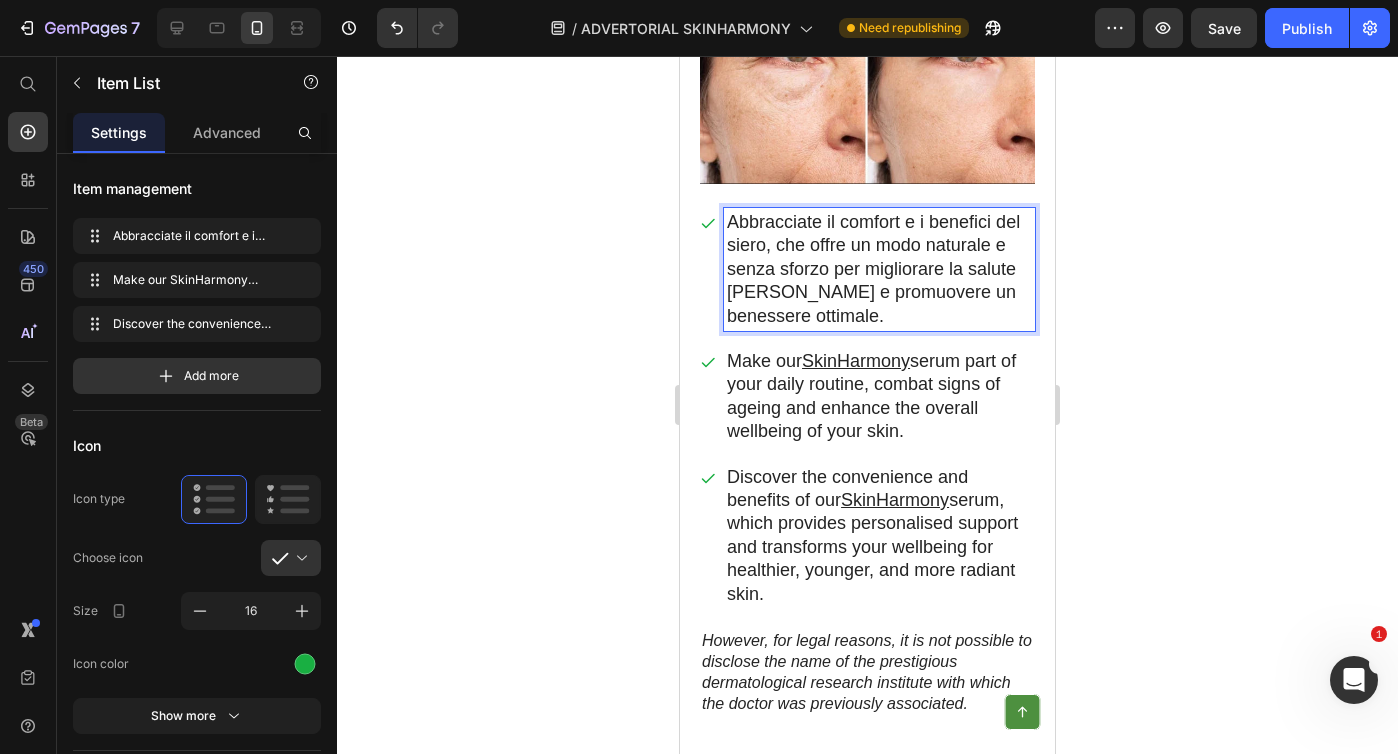 click on "Abbracciate il comfort e i benefici del siero, che offre un modo naturale e senza sforzo per migliorare la salute [PERSON_NAME] e promuovere un benessere ottimale." at bounding box center [879, 269] 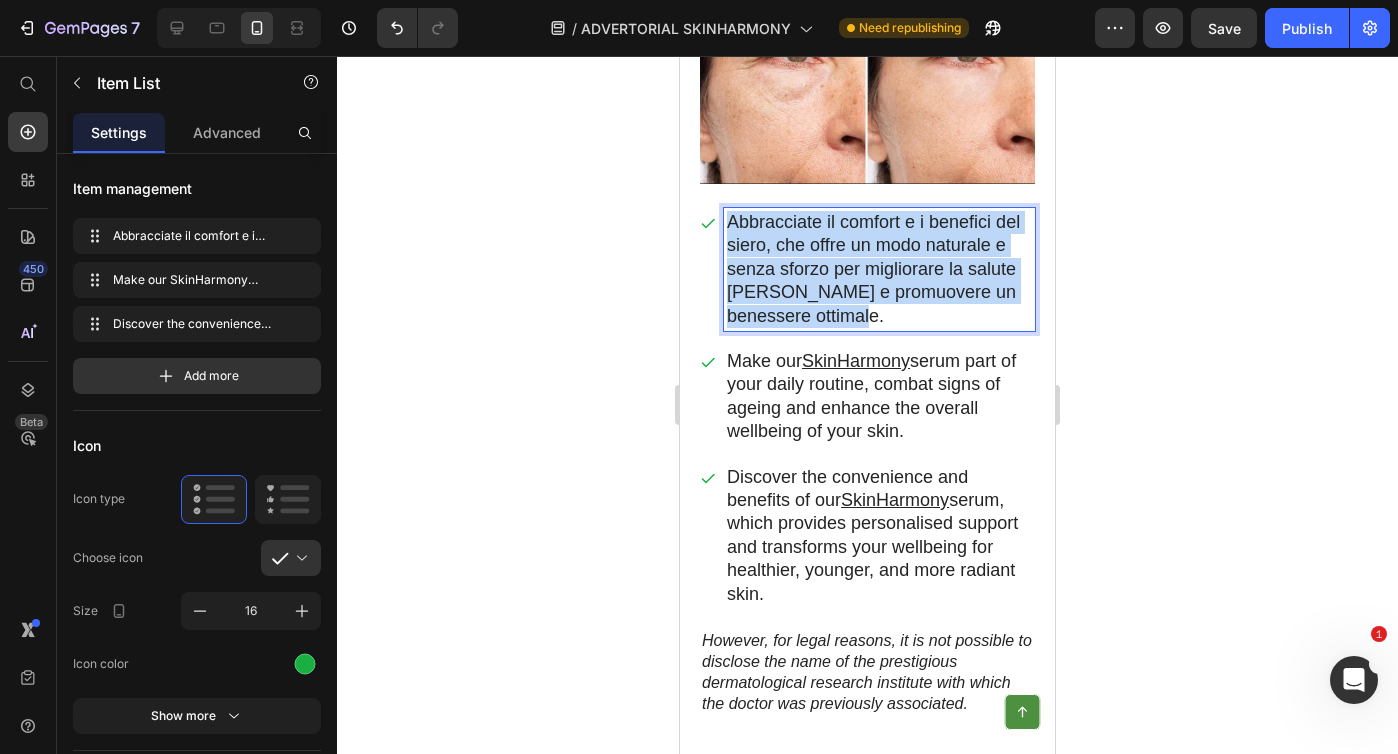 click on "Abbracciate il comfort e i benefici del siero, che offre un modo naturale e senza sforzo per migliorare la salute [PERSON_NAME] e promuovere un benessere ottimale." at bounding box center [879, 269] 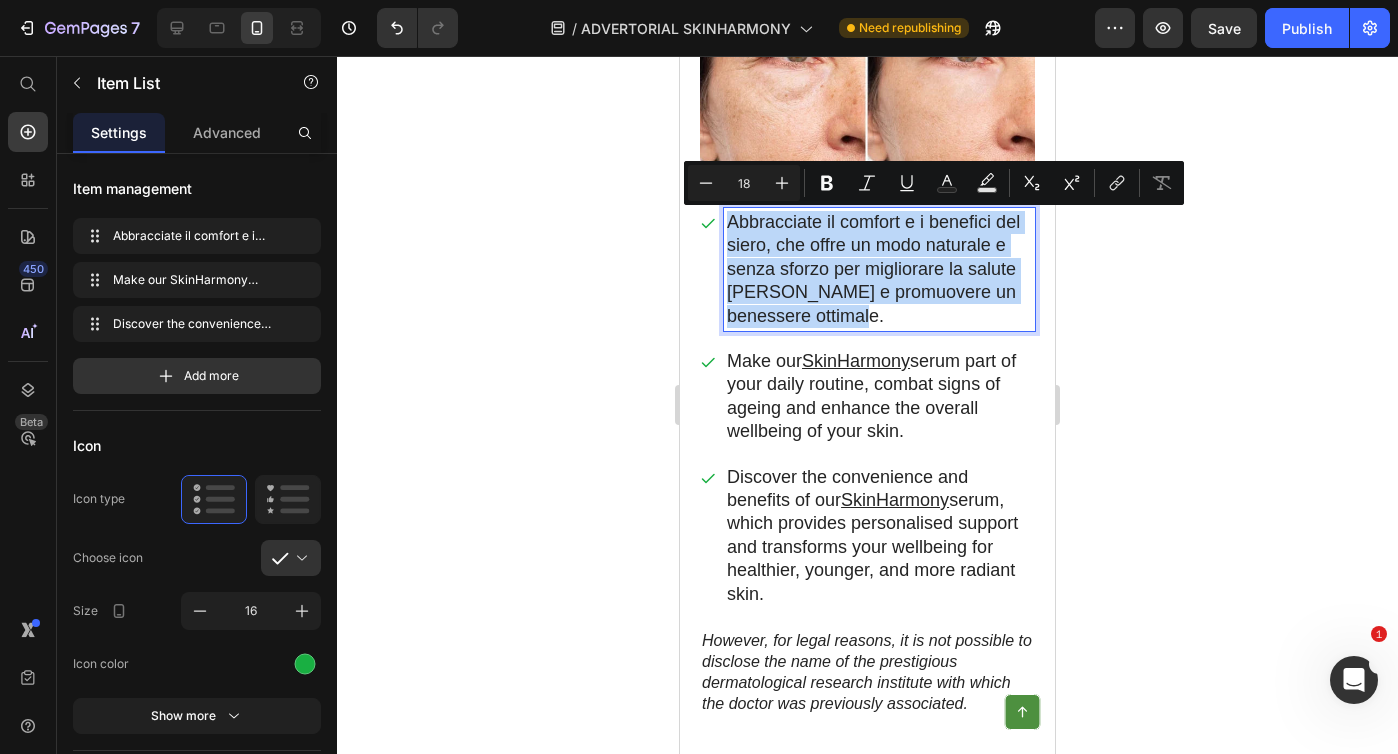 copy on "Abbracciate il comfort e i benefici del siero, che offre un modo naturale e senza sforzo per migliorare la salute [PERSON_NAME] e promuovere un benessere ottimale." 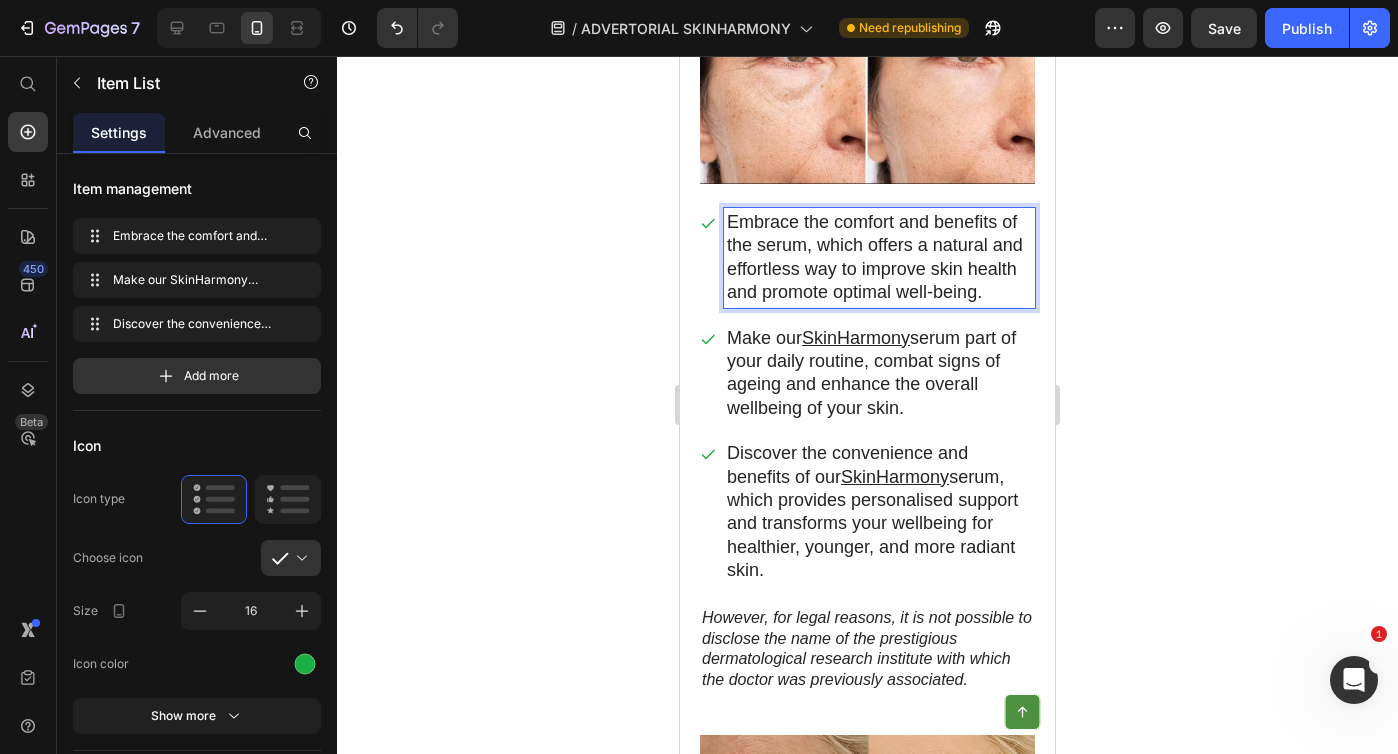 click on "Make our  SkinHarmony  serum part of your daily routine, combat signs of ageing and enhance the overall wellbeing of your skin." at bounding box center (879, 374) 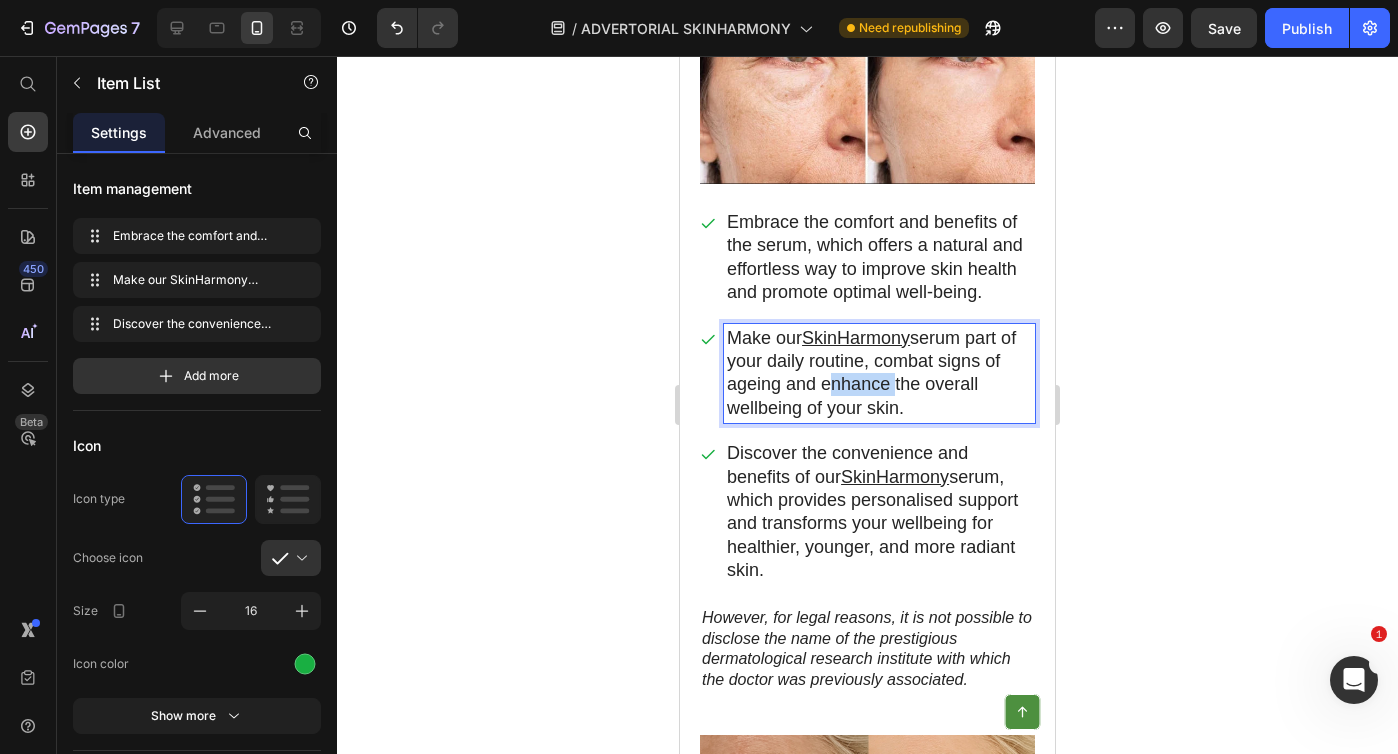 click on "Make our  SkinHarmony  serum part of your daily routine, combat signs of ageing and enhance the overall wellbeing of your skin." at bounding box center [879, 374] 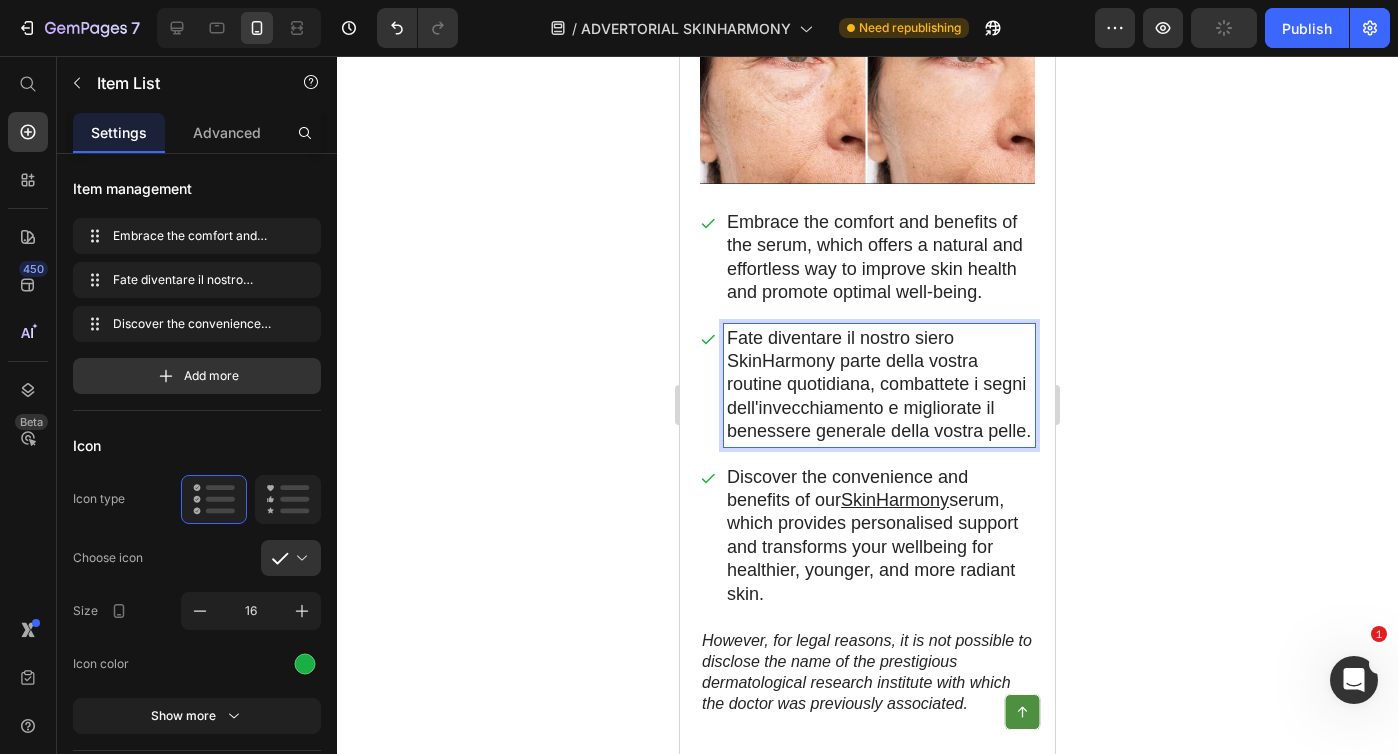 click on "Fate diventare il nostro siero SkinHarmony parte della vostra routine quotidiana, combattete i segni dell'invecchiamento e migliorate il benessere generale della vostra pelle." at bounding box center [879, 385] 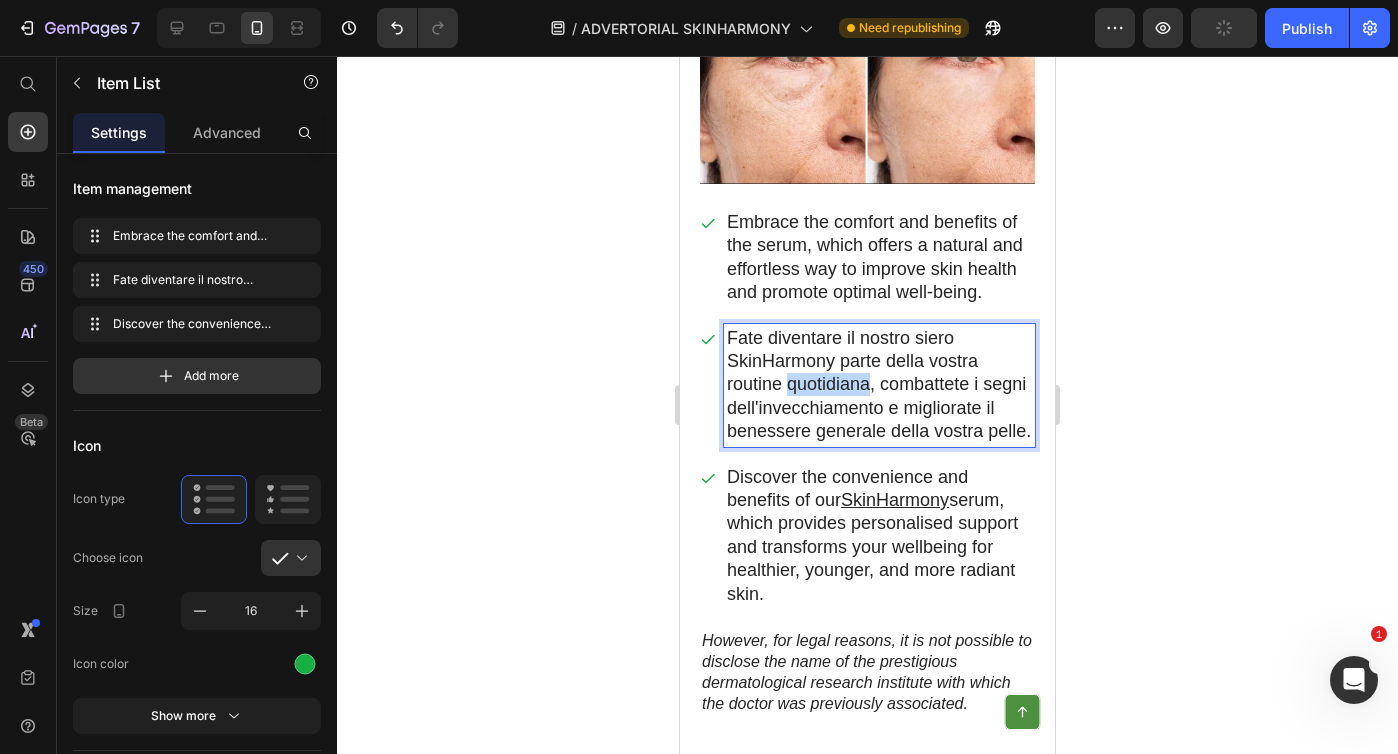 click on "Fate diventare il nostro siero SkinHarmony parte della vostra routine quotidiana, combattete i segni dell'invecchiamento e migliorate il benessere generale della vostra pelle." at bounding box center (879, 385) 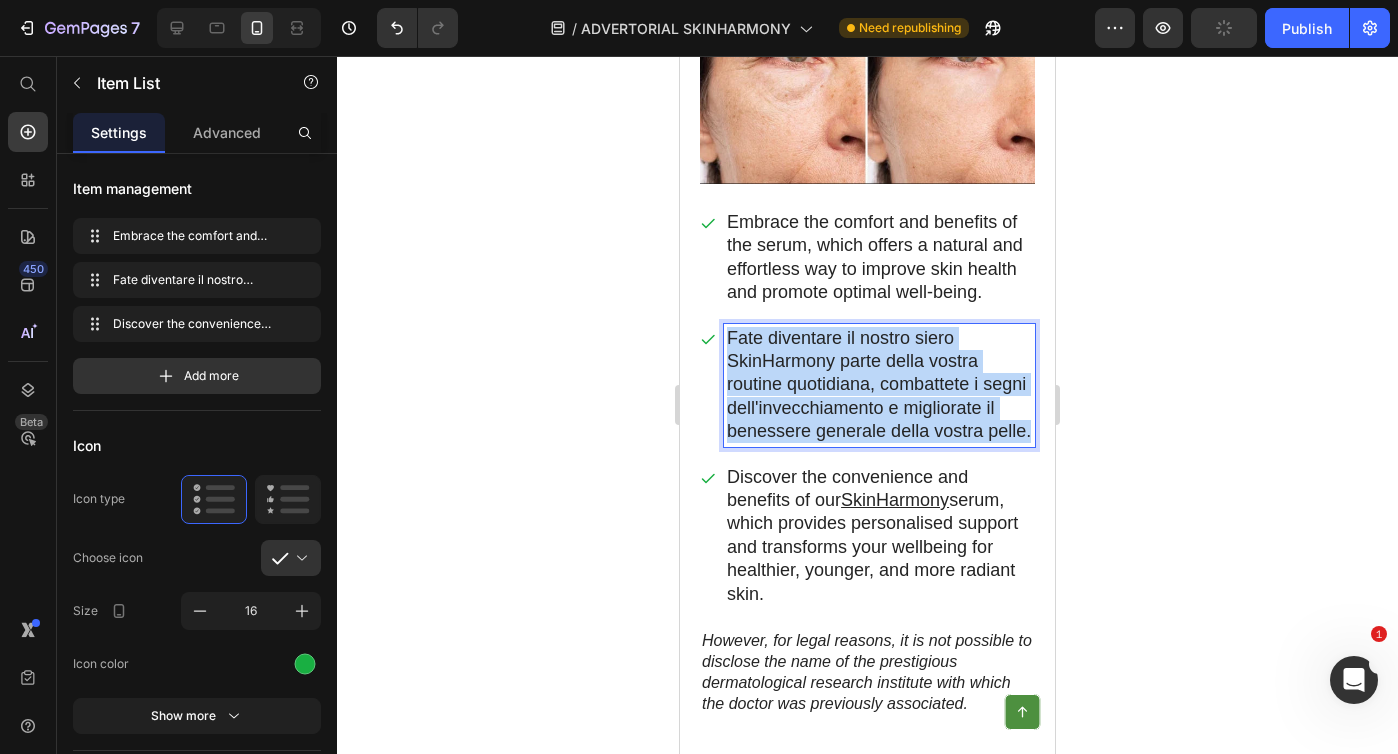 click on "Fate diventare il nostro siero SkinHarmony parte della vostra routine quotidiana, combattete i segni dell'invecchiamento e migliorate il benessere generale della vostra pelle." at bounding box center [879, 385] 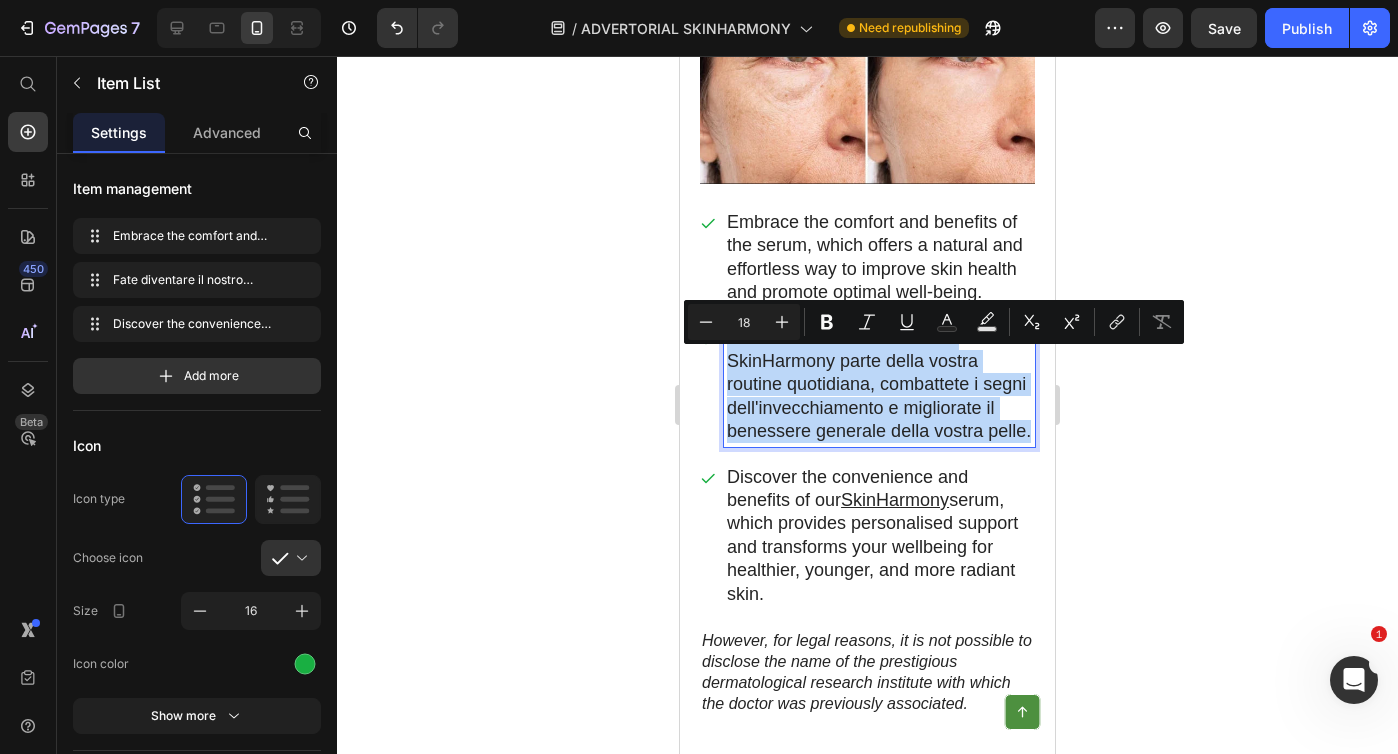 click on "Fate diventare il nostro siero SkinHarmony parte della vostra routine quotidiana, combattete i segni dell'invecchiamento e migliorate il benessere generale della vostra pelle." at bounding box center (879, 385) 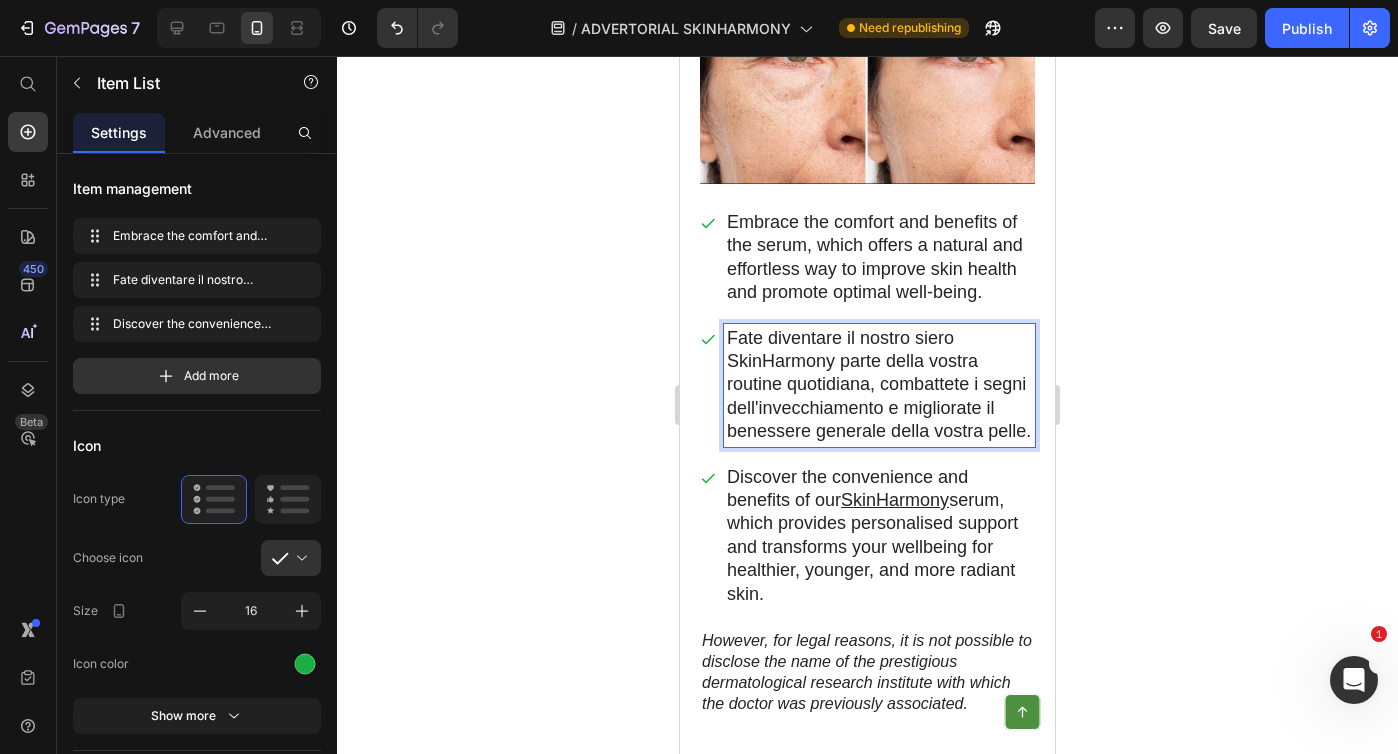 click on "Fate diventare il nostro siero SkinHarmony parte della vostra routine quotidiana, combattete i segni dell'invecchiamento e migliorate il benessere generale della vostra pelle." at bounding box center [879, 385] 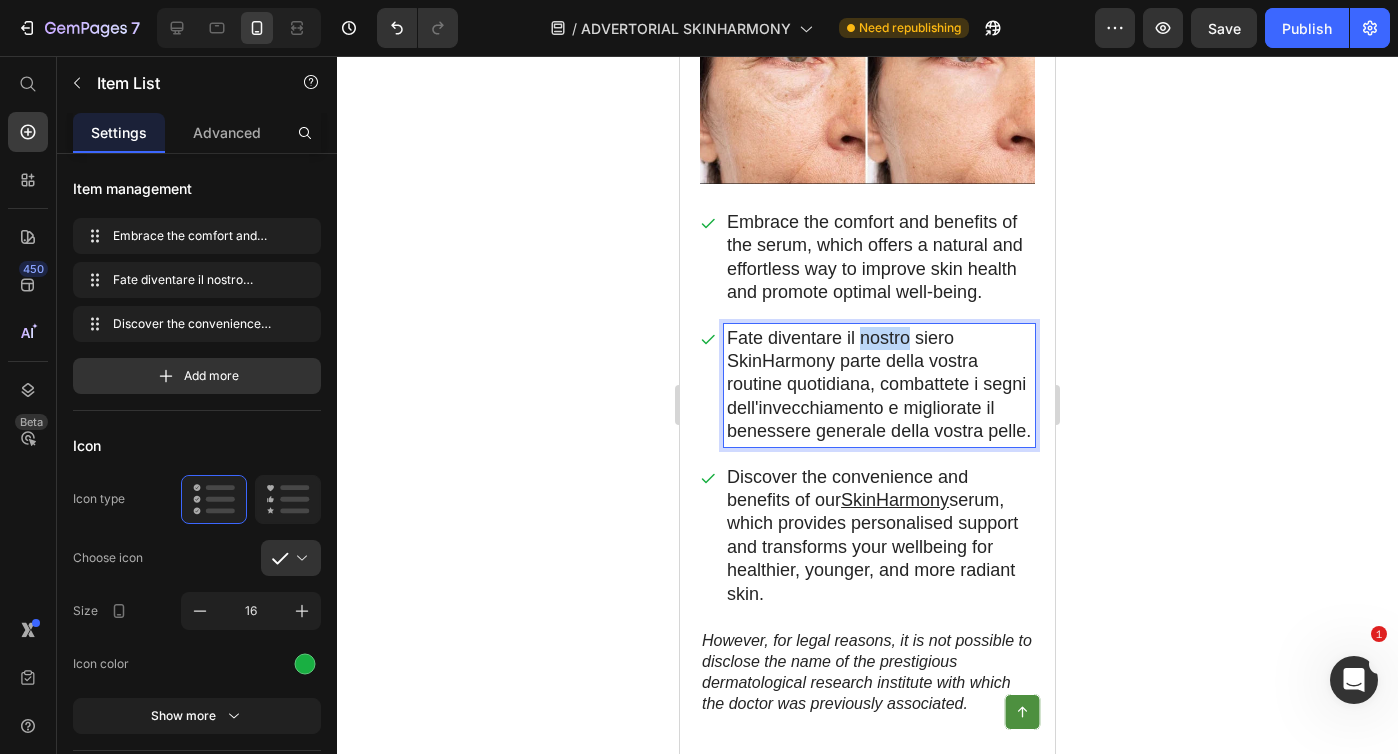 click on "Fate diventare il nostro siero SkinHarmony parte della vostra routine quotidiana, combattete i segni dell'invecchiamento e migliorate il benessere generale della vostra pelle." at bounding box center (879, 385) 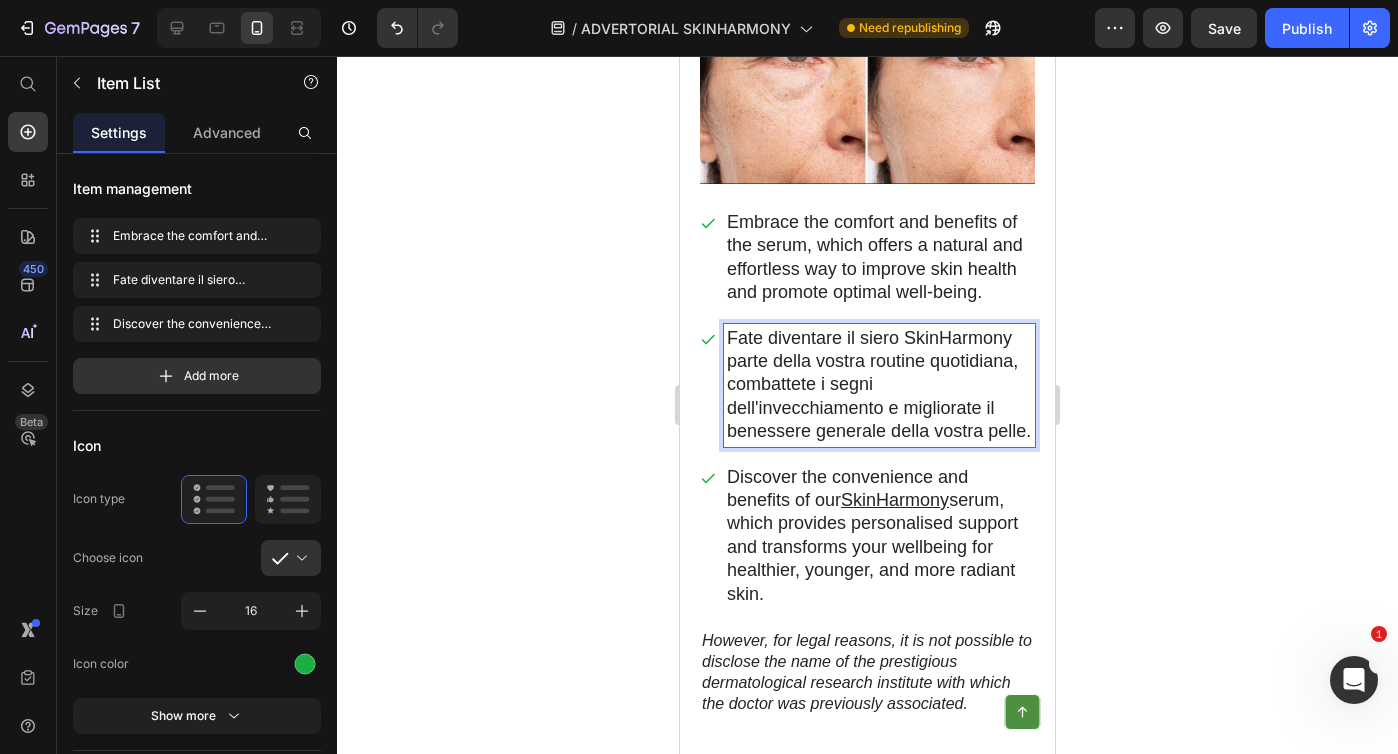 click on "Fate diventare il siero SkinHarmony parte della vostra routine quotidiana, combattete i segni dell'invecchiamento e migliorate il benessere generale della vostra pelle." at bounding box center (879, 385) 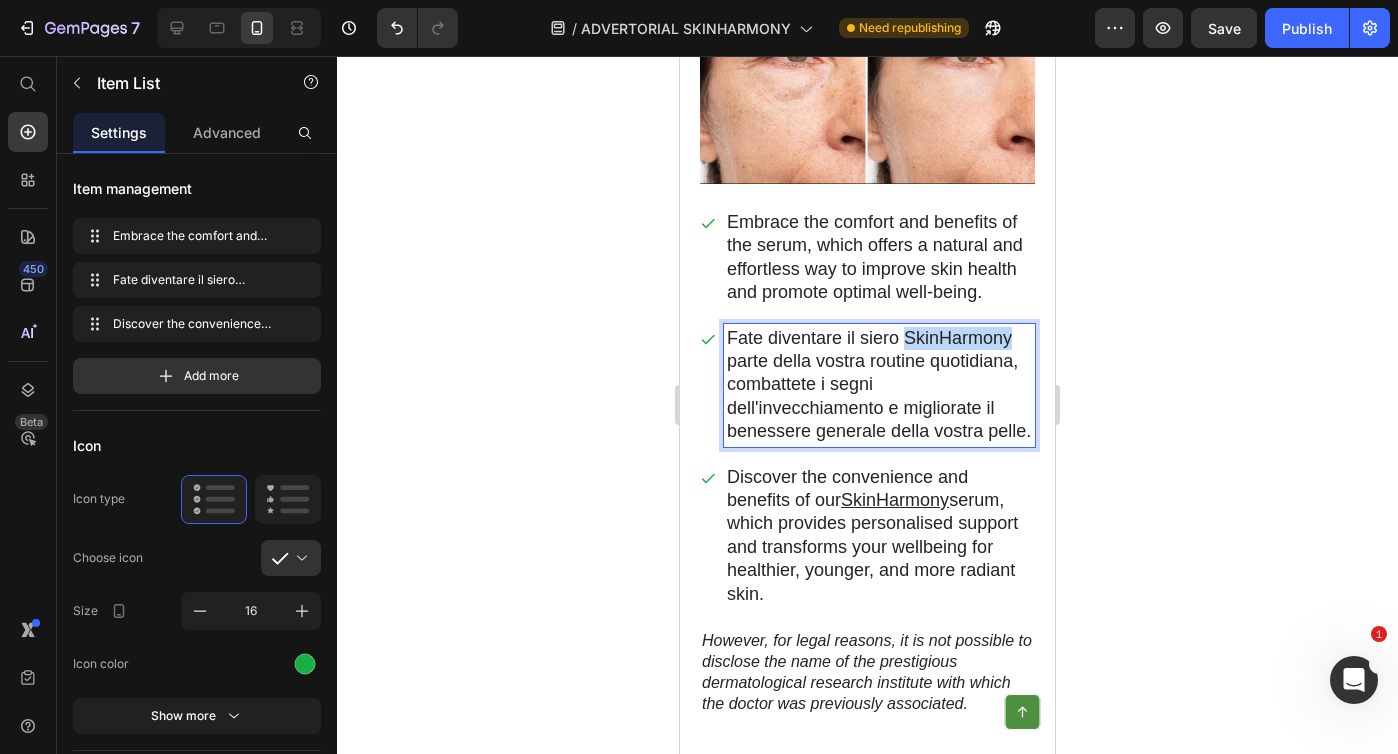 click on "Fate diventare il siero SkinHarmony parte della vostra routine quotidiana, combattete i segni dell'invecchiamento e migliorate il benessere generale della vostra pelle." at bounding box center (879, 385) 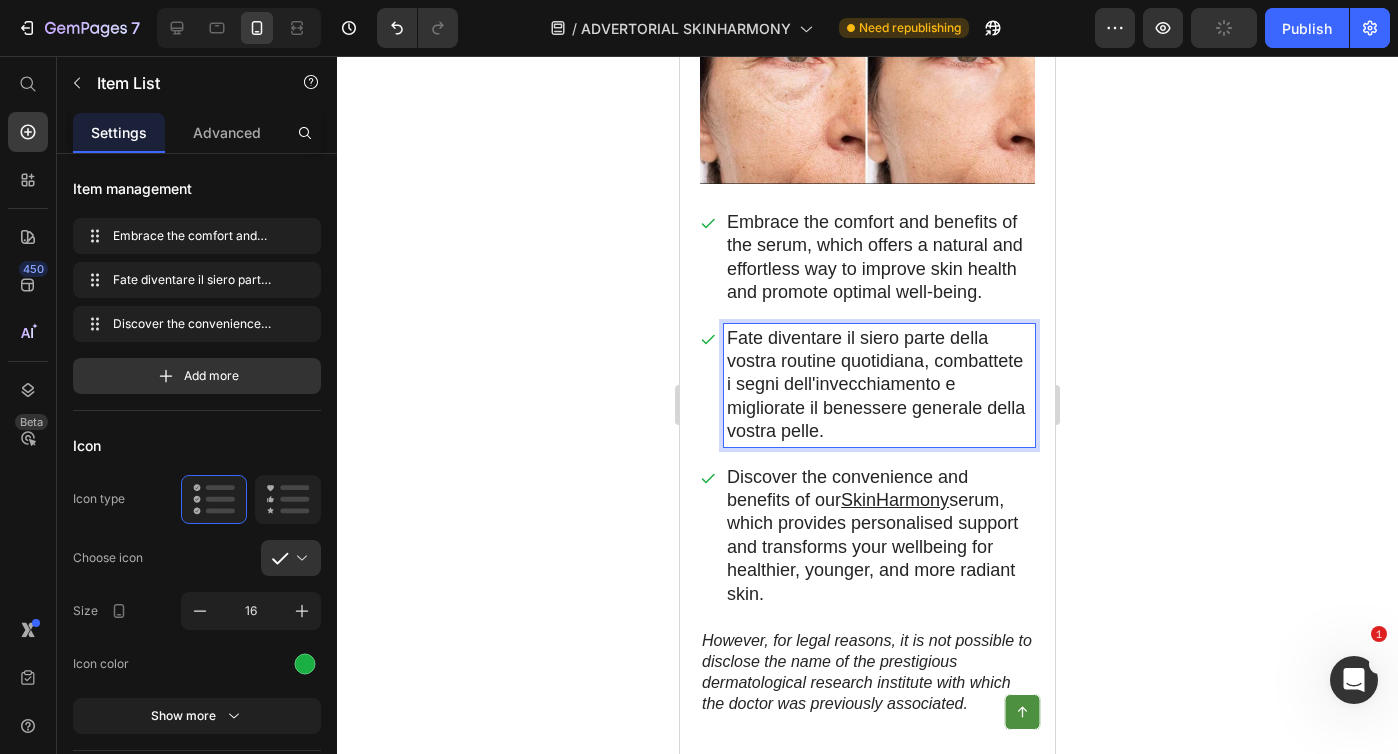 click on "Fate diventare il siero parte della vostra routine quotidiana, combattete i segni dell'invecchiamento e migliorate il benessere generale della vostra pelle." at bounding box center (879, 385) 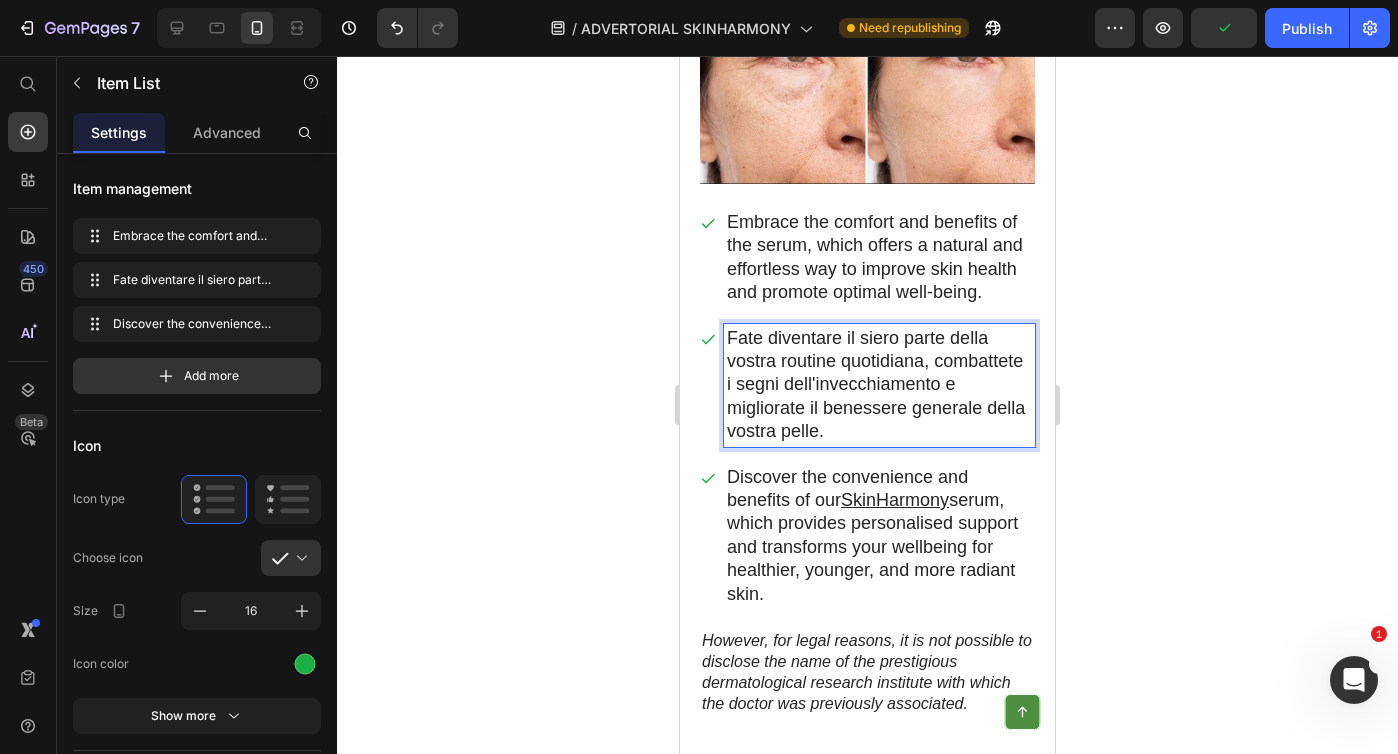 click on "Fate diventare il siero parte della vostra routine quotidiana, combattete i segni dell'invecchiamento e migliorate il benessere generale della vostra pelle." at bounding box center [879, 385] 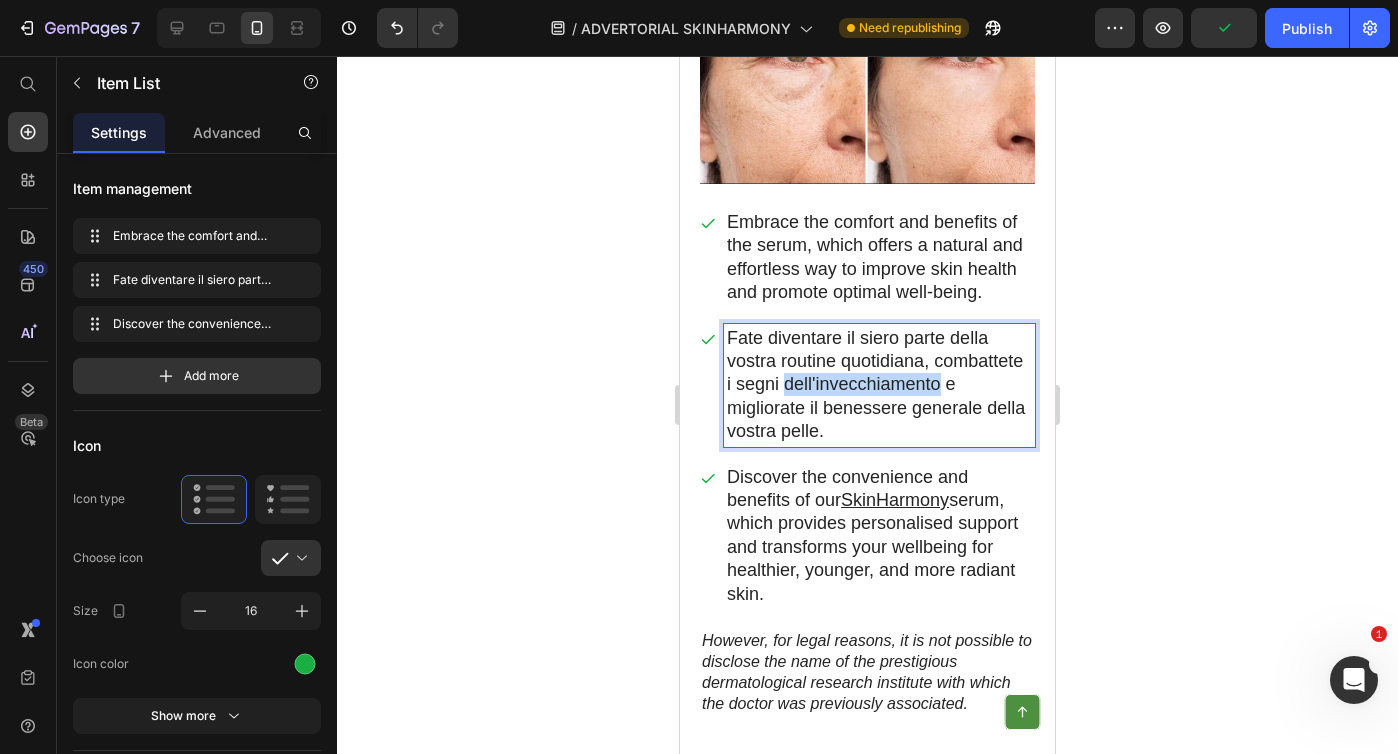 click on "Fate diventare il siero parte della vostra routine quotidiana, combattete i segni dell'invecchiamento e migliorate il benessere generale della vostra pelle." at bounding box center [879, 385] 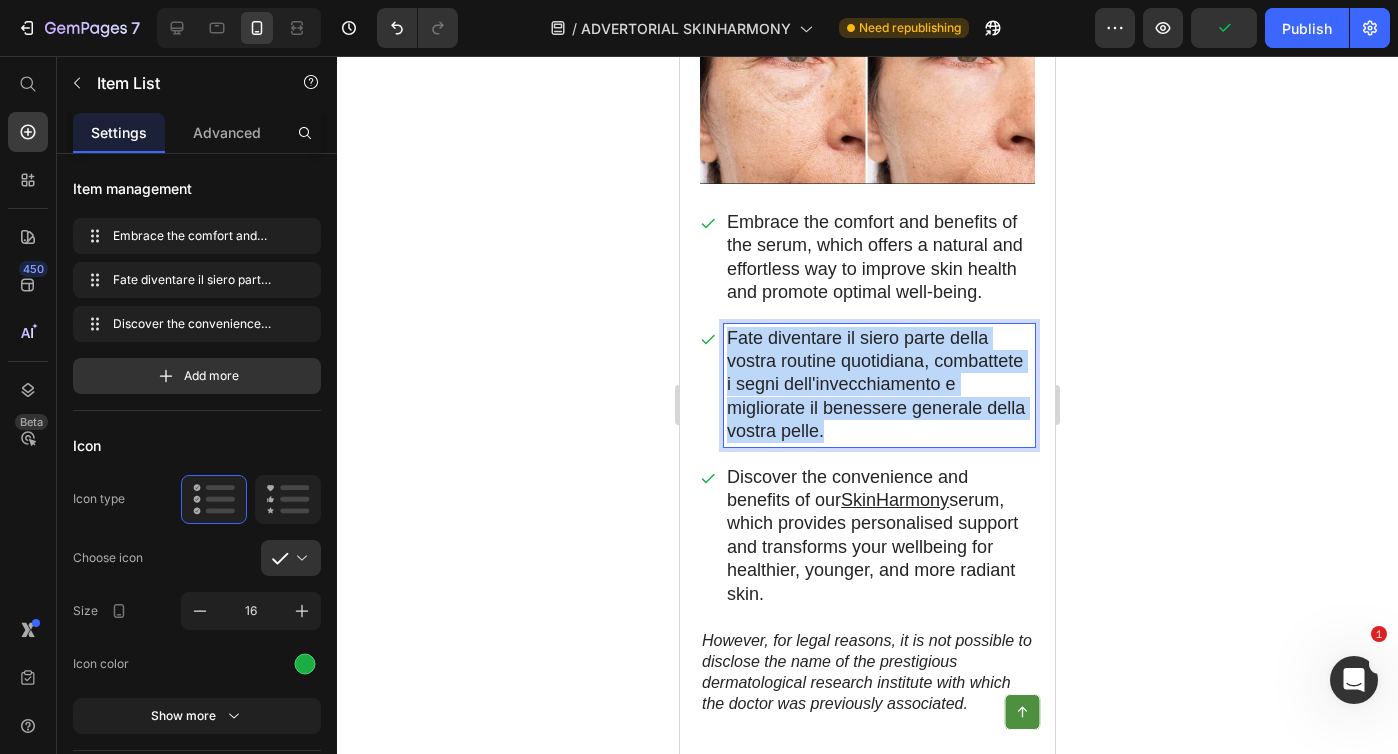 click on "Fate diventare il siero parte della vostra routine quotidiana, combattete i segni dell'invecchiamento e migliorate il benessere generale della vostra pelle." at bounding box center [879, 385] 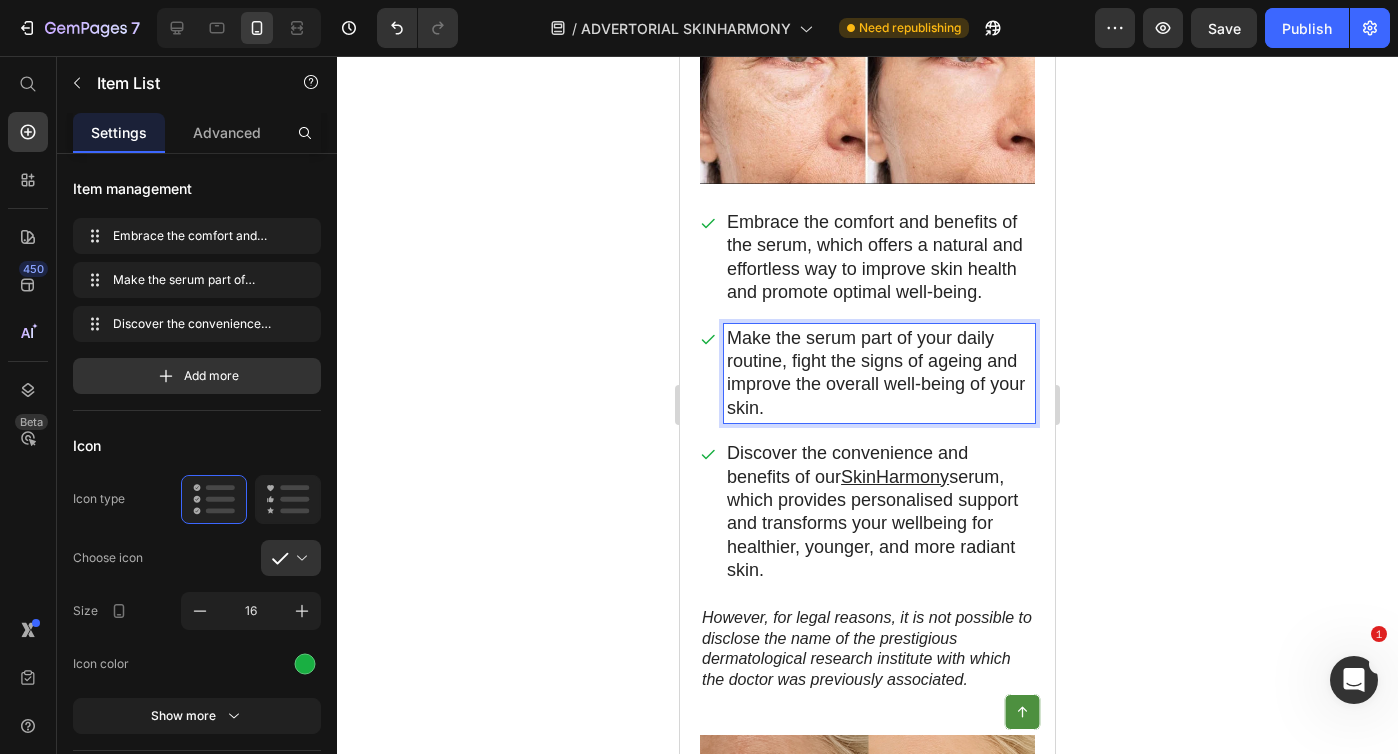 click on "Discover the convenience and benefits of our  SkinHarmony  serum, which provides personalised support and transforms your wellbeing for healthier, younger, and more radiant skin." at bounding box center (879, 512) 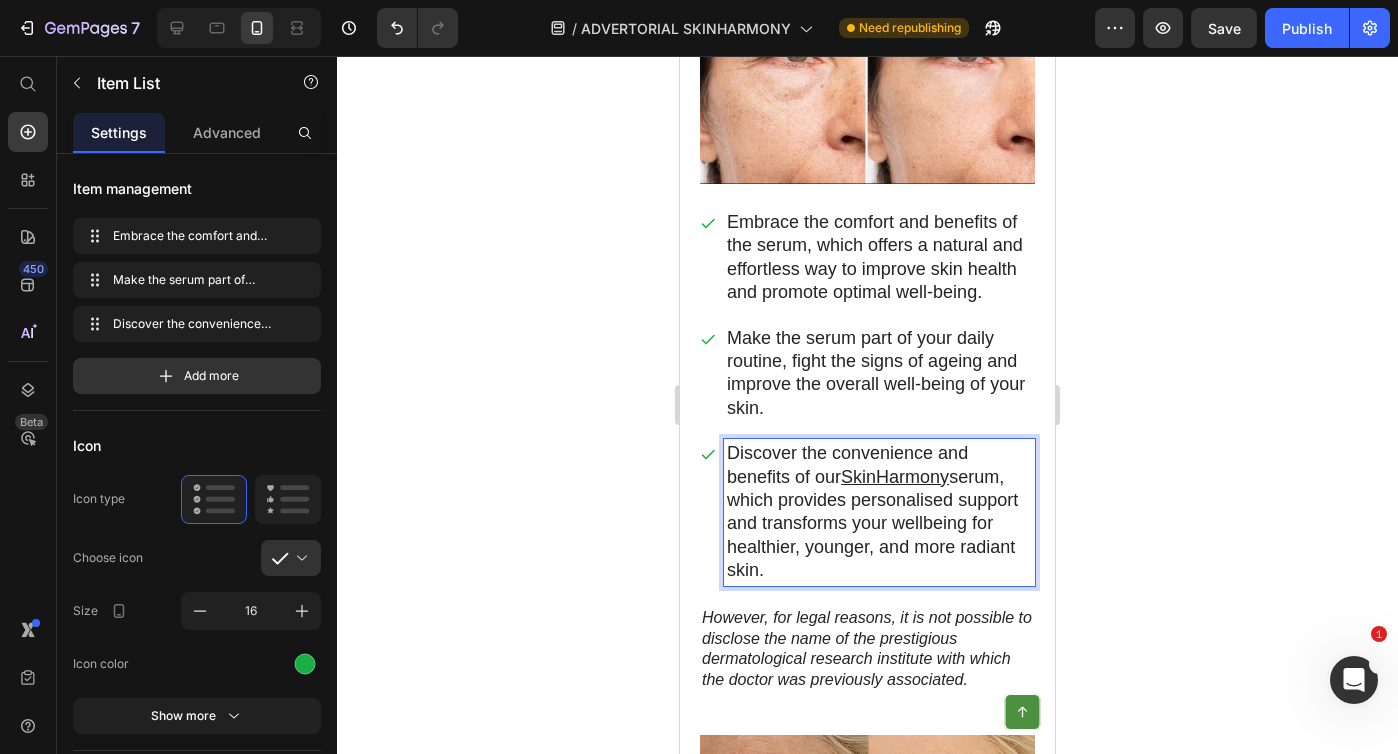 click on "Discover the convenience and benefits of our  SkinHarmony  serum, which provides personalised support and transforms your wellbeing for healthier, younger, and more radiant skin." at bounding box center (879, 512) 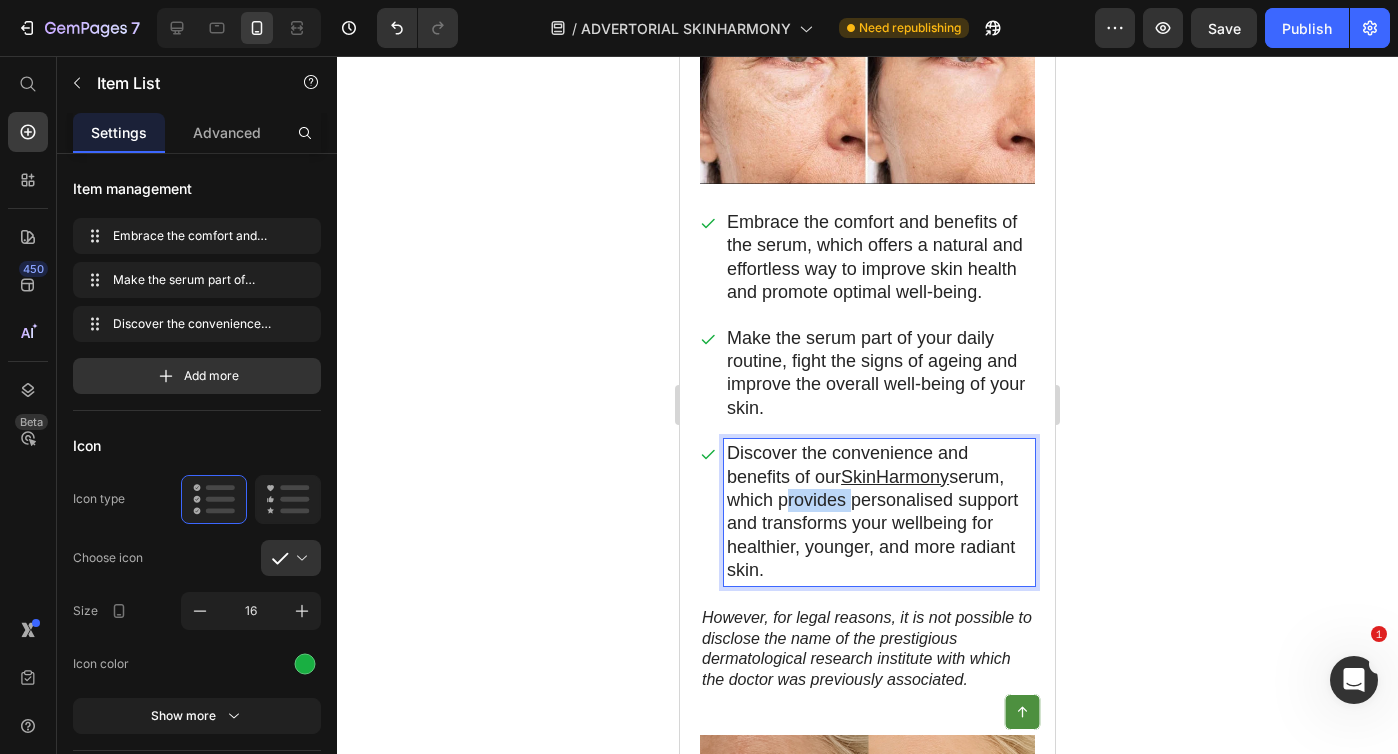 click on "Discover the convenience and benefits of our  SkinHarmony  serum, which provides personalised support and transforms your wellbeing for healthier, younger, and more radiant skin." at bounding box center (879, 512) 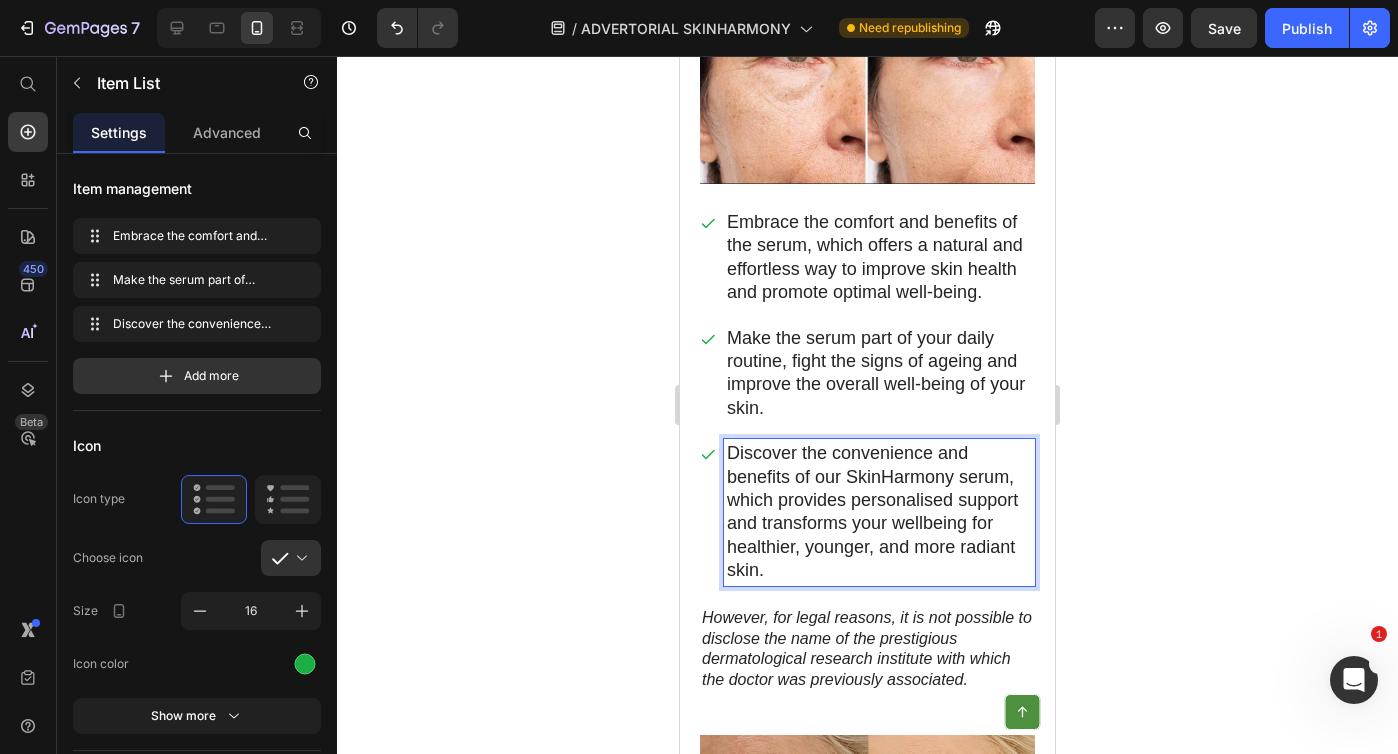 click on "Discover the convenience and benefits of our SkinHarmony serum, which provides personalised support and transforms your wellbeing for healthier, younger, and more radiant skin." at bounding box center (879, 512) 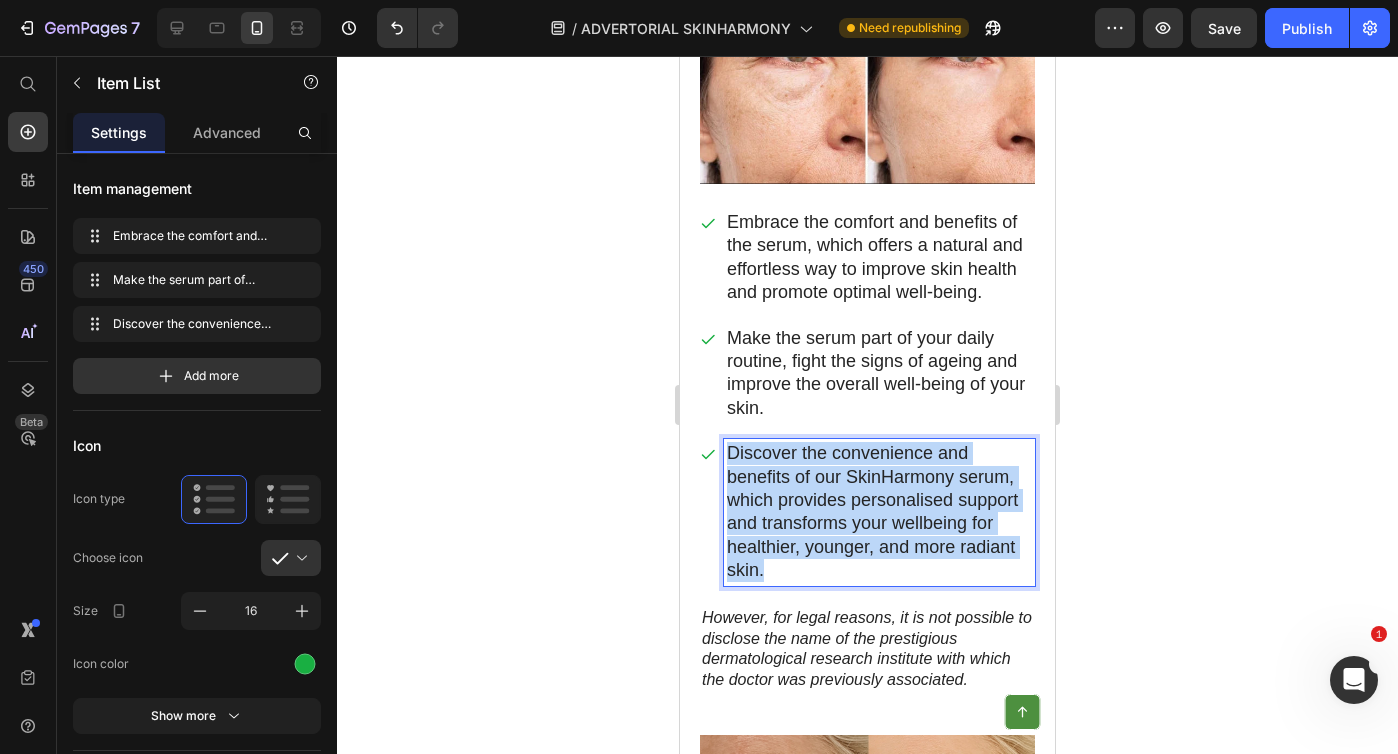 click on "Discover the convenience and benefits of our SkinHarmony serum, which provides personalised support and transforms your wellbeing for healthier, younger, and more radiant skin." at bounding box center (879, 512) 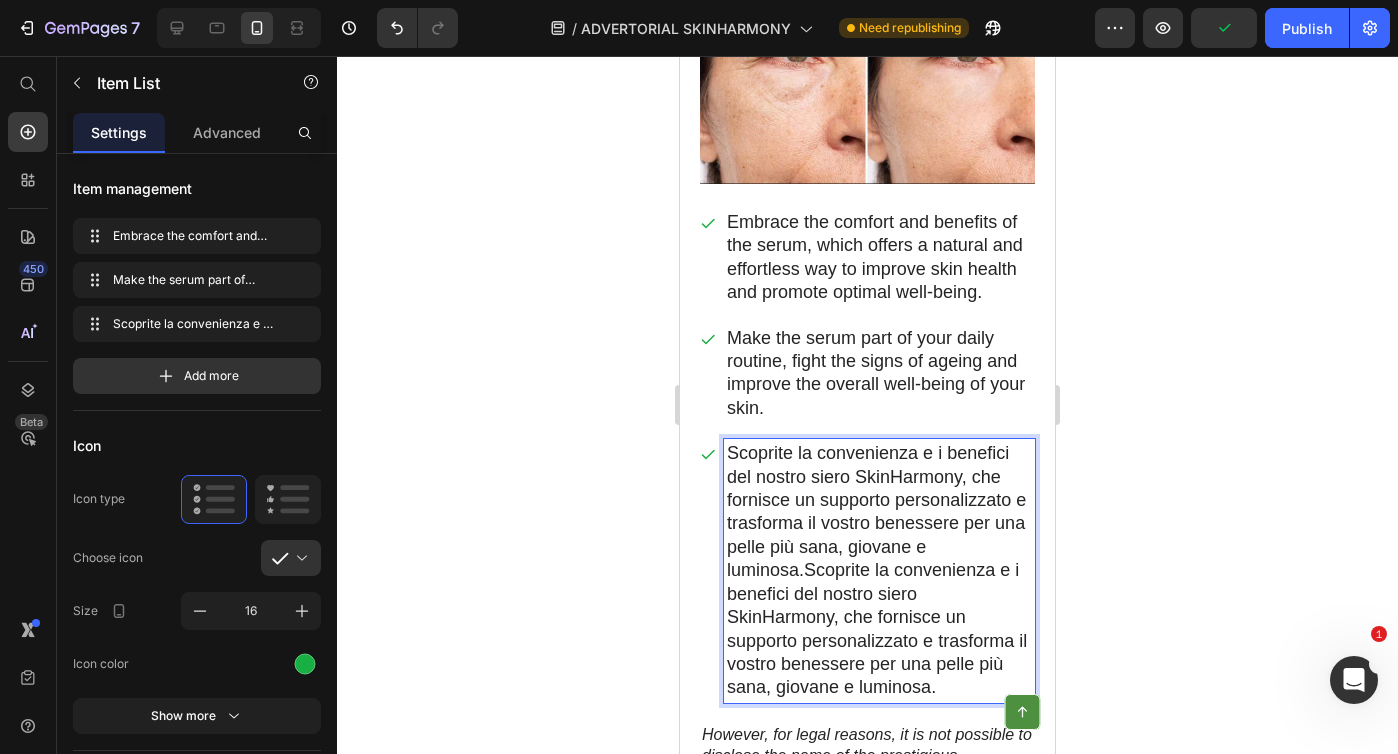 click on "Scoprite la convenienza e i benefici del nostro siero SkinHarmony, che fornisce un supporto personalizzato e trasforma il vostro benessere per una pelle più sana, giovane e luminosa.Scoprite la convenienza e i benefici del nostro siero SkinHarmony, che fornisce un supporto personalizzato e trasforma il vostro benessere per una pelle più sana, giovane e luminosa." at bounding box center (879, 570) 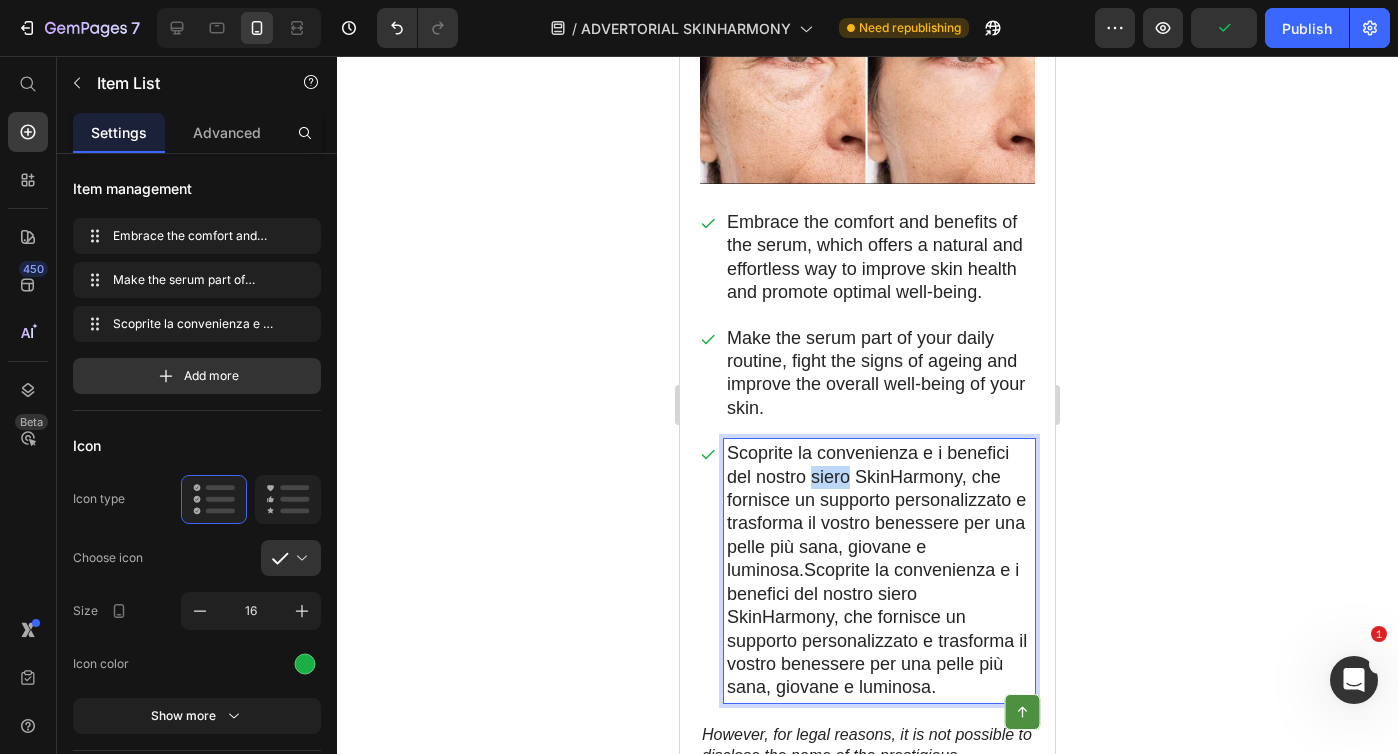click on "Scoprite la convenienza e i benefici del nostro siero SkinHarmony, che fornisce un supporto personalizzato e trasforma il vostro benessere per una pelle più sana, giovane e luminosa.Scoprite la convenienza e i benefici del nostro siero SkinHarmony, che fornisce un supporto personalizzato e trasforma il vostro benessere per una pelle più sana, giovane e luminosa." at bounding box center [879, 570] 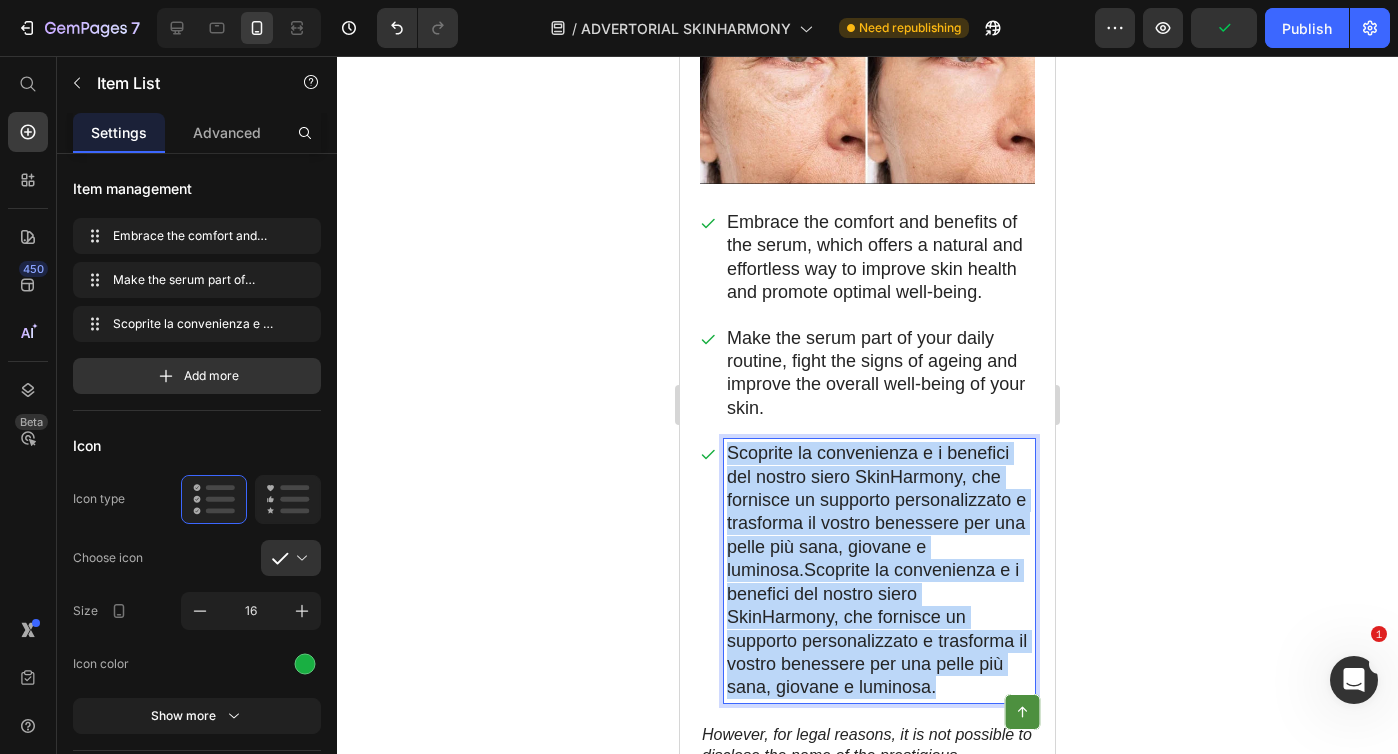 click on "Scoprite la convenienza e i benefici del nostro siero SkinHarmony, che fornisce un supporto personalizzato e trasforma il vostro benessere per una pelle più sana, giovane e luminosa.Scoprite la convenienza e i benefici del nostro siero SkinHarmony, che fornisce un supporto personalizzato e trasforma il vostro benessere per una pelle più sana, giovane e luminosa." at bounding box center [879, 570] 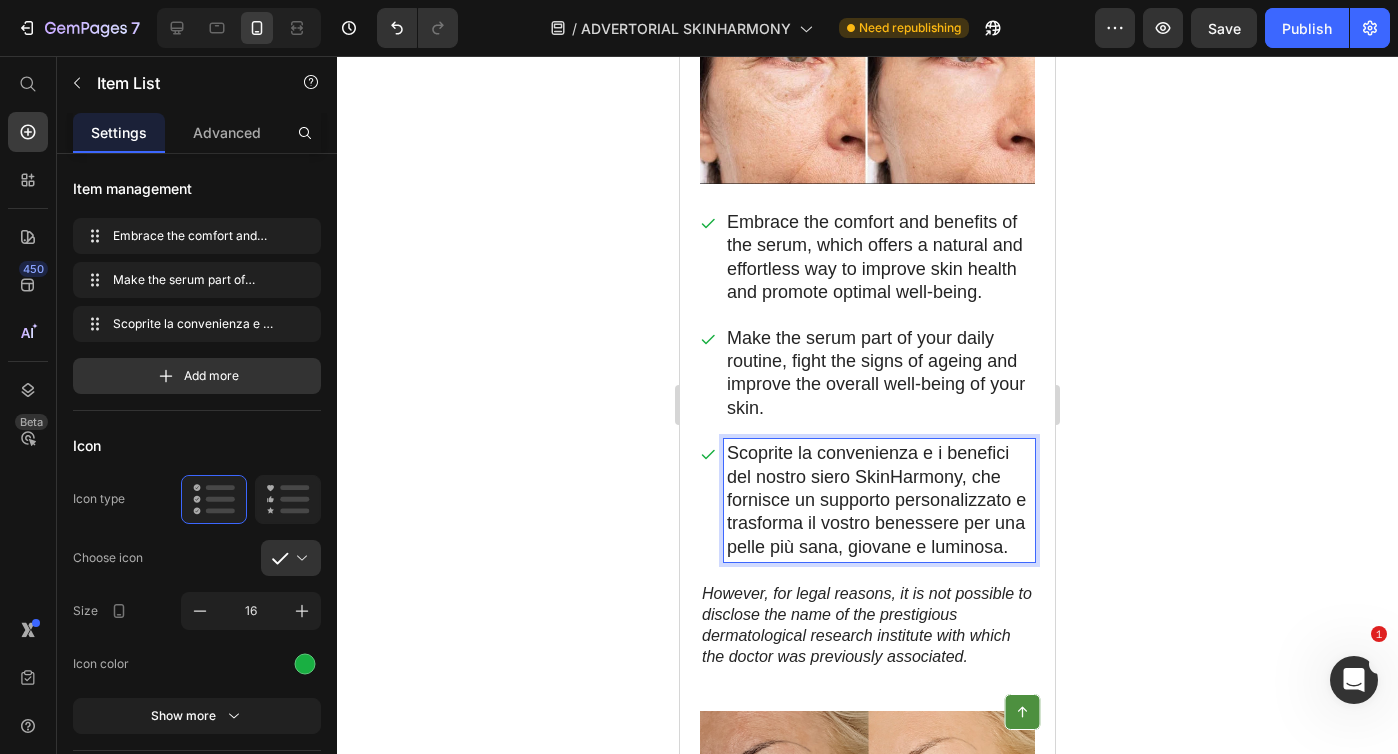 click on "Scoprite la convenienza e i benefici del nostro siero SkinHarmony, che fornisce un supporto personalizzato e trasforma il vostro benessere per una pelle più sana, giovane e luminosa." at bounding box center (879, 500) 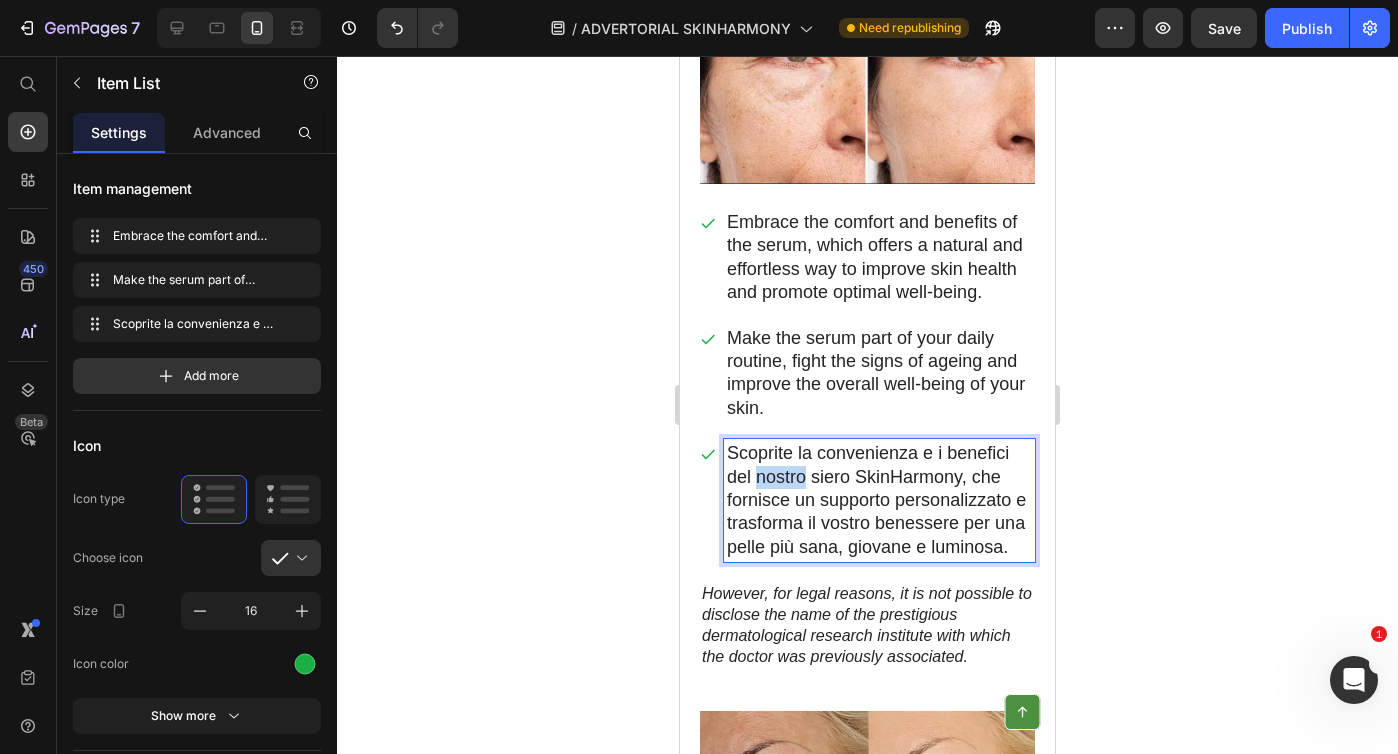 click on "Scoprite la convenienza e i benefici del nostro siero SkinHarmony, che fornisce un supporto personalizzato e trasforma il vostro benessere per una pelle più sana, giovane e luminosa." at bounding box center (879, 500) 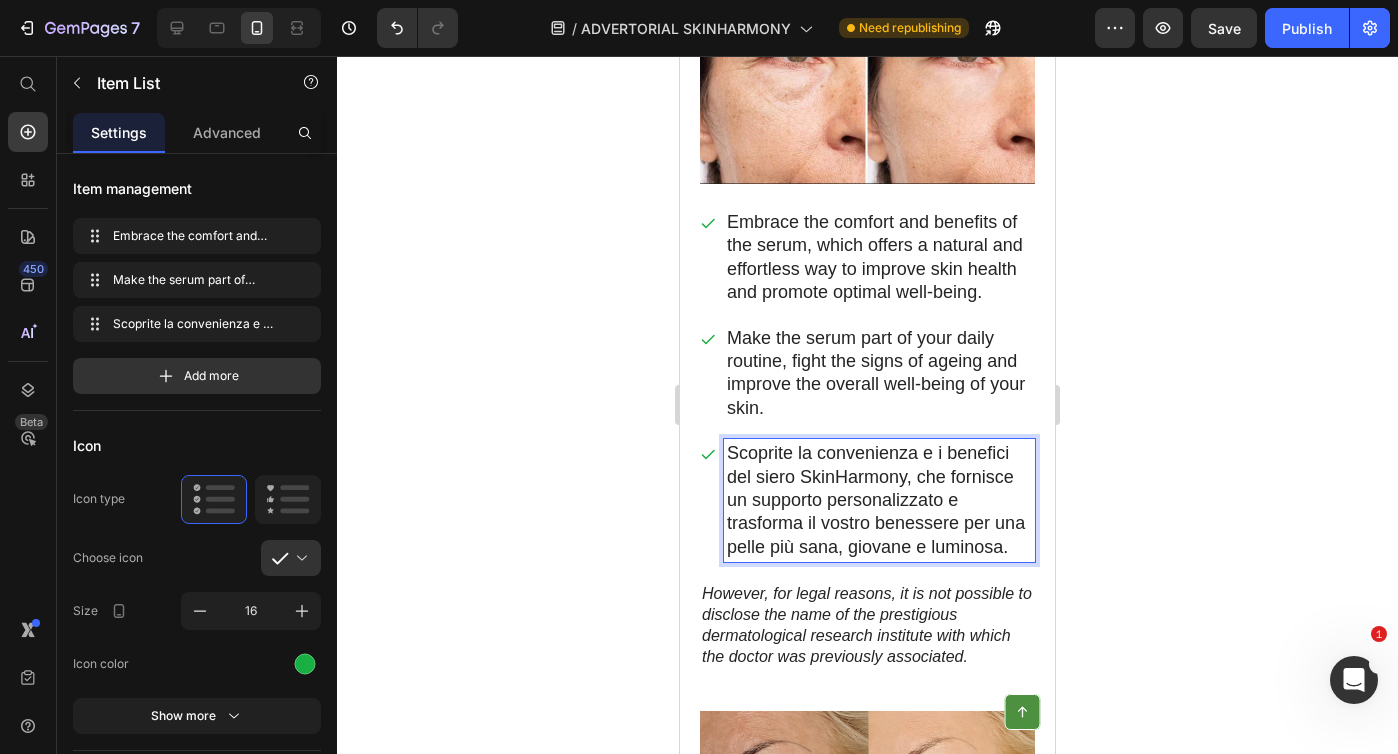 click on "Scoprite la convenienza e i benefici del siero SkinHarmony, che fornisce un supporto personalizzato e trasforma il vostro benessere per una pelle più sana, giovane e luminosa." at bounding box center [879, 500] 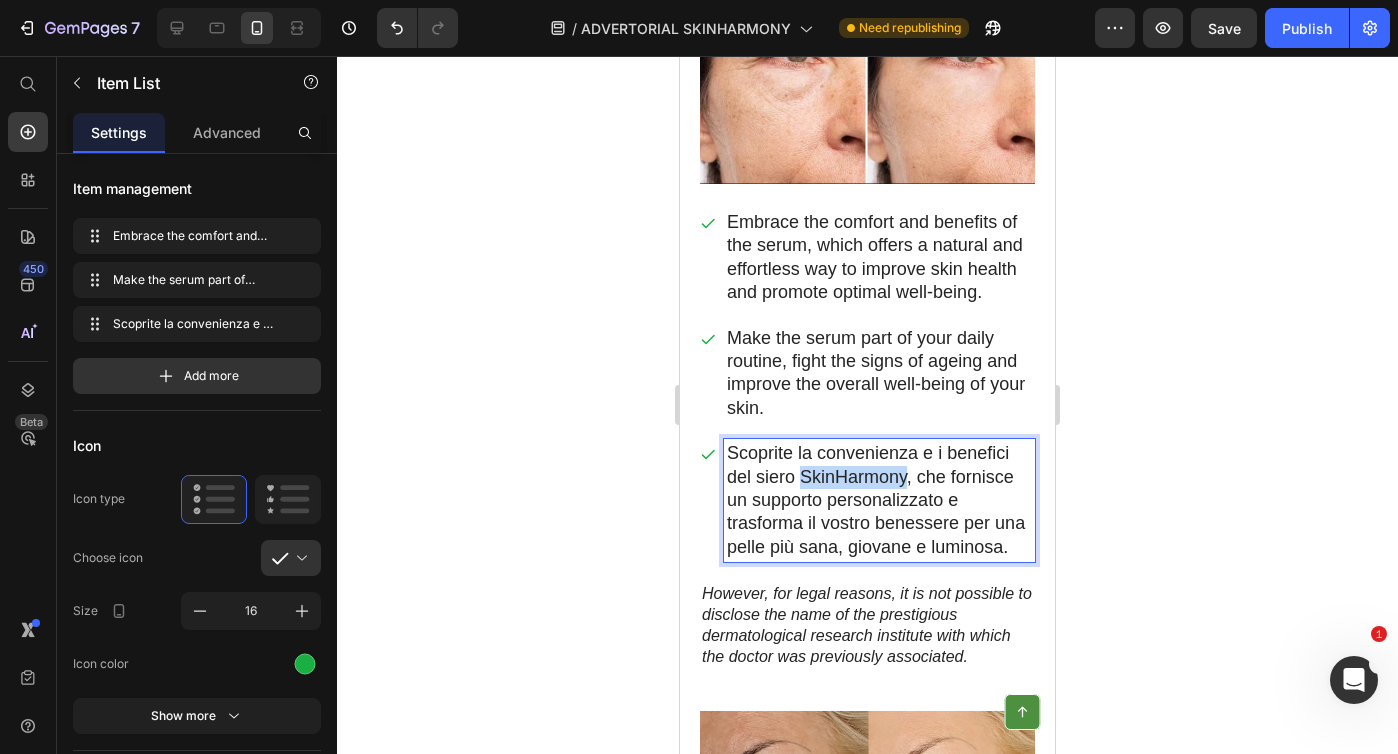 click on "Scoprite la convenienza e i benefici del siero SkinHarmony, che fornisce un supporto personalizzato e trasforma il vostro benessere per una pelle più sana, giovane e luminosa." at bounding box center [879, 500] 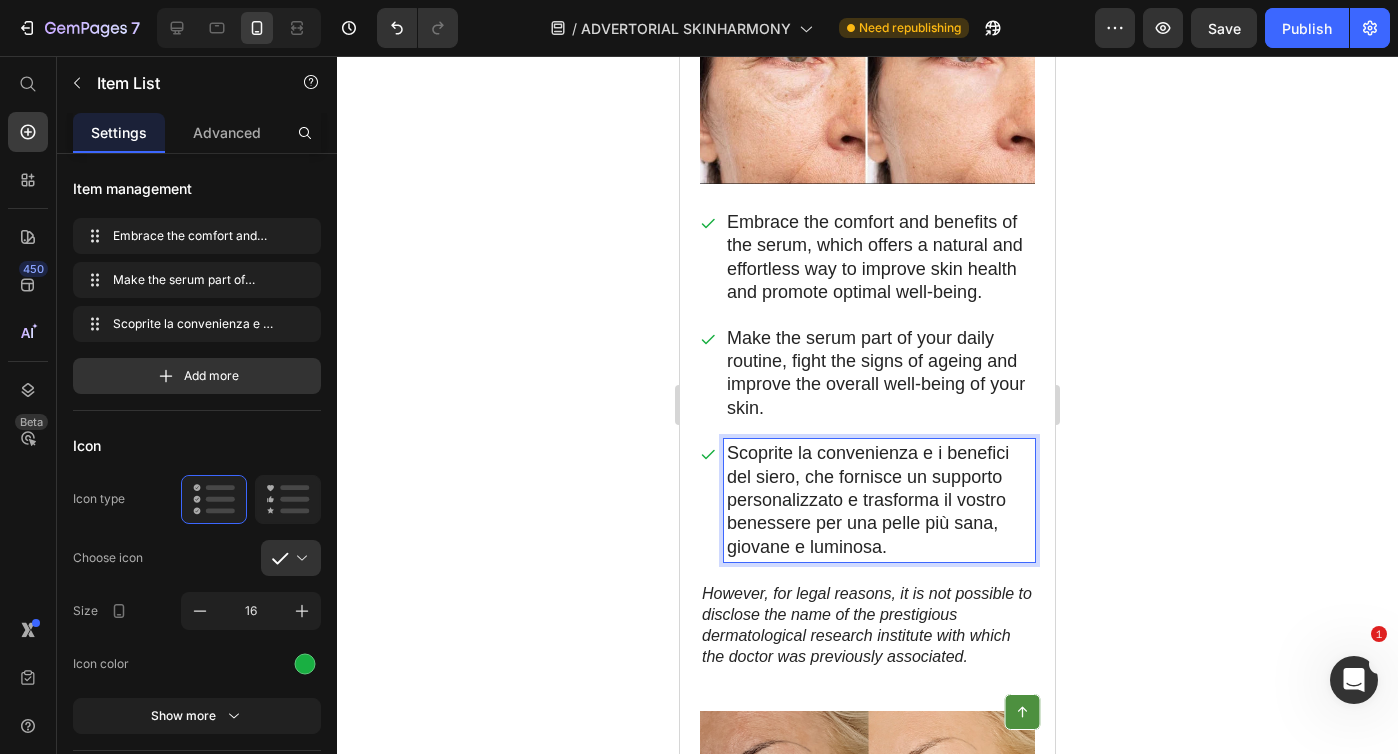 click on "Scoprite la convenienza e i benefici del siero, che fornisce un supporto personalizzato e trasforma il vostro benessere per una pelle più sana, giovane e luminosa." at bounding box center (879, 500) 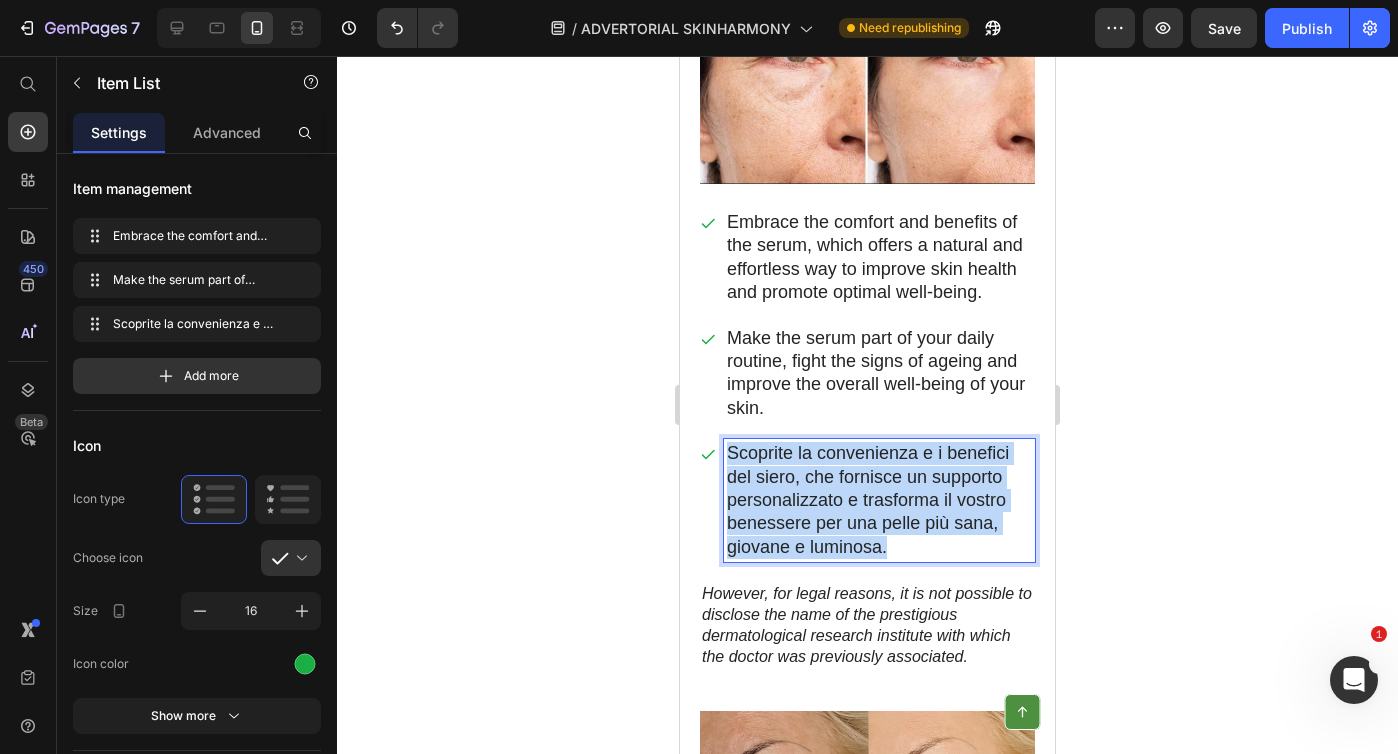 click on "Scoprite la convenienza e i benefici del siero, che fornisce un supporto personalizzato e trasforma il vostro benessere per una pelle più sana, giovane e luminosa." at bounding box center [879, 500] 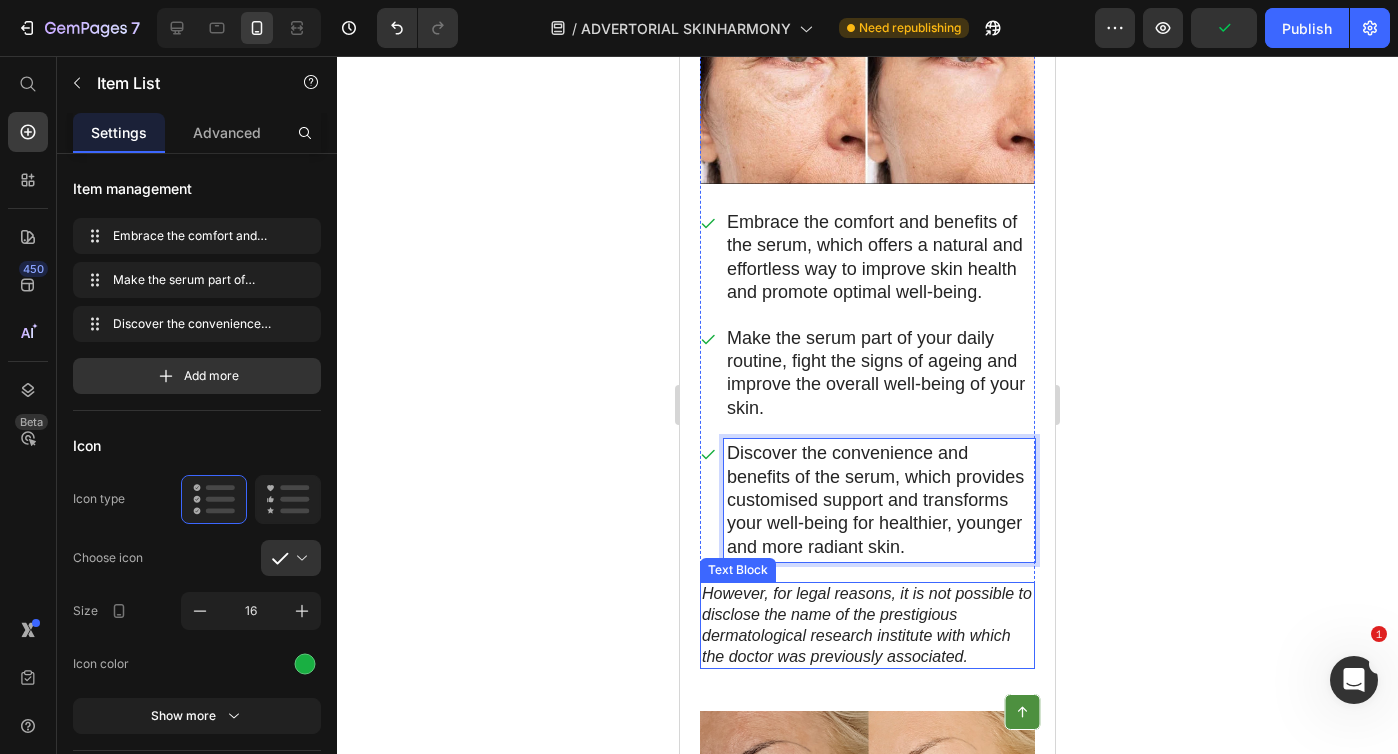 click on "However, for legal reasons, it is not possible to disclose the name of the prestigious dermatological research institute with which the doctor was previously associated." at bounding box center [867, 625] 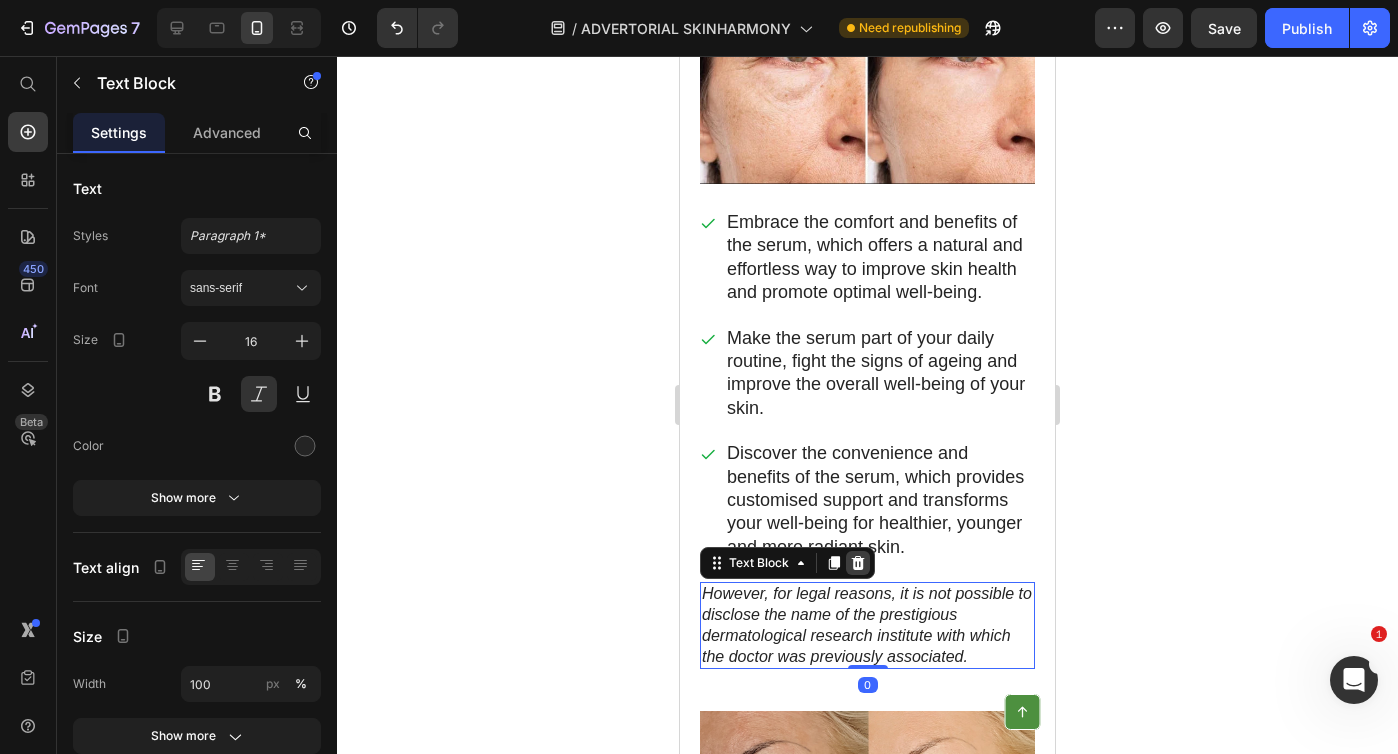click 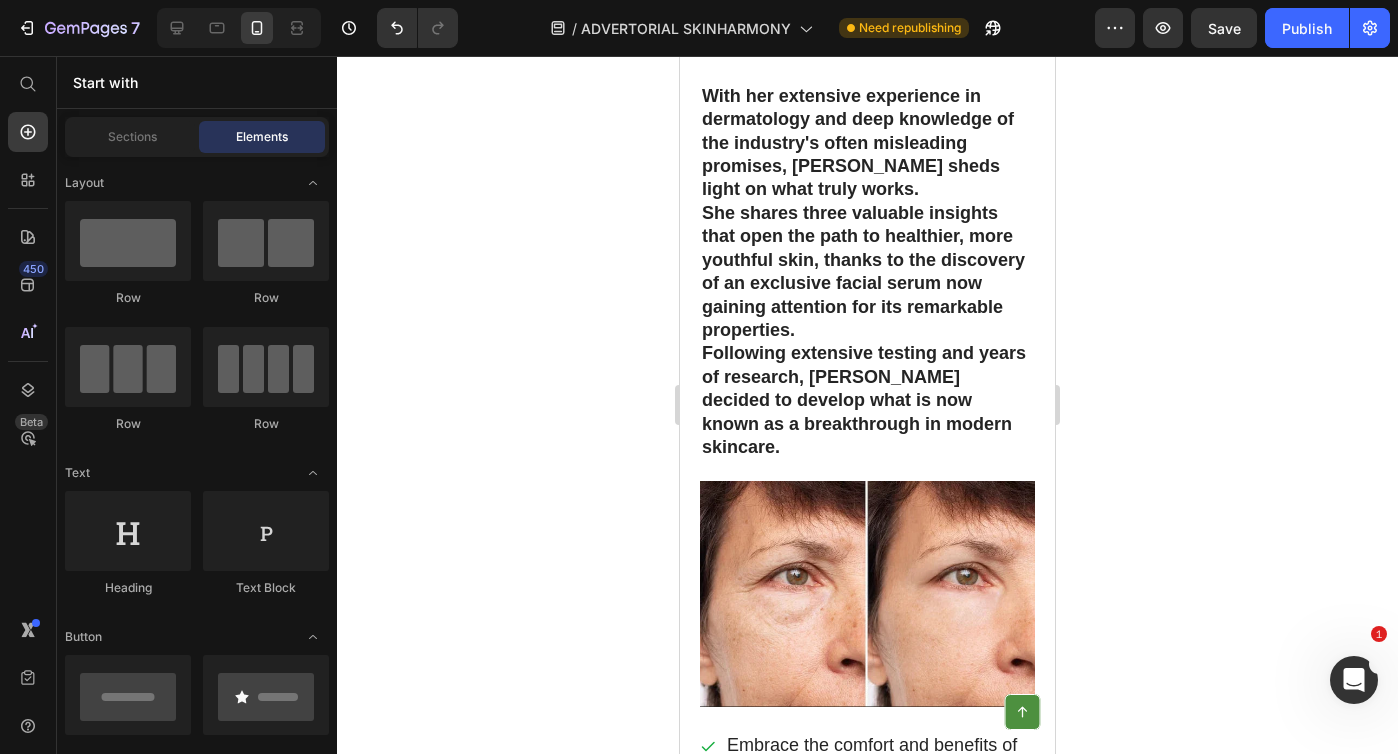 scroll, scrollTop: 1527, scrollLeft: 0, axis: vertical 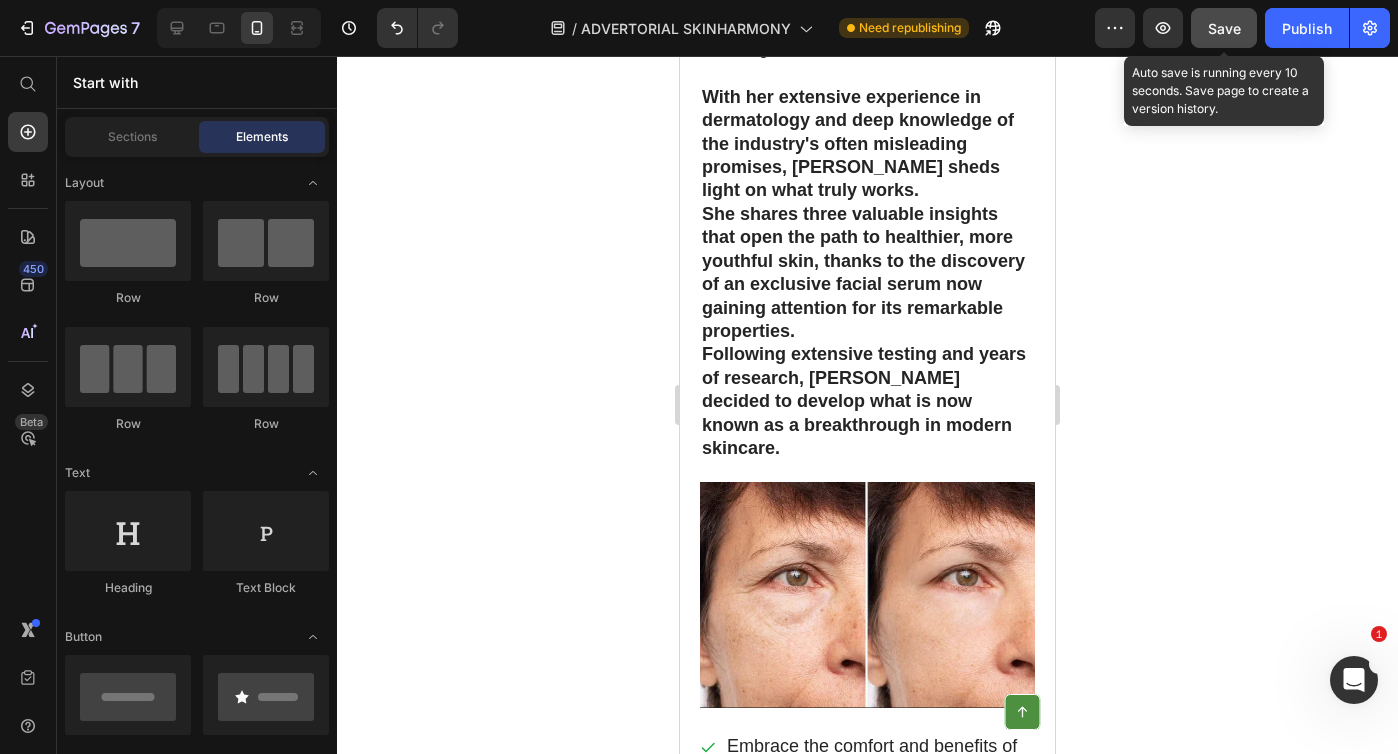 click on "Save" 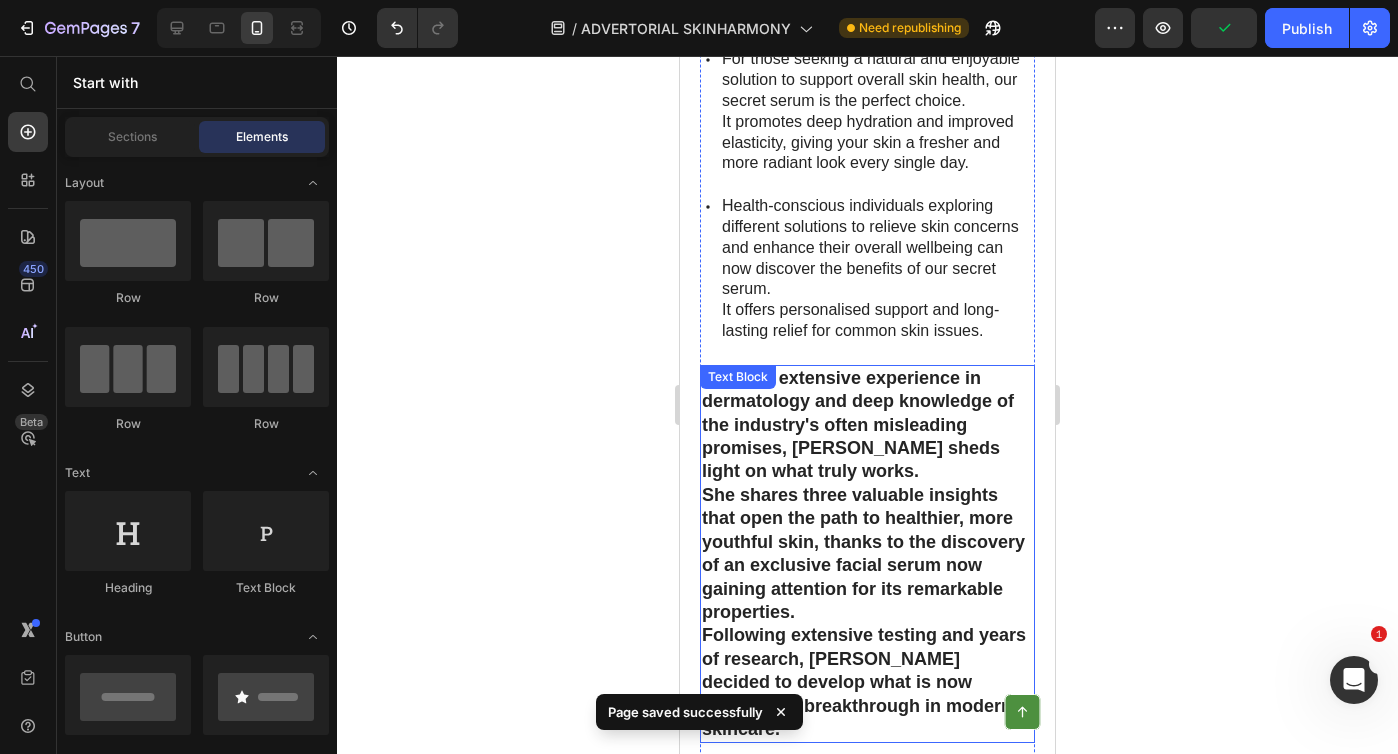 scroll, scrollTop: 1205, scrollLeft: 0, axis: vertical 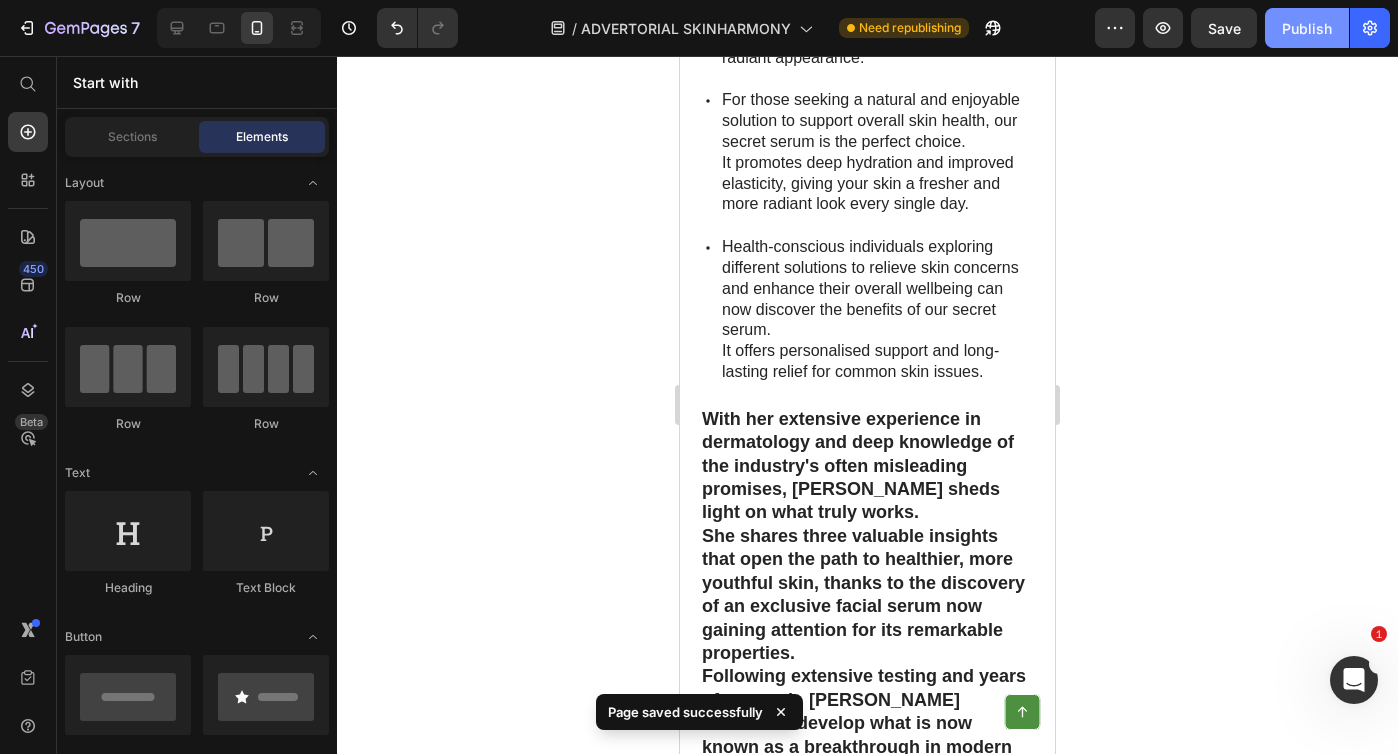 click on "Publish" at bounding box center (1307, 28) 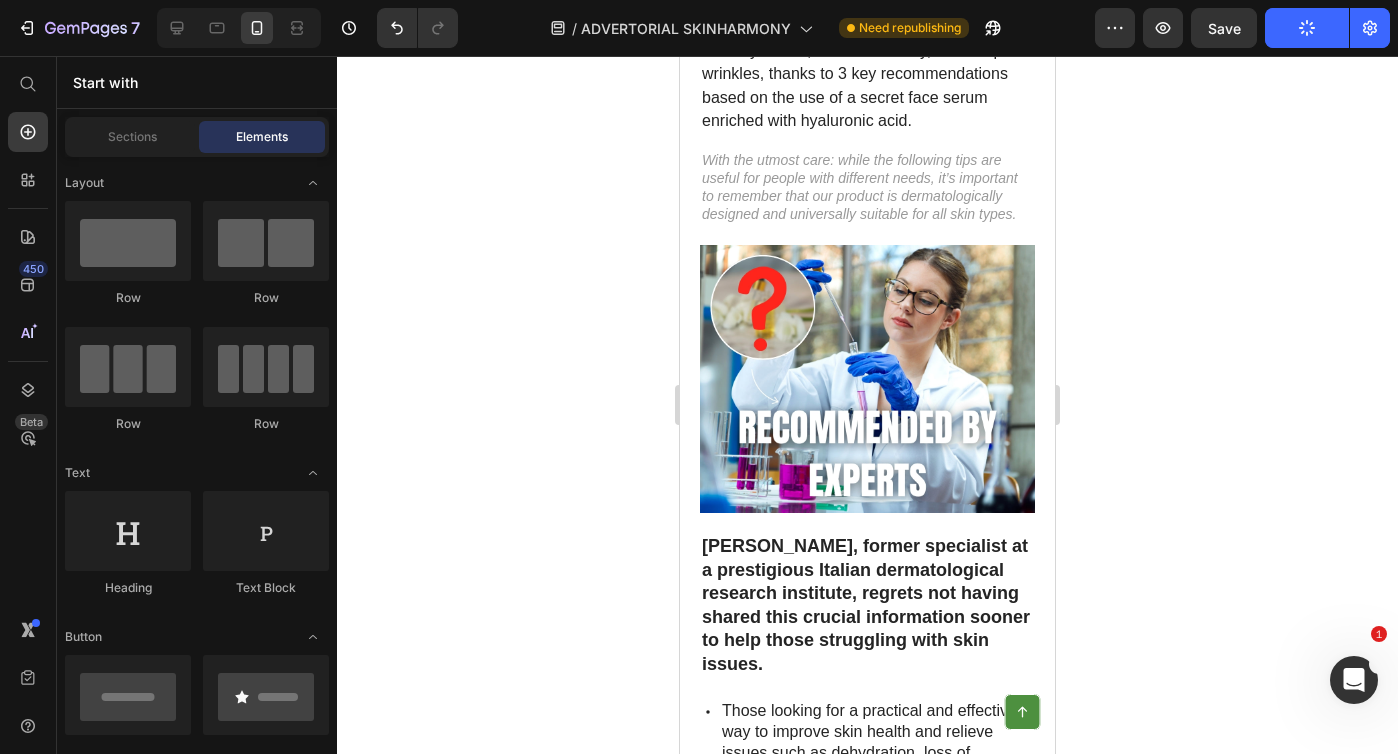 scroll, scrollTop: 426, scrollLeft: 0, axis: vertical 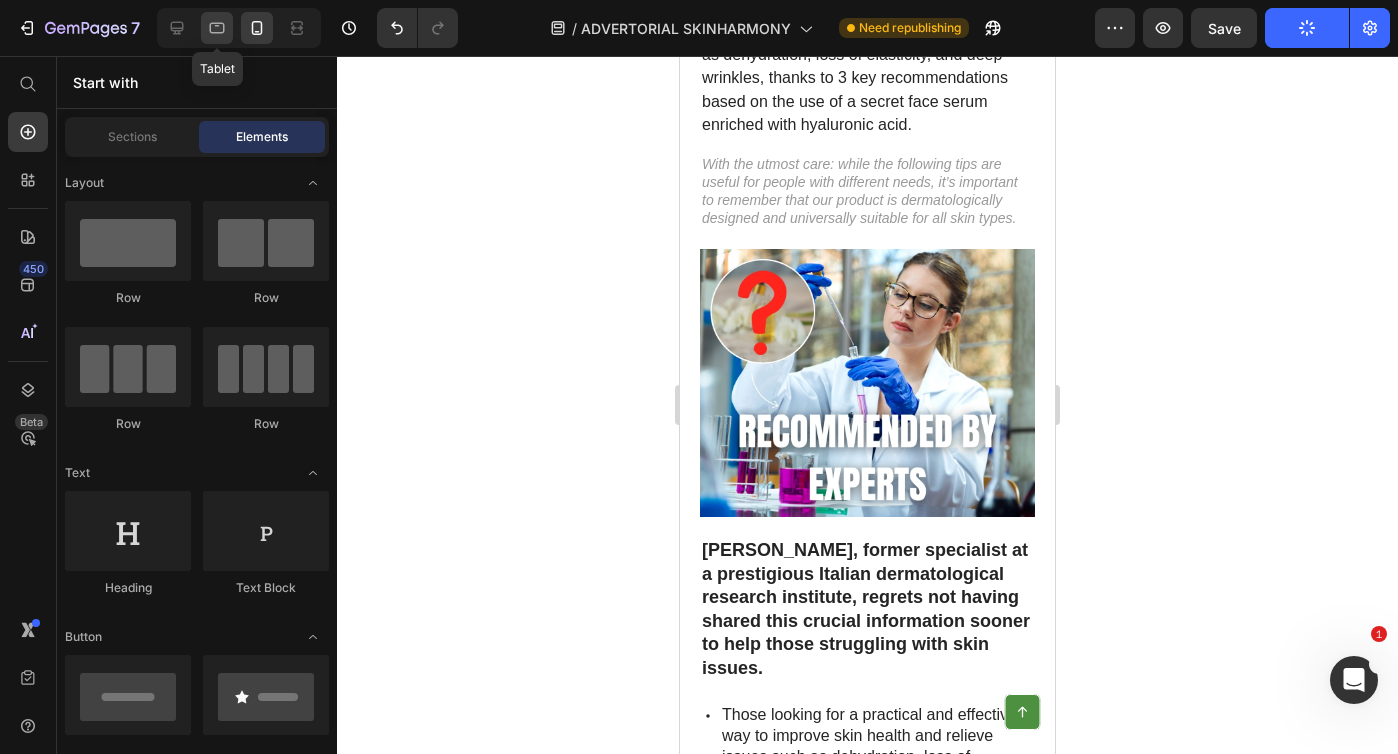 click 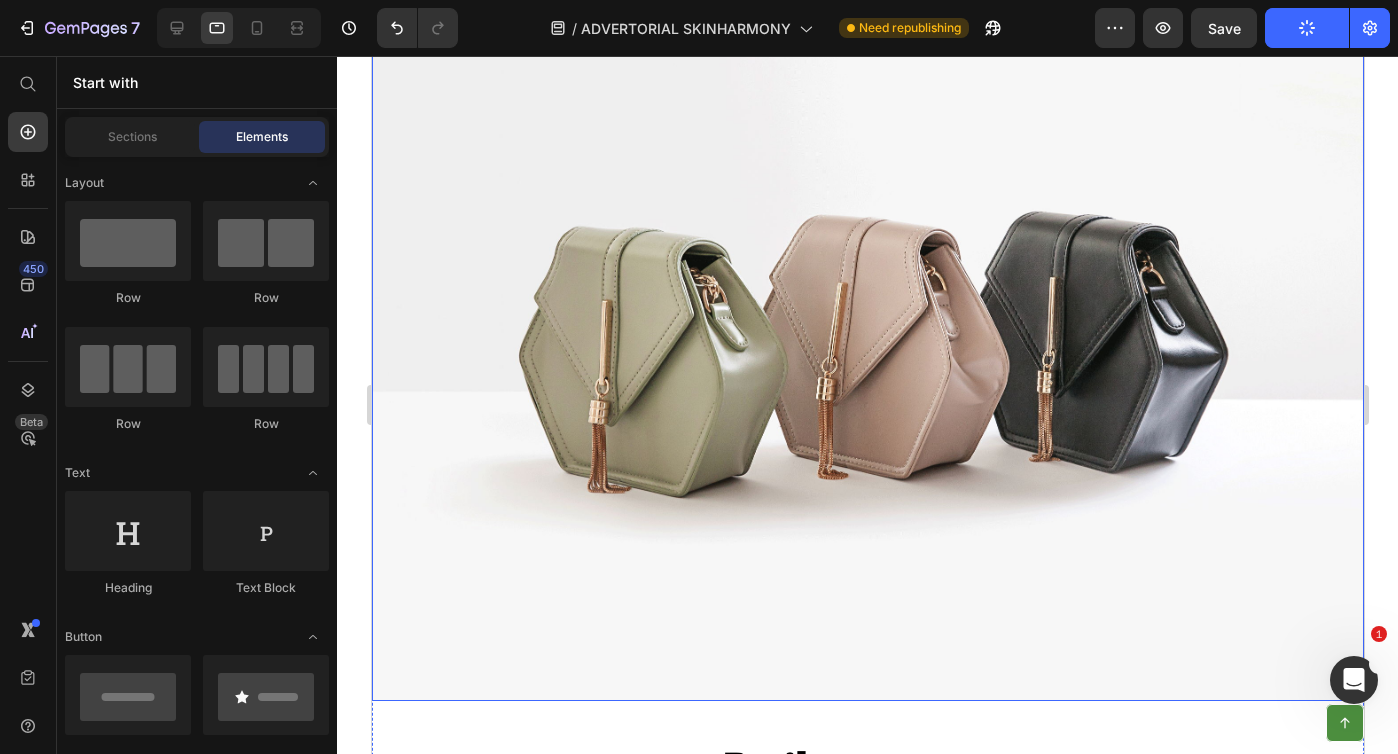 scroll, scrollTop: 0, scrollLeft: 0, axis: both 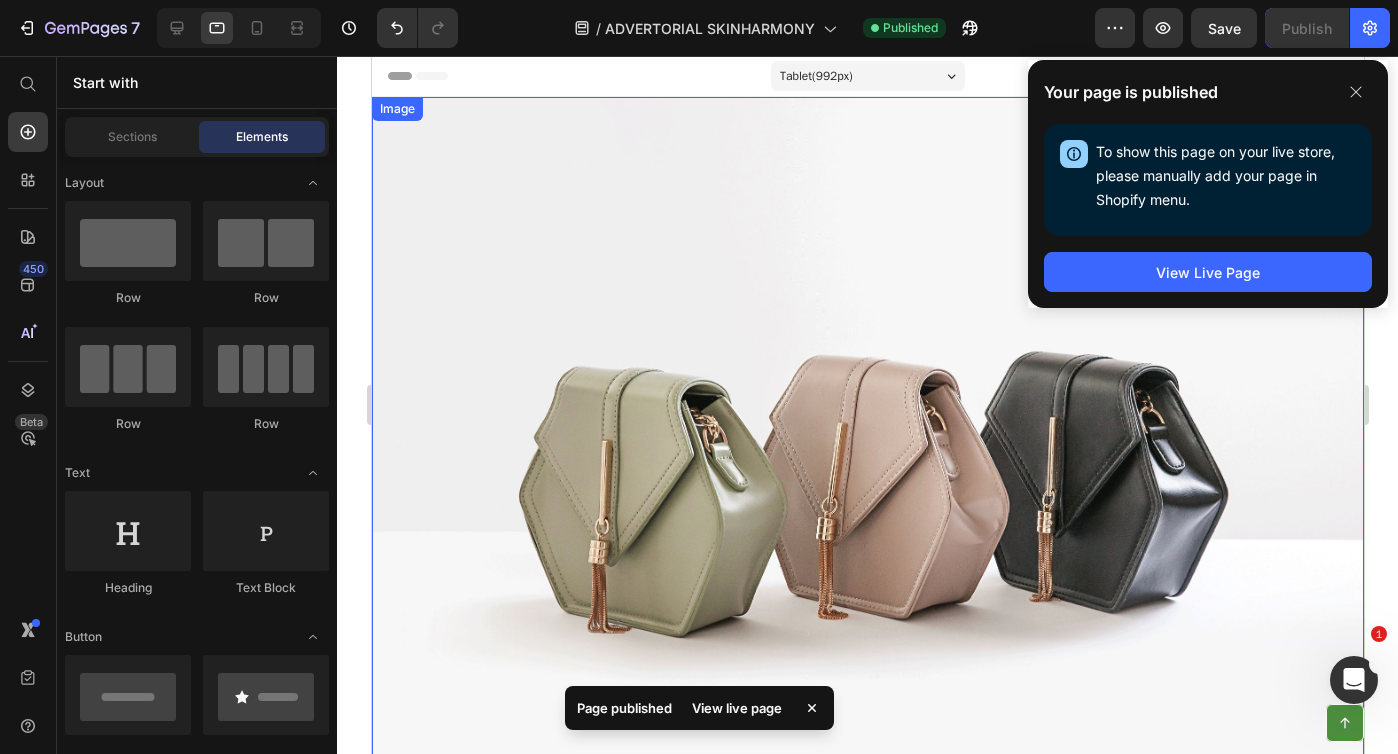 click at bounding box center (867, 469) 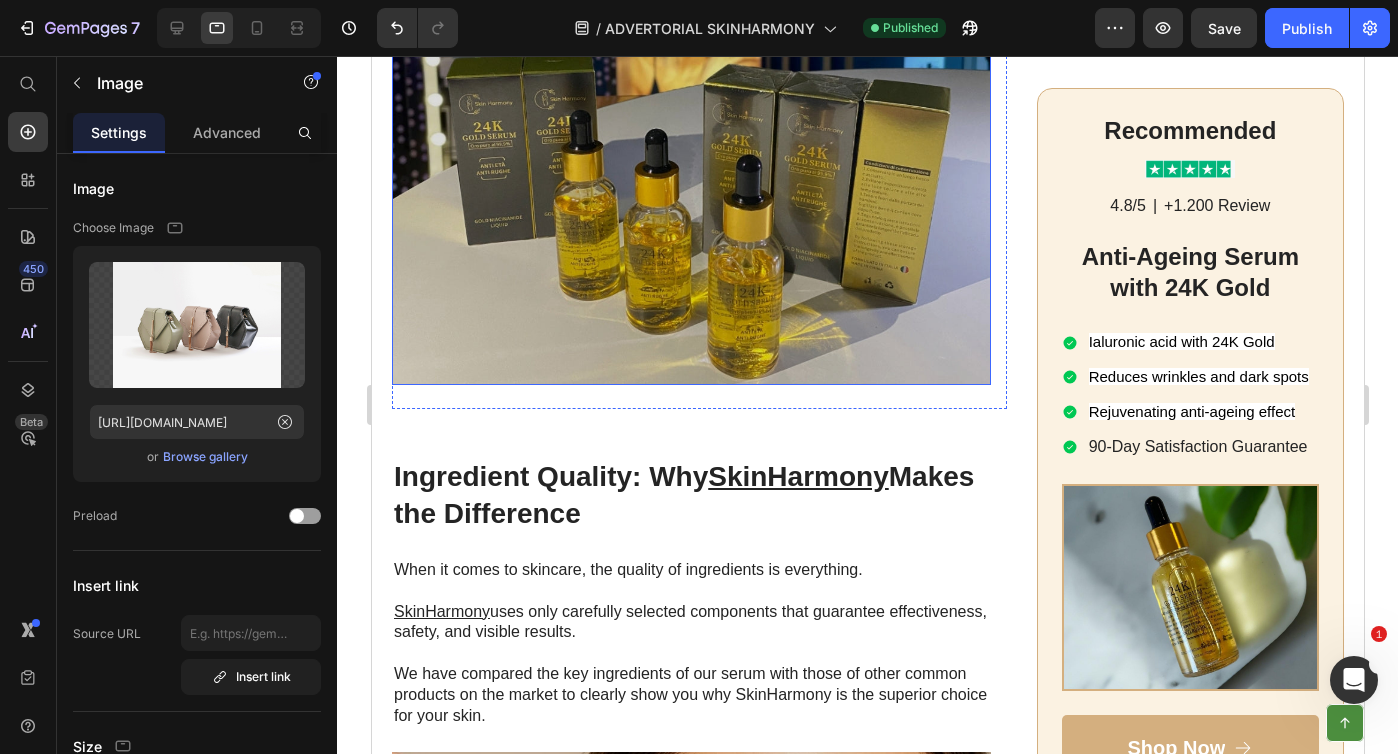 scroll, scrollTop: 10439, scrollLeft: 0, axis: vertical 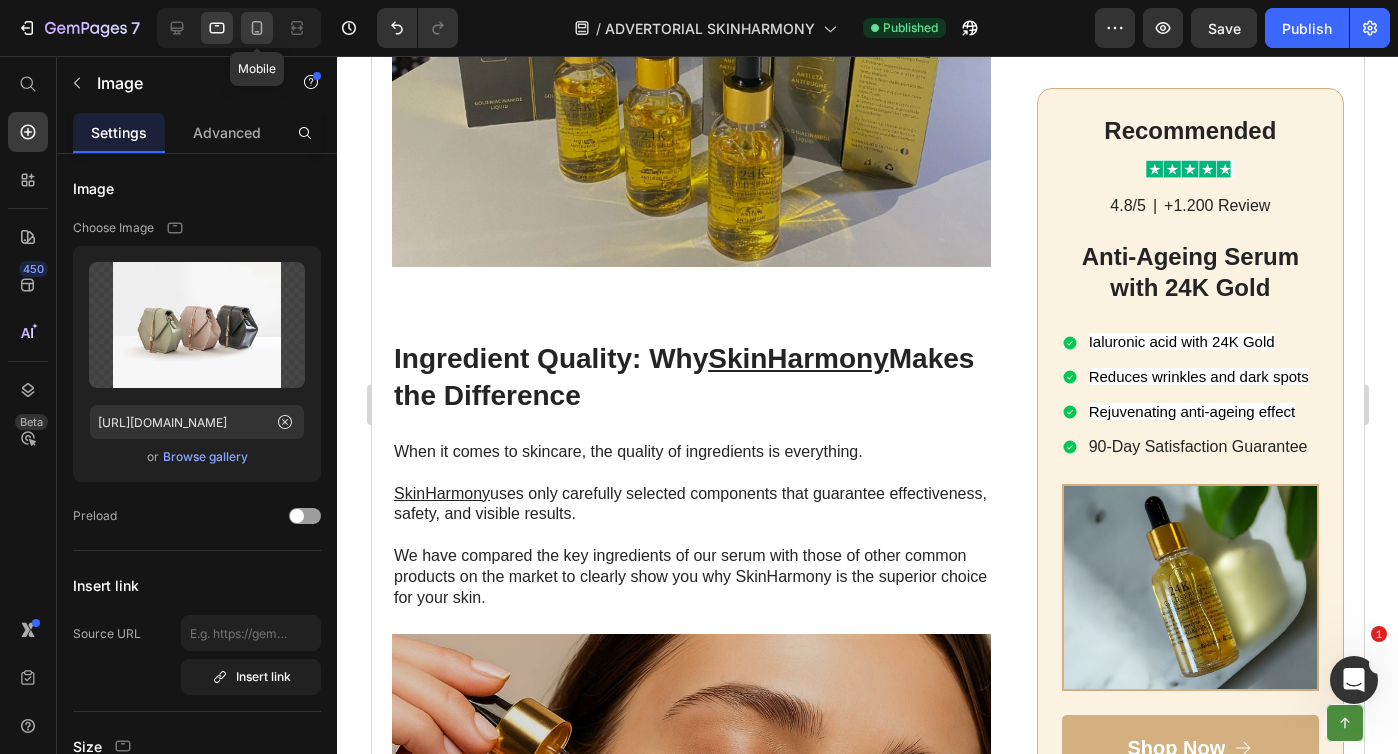 click 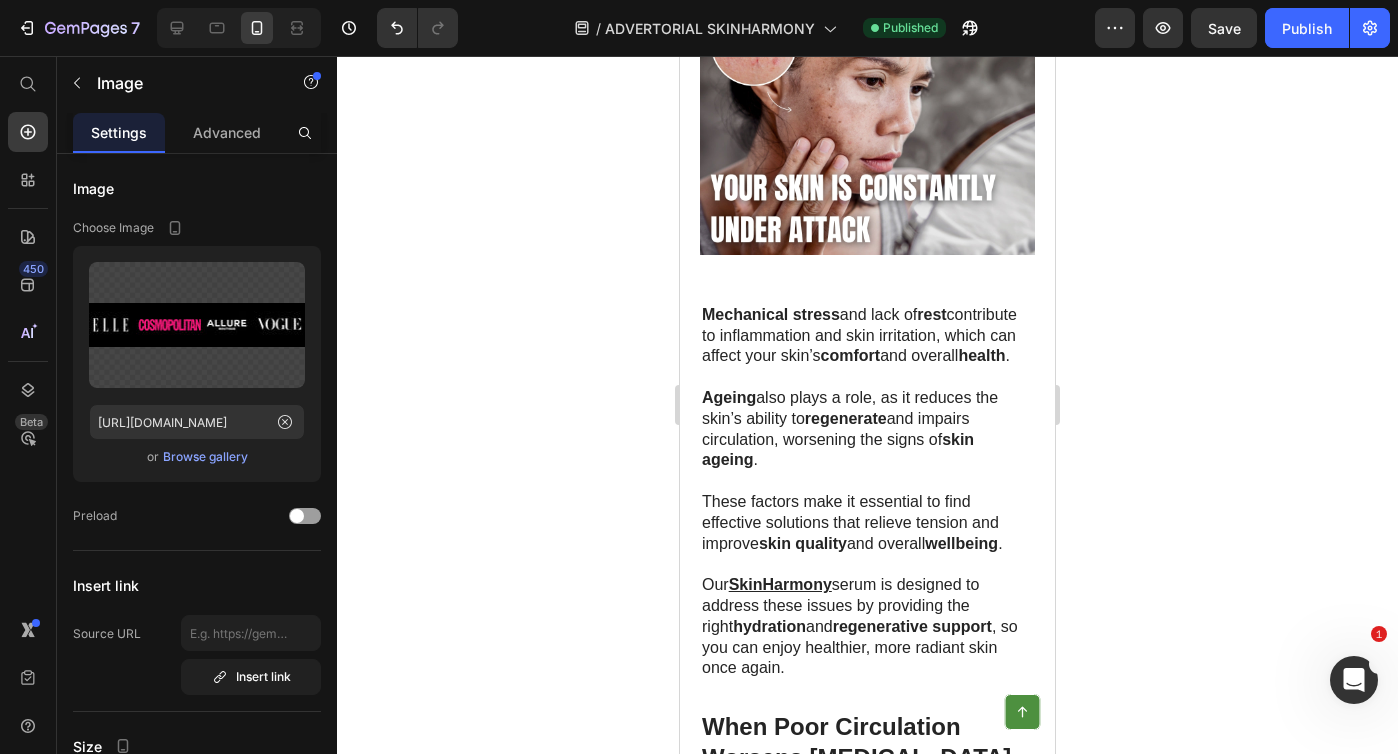 scroll, scrollTop: 7026, scrollLeft: 0, axis: vertical 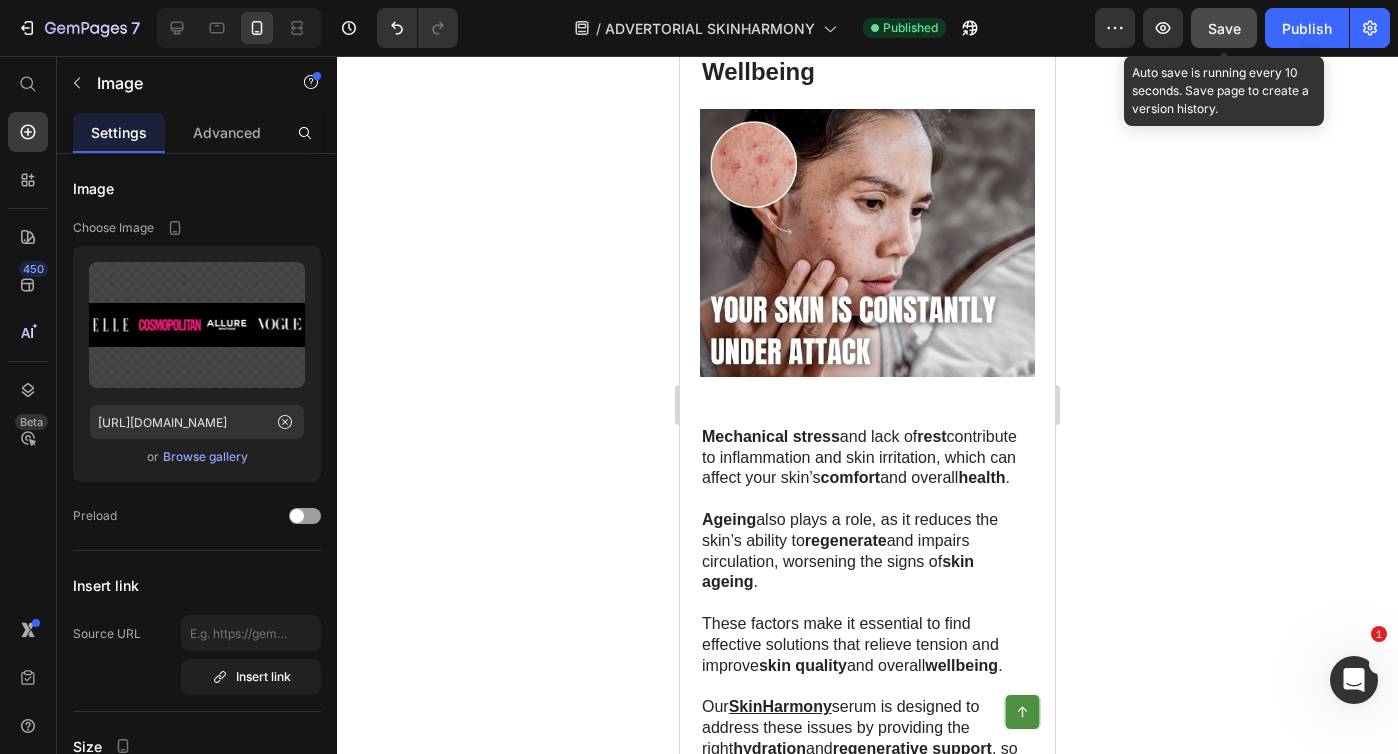 click on "Save" 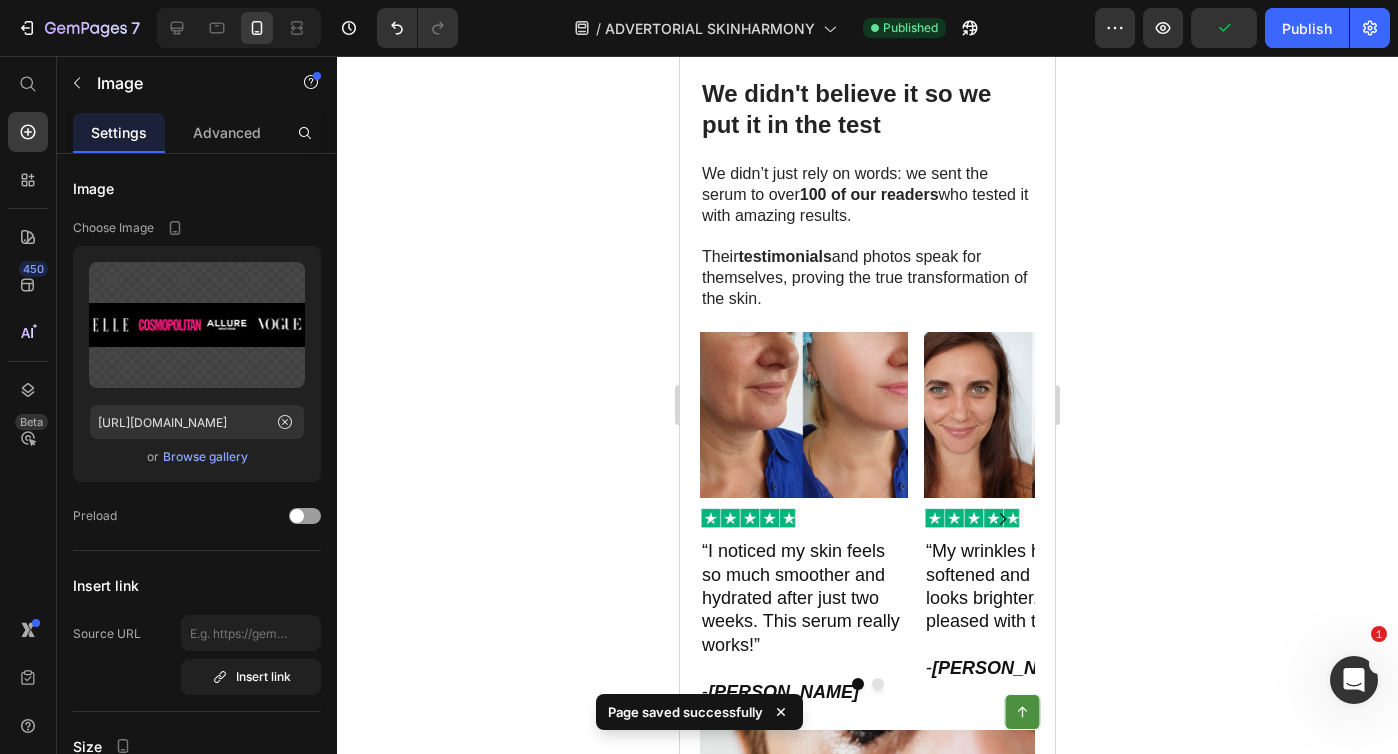 scroll, scrollTop: 4125, scrollLeft: 0, axis: vertical 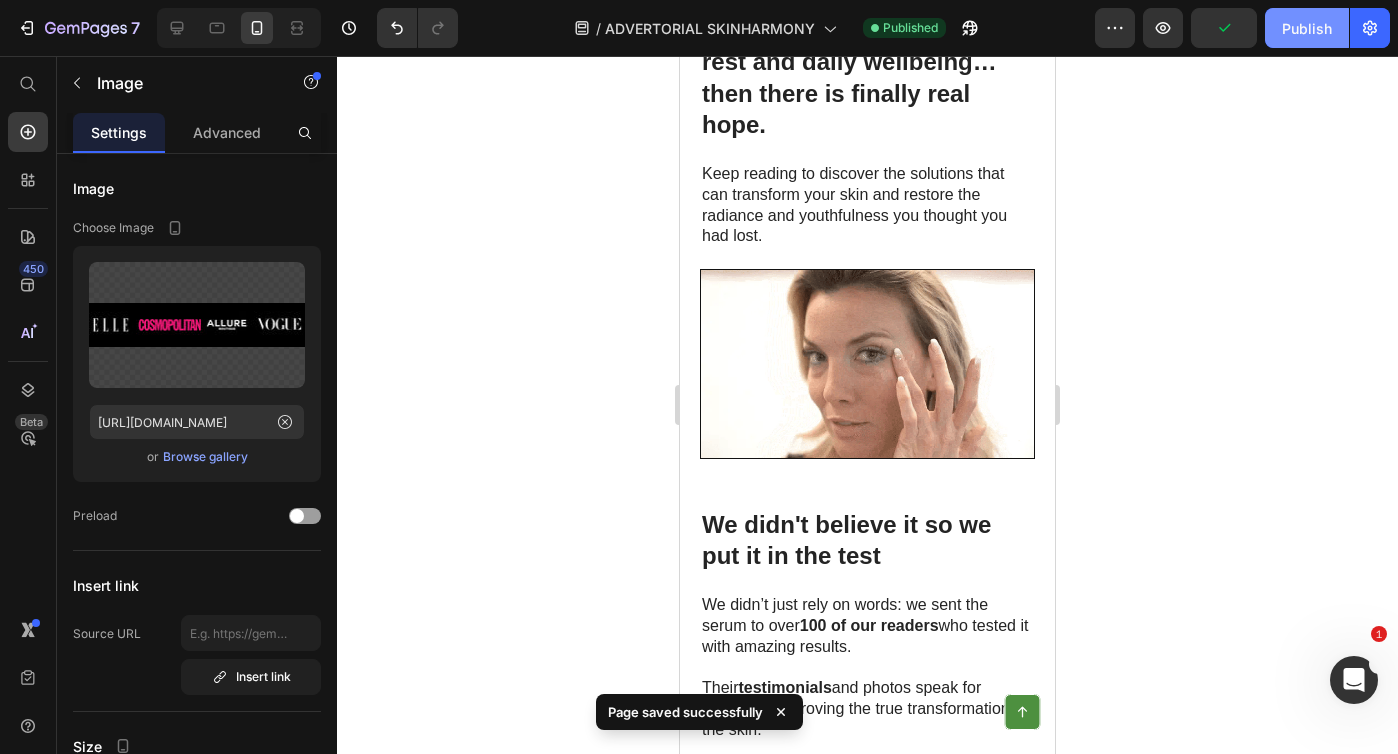 click on "Publish" 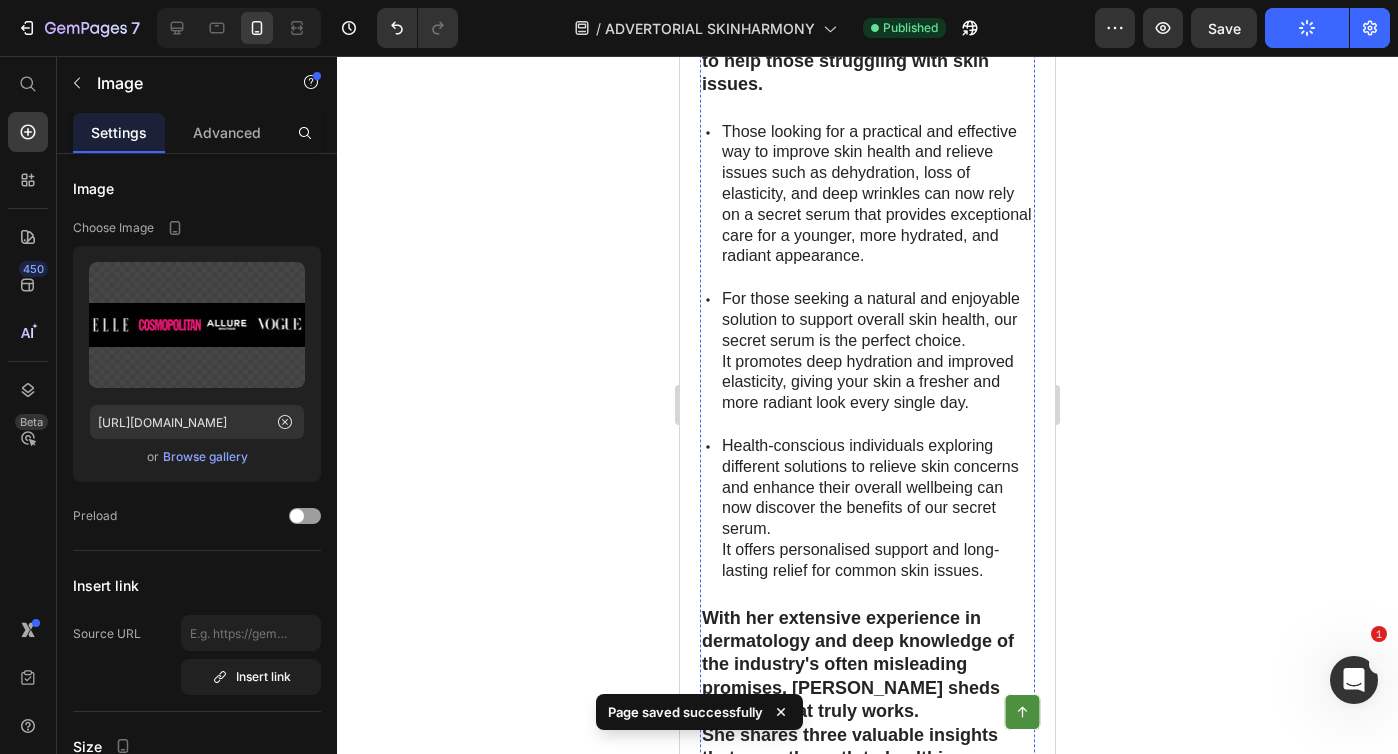scroll, scrollTop: 0, scrollLeft: 0, axis: both 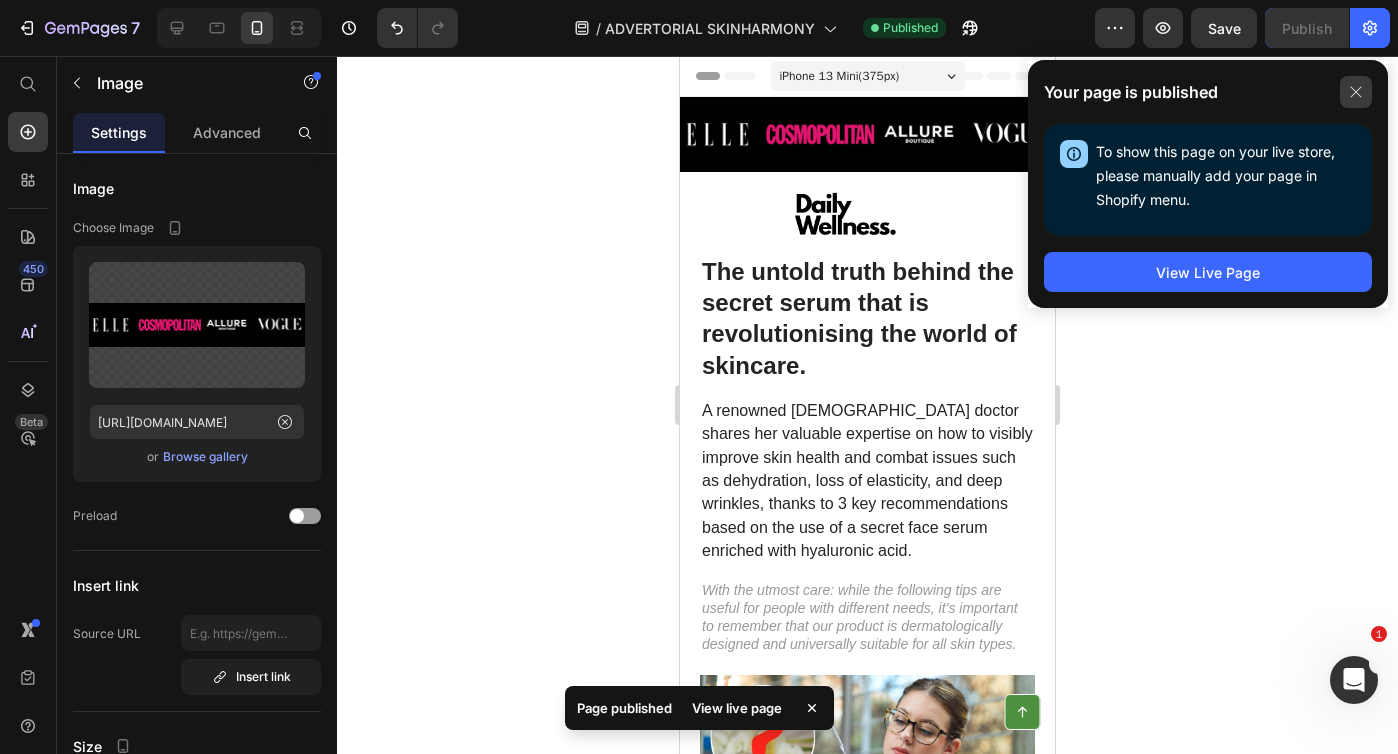 click 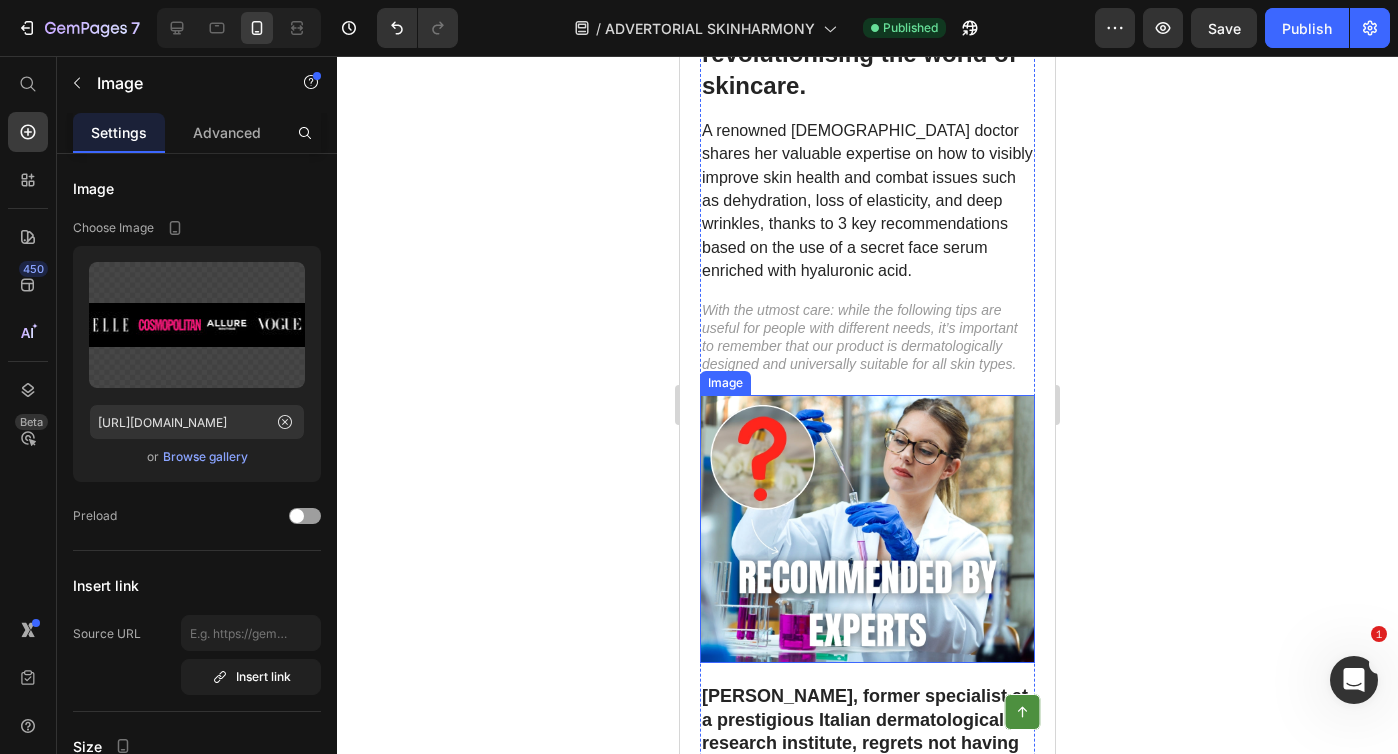 scroll, scrollTop: 369, scrollLeft: 0, axis: vertical 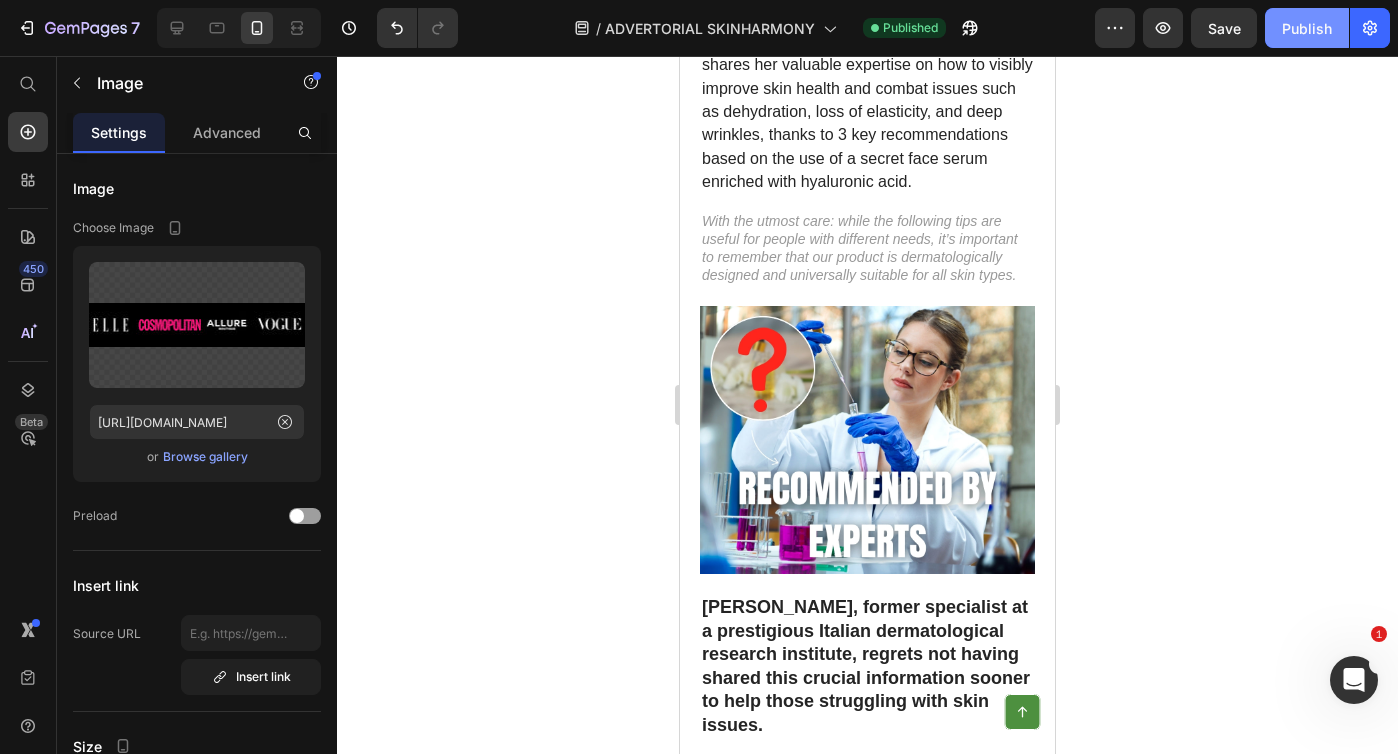 click on "Publish" at bounding box center [1307, 28] 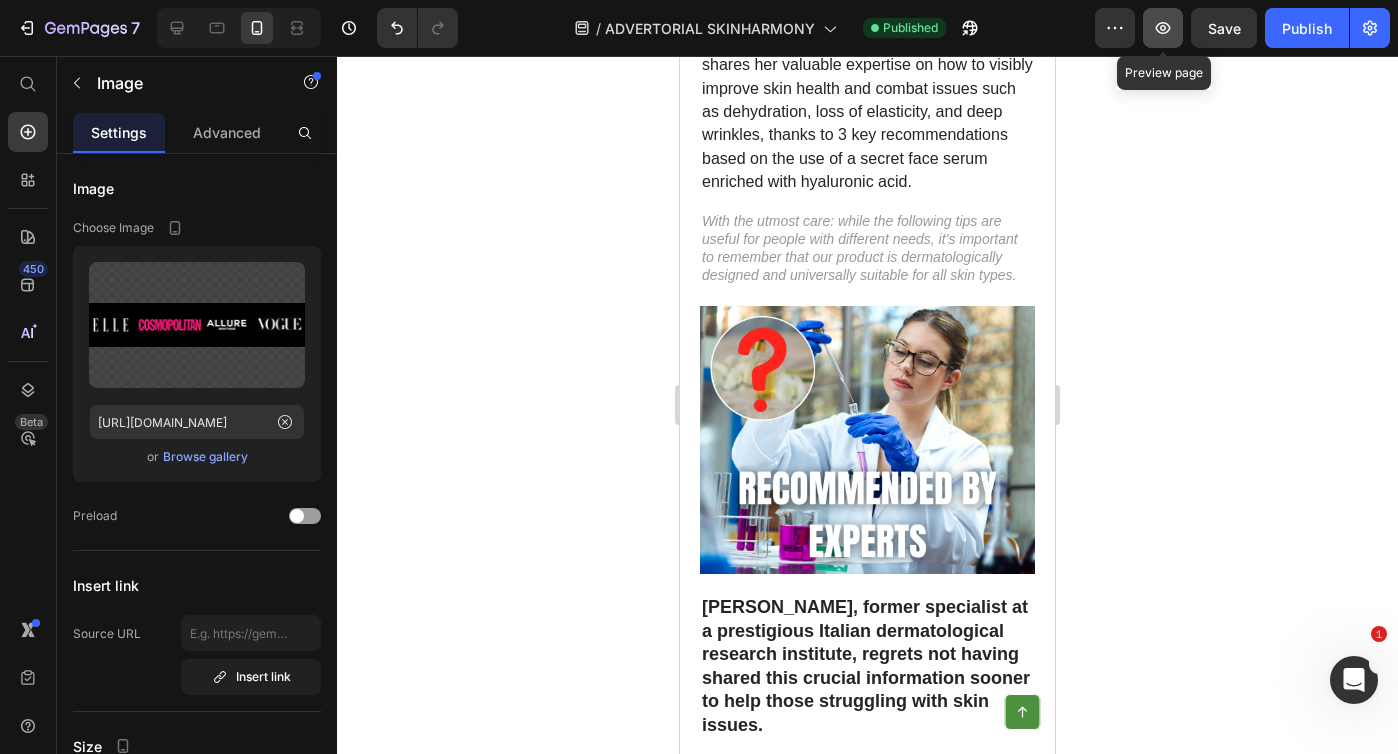 click 